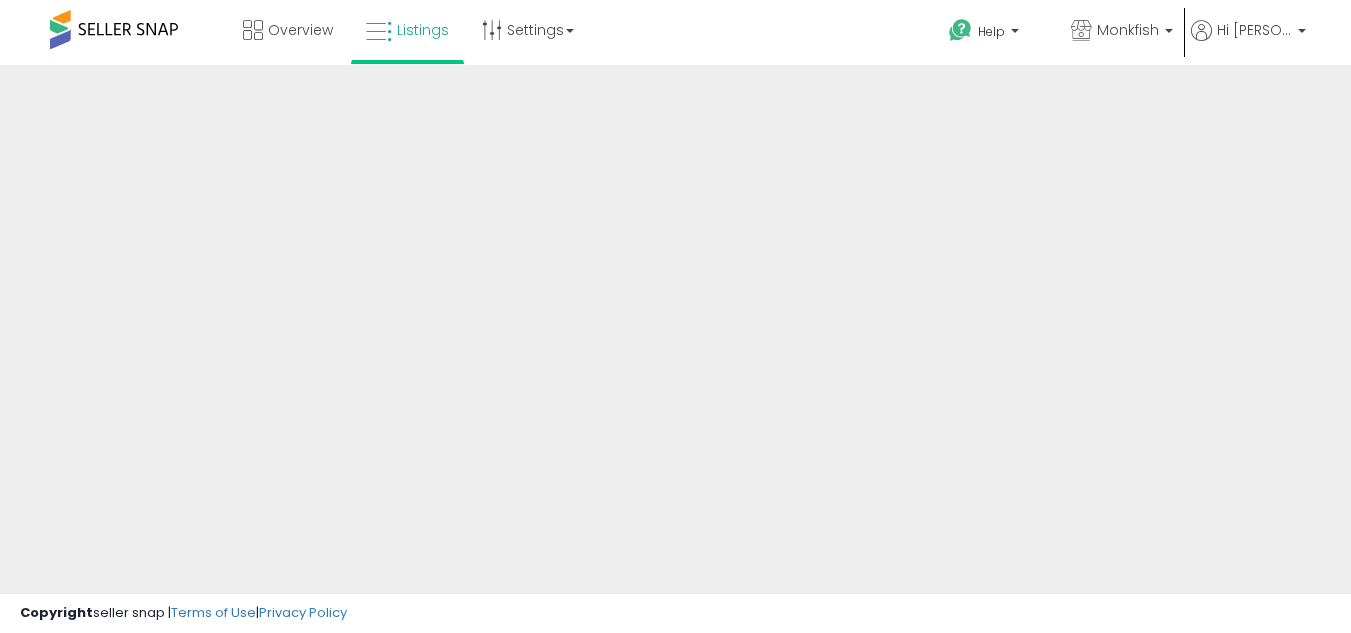 scroll, scrollTop: 0, scrollLeft: 0, axis: both 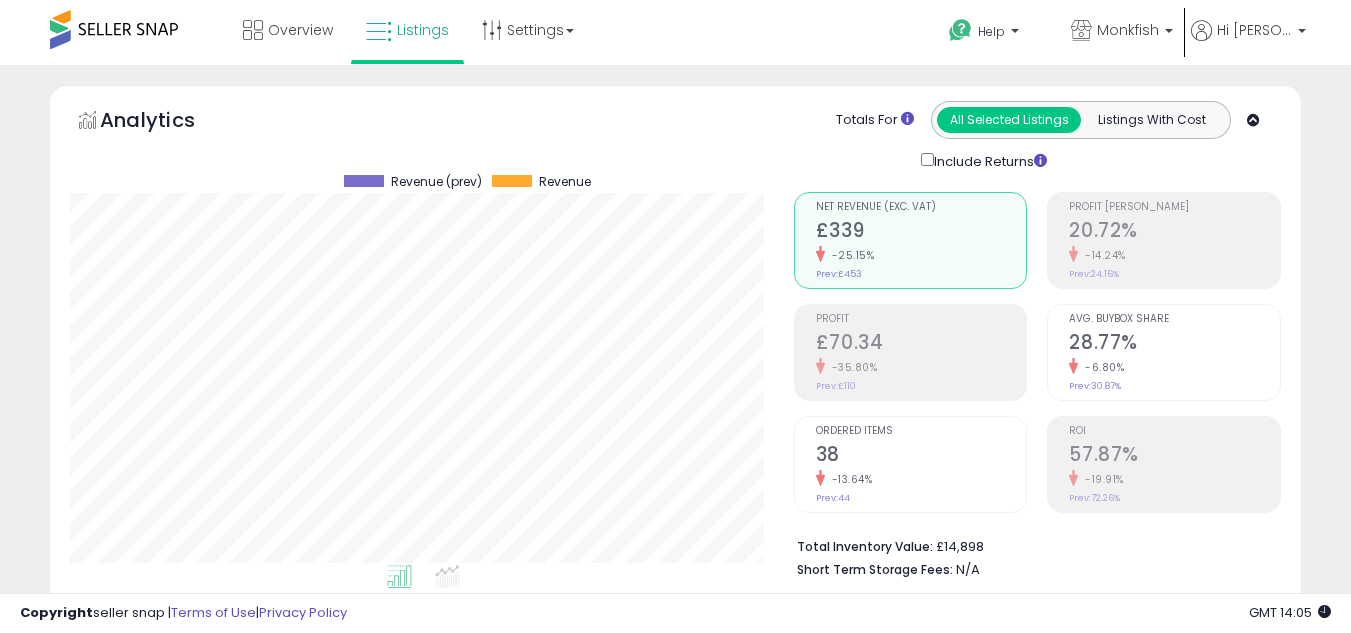 click on "**********" at bounding box center [675, 2735] 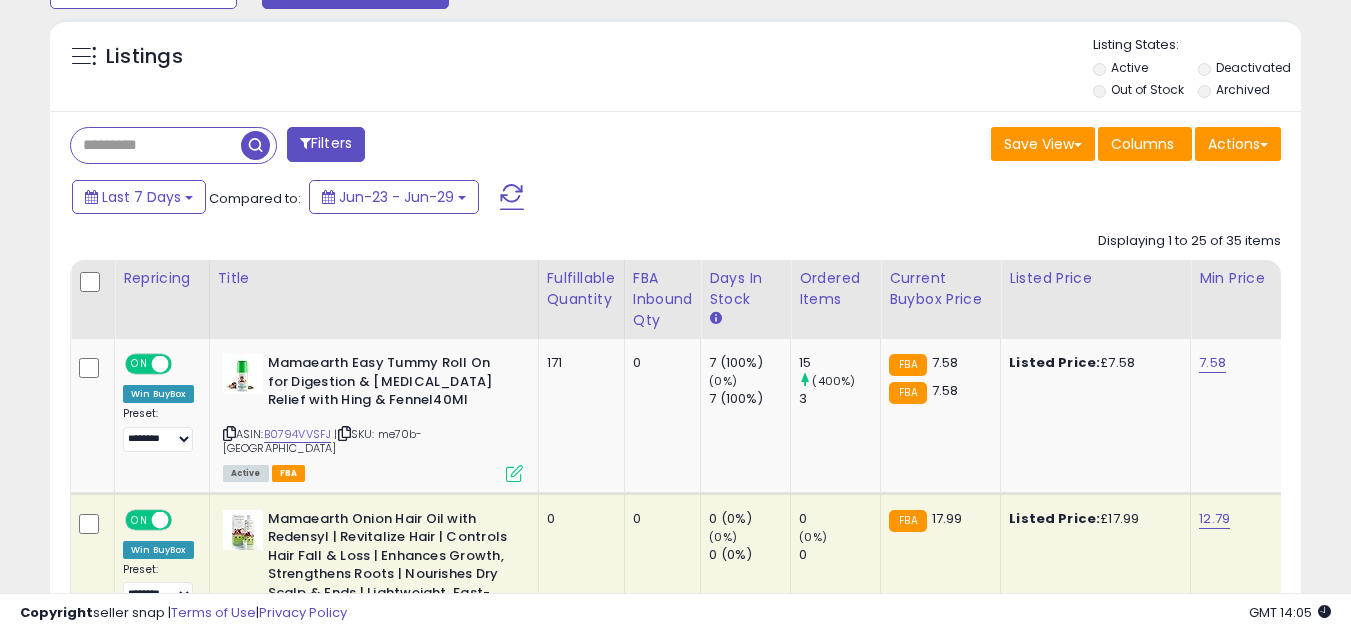 scroll, scrollTop: 720, scrollLeft: 0, axis: vertical 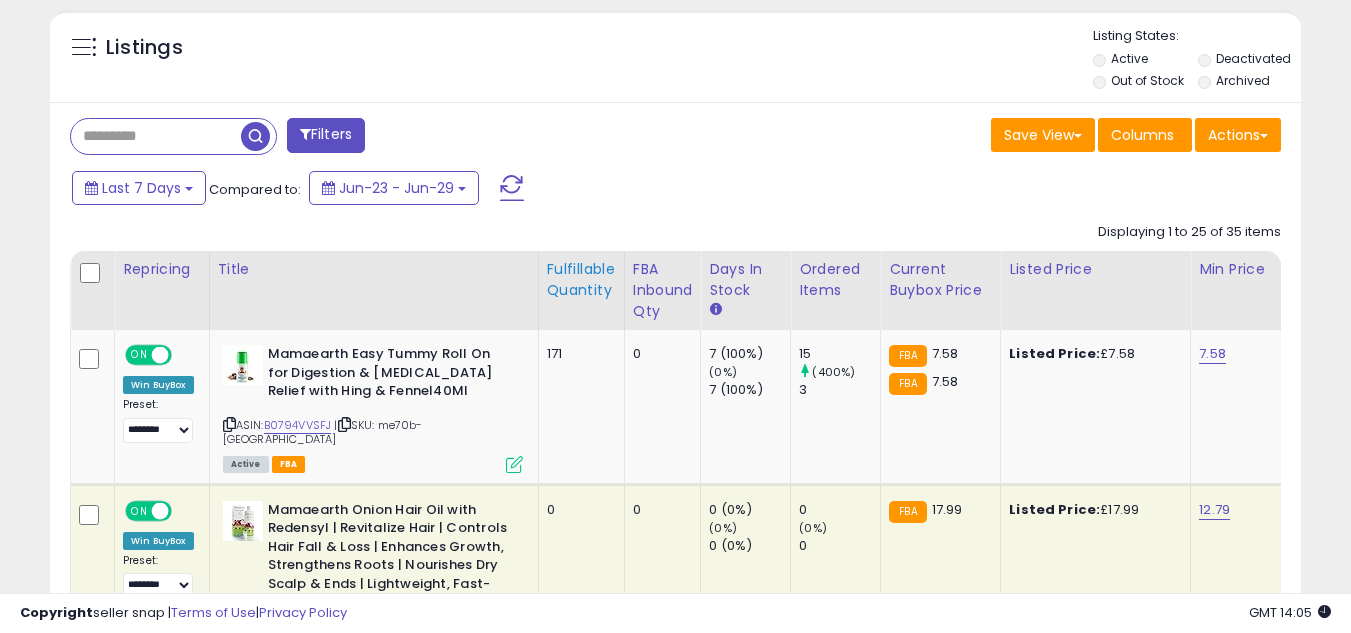click on "Fulfillable Quantity" at bounding box center (581, 280) 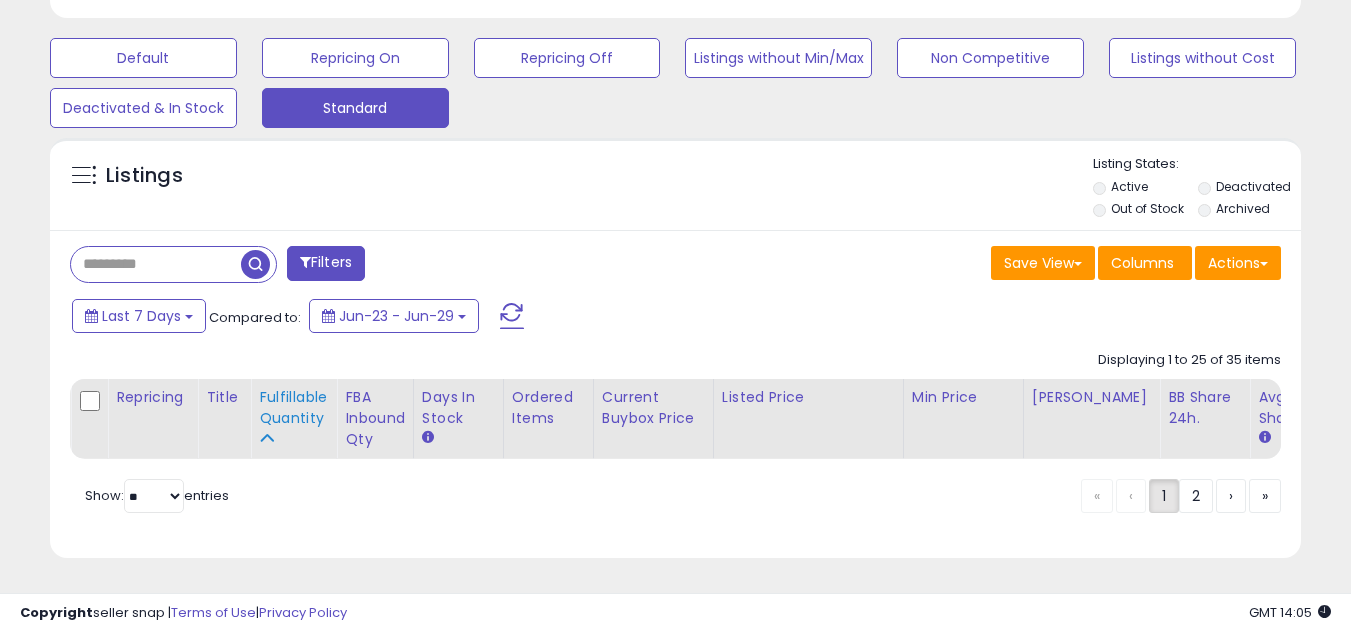 scroll, scrollTop: 607, scrollLeft: 0, axis: vertical 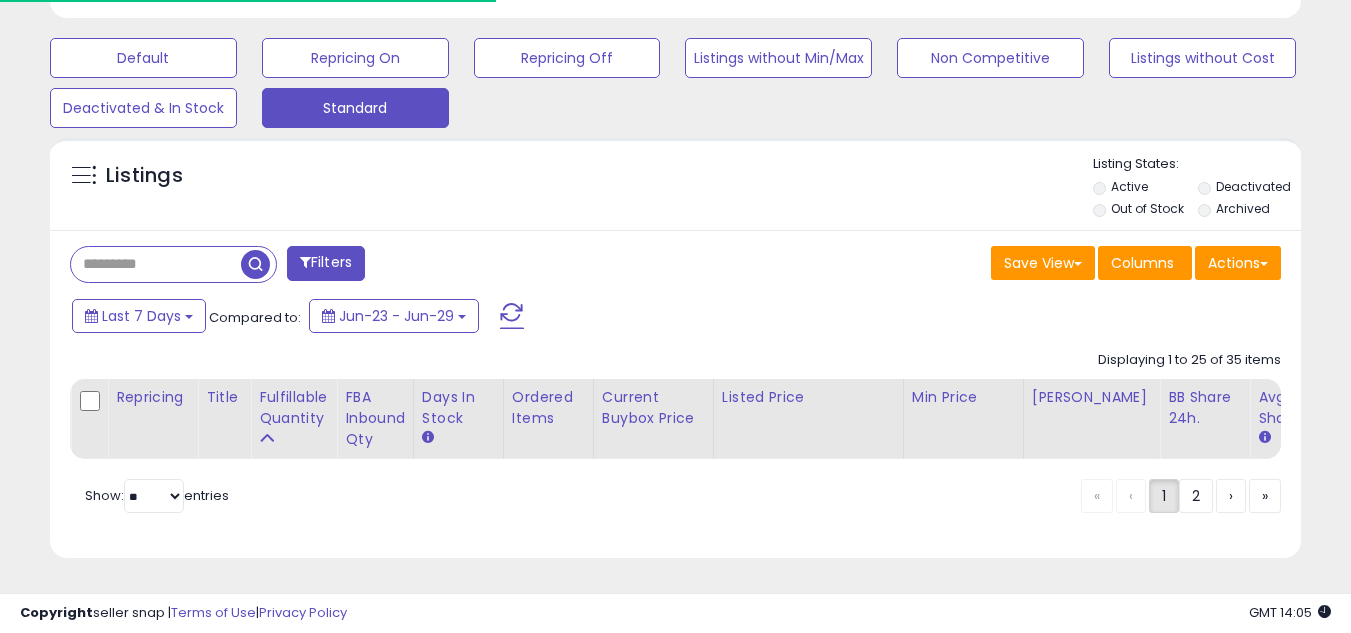 click on "Filters" at bounding box center (365, 266) 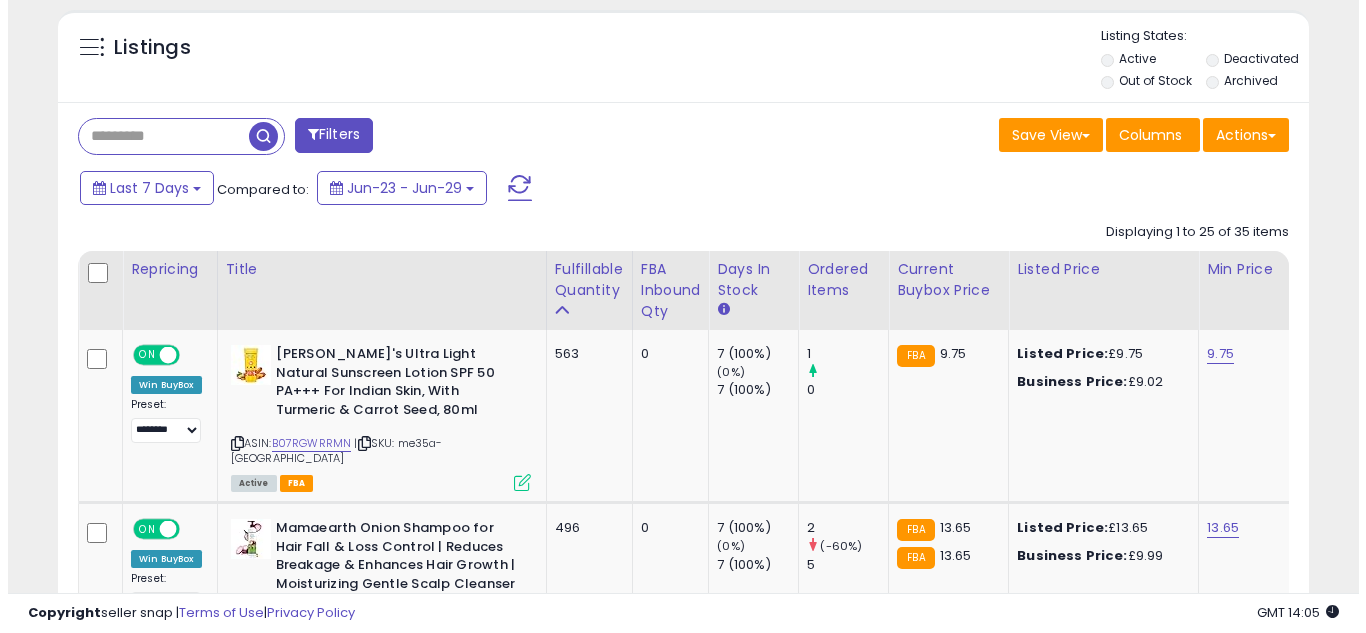 scroll, scrollTop: 760, scrollLeft: 0, axis: vertical 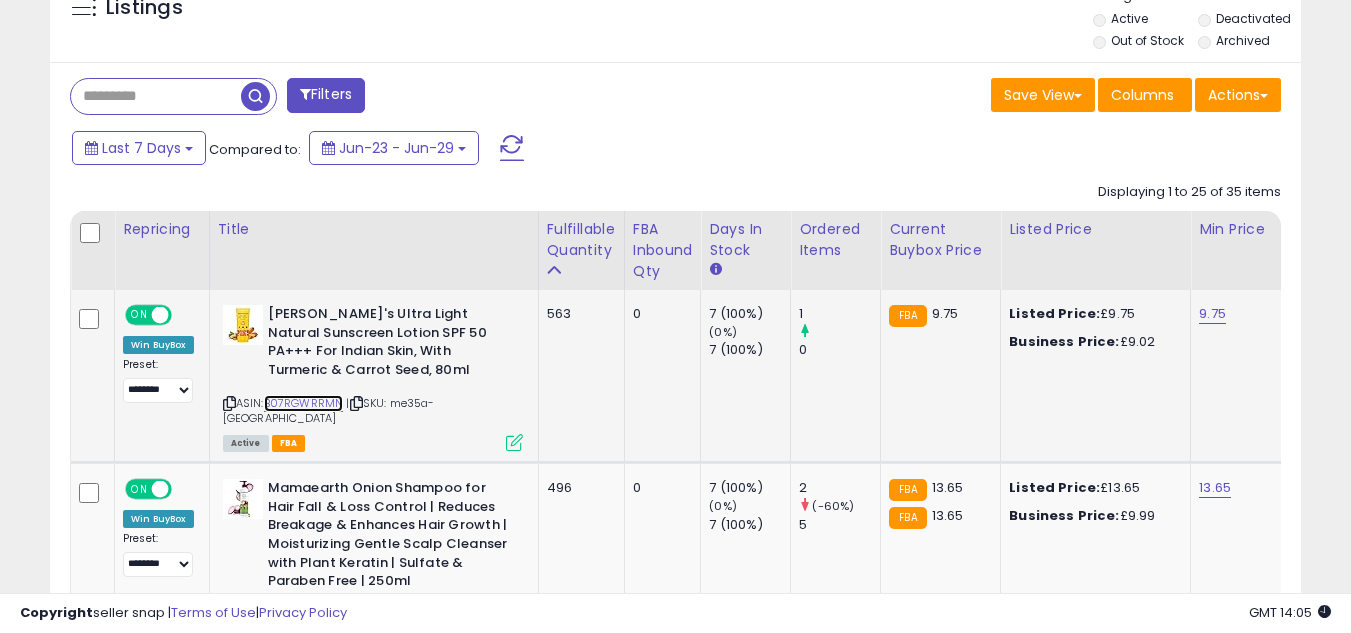 click on "B07RGWRRMN" at bounding box center (304, 403) 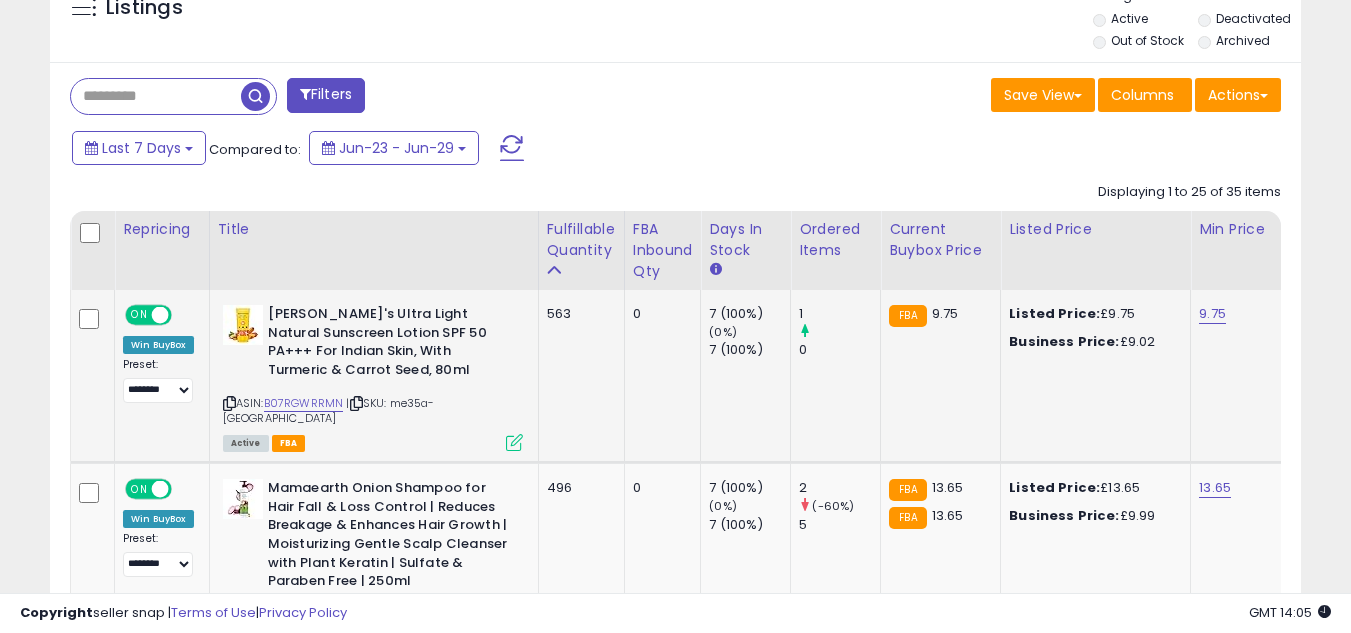 click at bounding box center (514, 442) 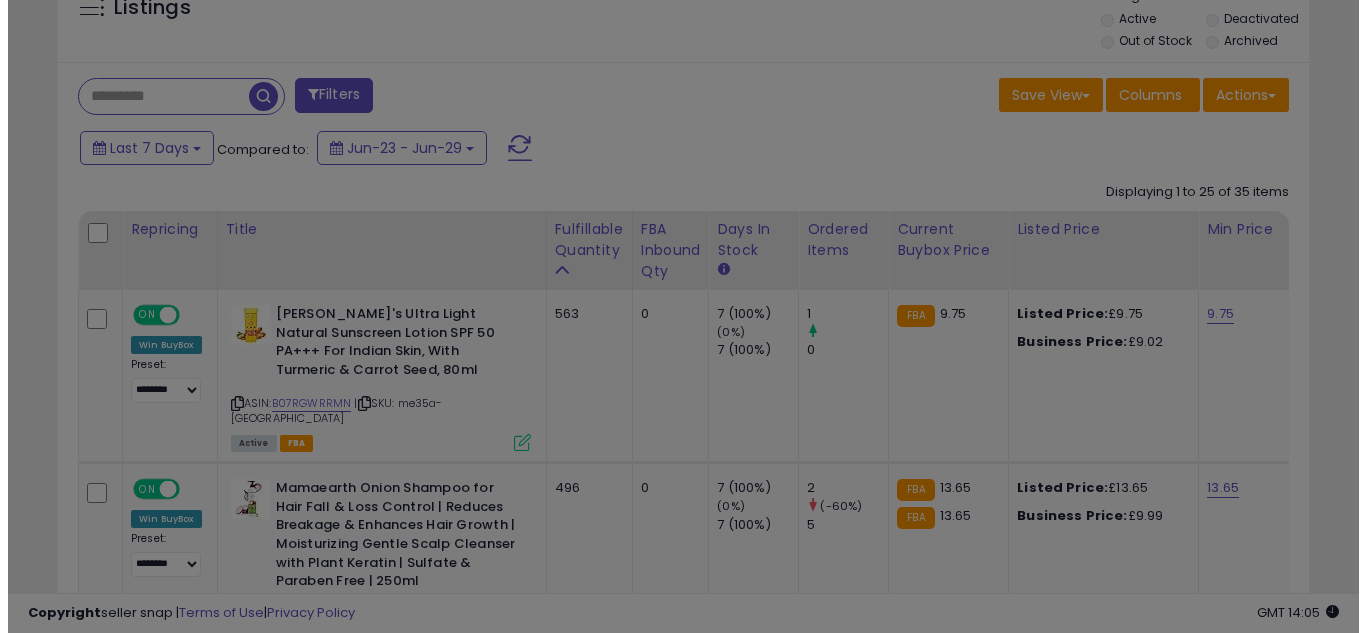 scroll, scrollTop: 999590, scrollLeft: 999267, axis: both 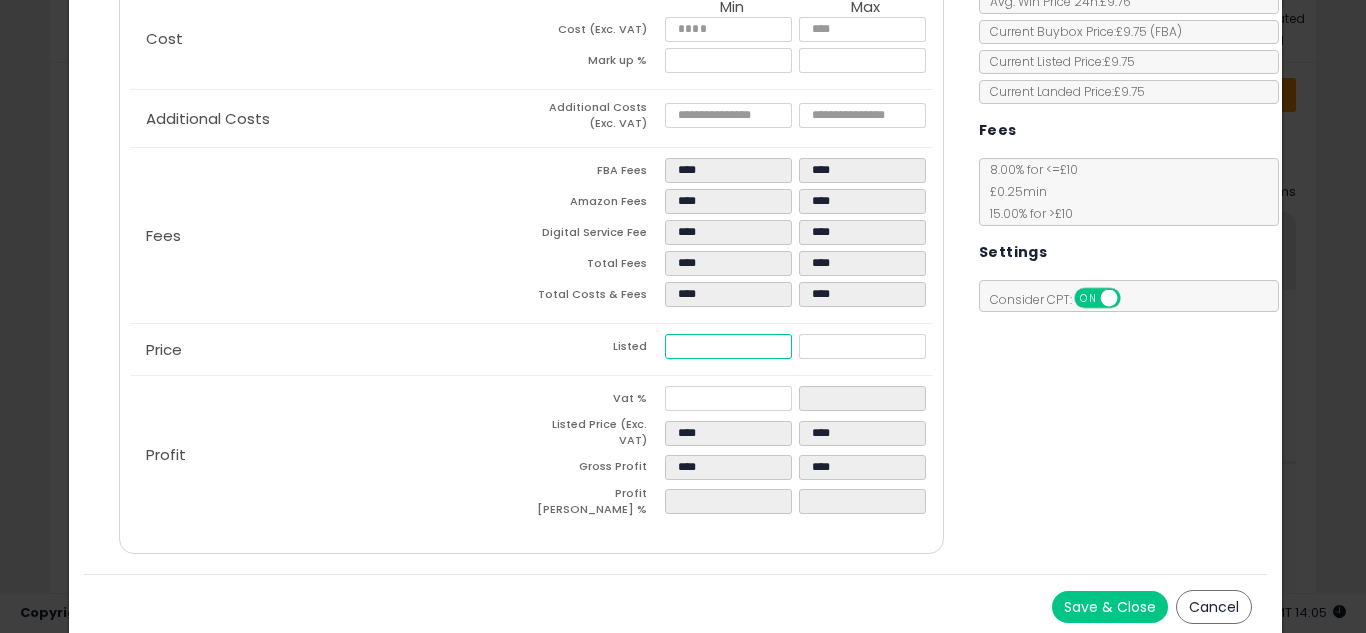 click on "****" at bounding box center [728, 346] 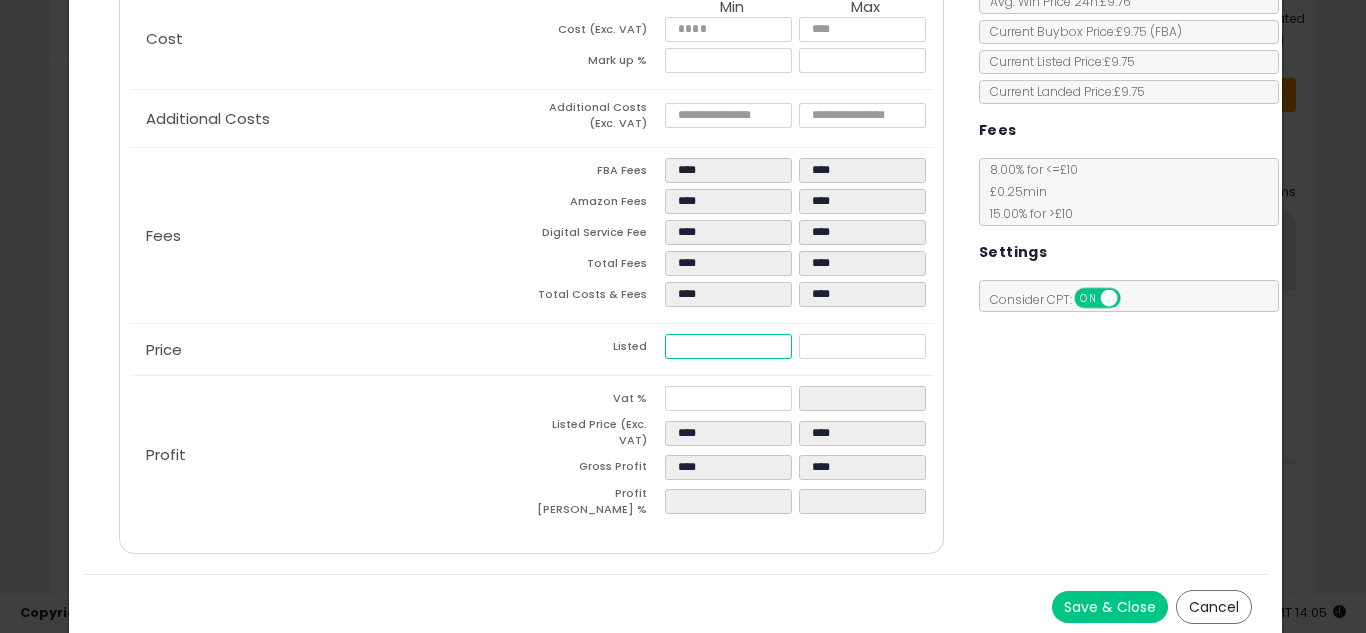 type on "****" 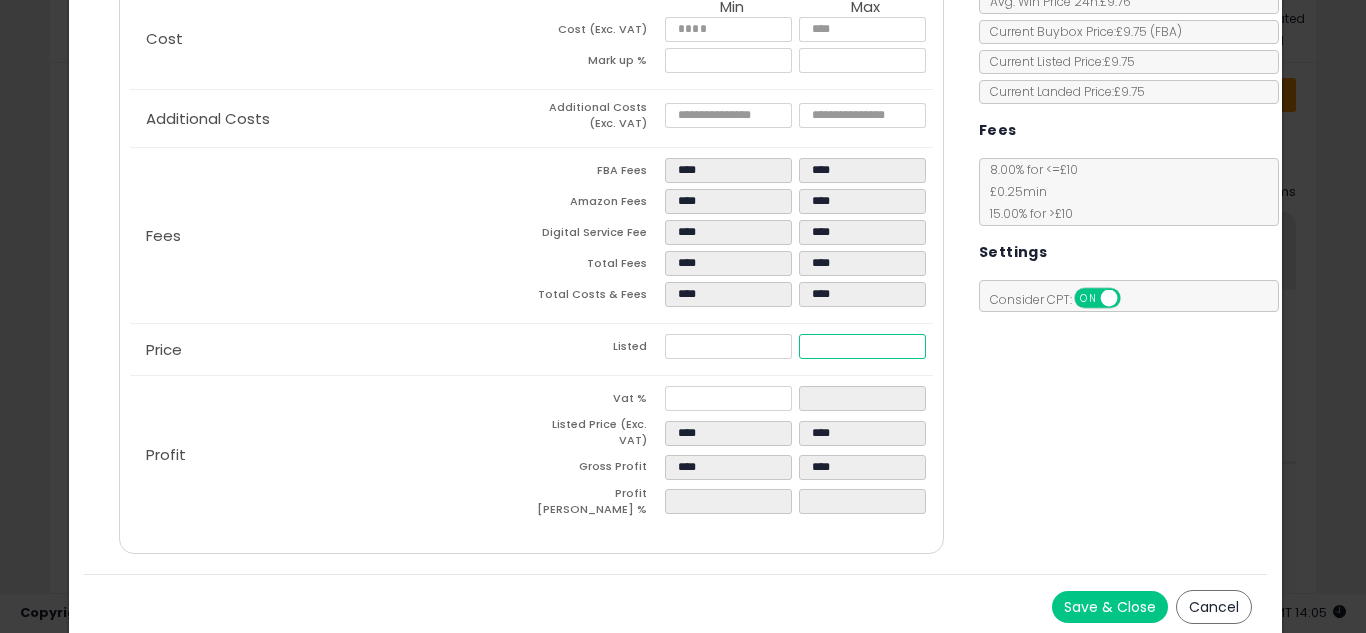 type on "*****" 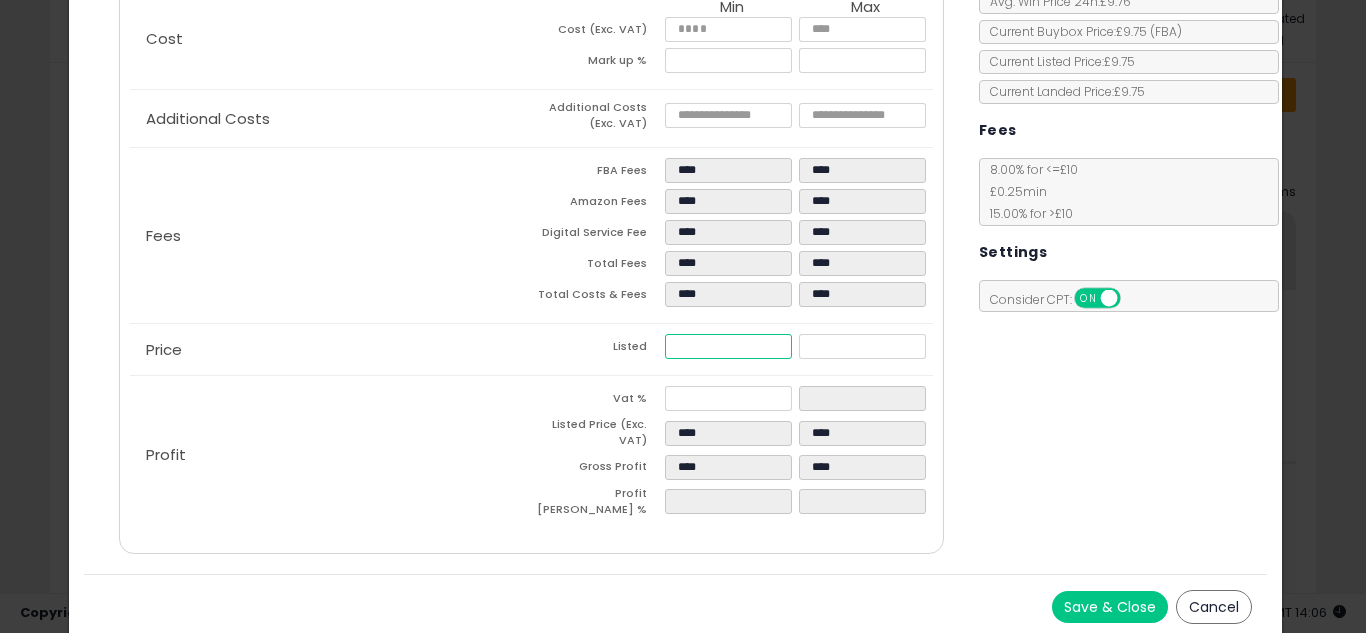 drag, startPoint x: 718, startPoint y: 360, endPoint x: 728, endPoint y: 351, distance: 13.453624 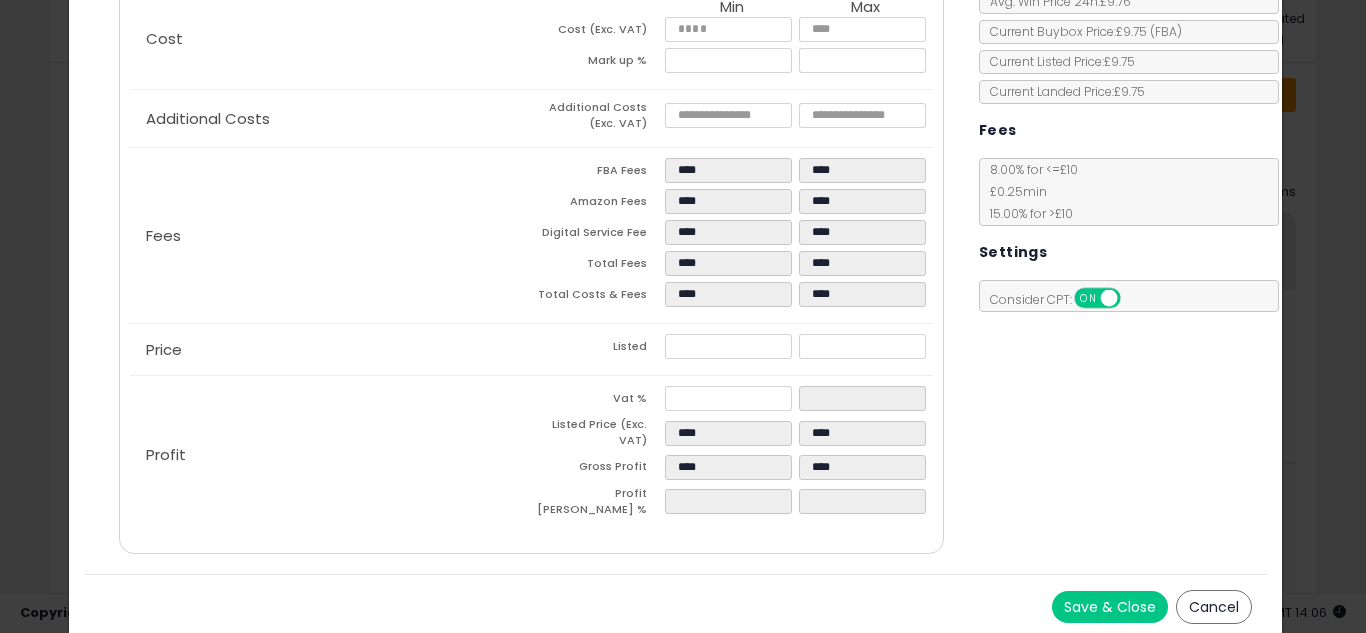type on "*****" 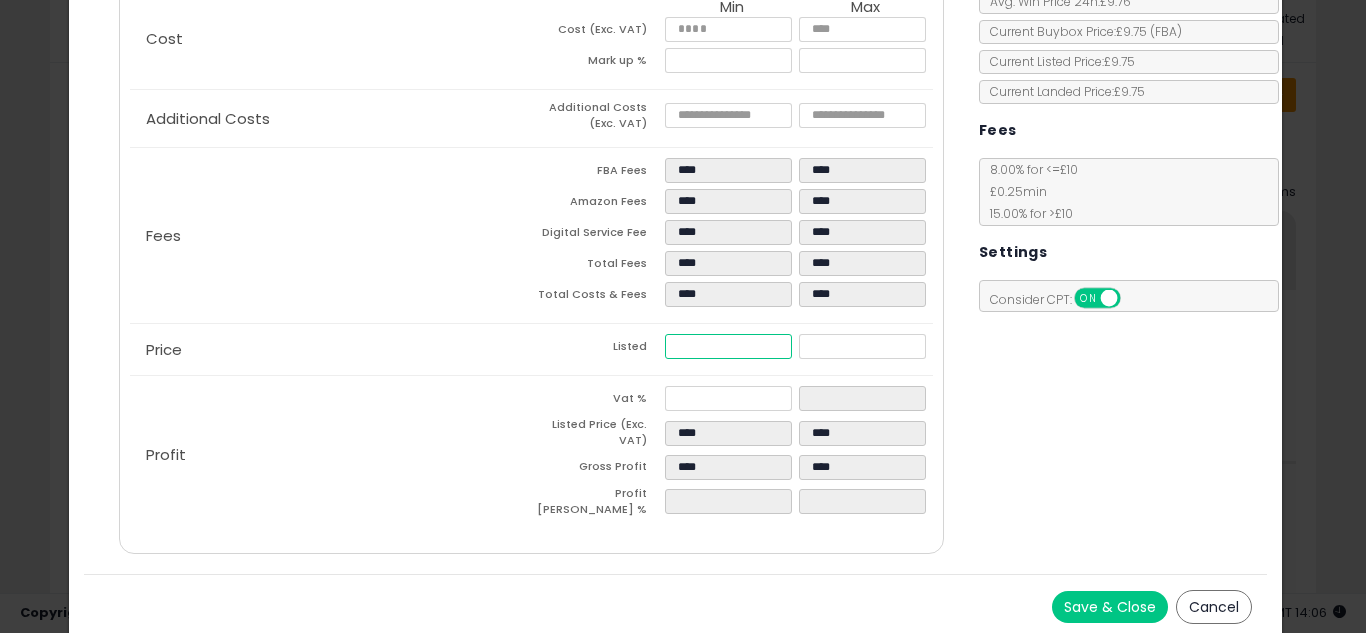 click on "****" at bounding box center [728, 346] 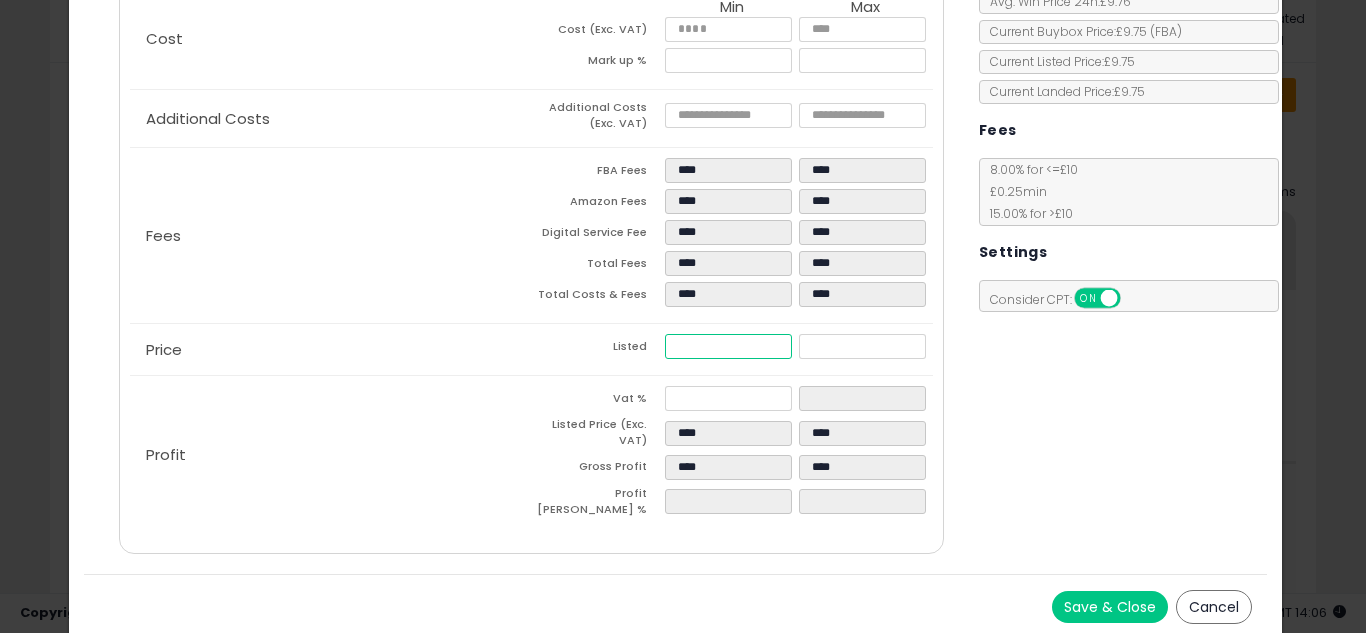 type on "****" 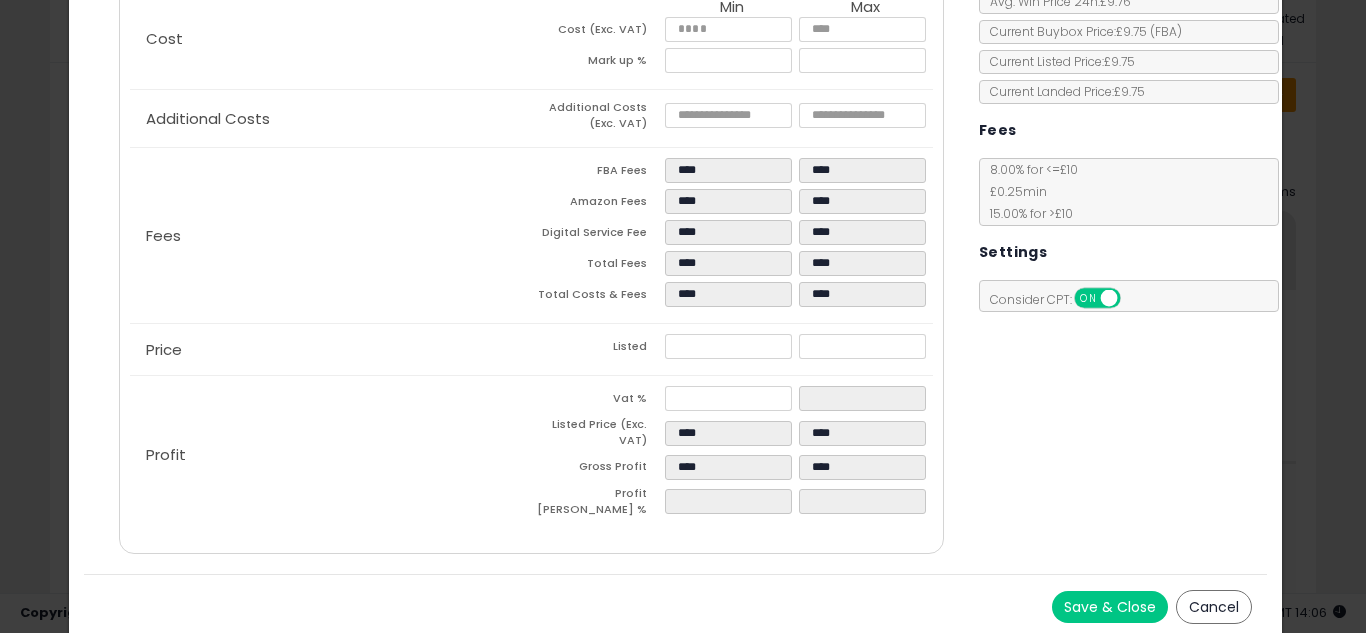 type on "****" 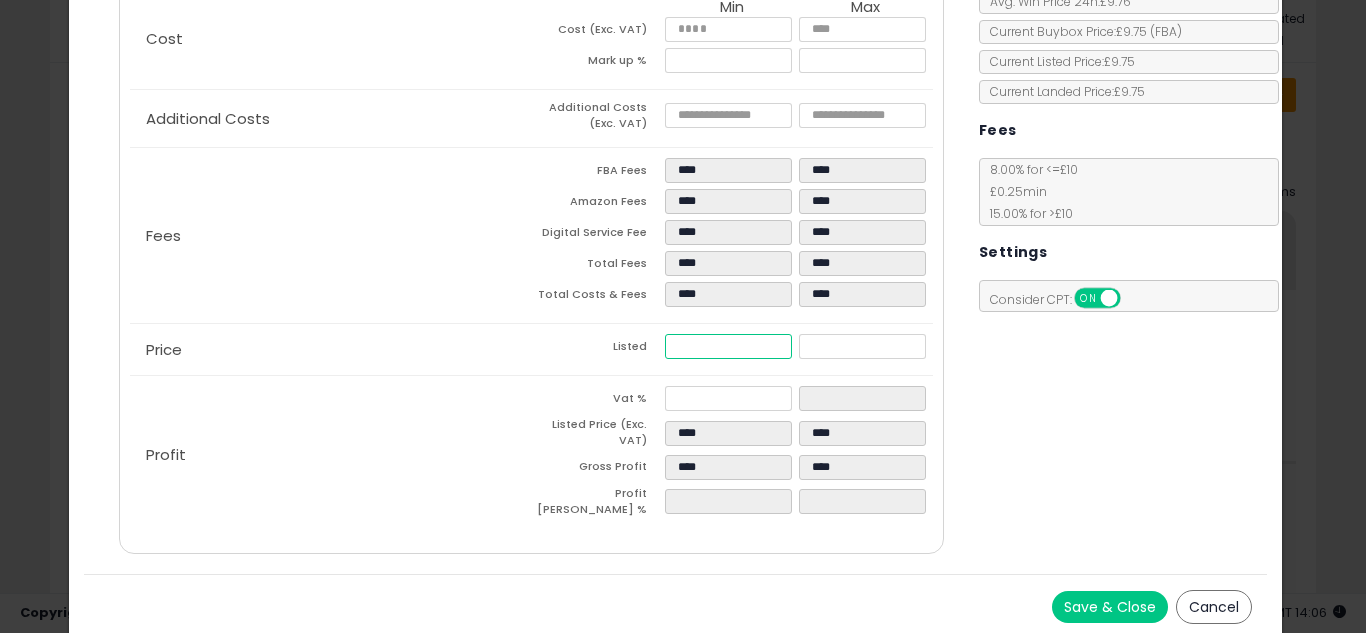 click on "****" at bounding box center (728, 346) 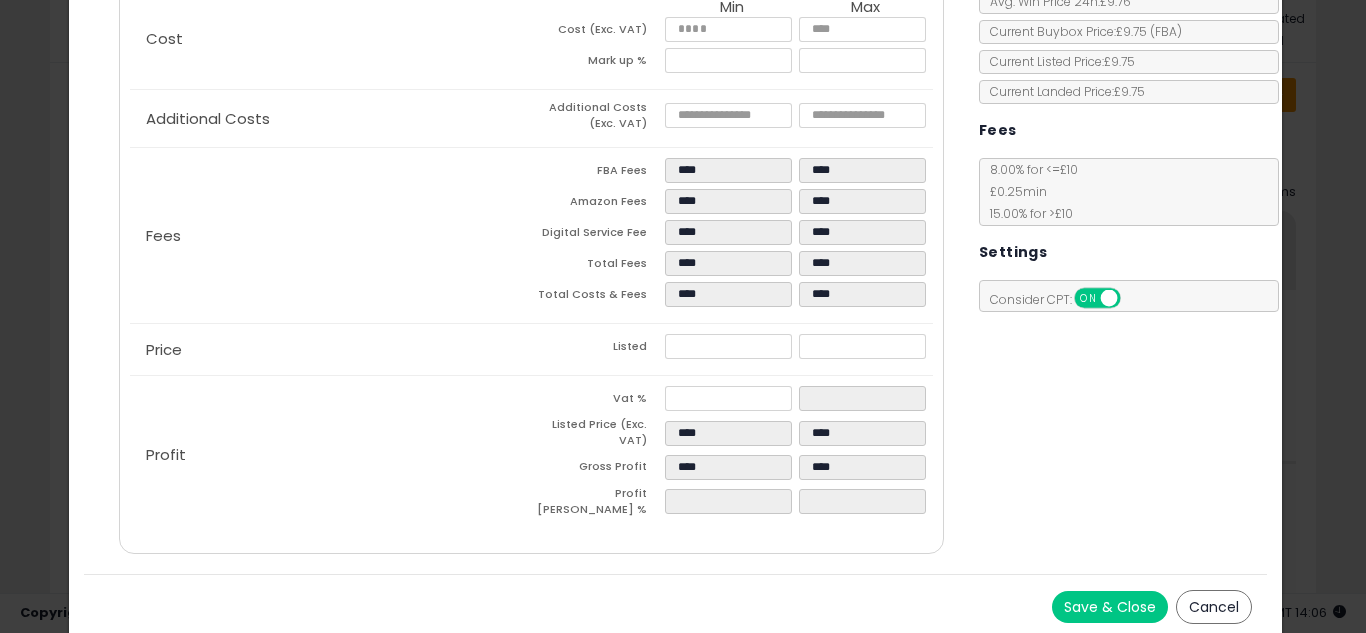 click on "Costs
Repricing Settings
Business Pricing
Analytics
Cost" at bounding box center (676, 240) 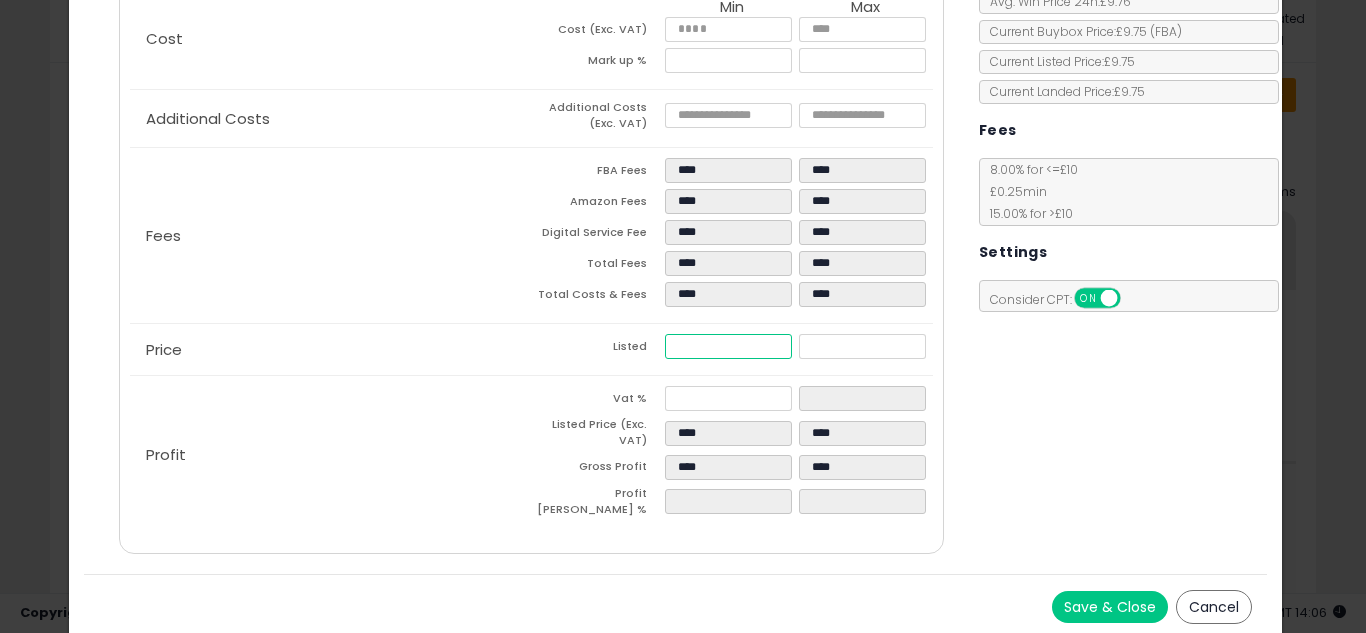click on "****" at bounding box center (728, 346) 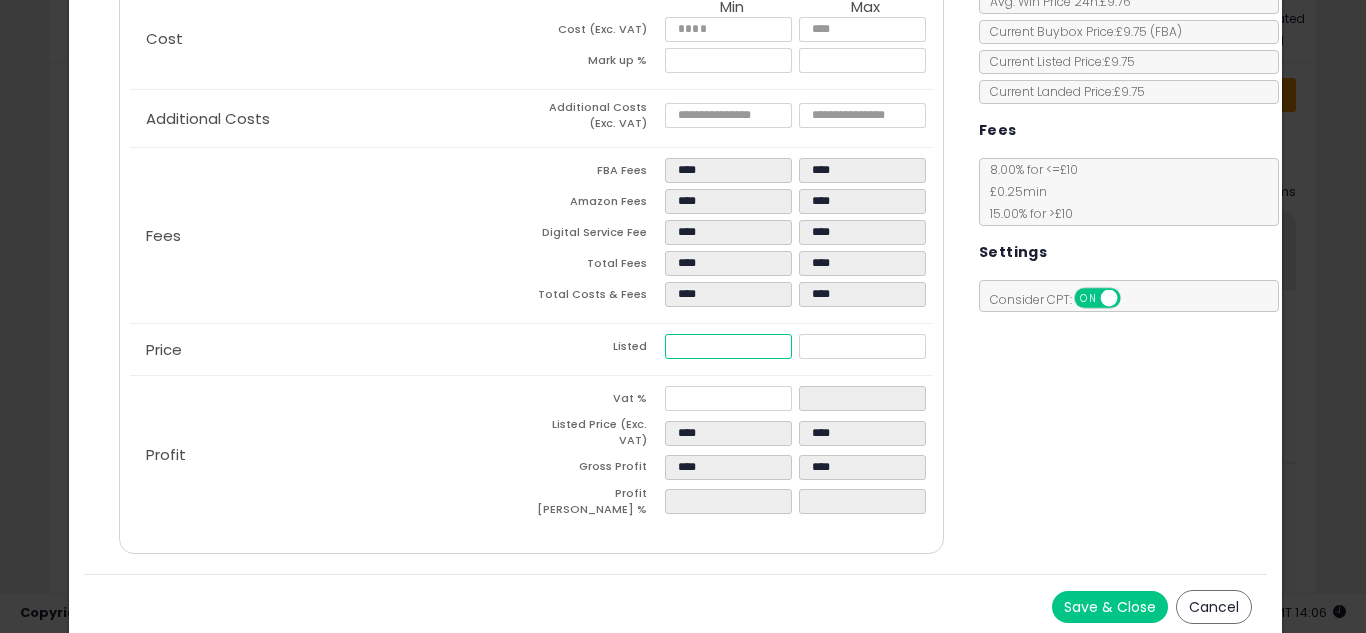 type on "****" 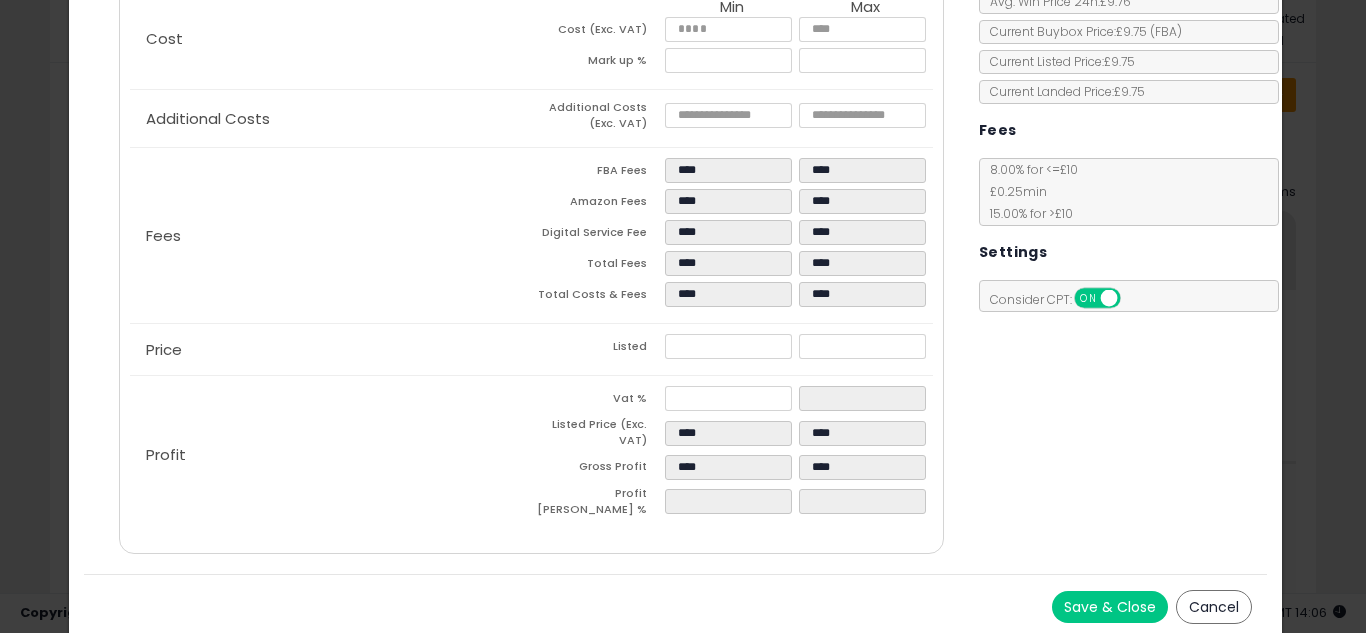 type on "*****" 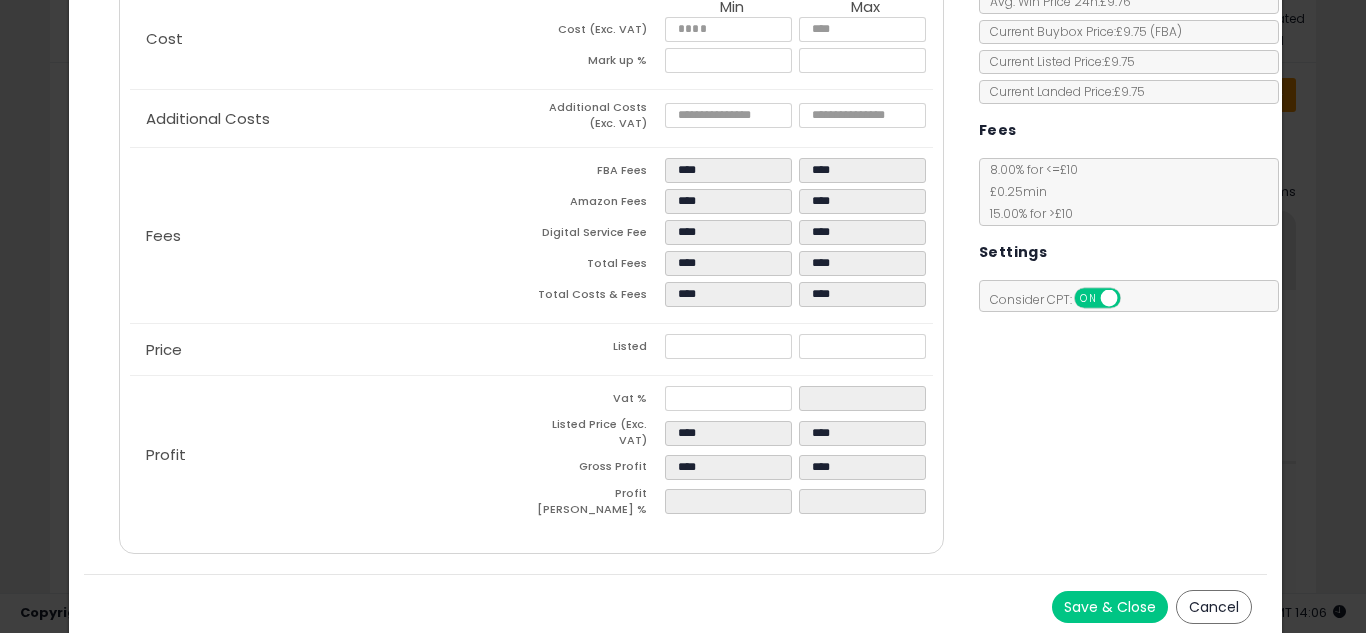 click on "Save & Close" at bounding box center (1110, 607) 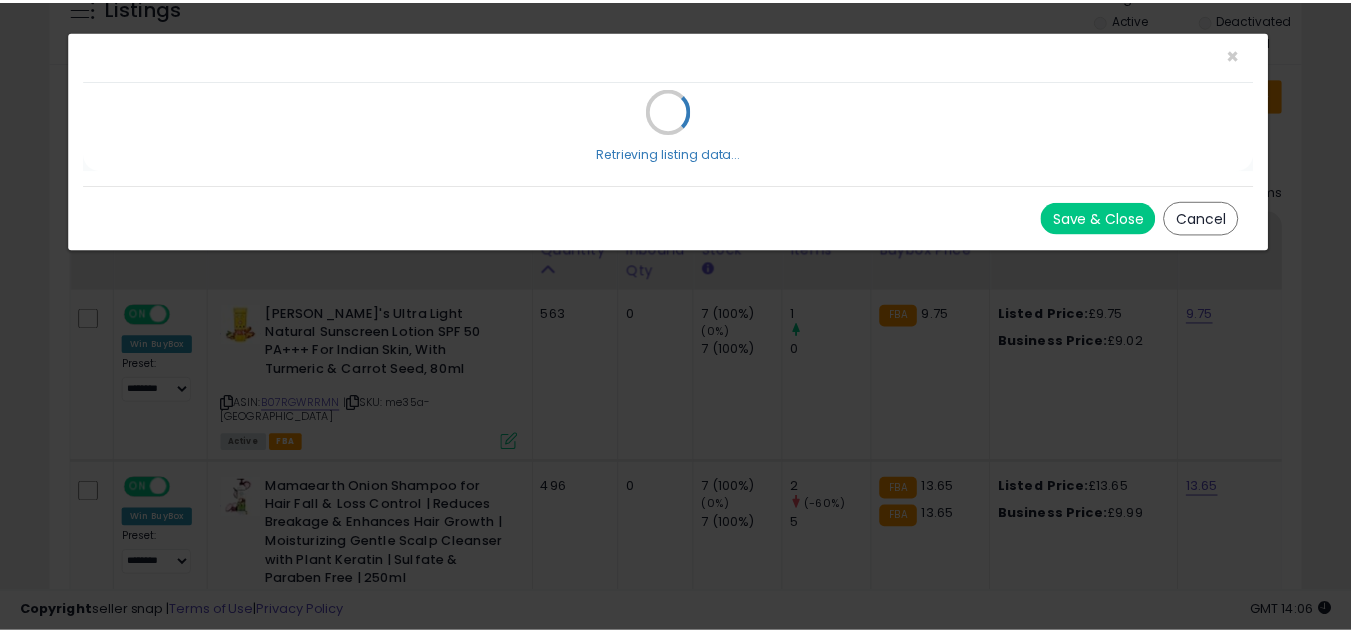 scroll, scrollTop: 0, scrollLeft: 0, axis: both 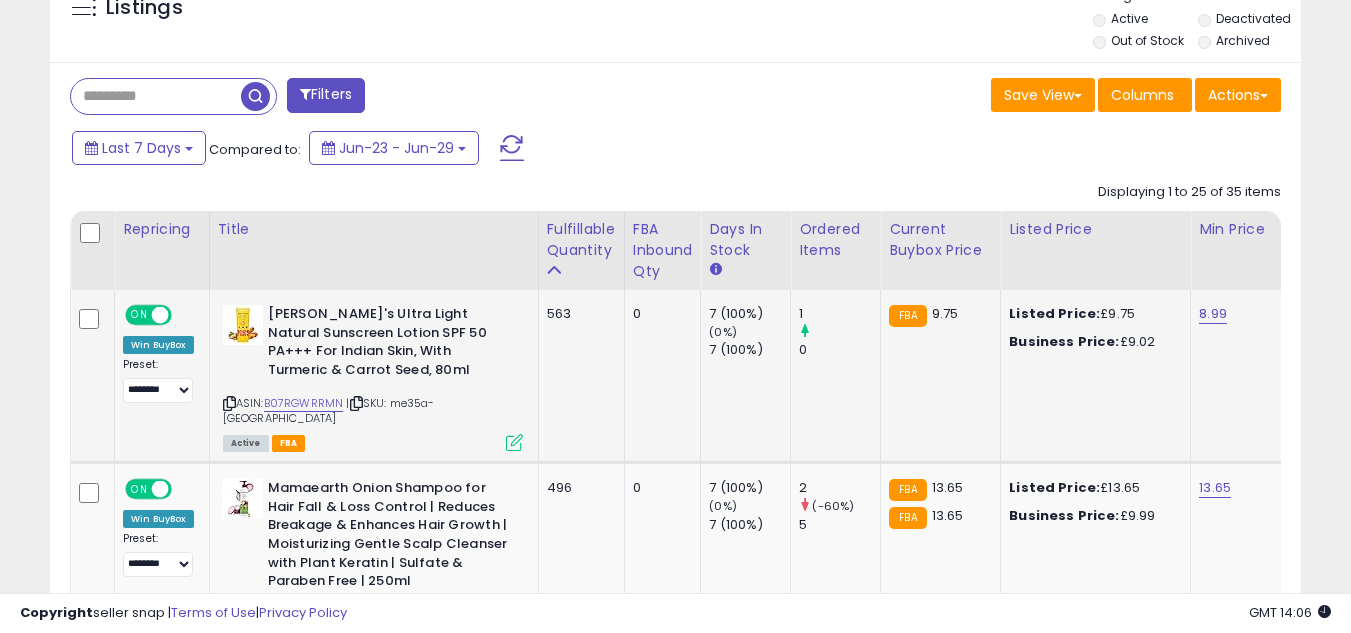 click at bounding box center [514, 442] 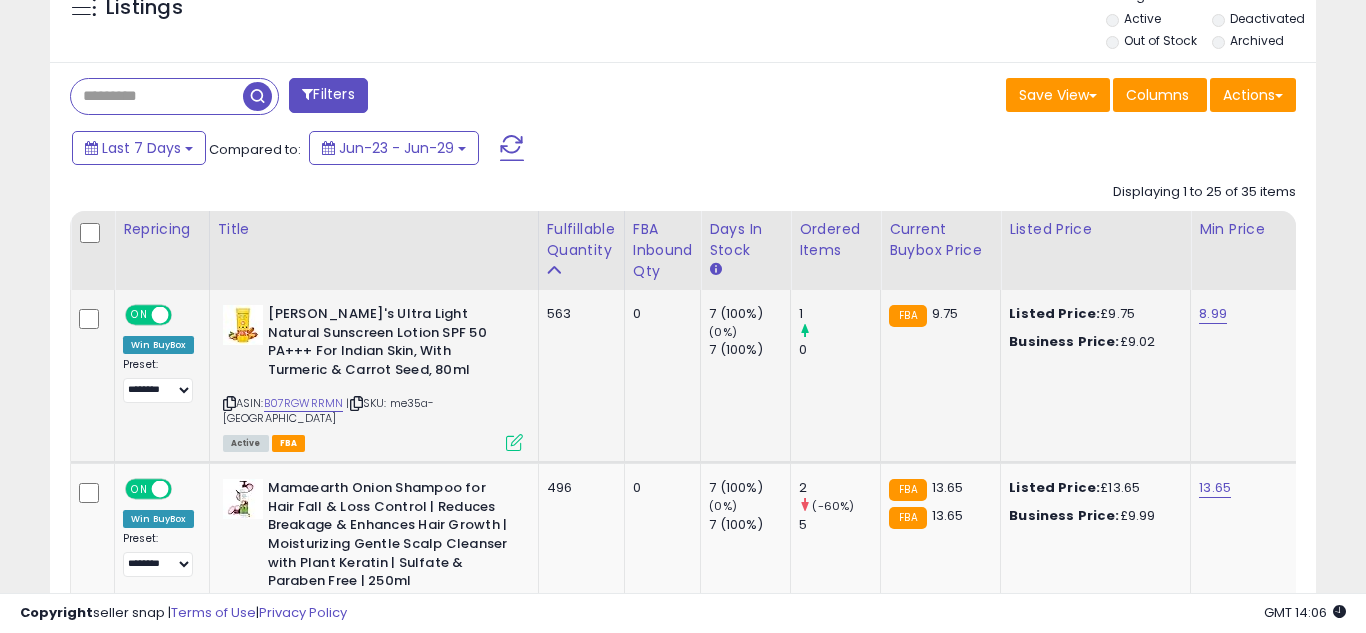 scroll, scrollTop: 999590, scrollLeft: 999267, axis: both 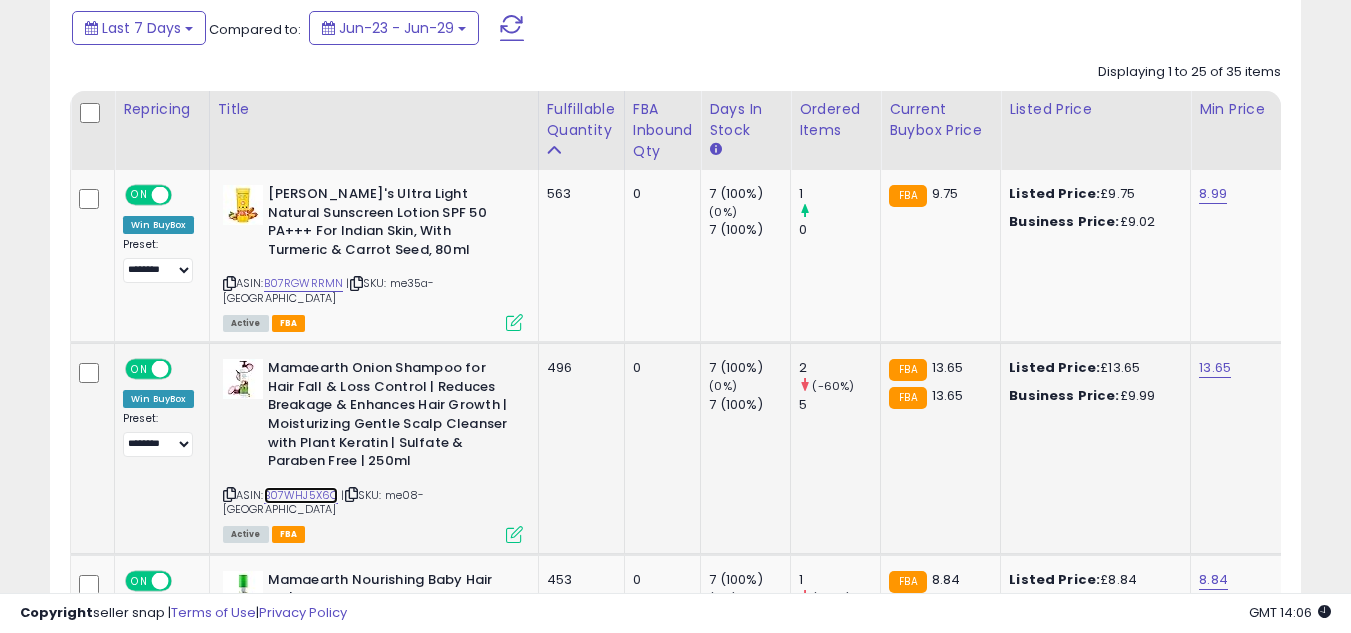 click on "B07WHJ5X6Q" at bounding box center [301, 495] 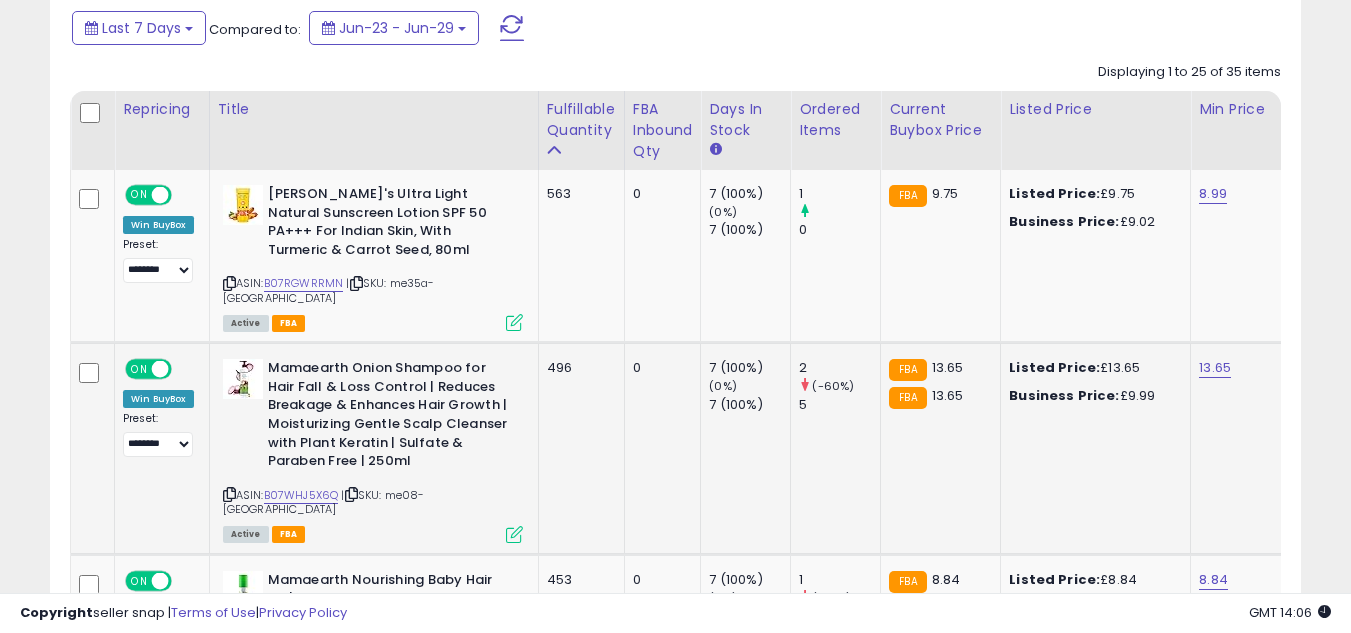 click at bounding box center [514, 534] 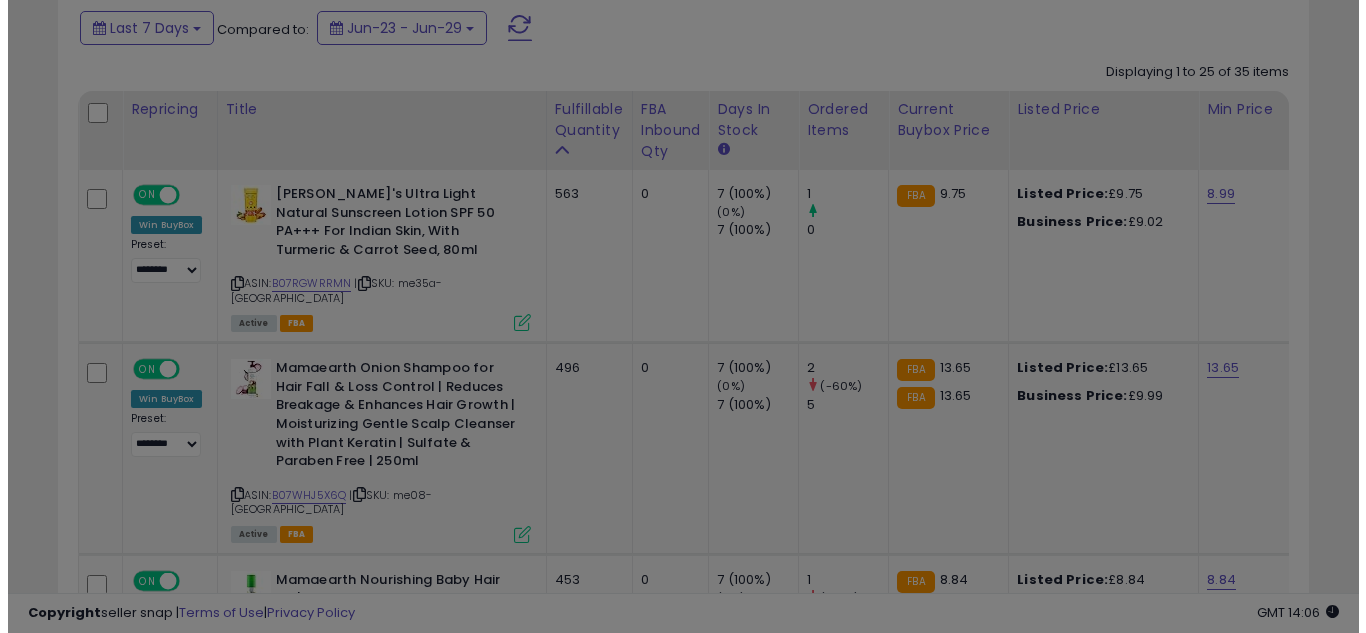 scroll, scrollTop: 999590, scrollLeft: 999267, axis: both 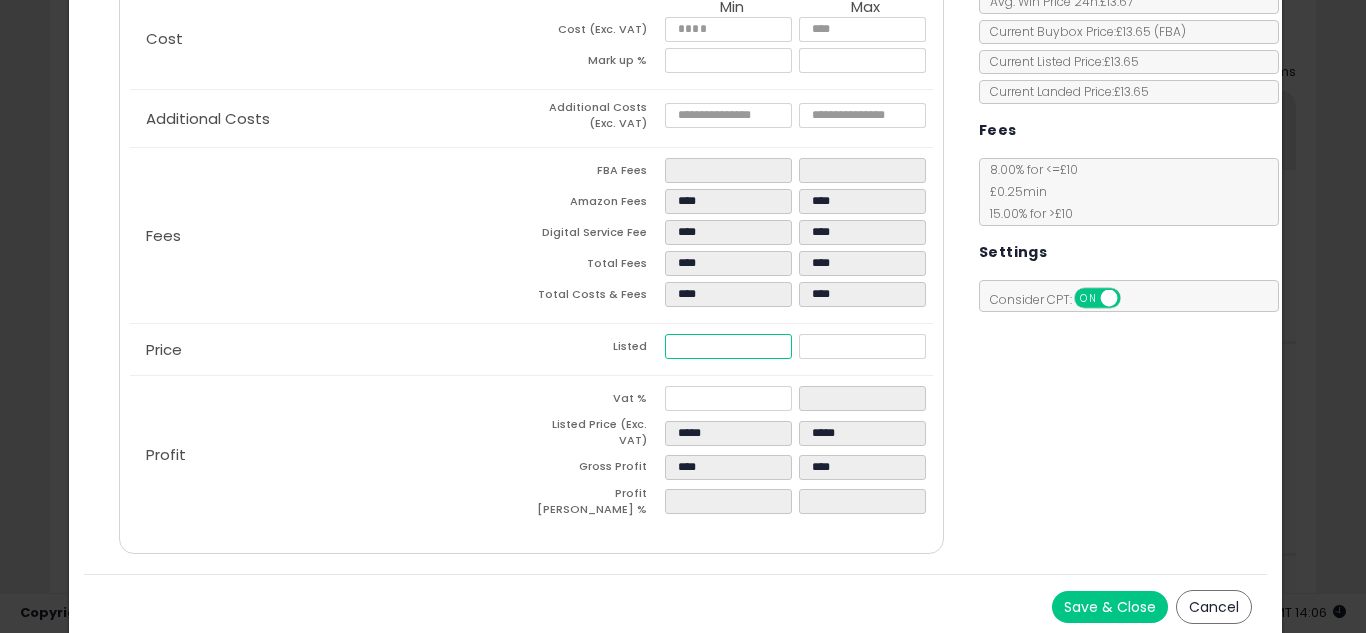 click on "*****" at bounding box center (728, 346) 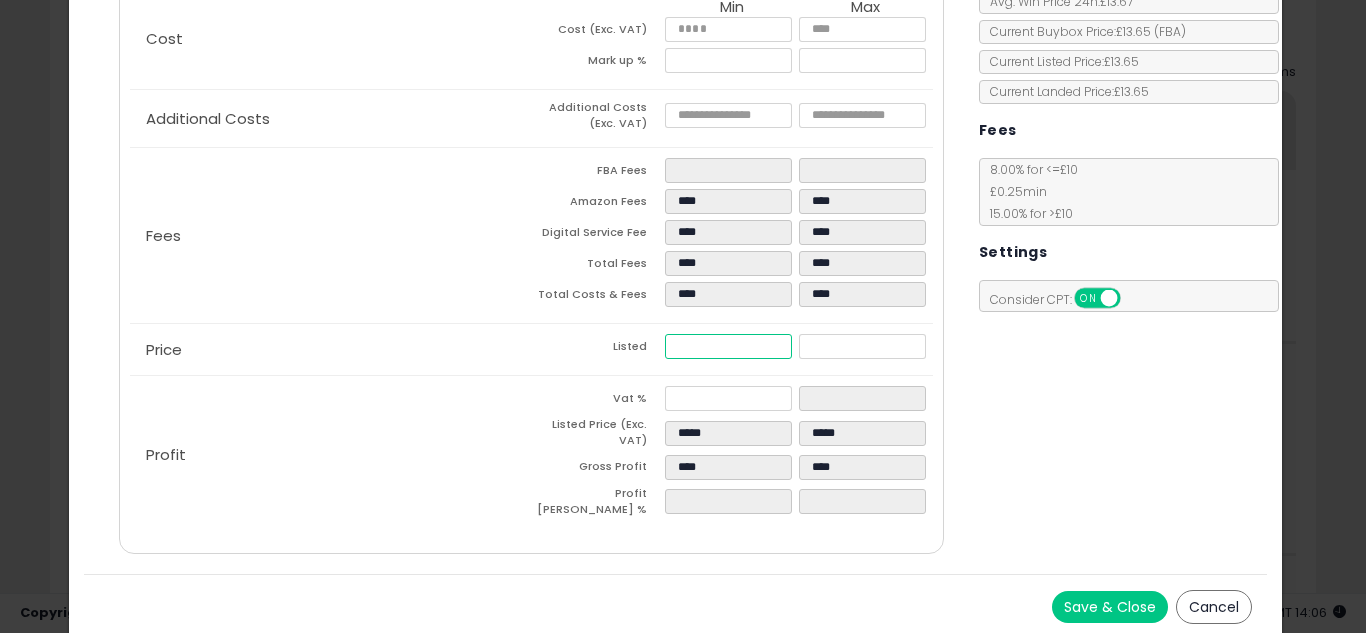 type on "****" 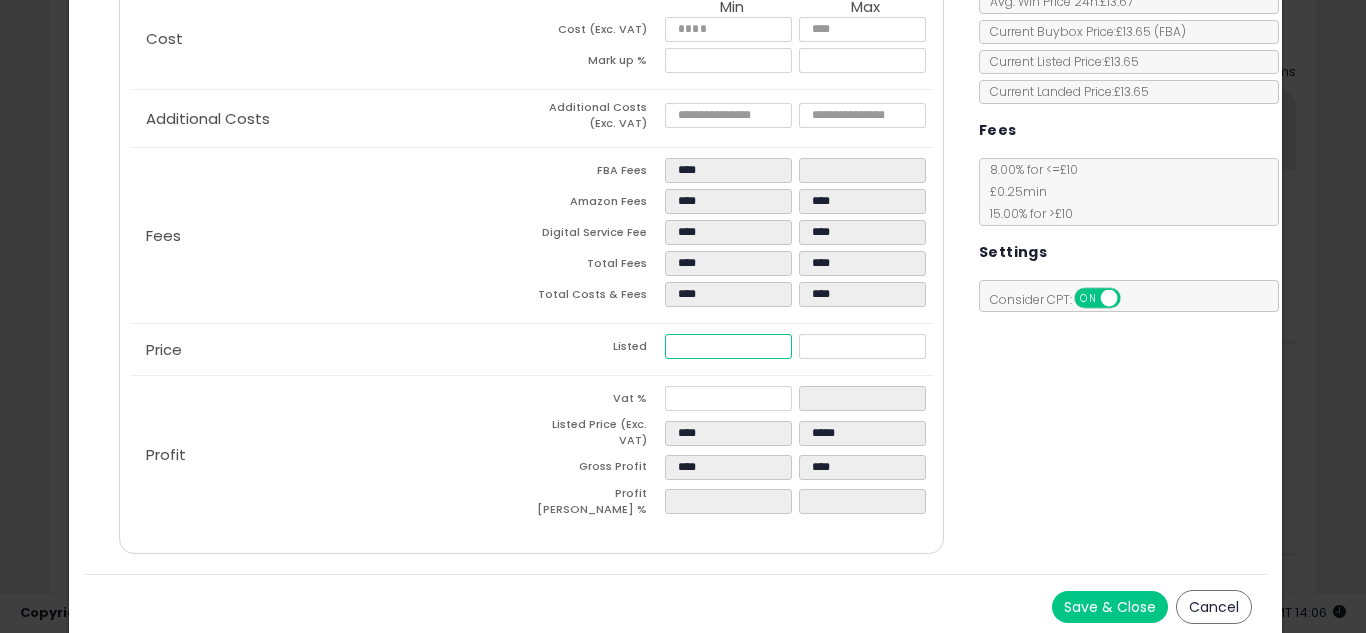 type on "****" 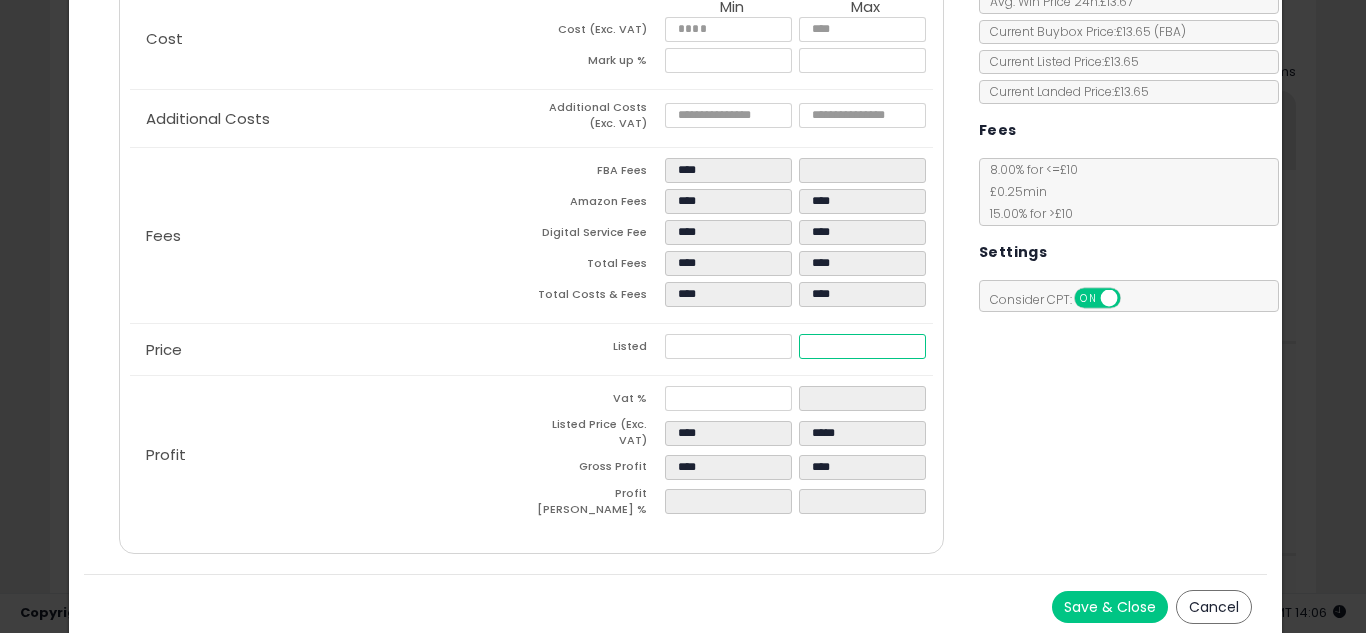 type on "*****" 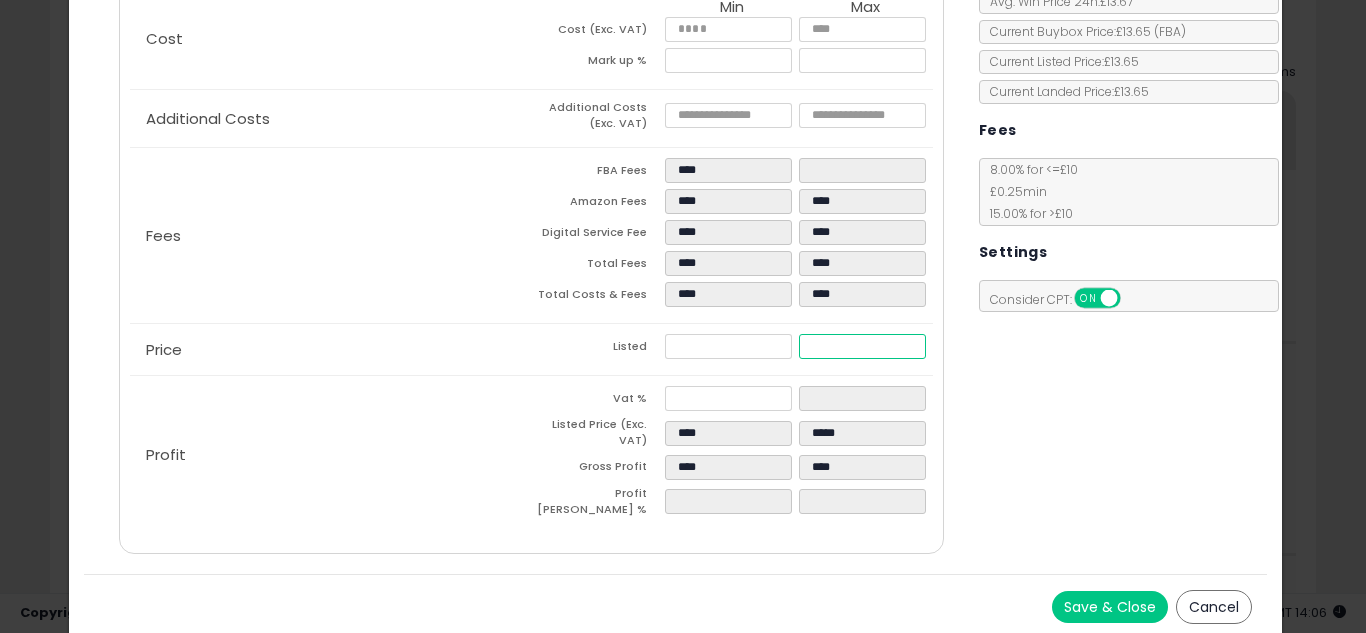 type on "****" 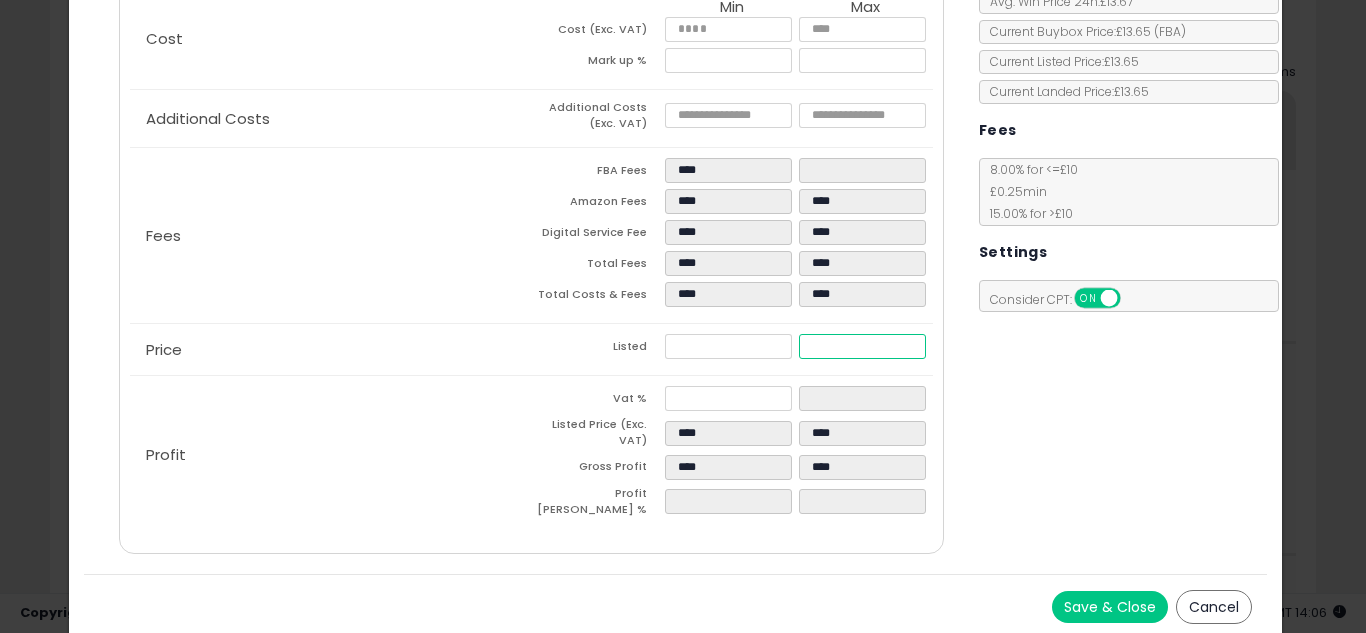 type on "****" 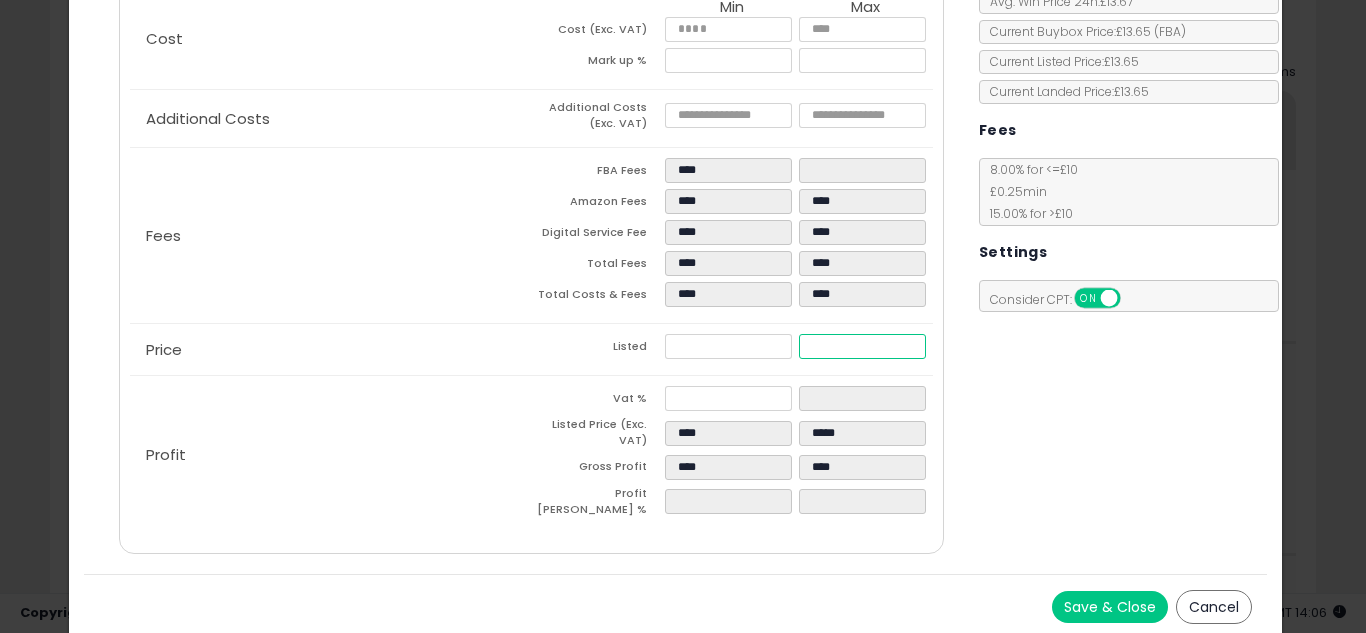 type on "****" 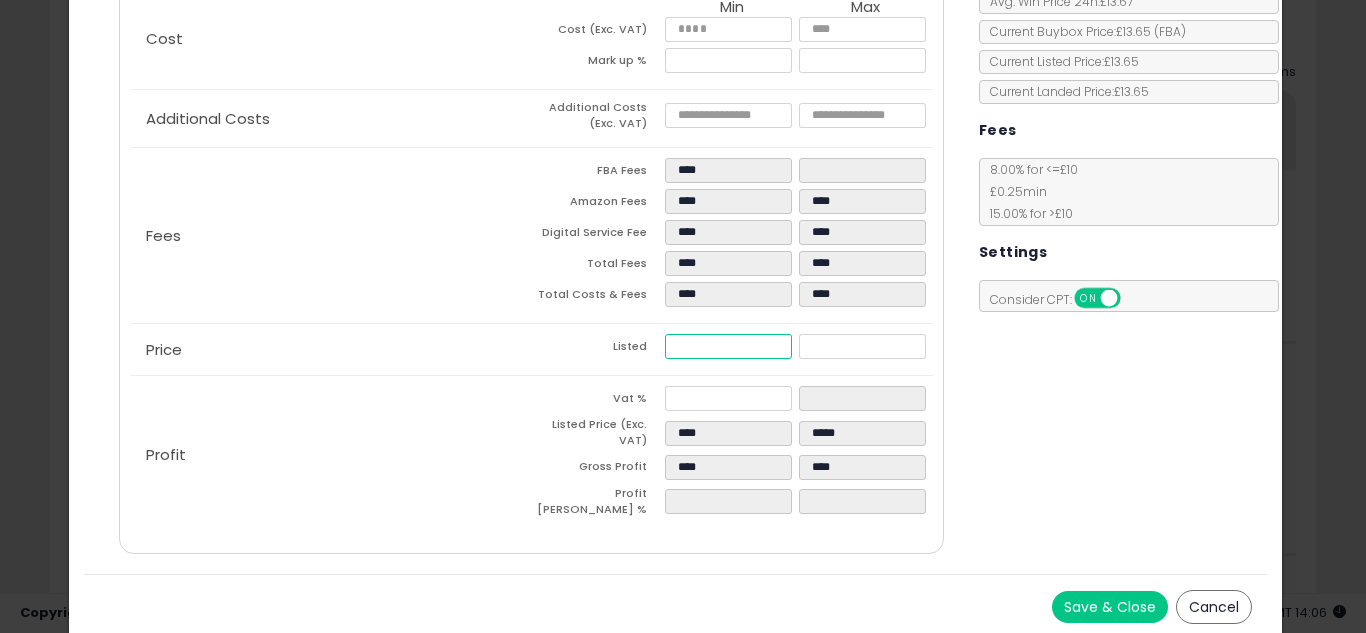 type on "*****" 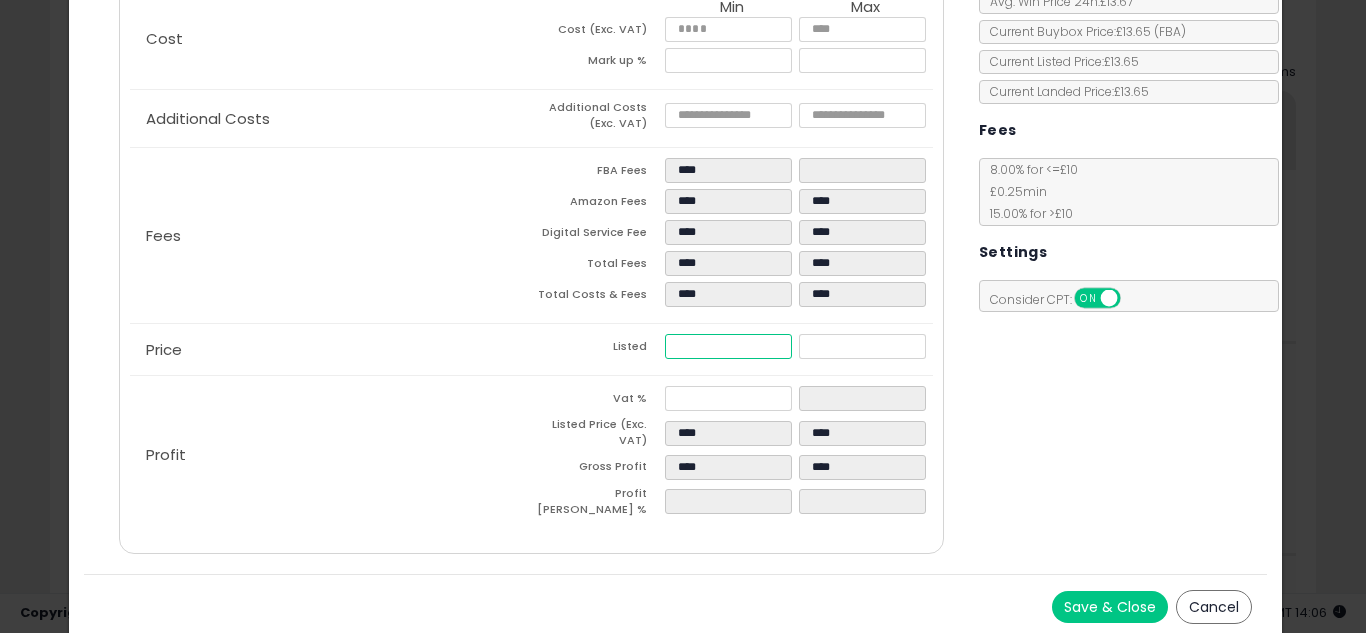 click on "****" at bounding box center (728, 346) 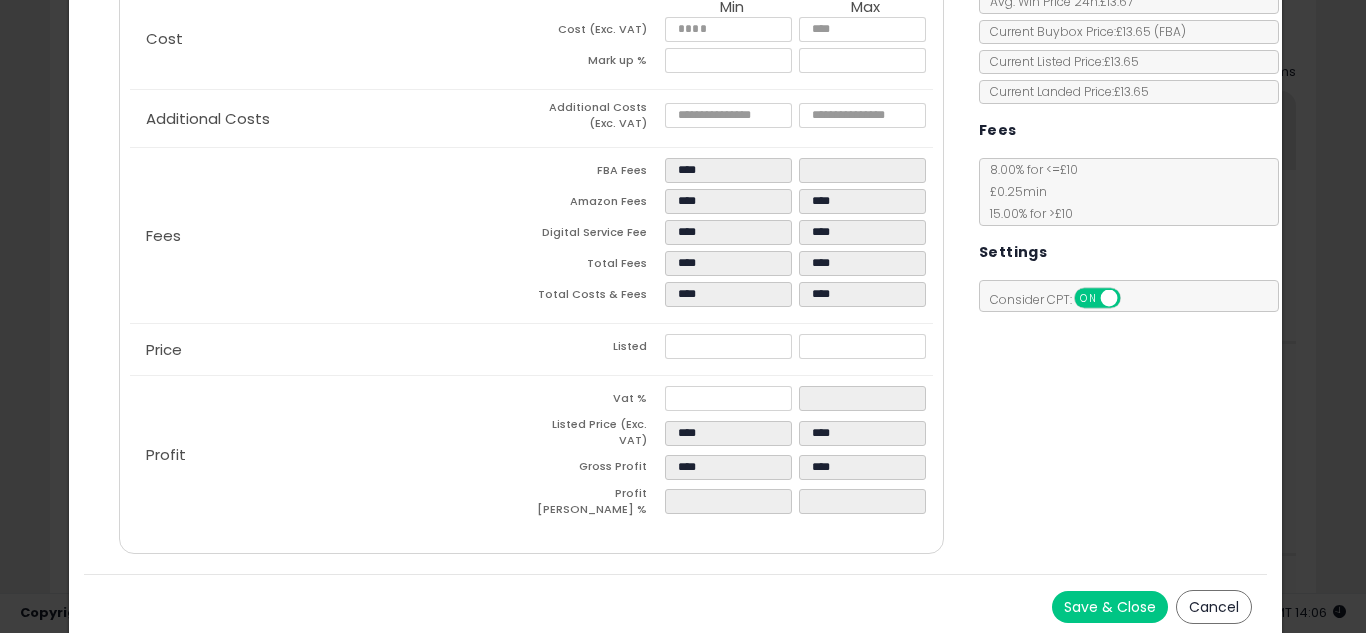 type on "*****" 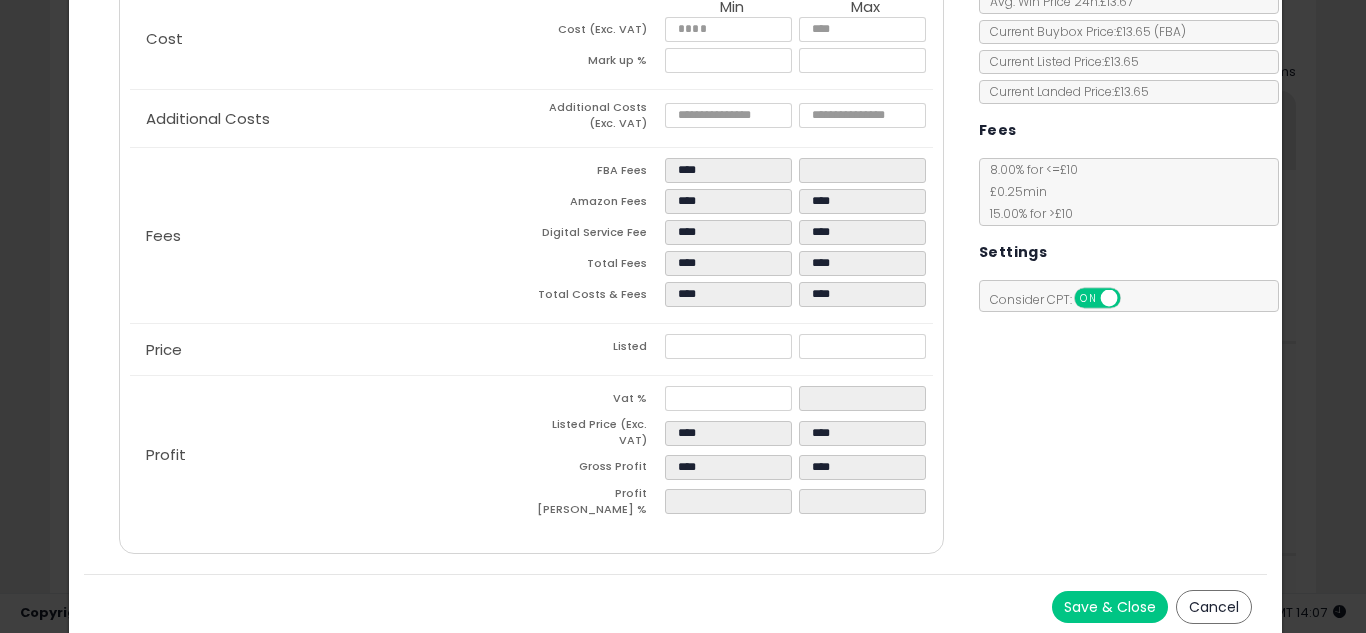 click on "Save & Close" at bounding box center [1110, 607] 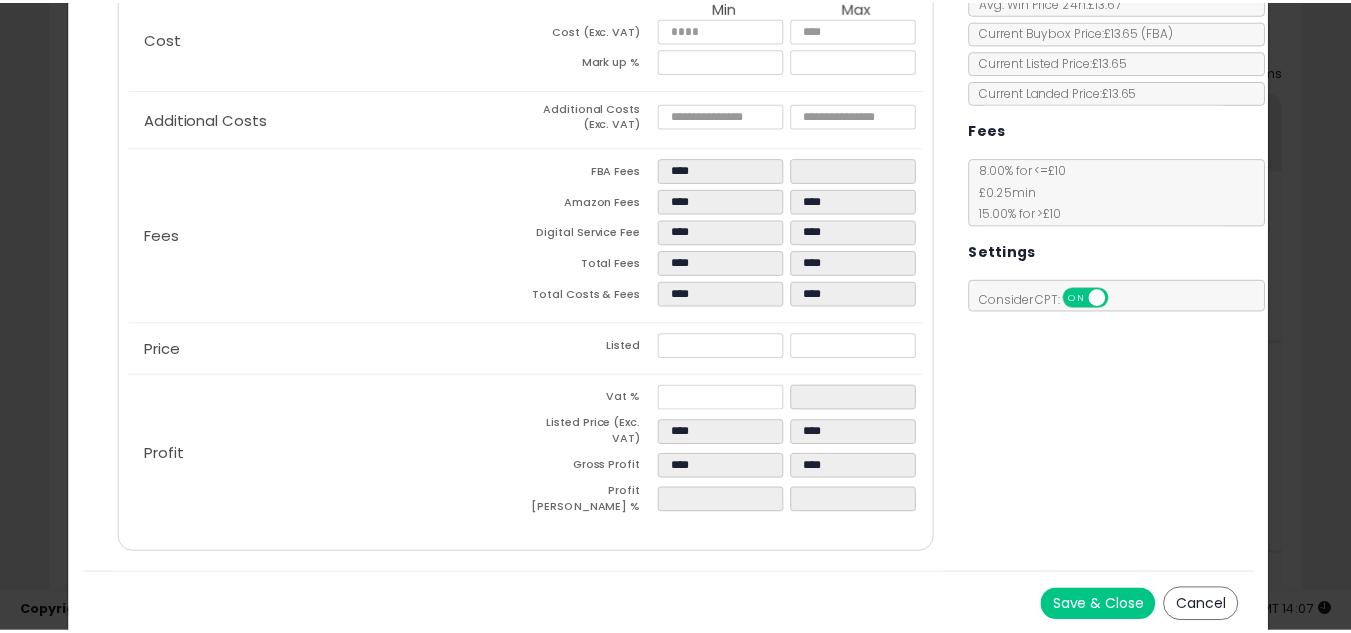 scroll, scrollTop: 0, scrollLeft: 0, axis: both 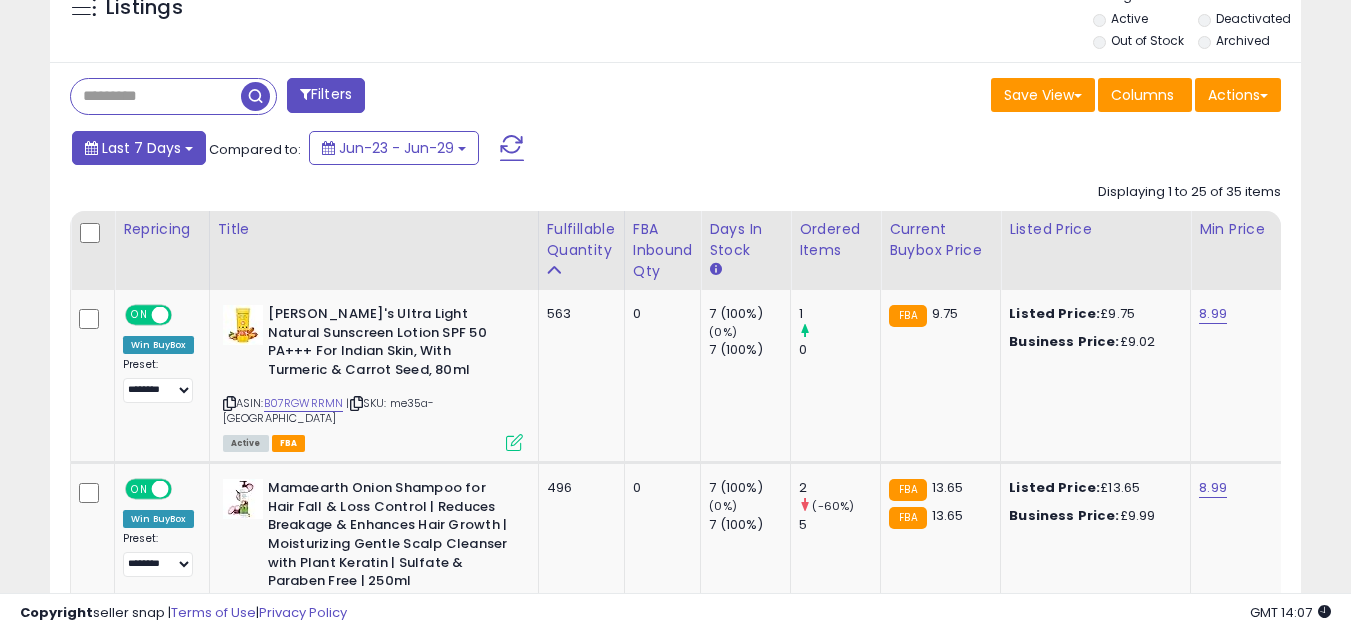 click on "Last 7 Days" at bounding box center [139, 148] 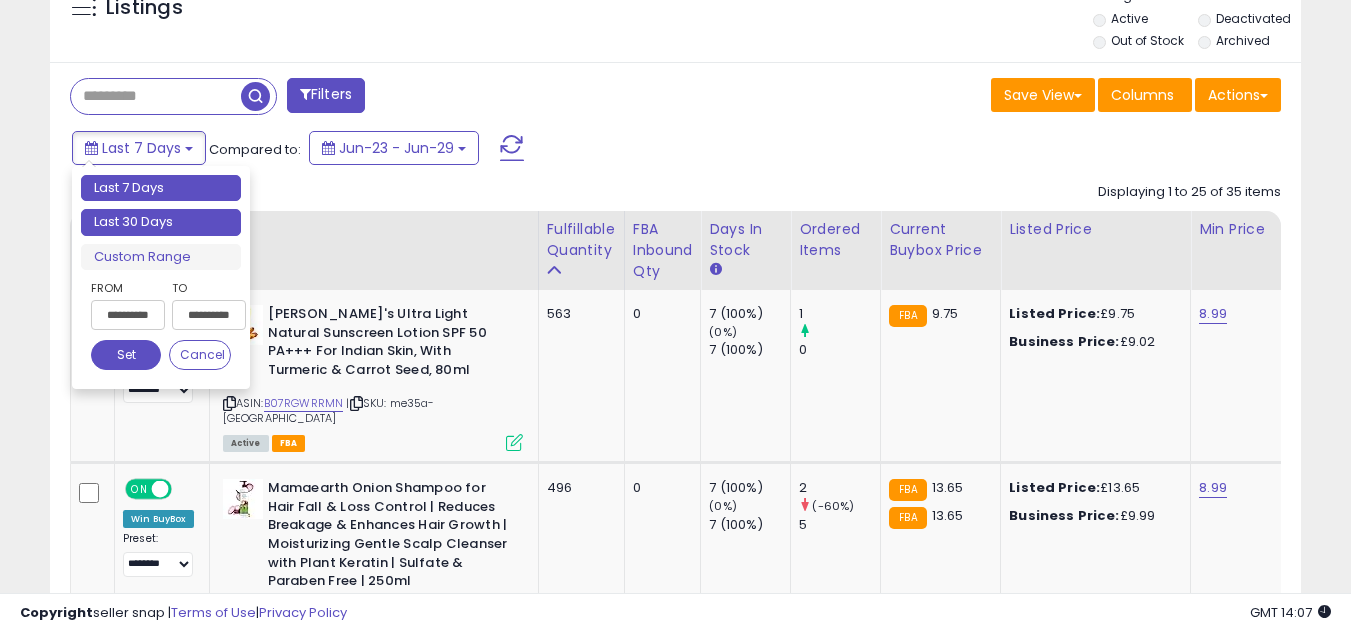 type on "**********" 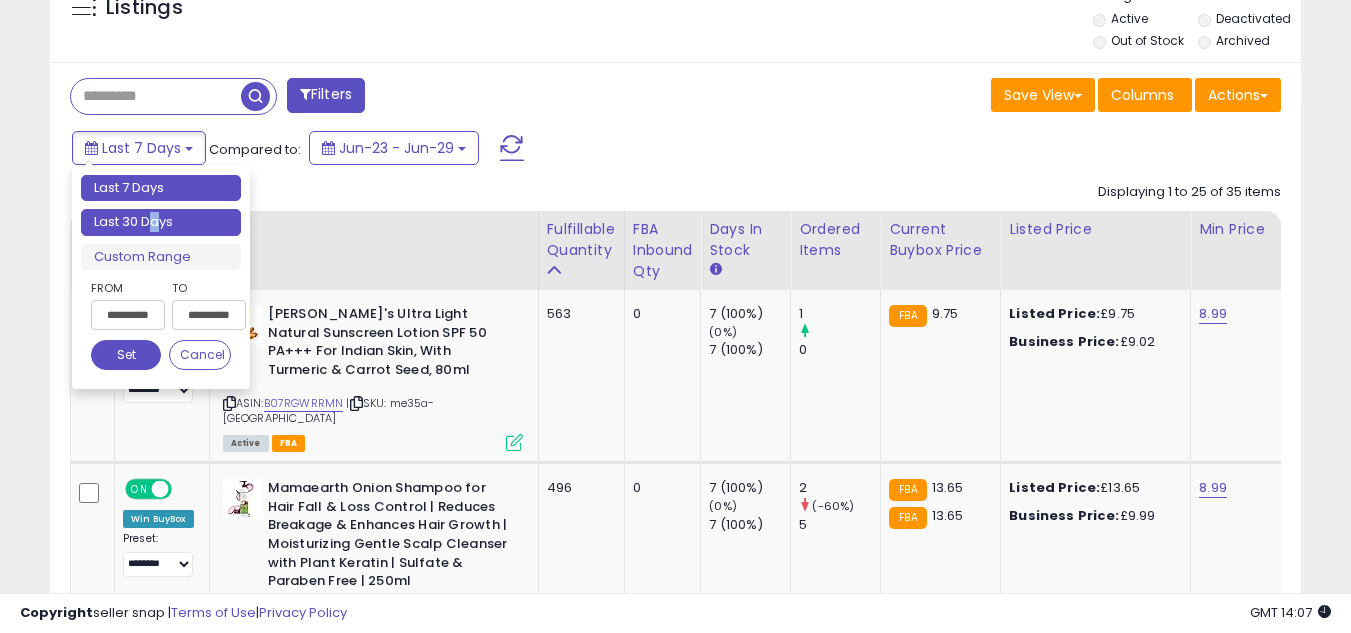 click on "Last 7 Days Last 30 Days Custom Range" at bounding box center (161, 223) 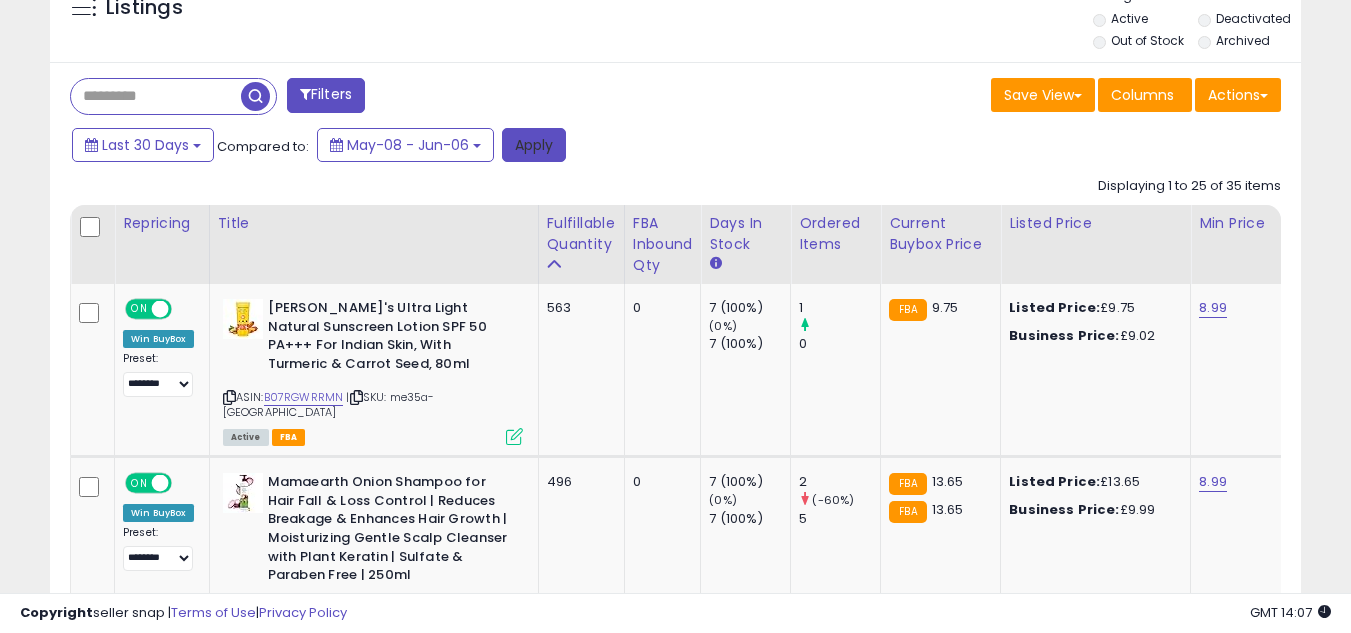 click on "Apply" at bounding box center [534, 145] 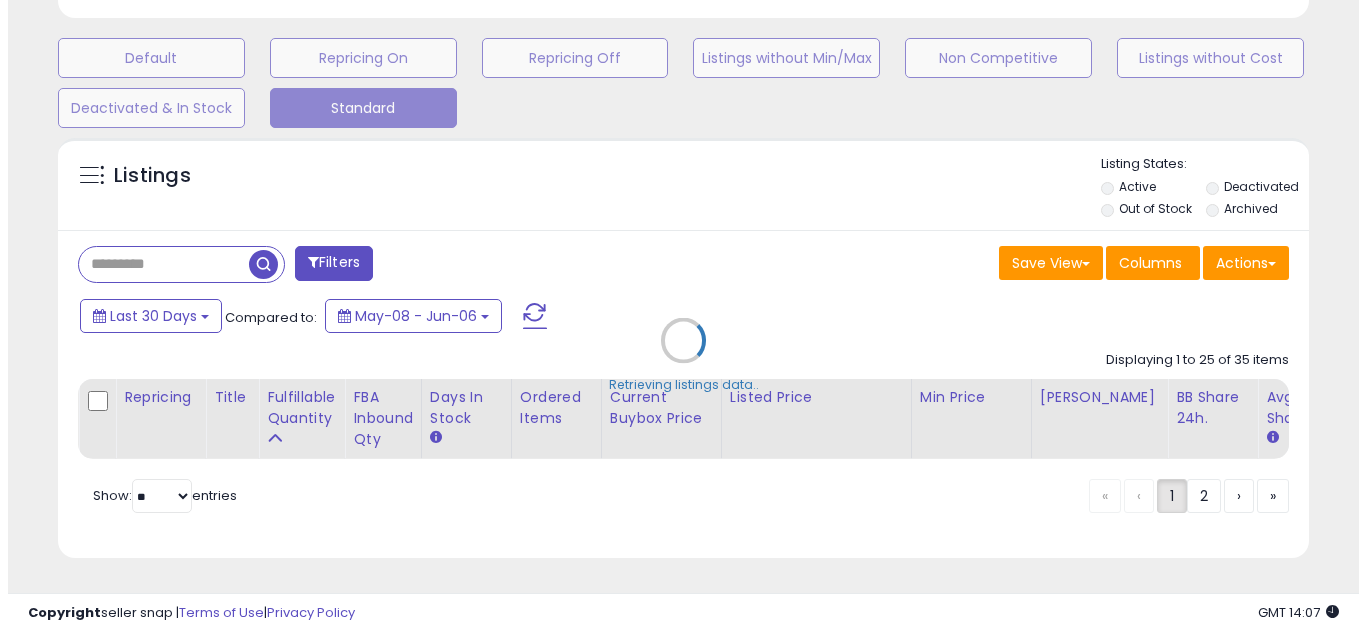 scroll, scrollTop: 607, scrollLeft: 0, axis: vertical 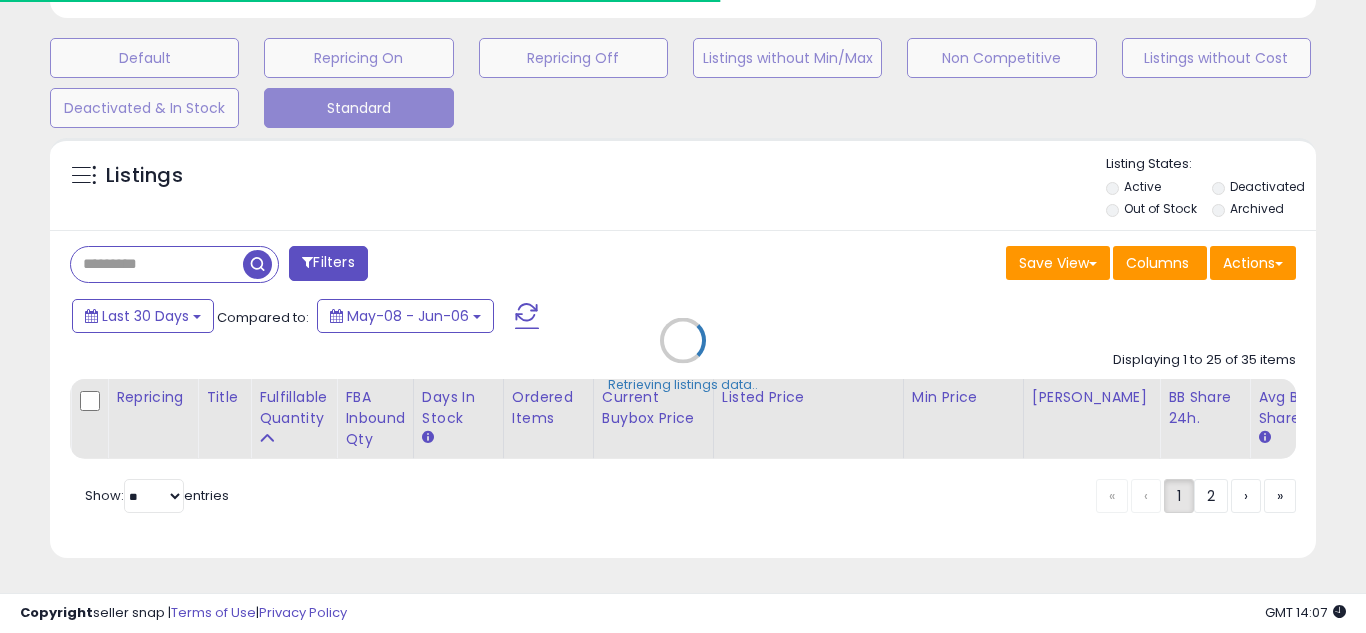 click on "Retrieving listings data.." at bounding box center [683, 355] 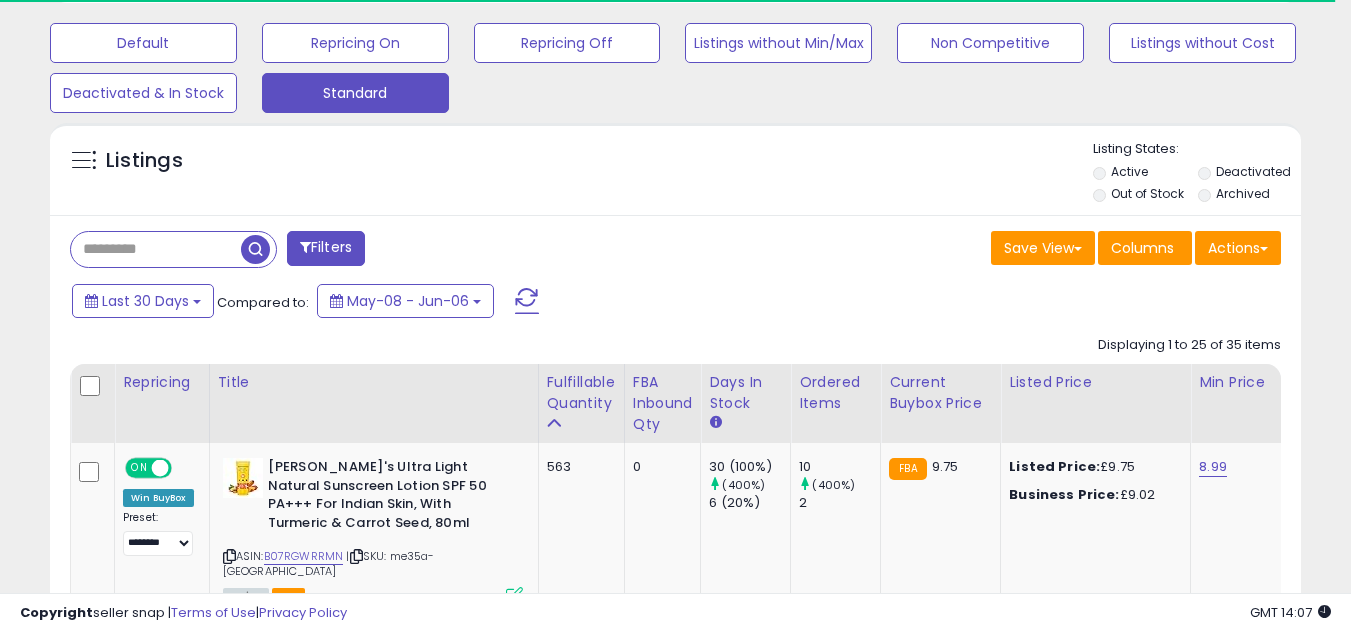 scroll, scrollTop: 410, scrollLeft: 724, axis: both 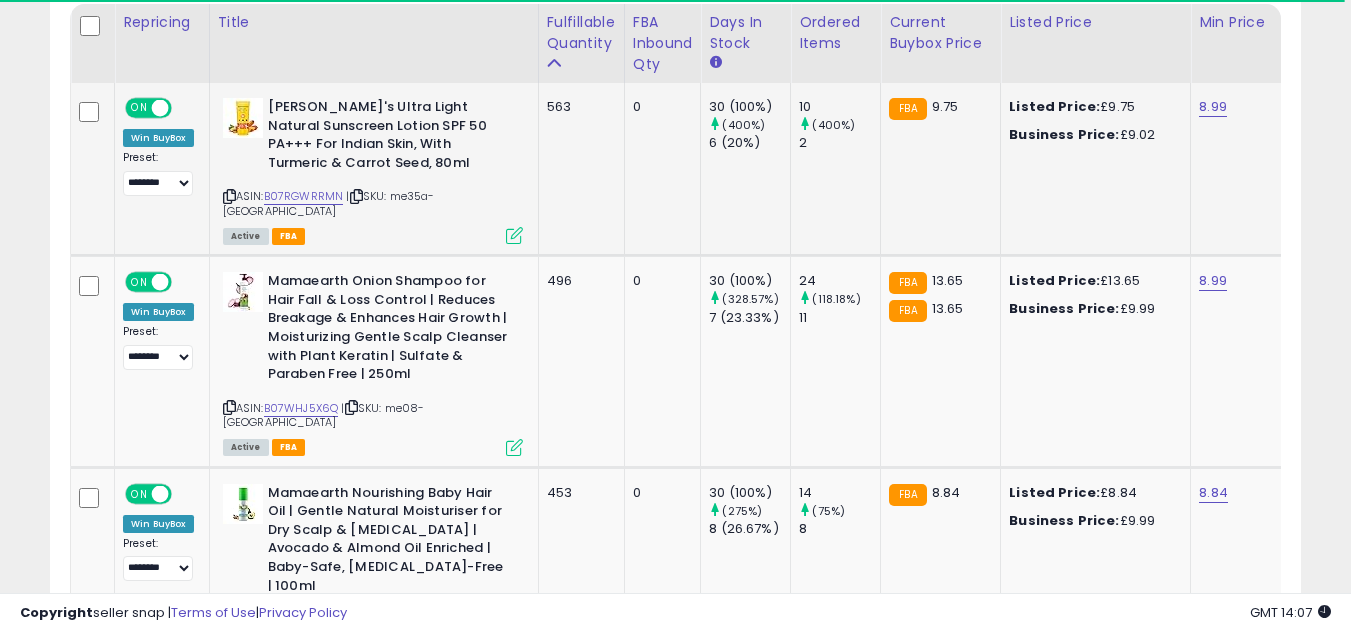 click at bounding box center (514, 235) 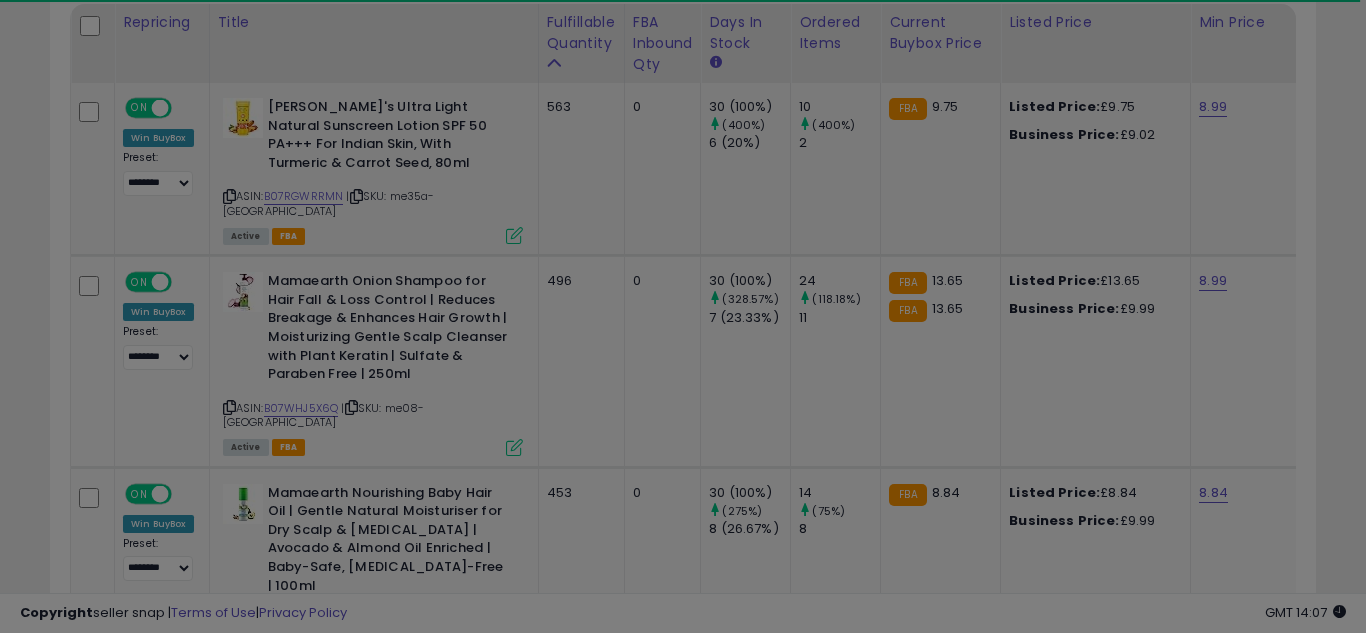 scroll, scrollTop: 0, scrollLeft: 0, axis: both 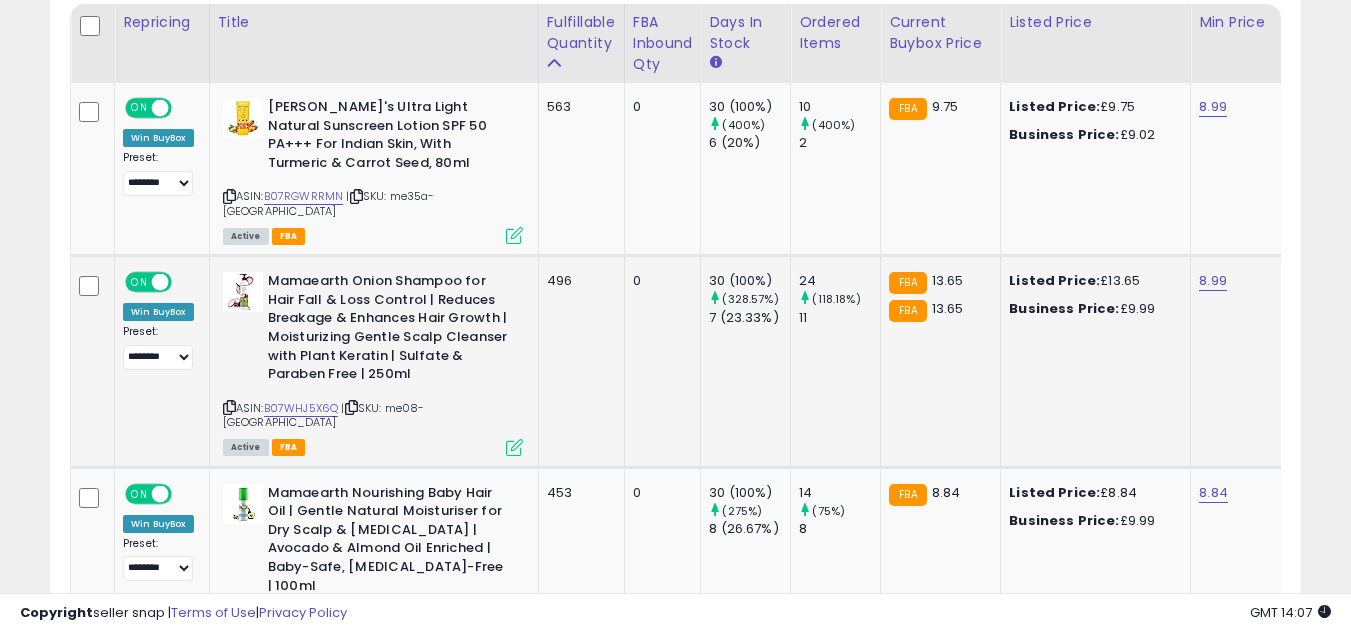 click at bounding box center (514, 447) 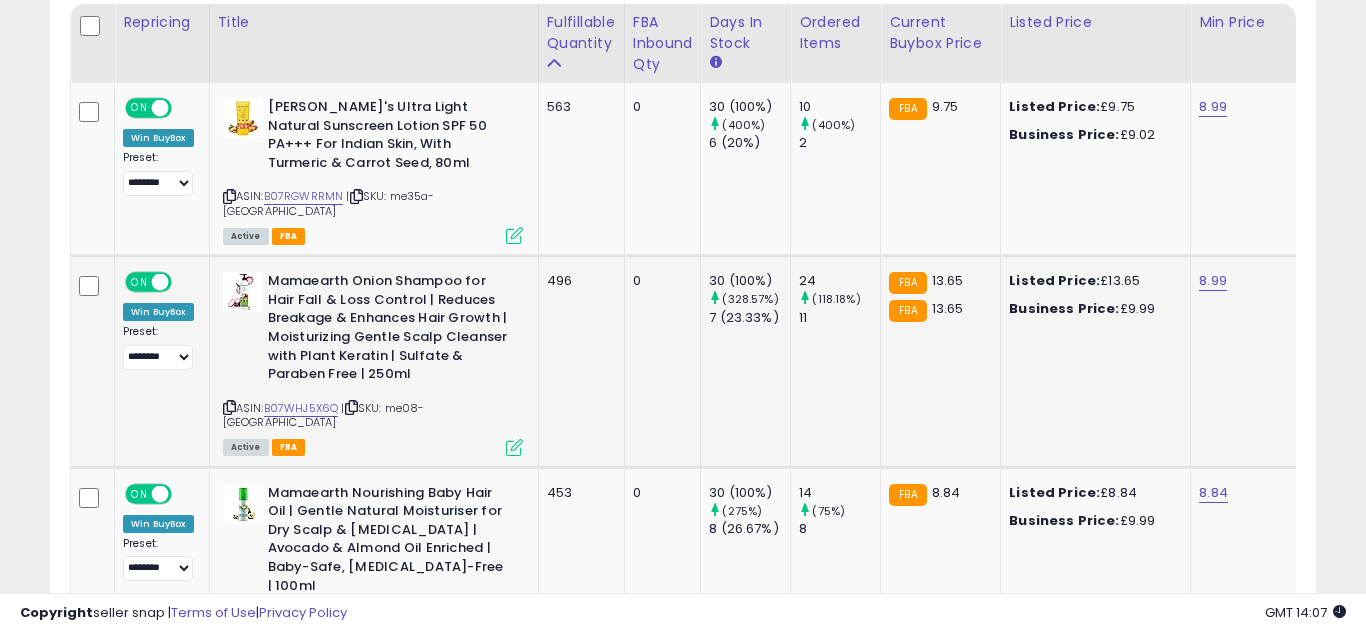 scroll, scrollTop: 999590, scrollLeft: 999267, axis: both 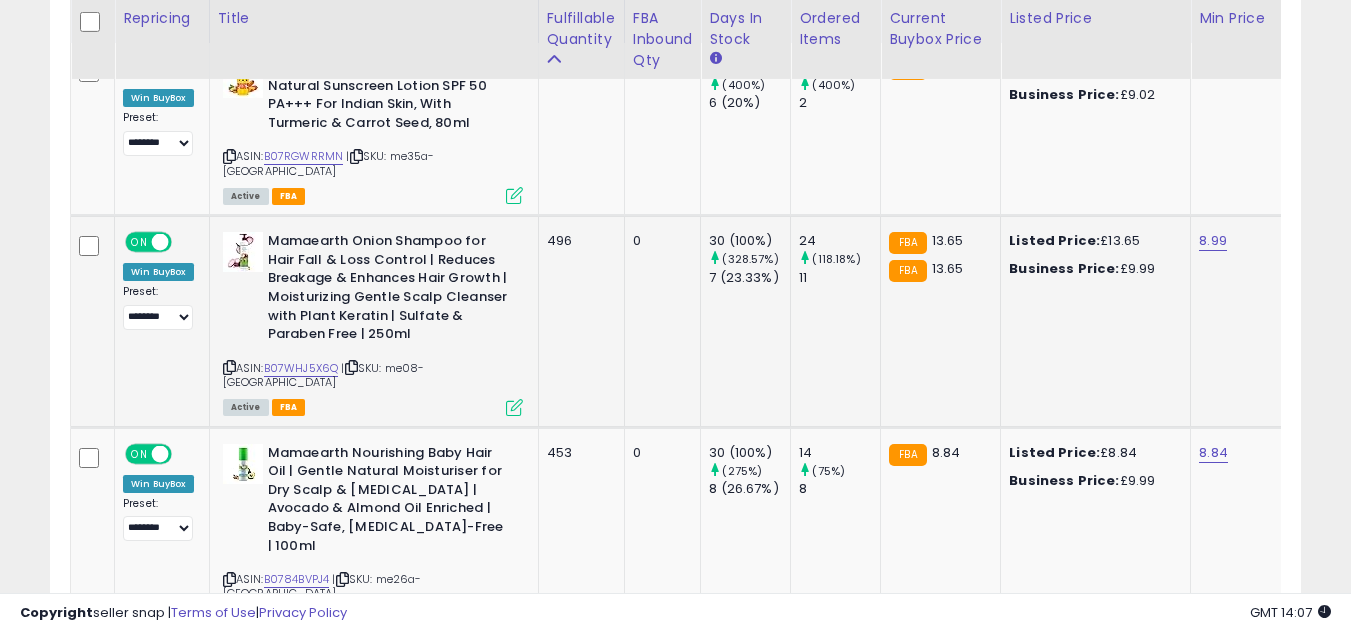 click at bounding box center [514, 407] 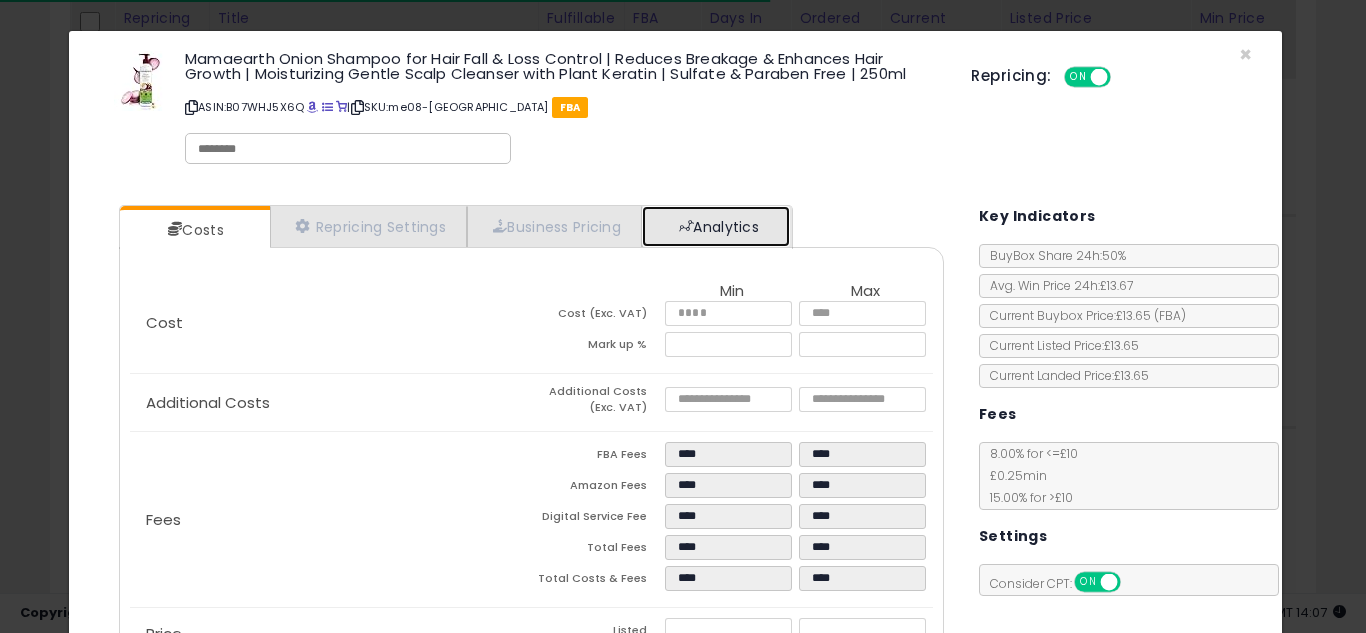 click on "Analytics" at bounding box center [716, 226] 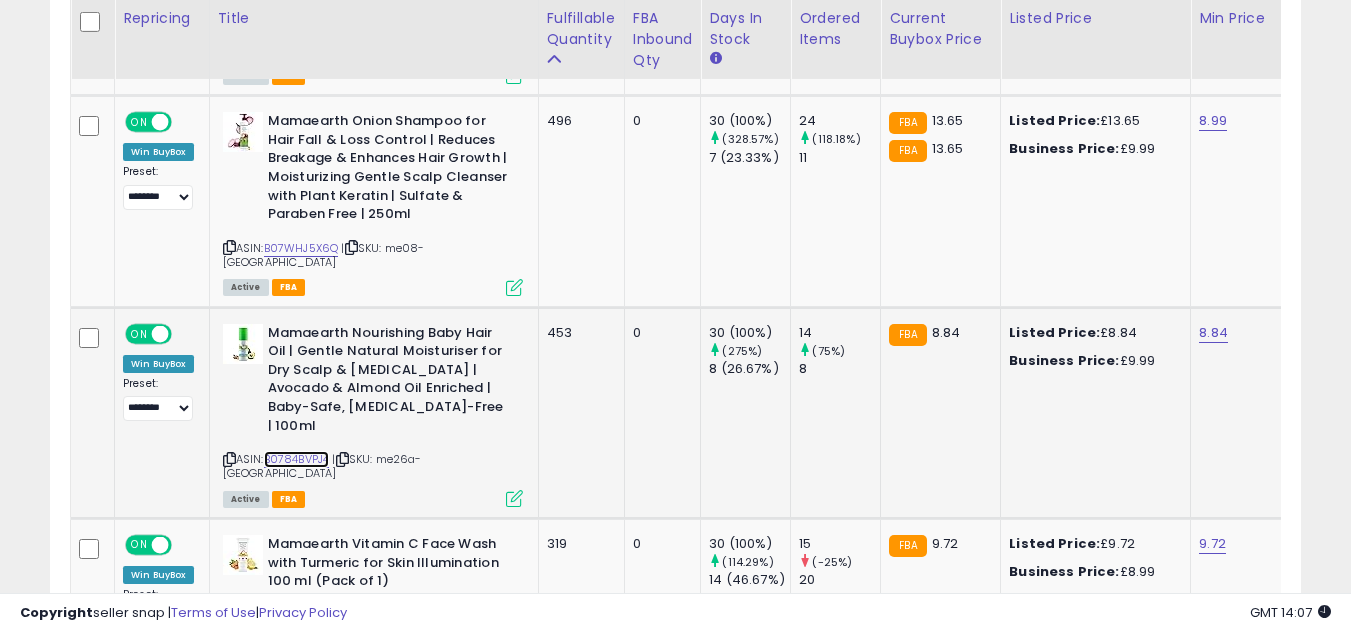 click on "B0784BVPJ4" at bounding box center [297, 459] 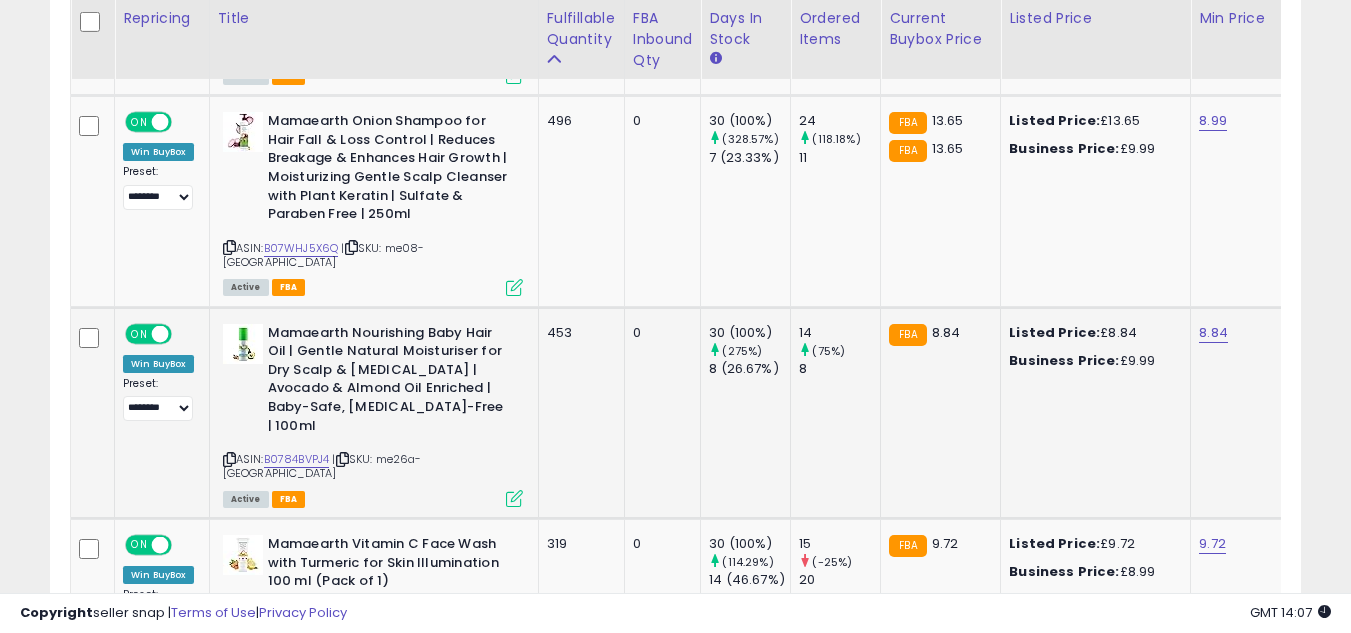 click at bounding box center (514, 498) 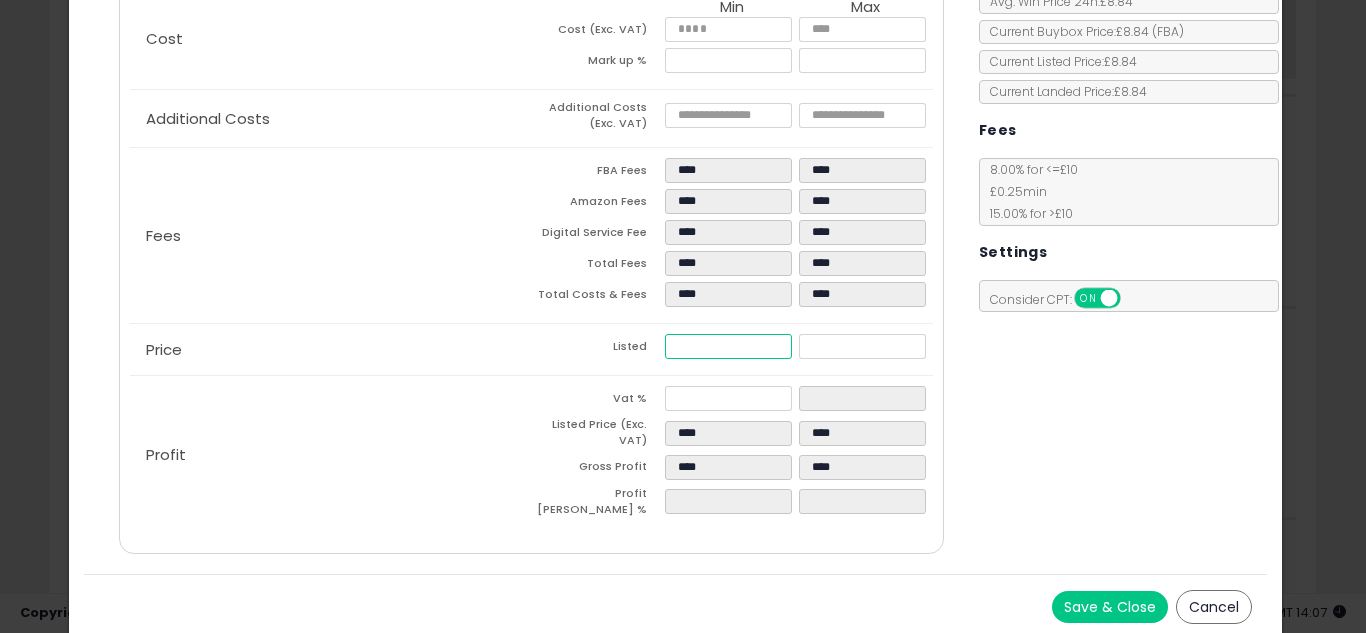 click on "****" at bounding box center [728, 346] 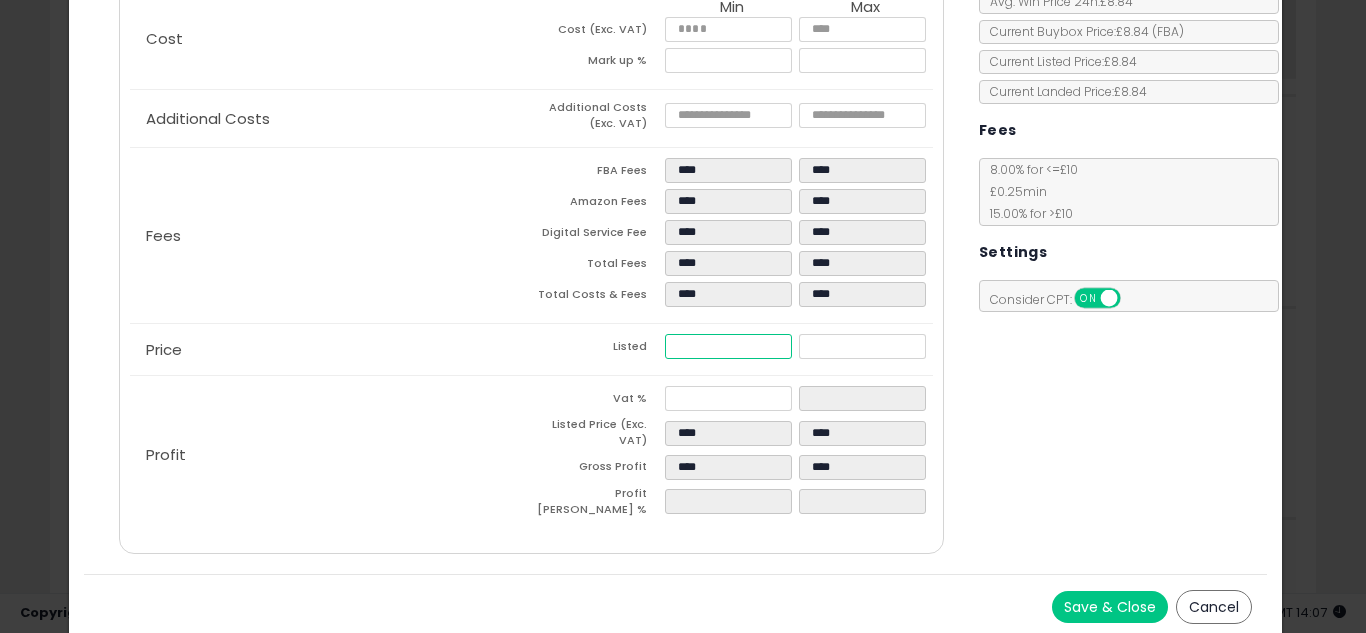 type on "****" 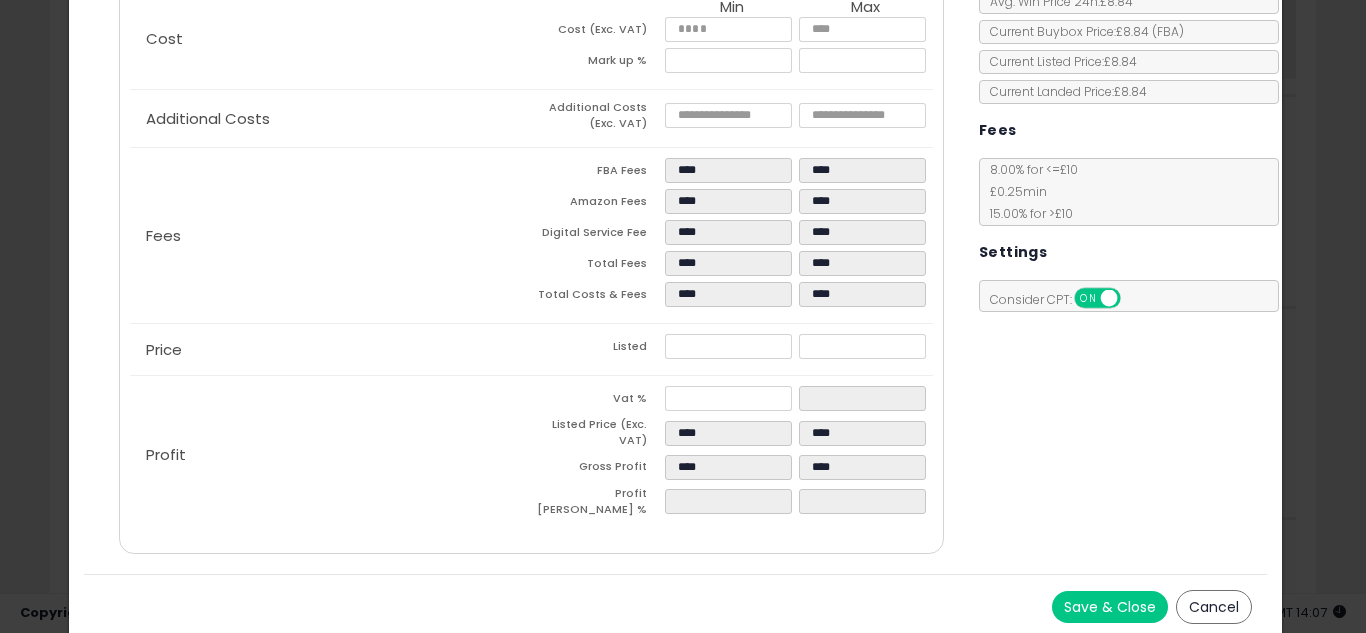 type on "*****" 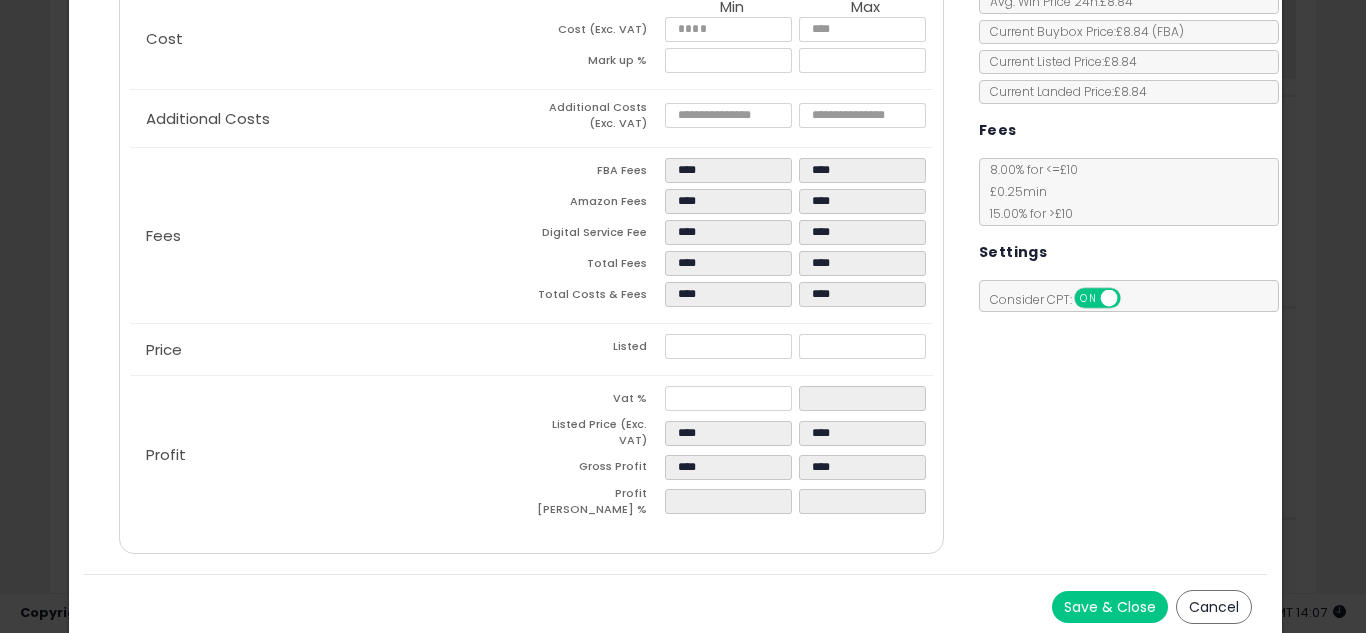 click on "Save & Close" at bounding box center [1110, 607] 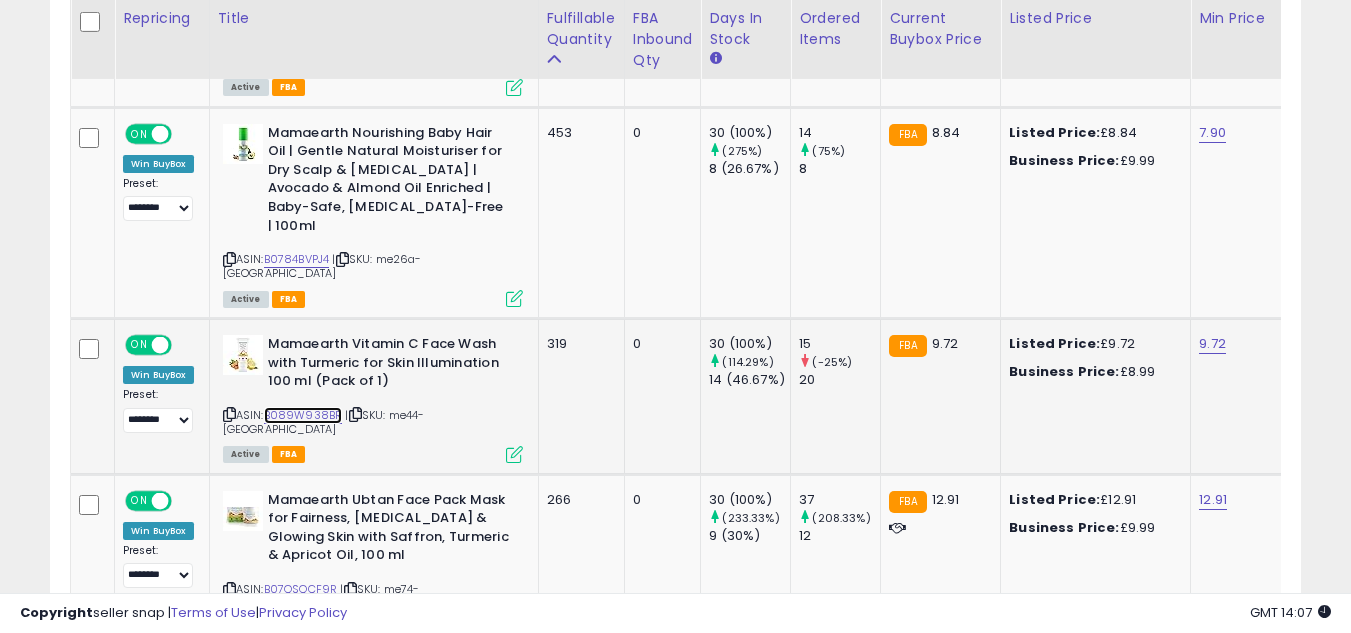 click on "B089W938BR" at bounding box center [303, 415] 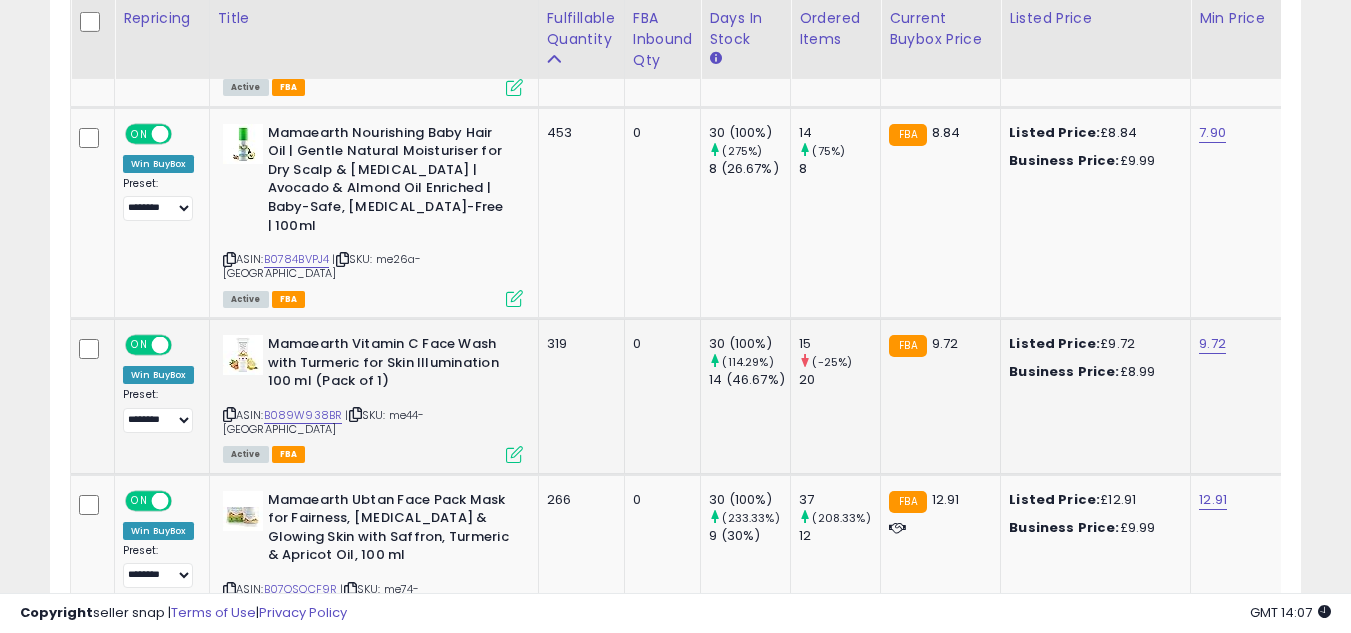 click at bounding box center (514, 454) 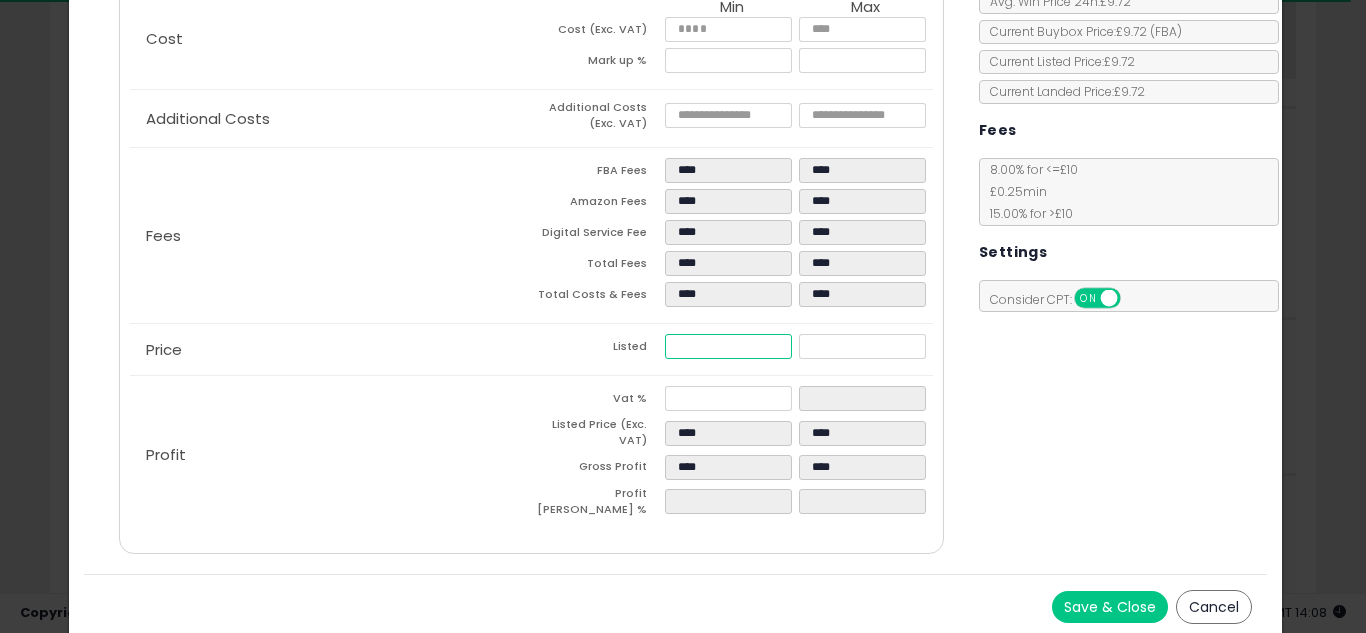 click on "****" at bounding box center [728, 346] 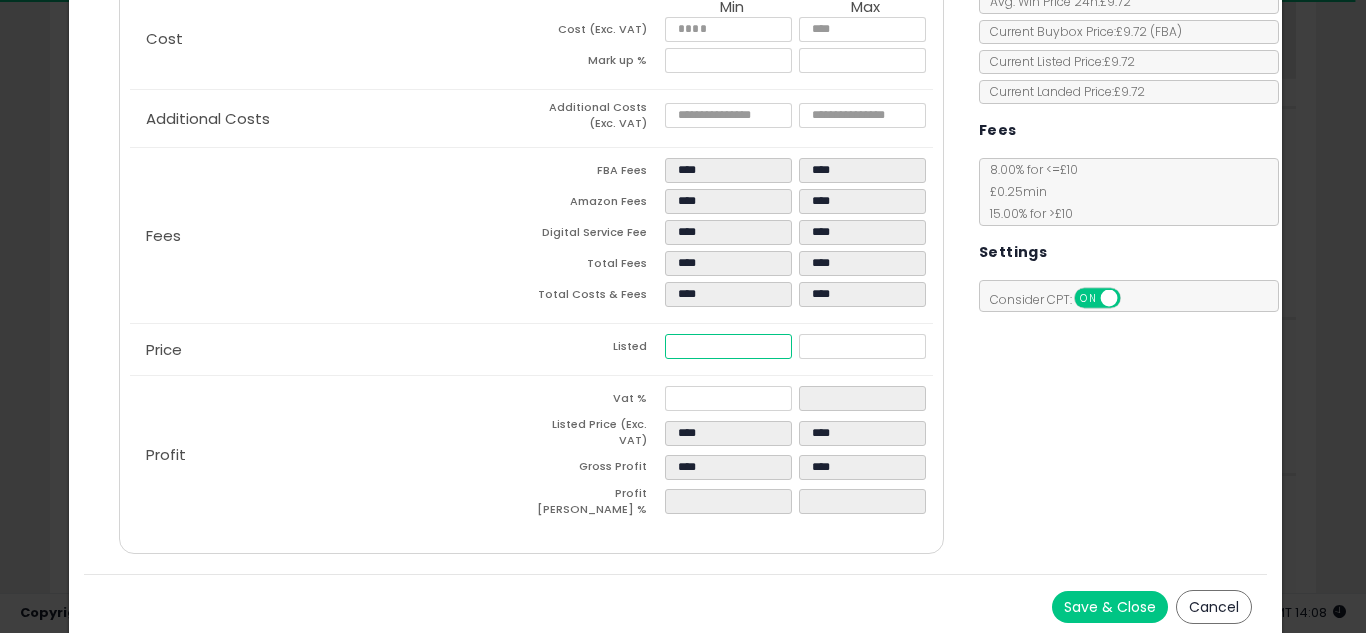 type on "****" 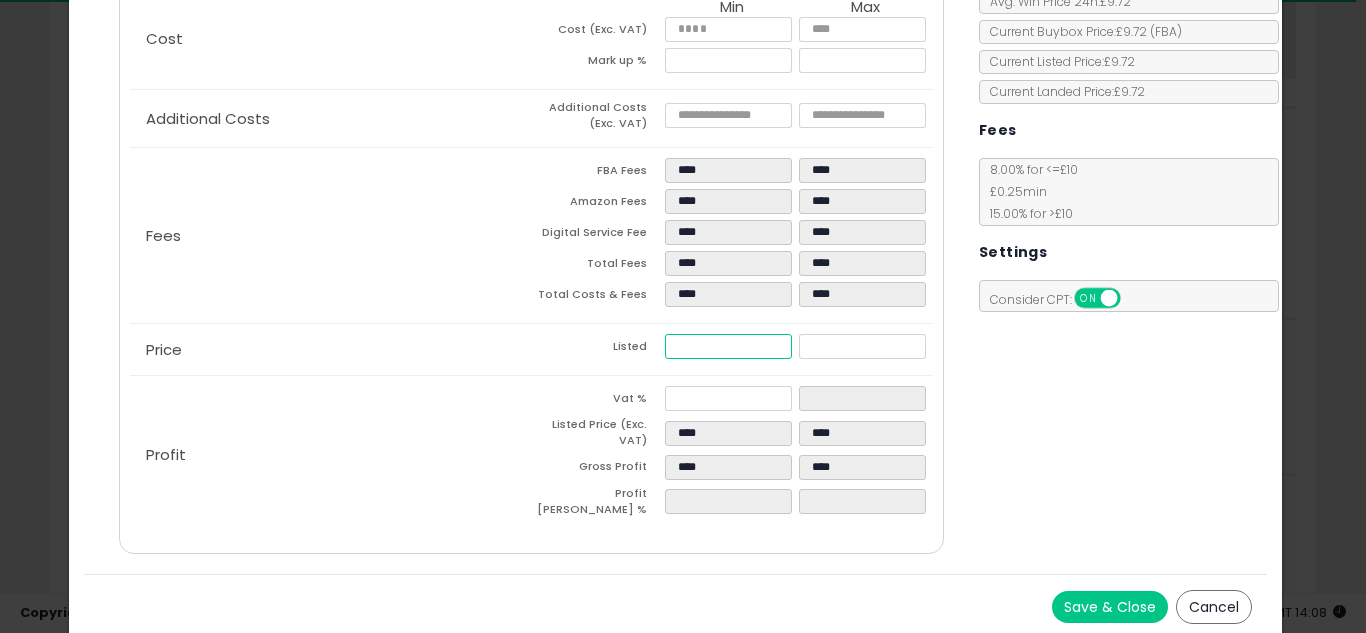 type on "****" 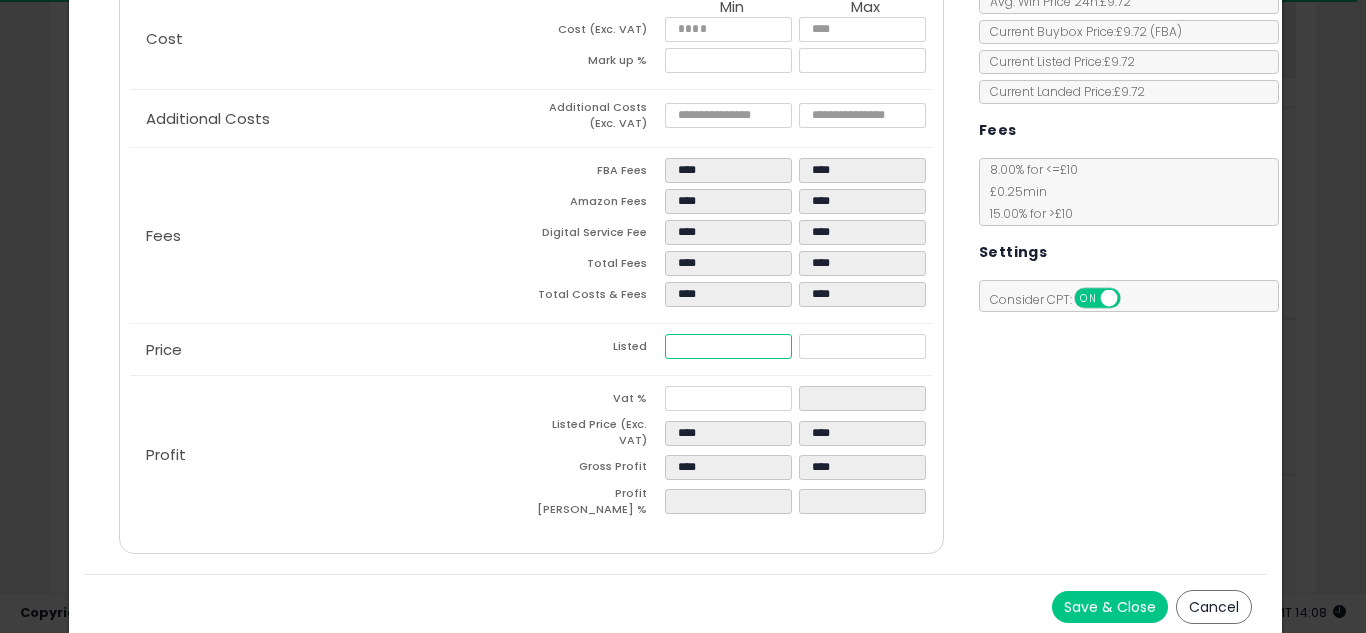 type on "****" 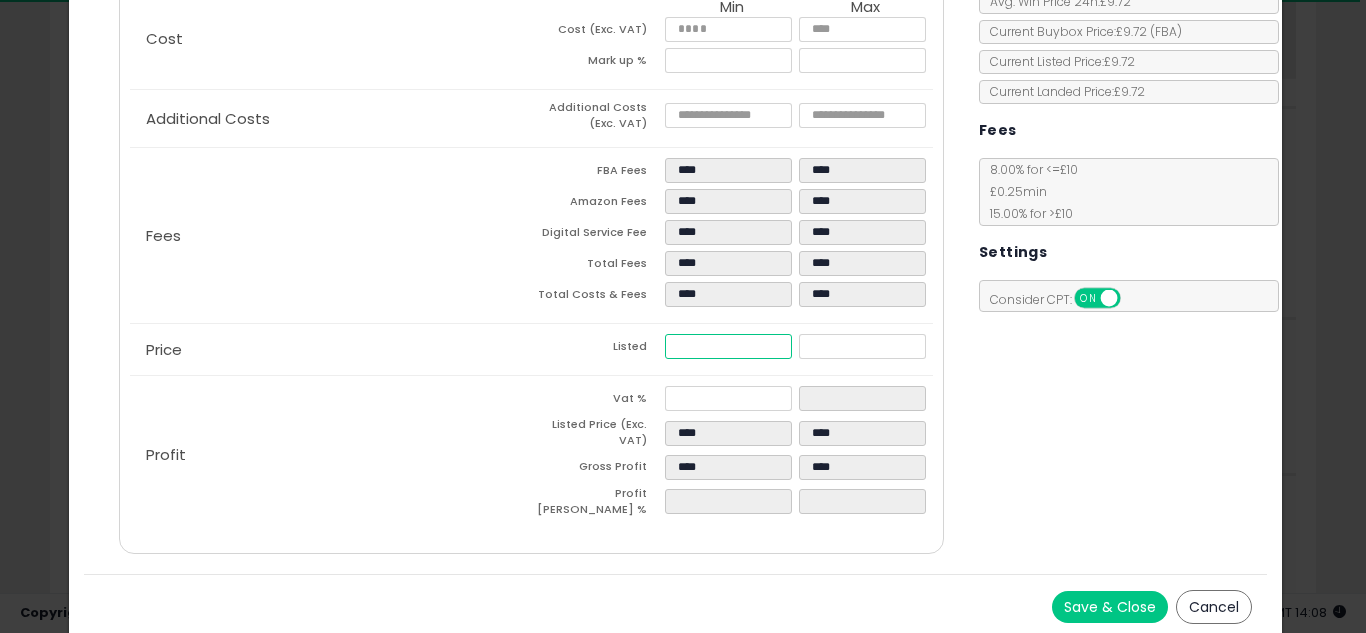 type on "****" 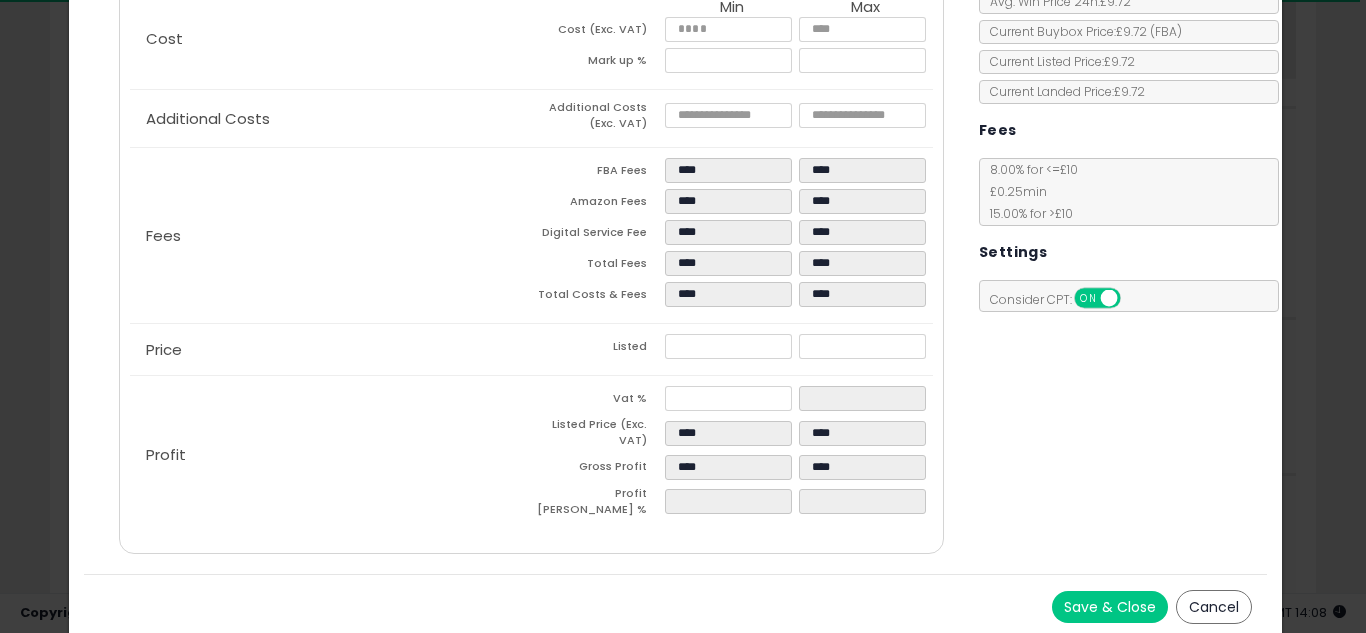 type on "*****" 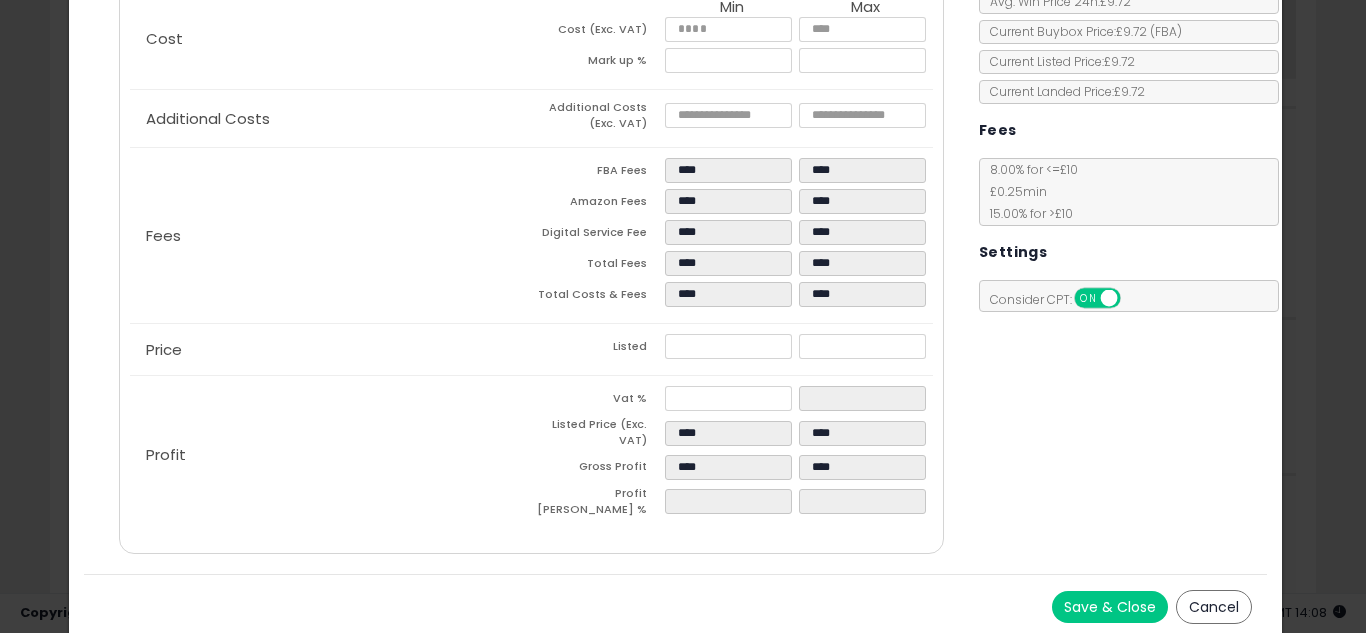 click on "Costs
Repricing Settings
Business Pricing
Analytics
Cost" at bounding box center [676, 240] 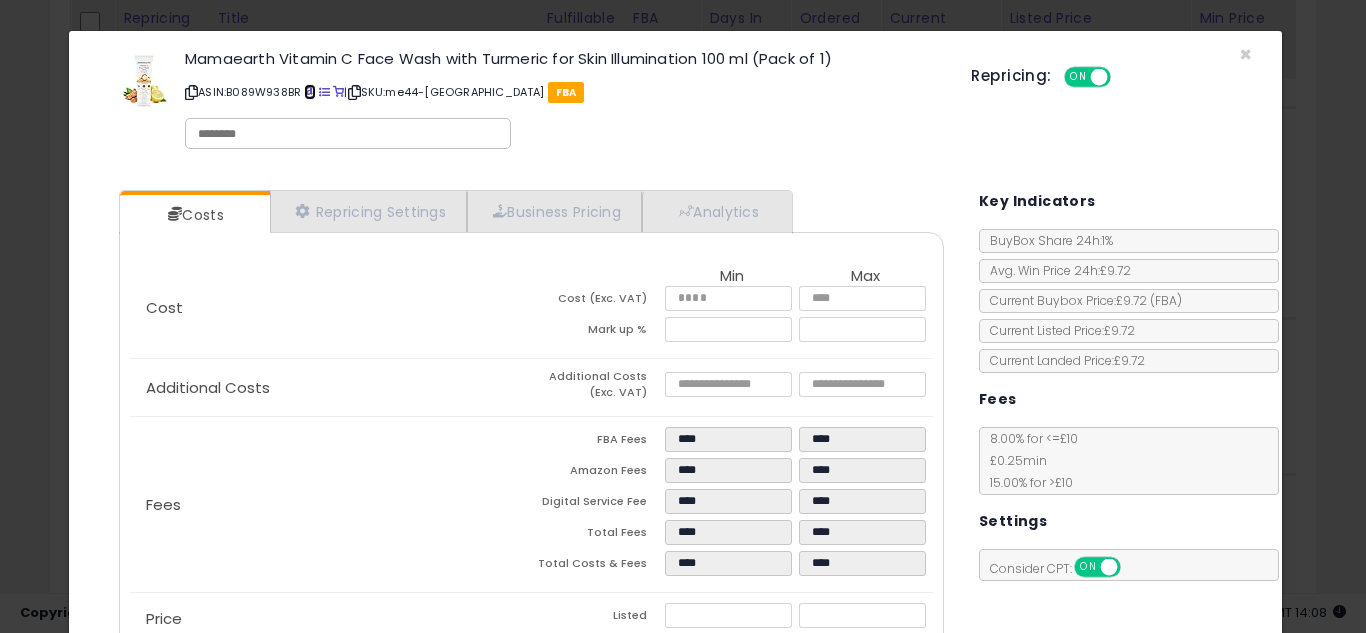 click at bounding box center [309, 92] 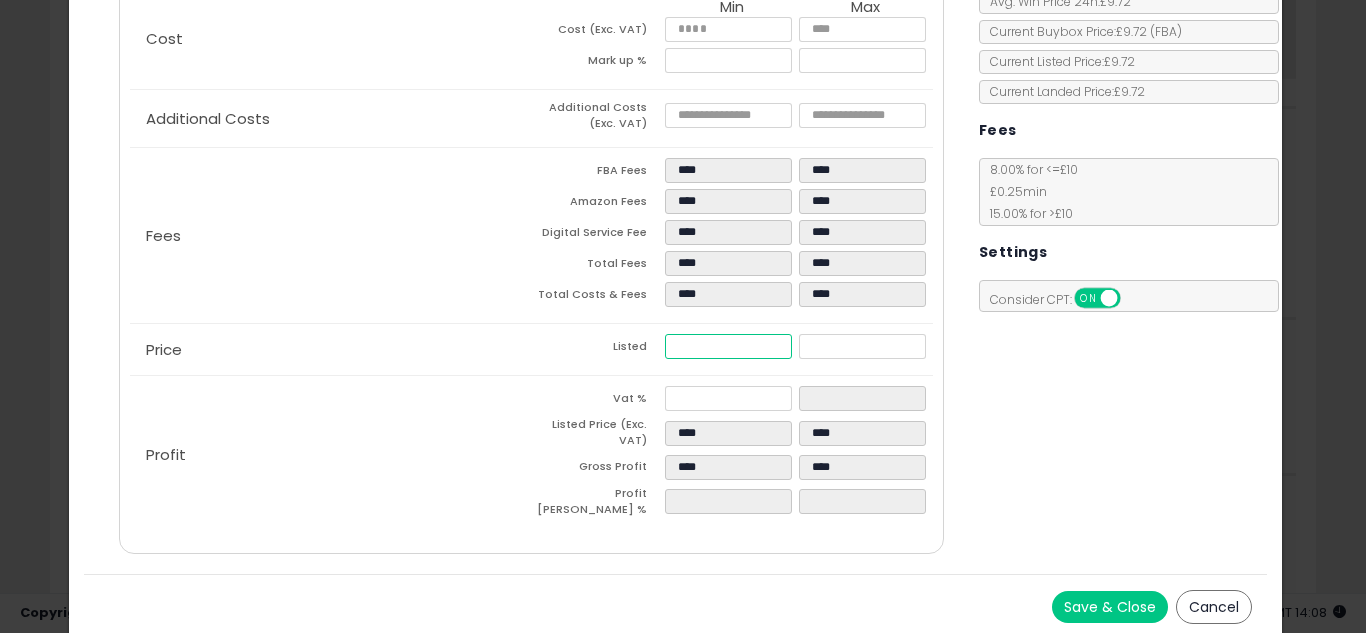click on "****" at bounding box center [728, 346] 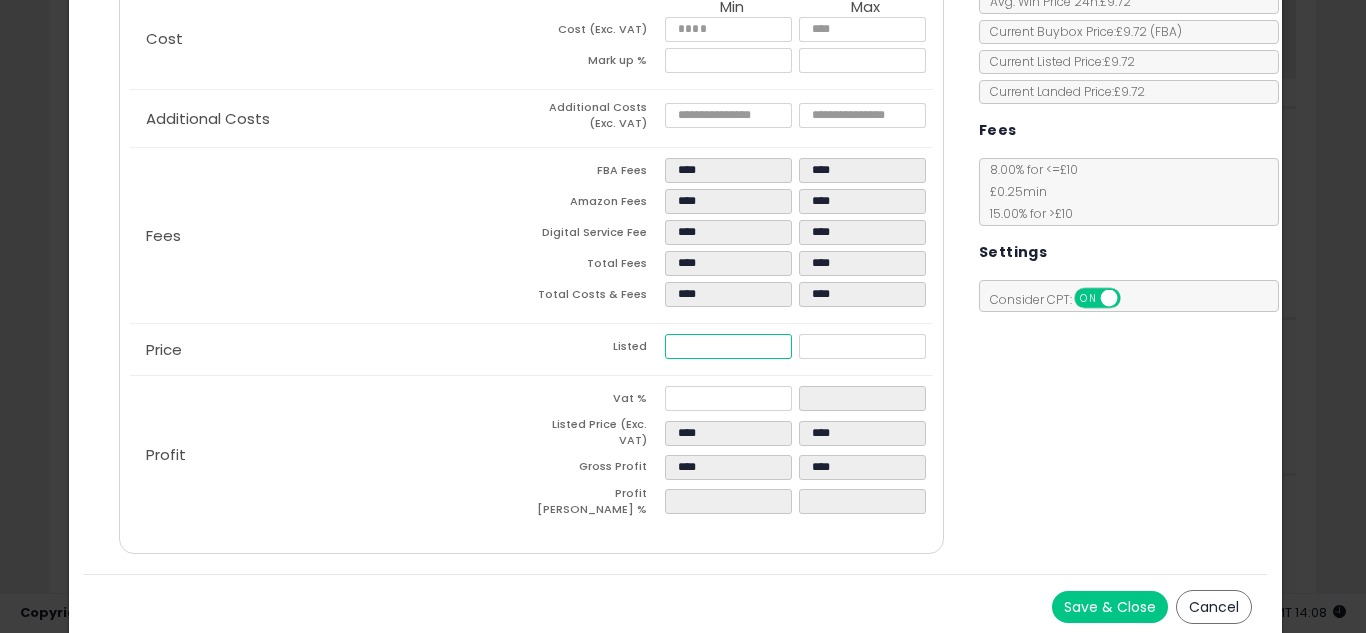 type on "****" 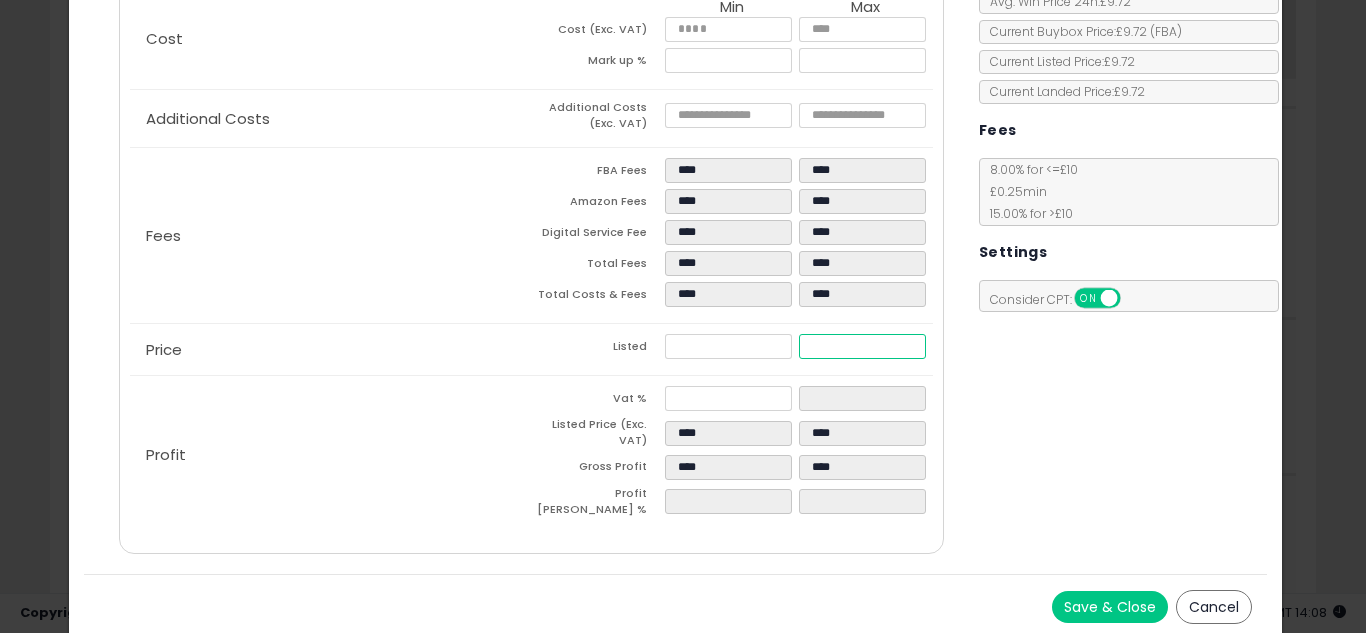 type on "*****" 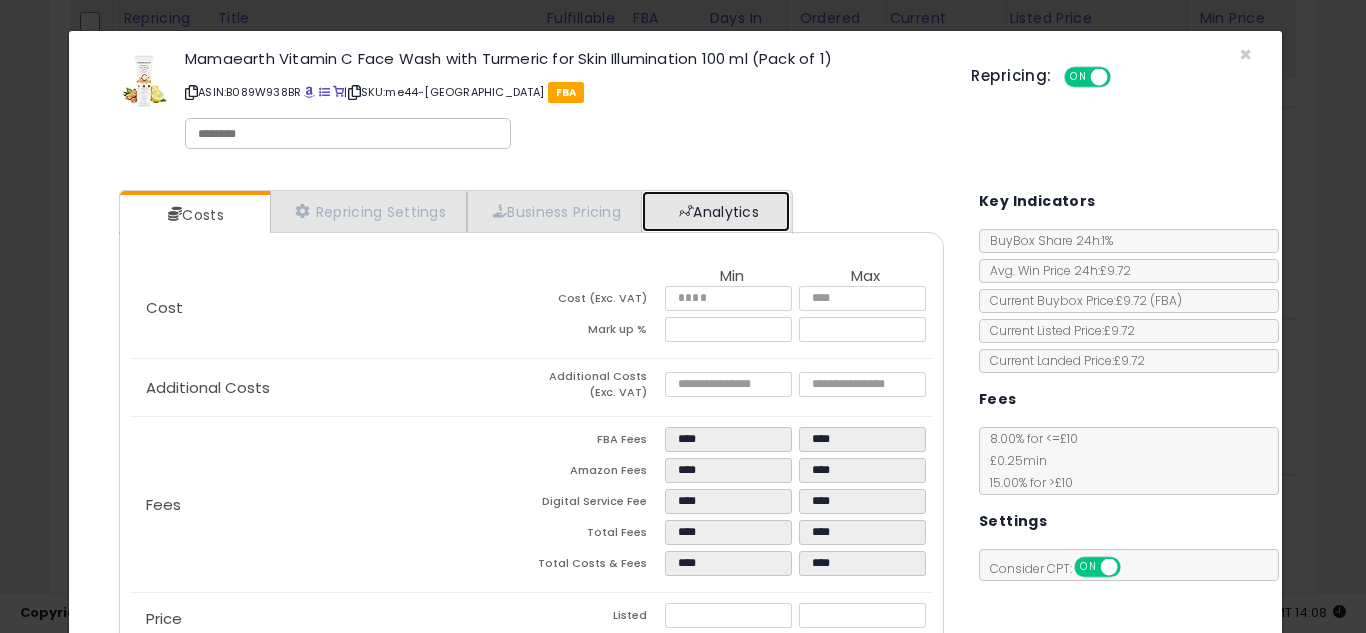 click on "Analytics" at bounding box center (716, 211) 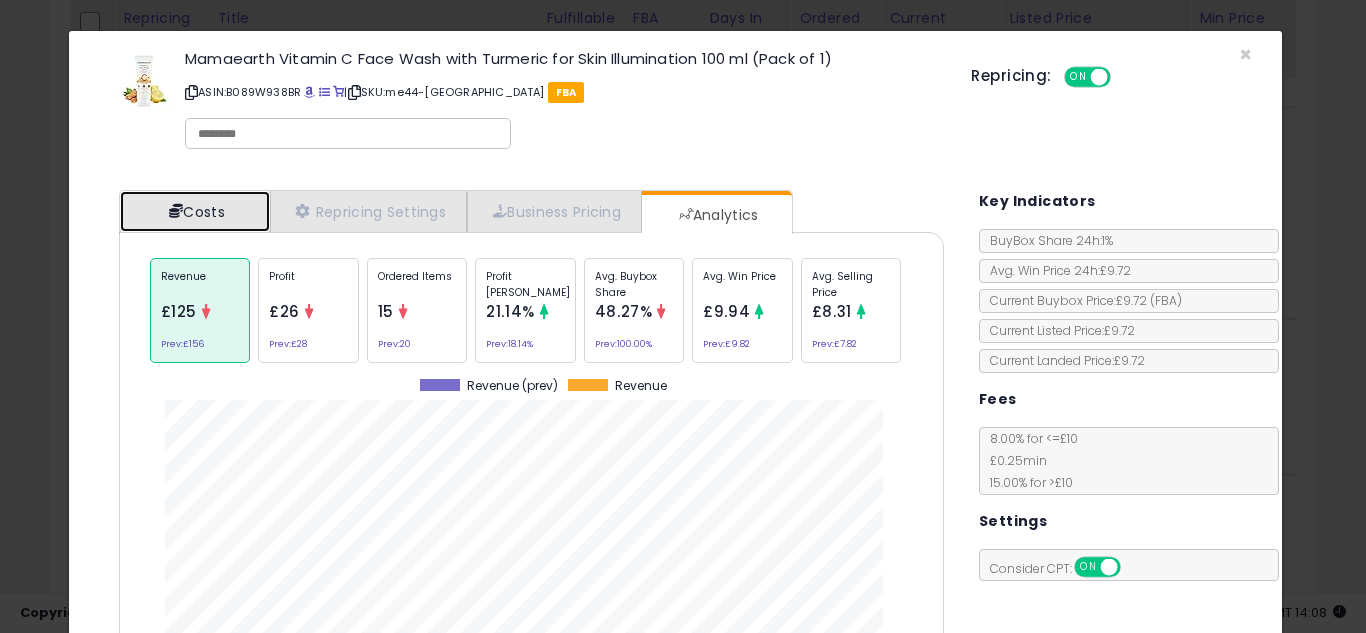 click on "Costs" at bounding box center [195, 211] 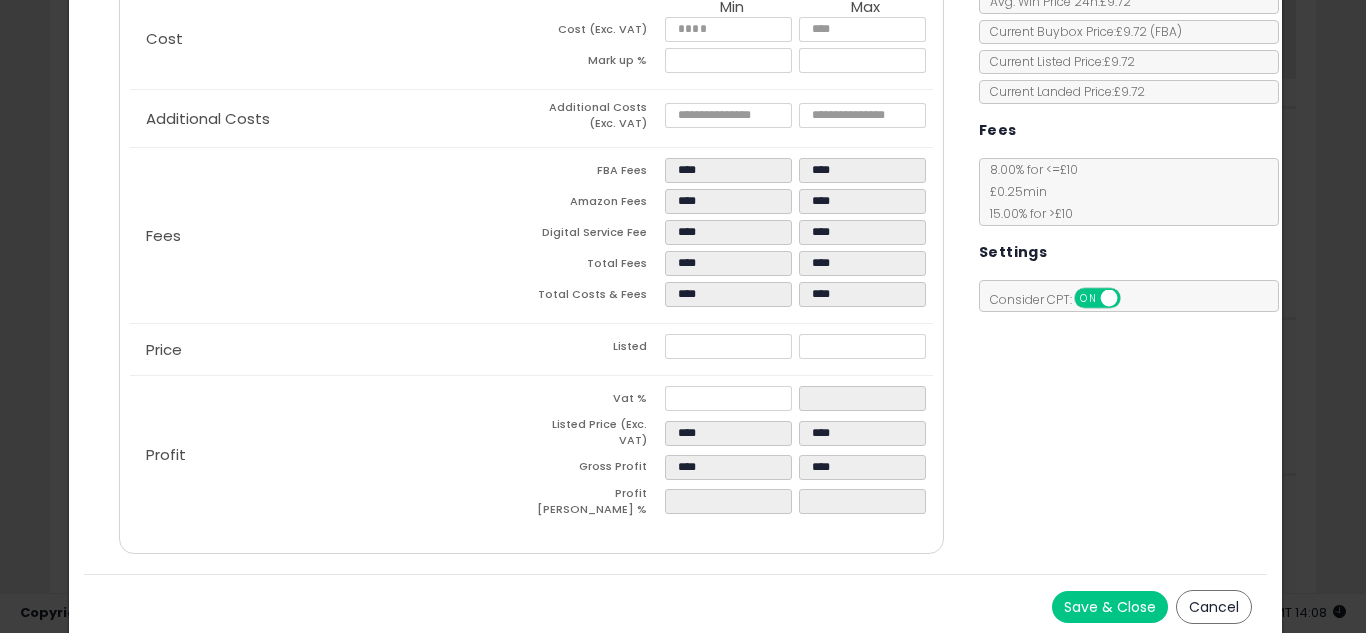 click on "Save & Close" at bounding box center [1110, 607] 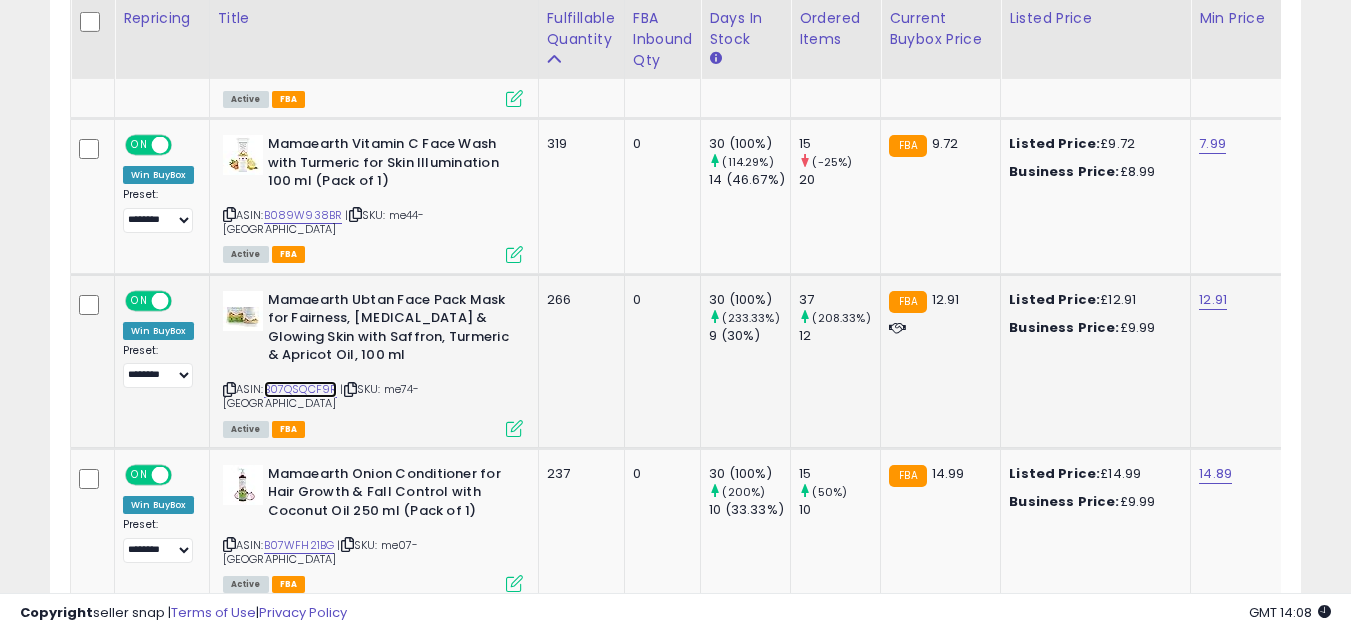 click on "B07QSQCF9R" at bounding box center [301, 389] 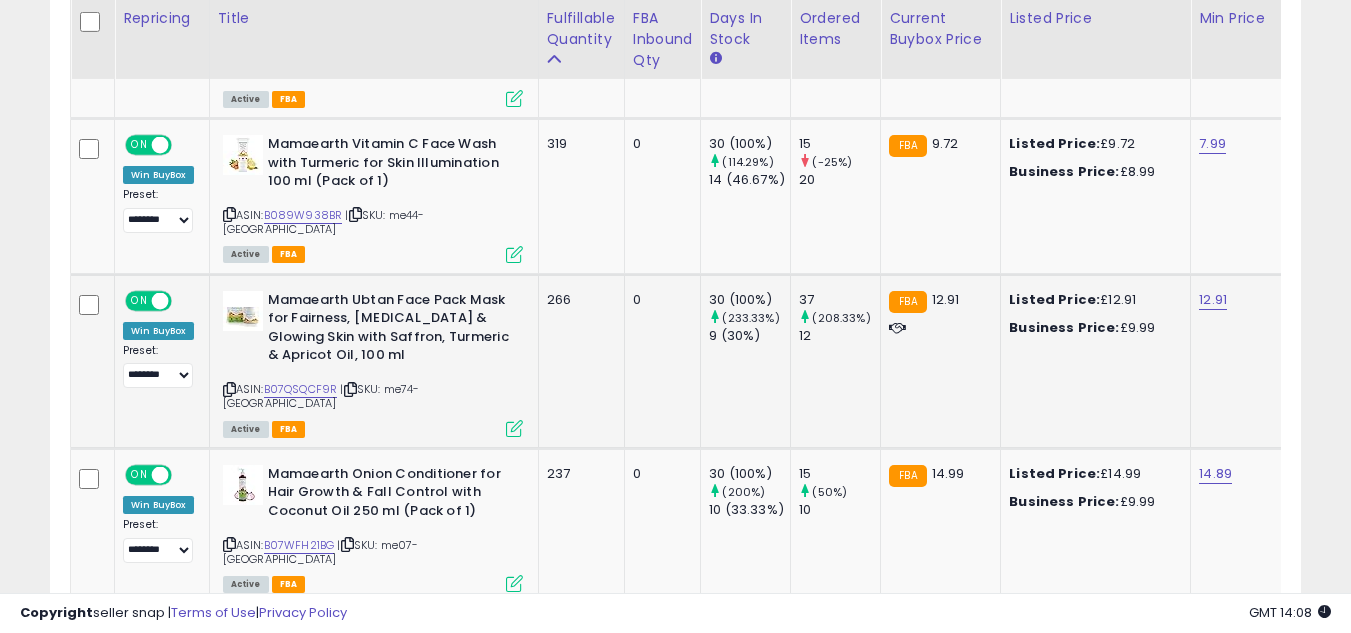 click at bounding box center [514, 428] 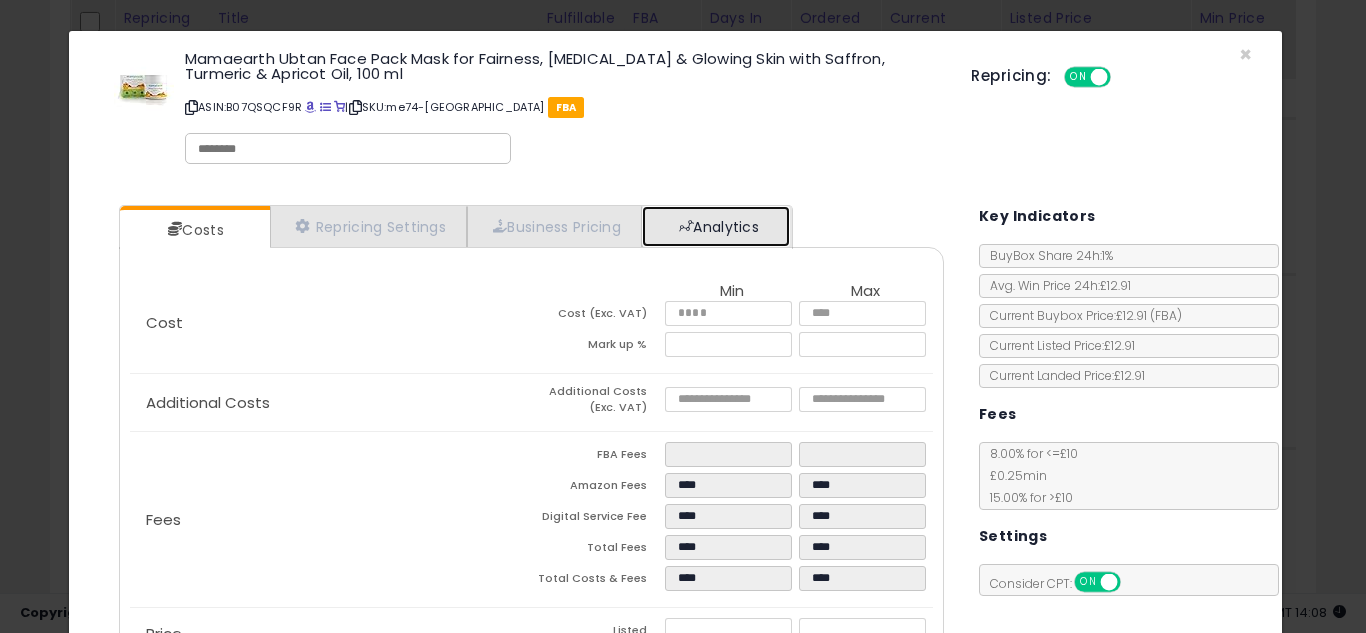 click on "Analytics" at bounding box center [716, 226] 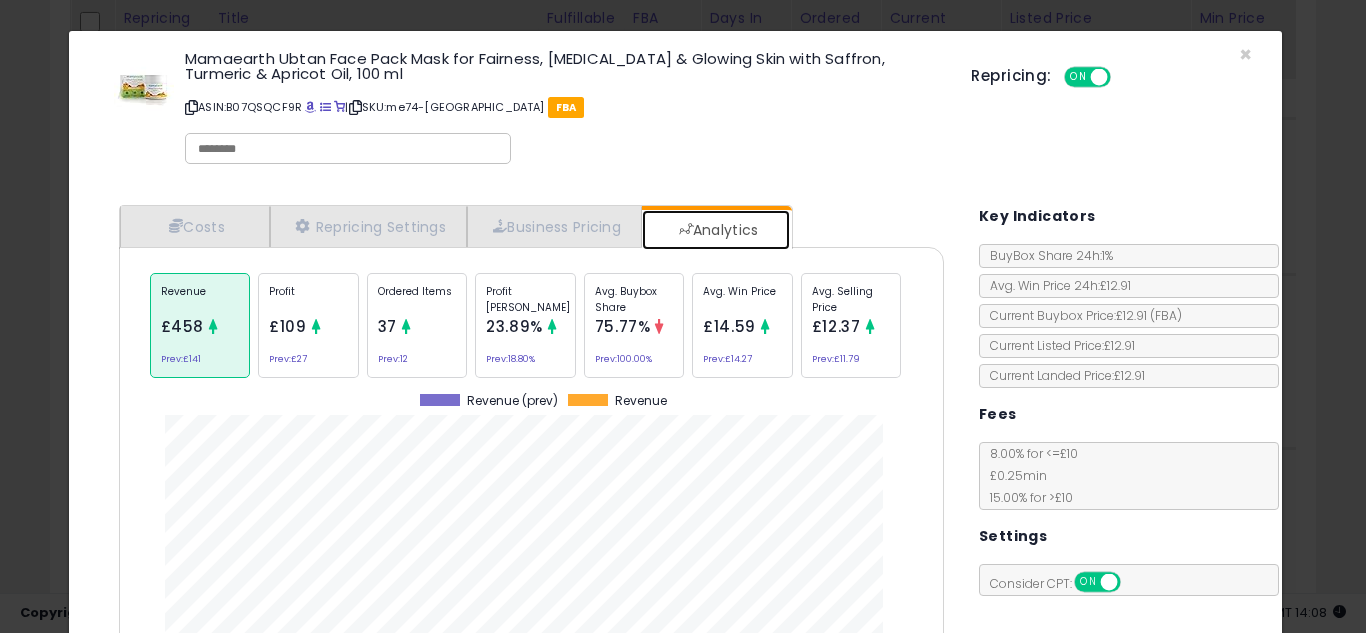 scroll, scrollTop: 999384, scrollLeft: 999145, axis: both 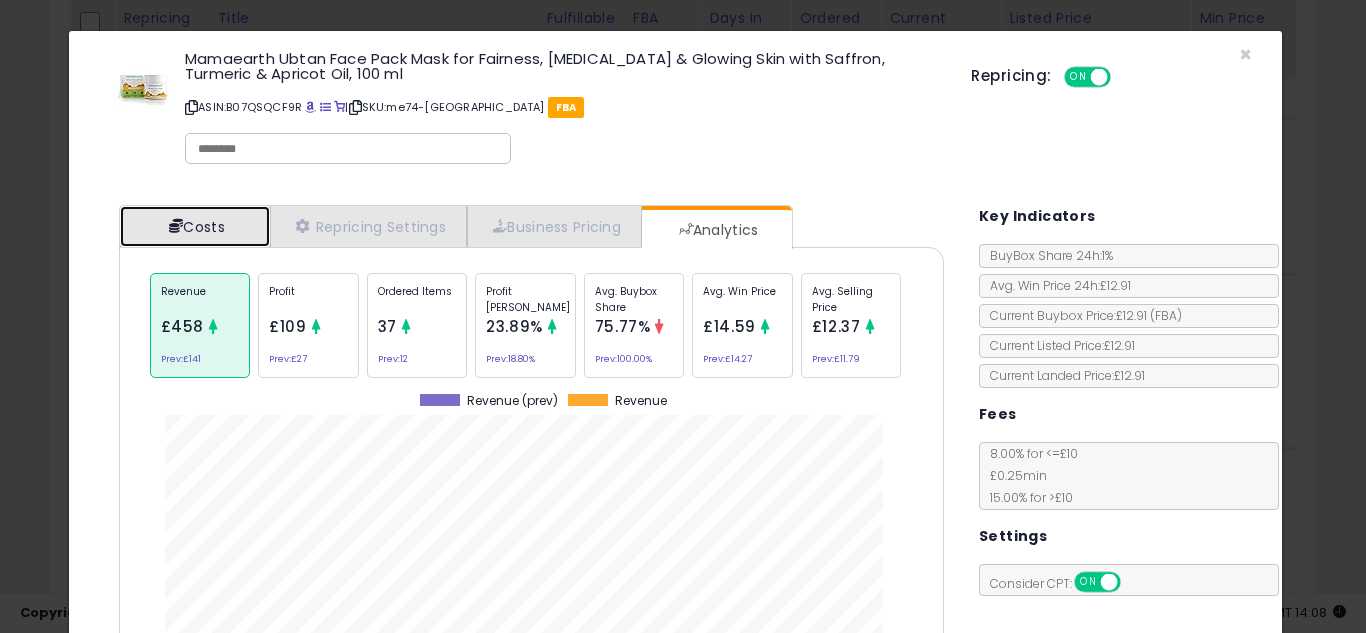 click on "Costs" at bounding box center [195, 226] 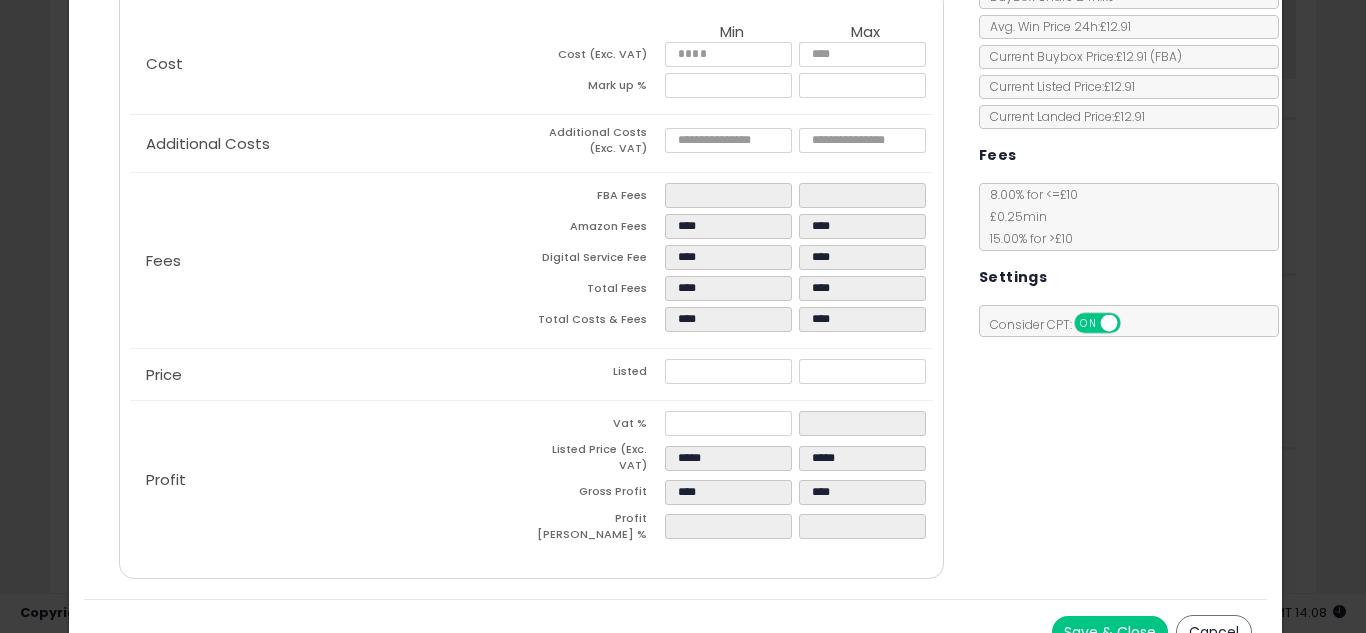 scroll, scrollTop: 284, scrollLeft: 0, axis: vertical 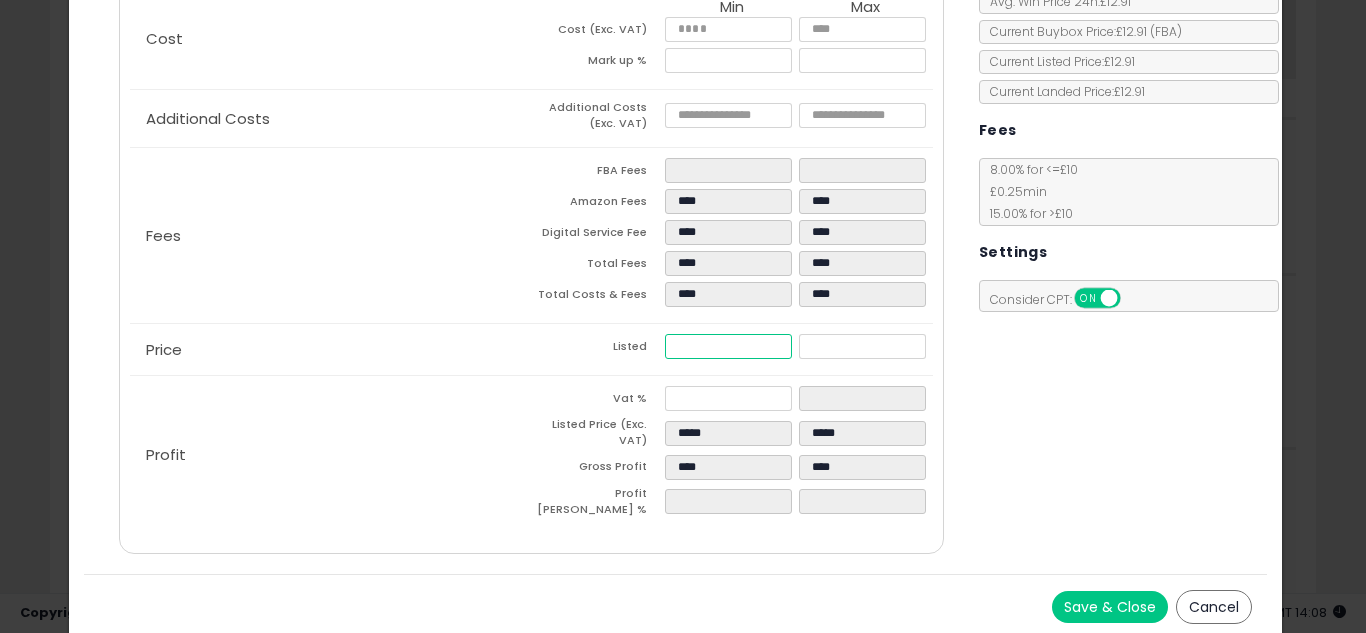 click on "*****" at bounding box center (728, 346) 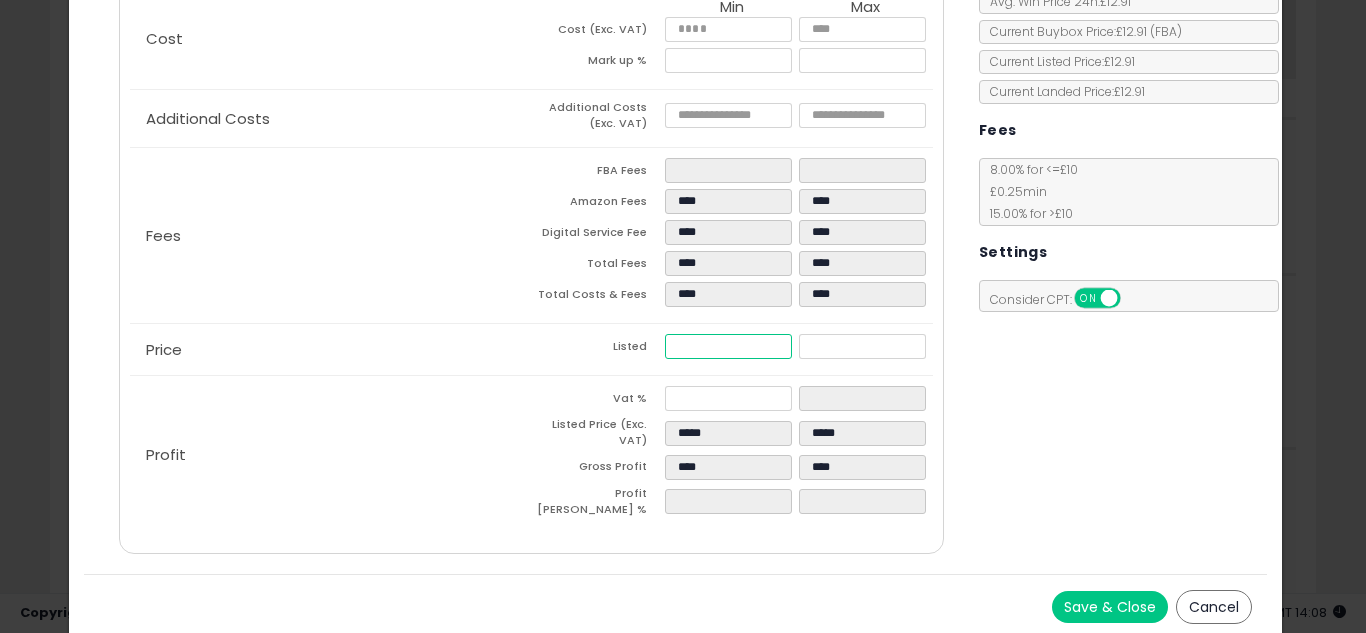 type on "****" 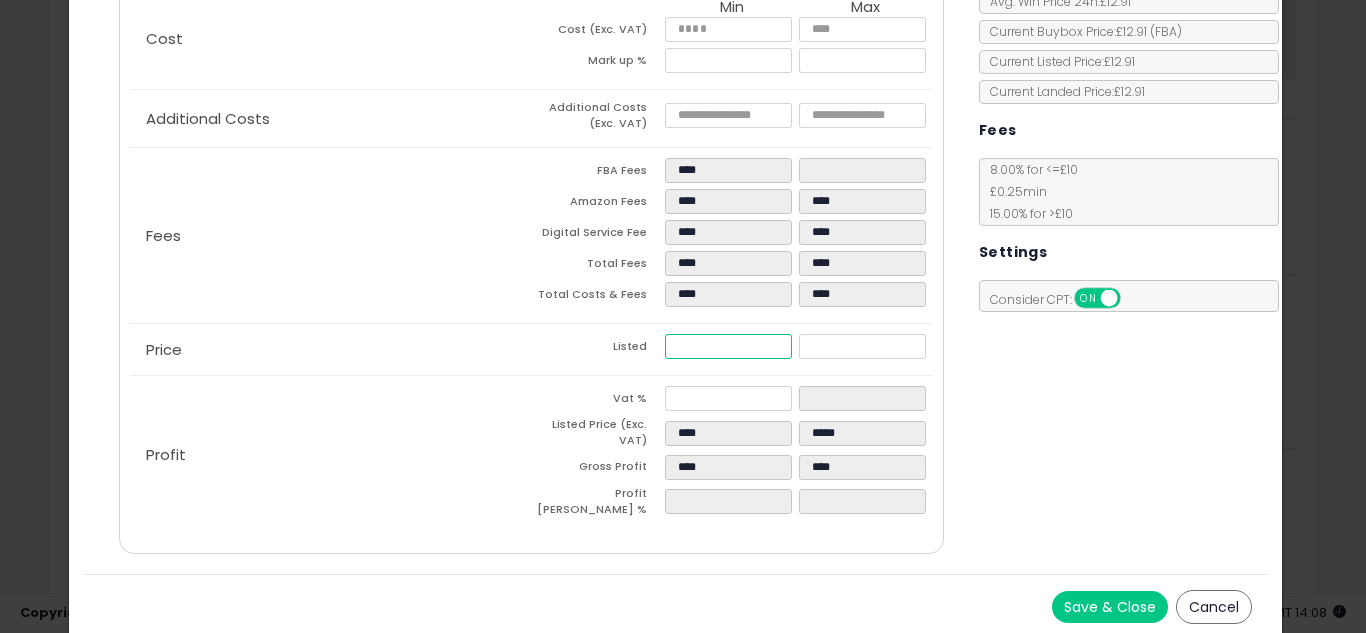 type on "****" 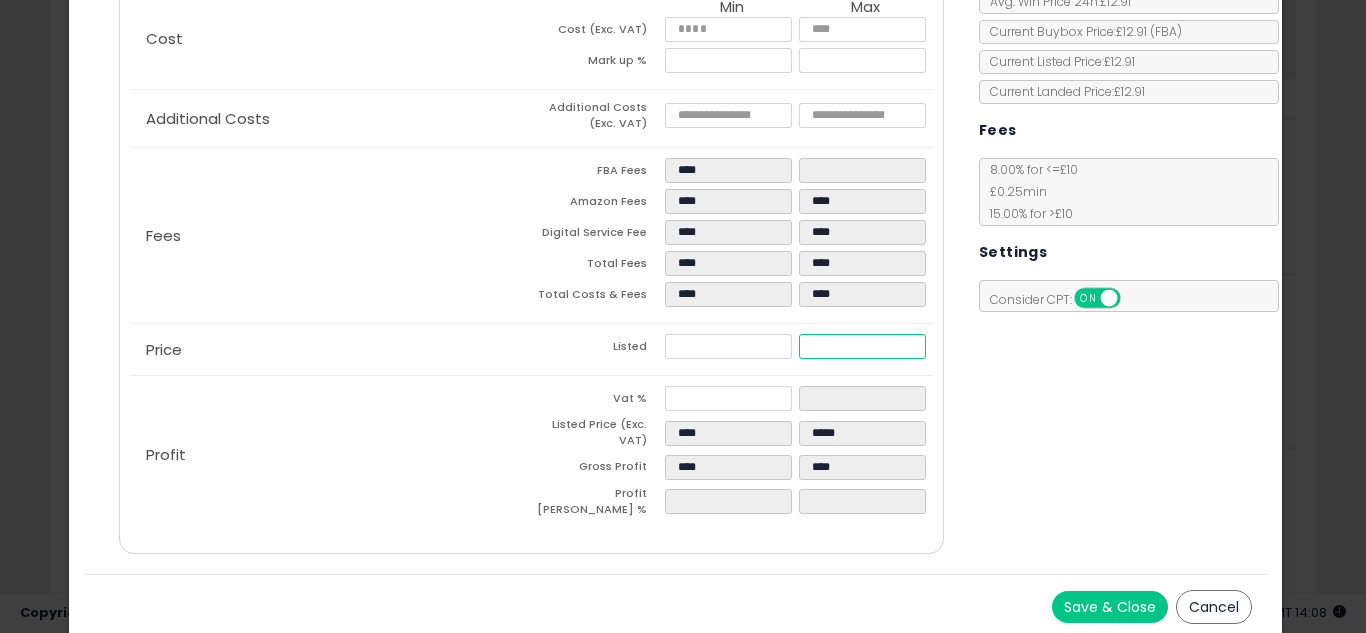 type on "****" 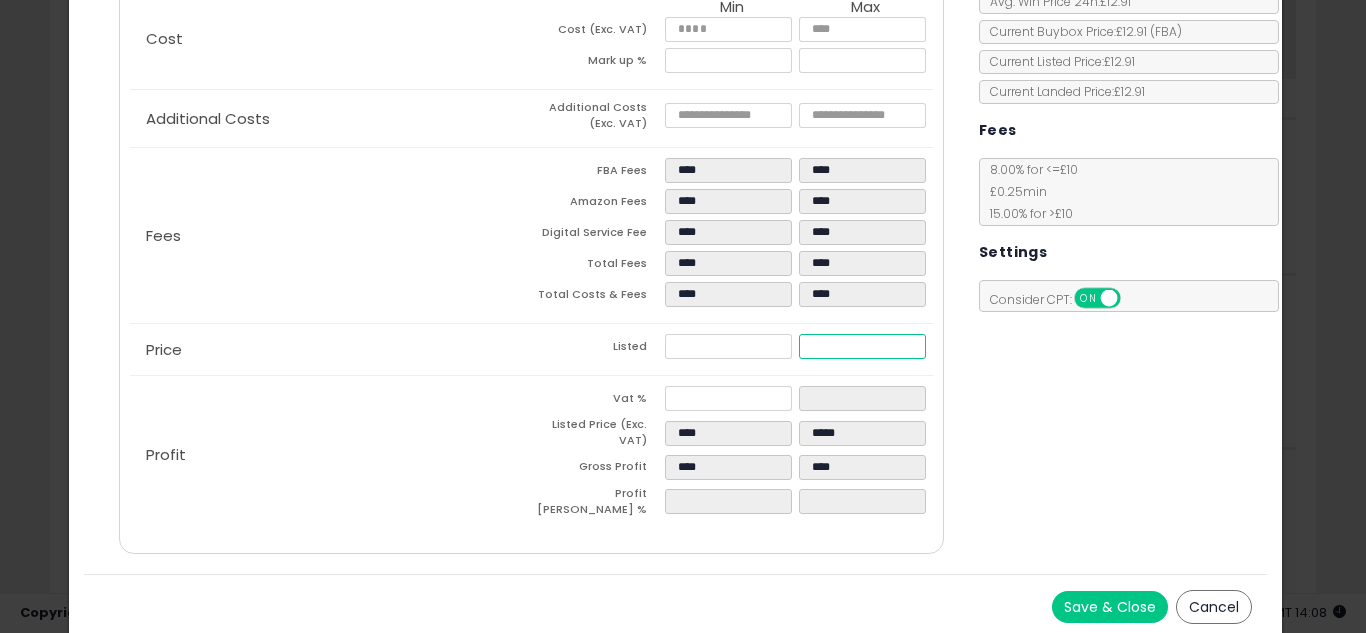 type on "****" 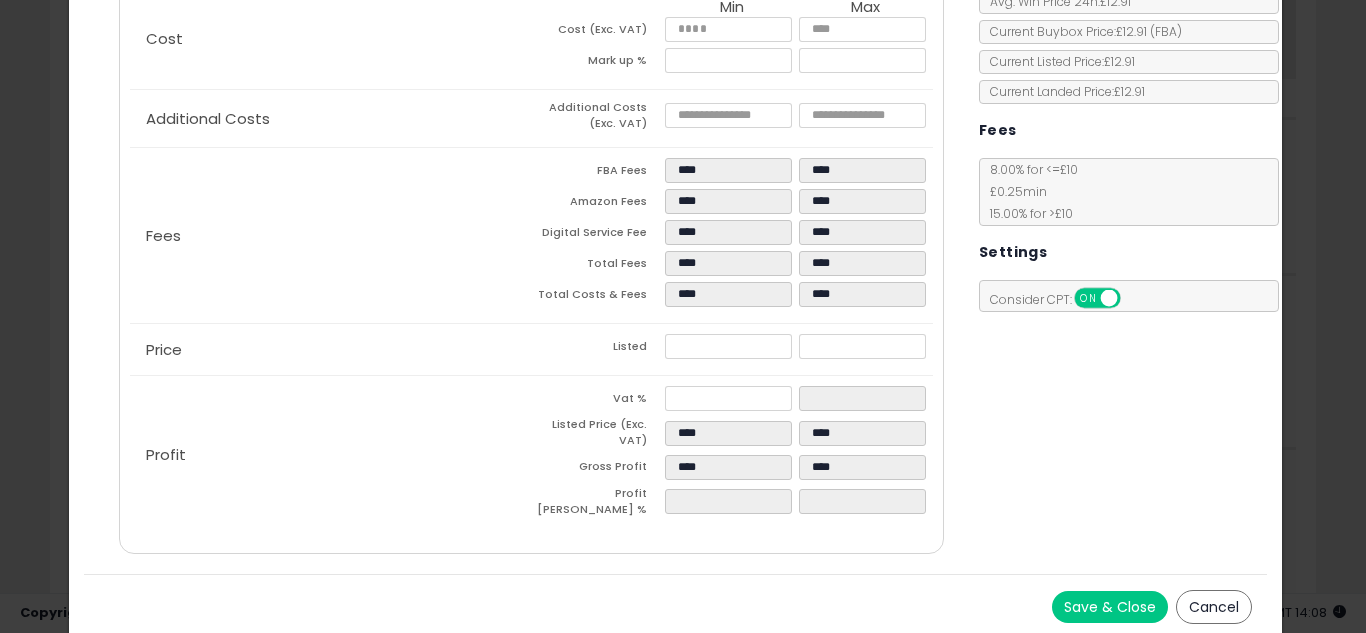 click on "Vat %" at bounding box center [598, 401] 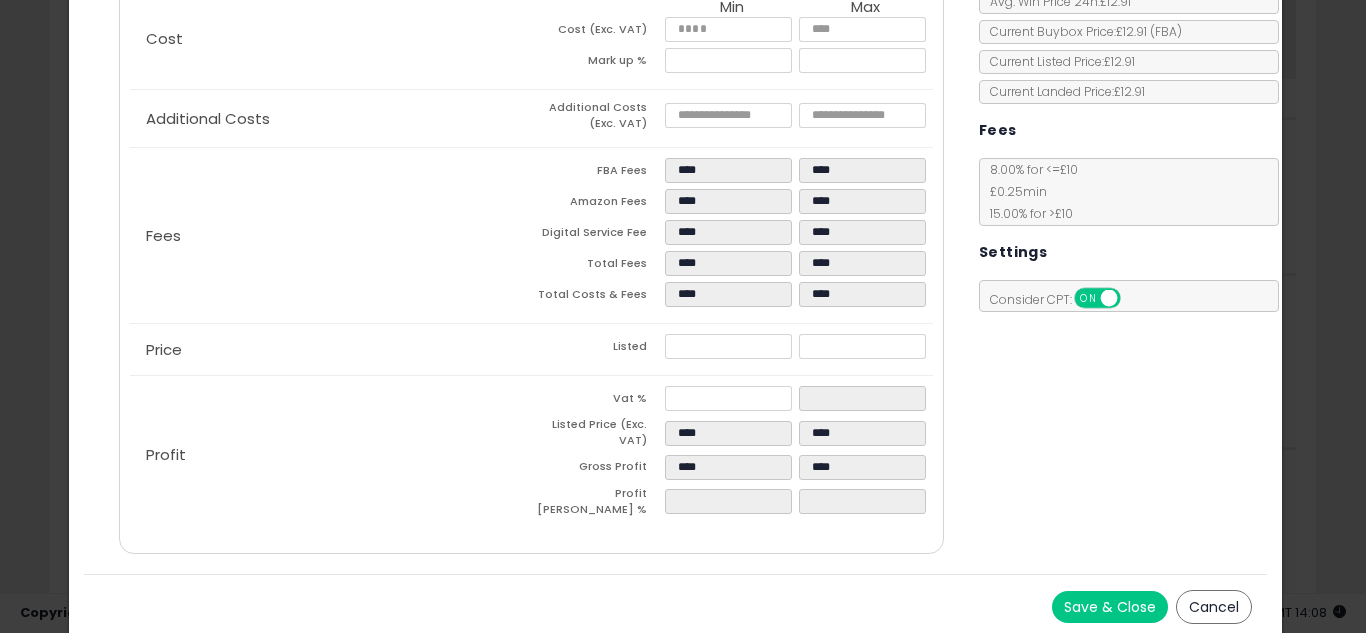 drag, startPoint x: 1346, startPoint y: 127, endPoint x: 1358, endPoint y: 117, distance: 15.6205 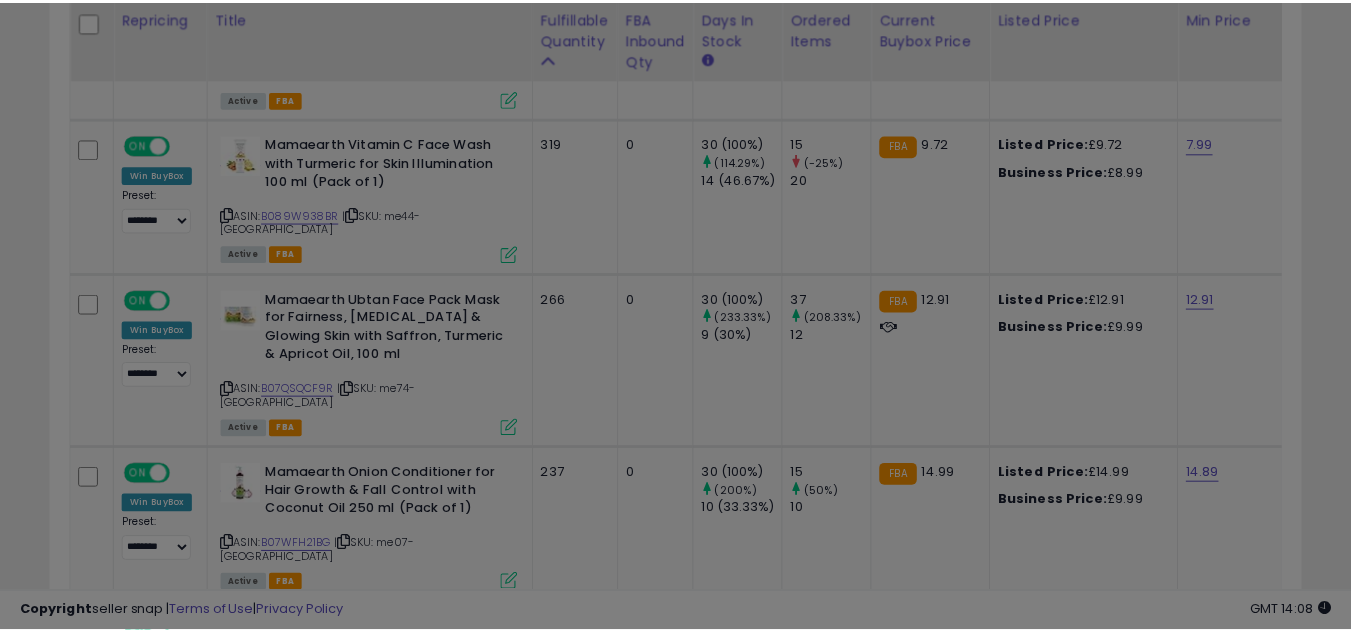 scroll, scrollTop: 0, scrollLeft: 0, axis: both 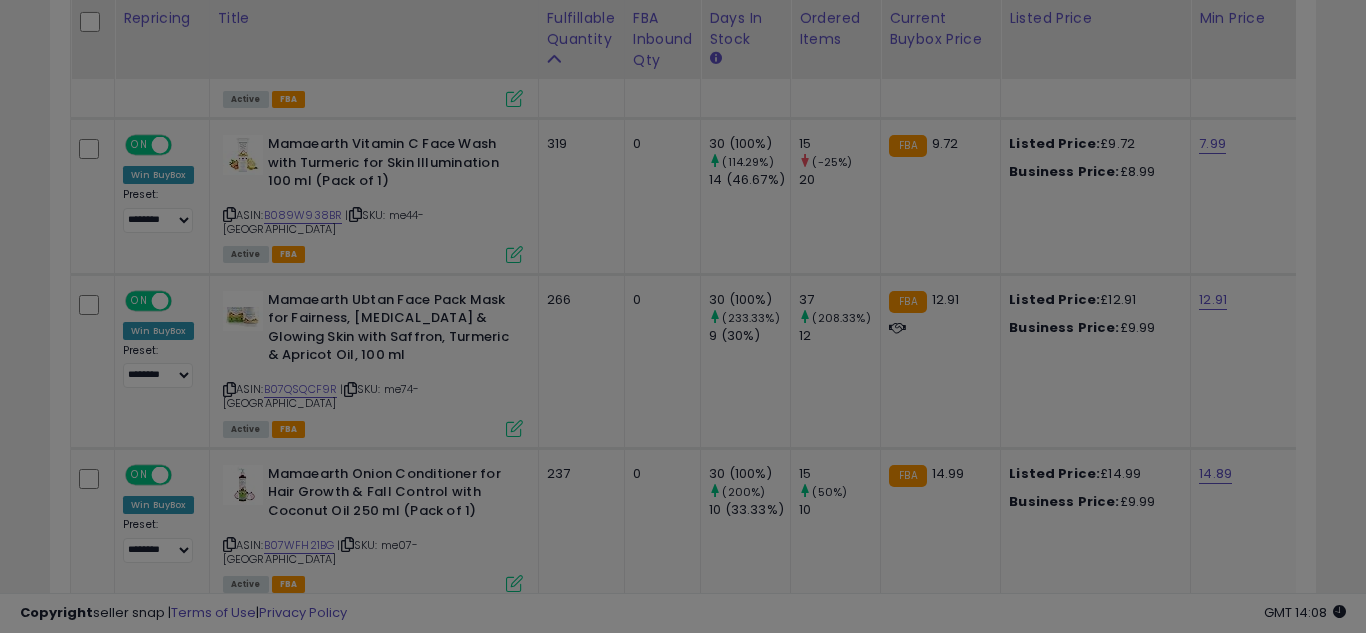 click on "Unable to login
Retrieving listings data..
has not yet accepted the Terms of Use. Once the Terms of Use have been
accepted, you will be able to login.
Logout
Overview
Listings
Help" at bounding box center [683, -1211] 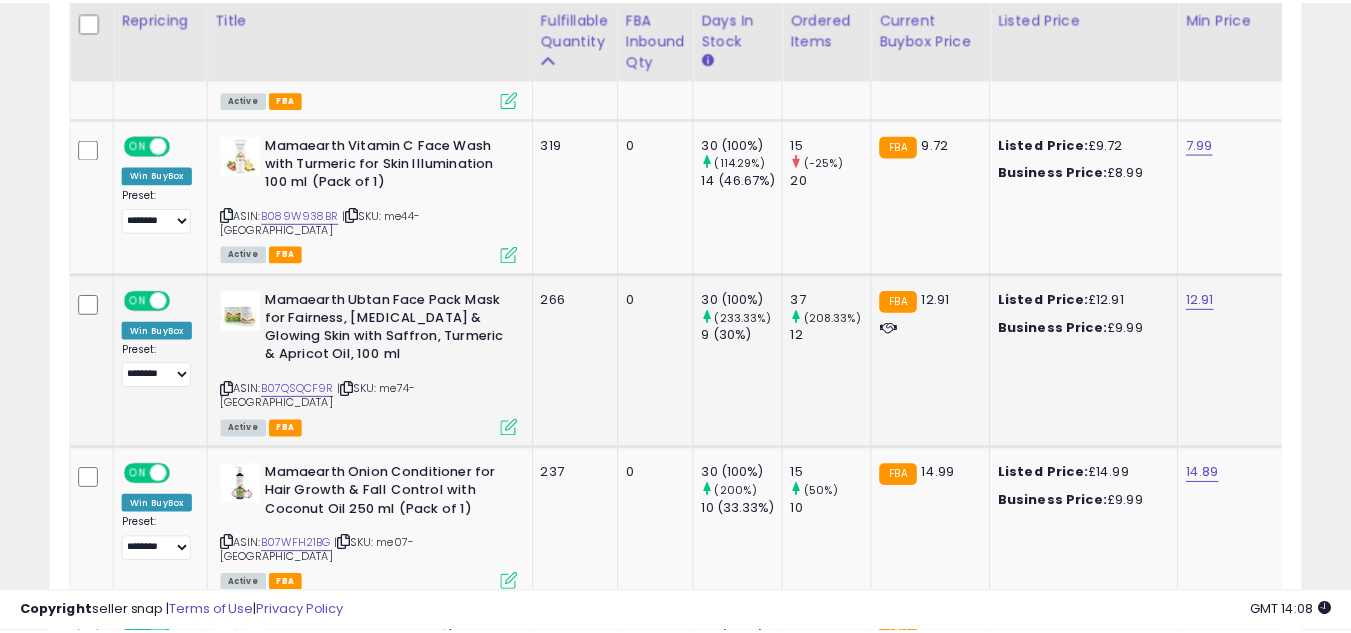 scroll, scrollTop: 410, scrollLeft: 724, axis: both 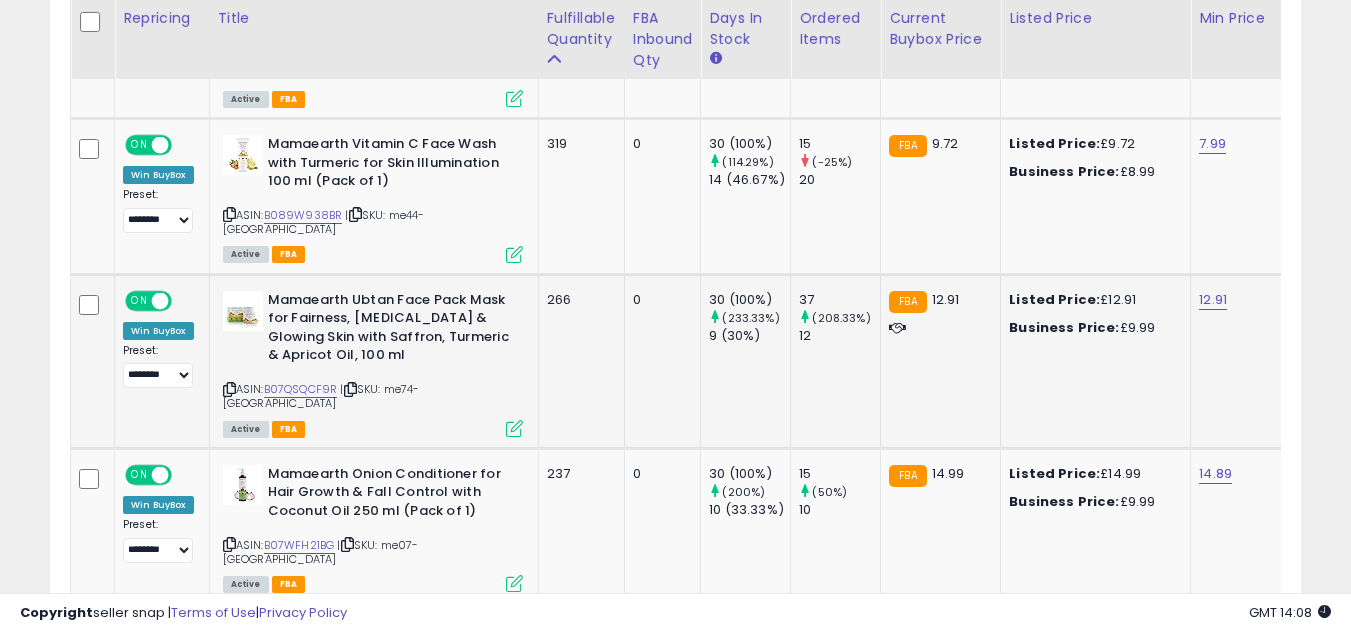 click at bounding box center (514, 428) 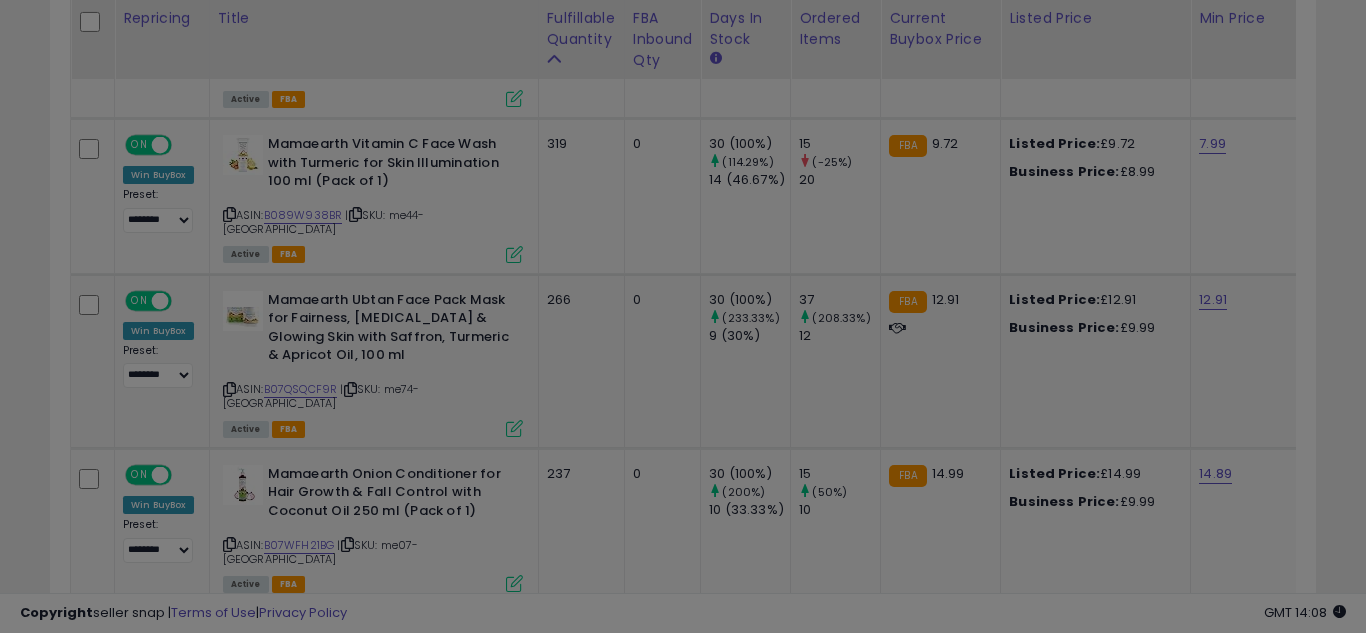 scroll, scrollTop: 999590, scrollLeft: 999267, axis: both 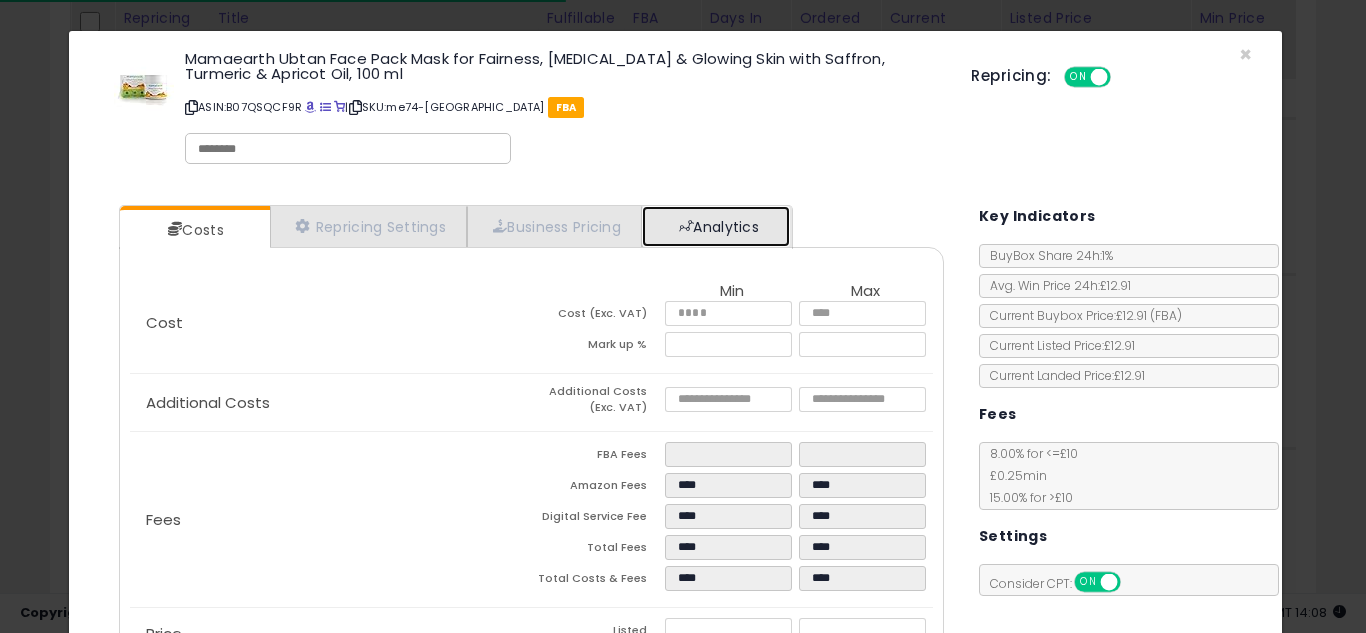 click on "Analytics" at bounding box center [716, 226] 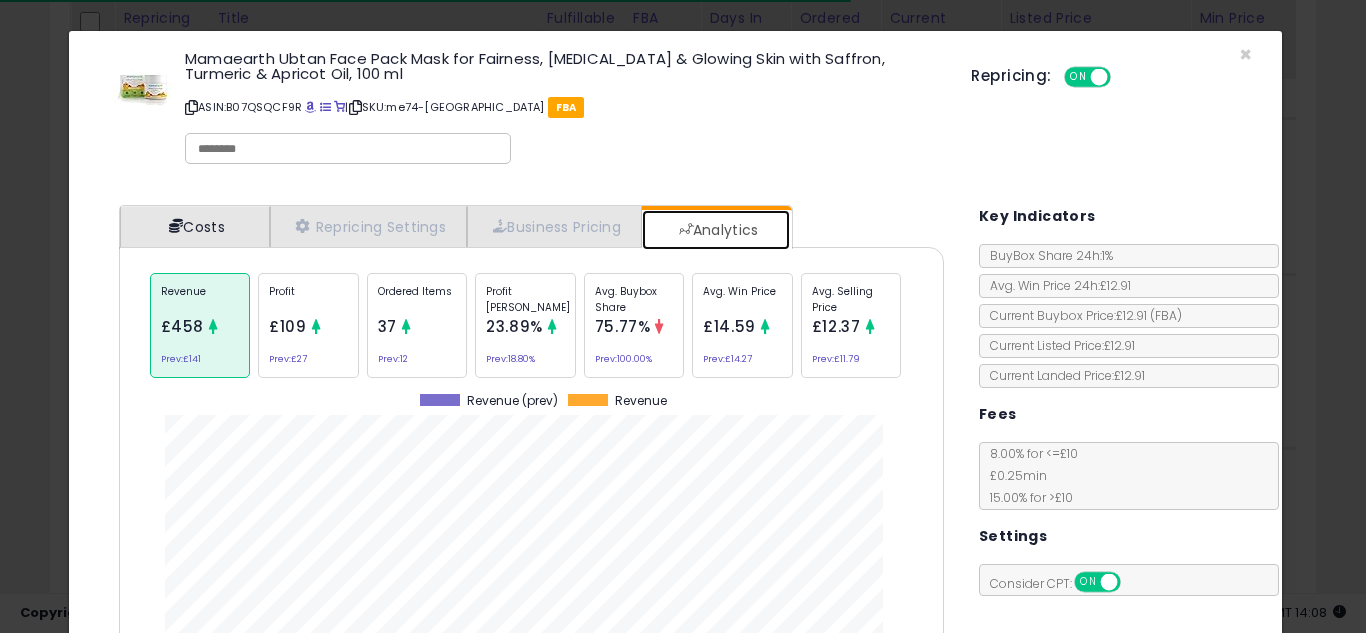 scroll, scrollTop: 999384, scrollLeft: 999145, axis: both 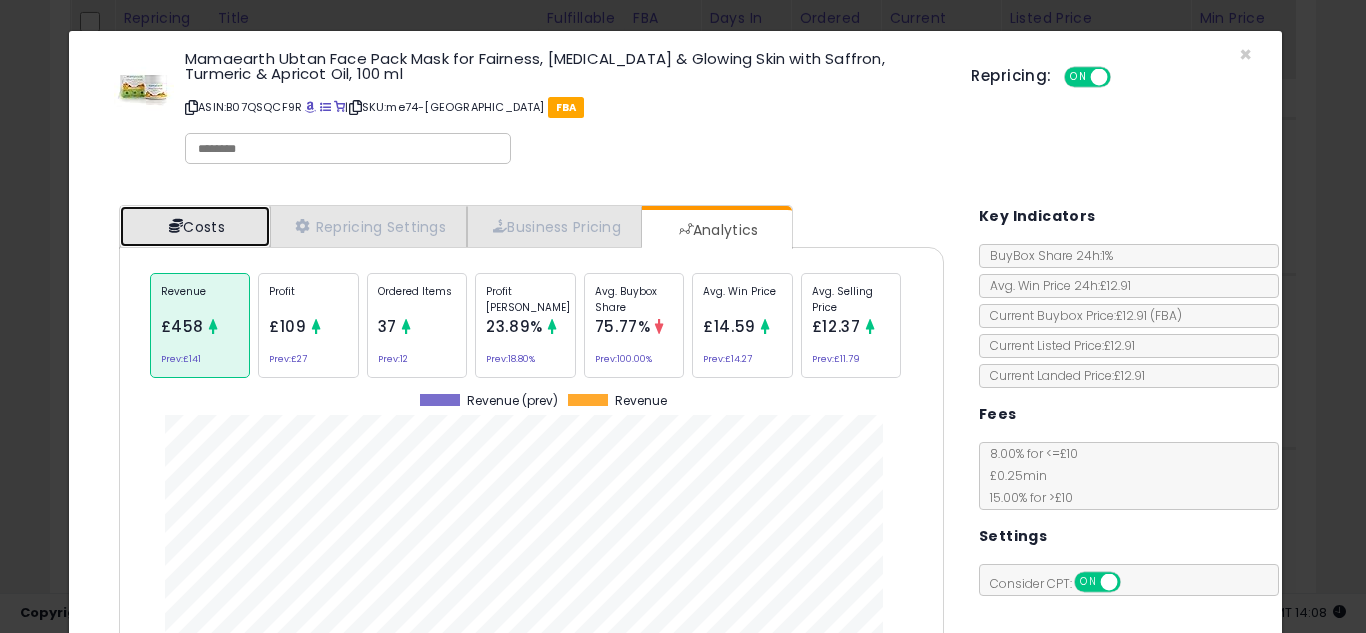 click on "Costs" at bounding box center (195, 226) 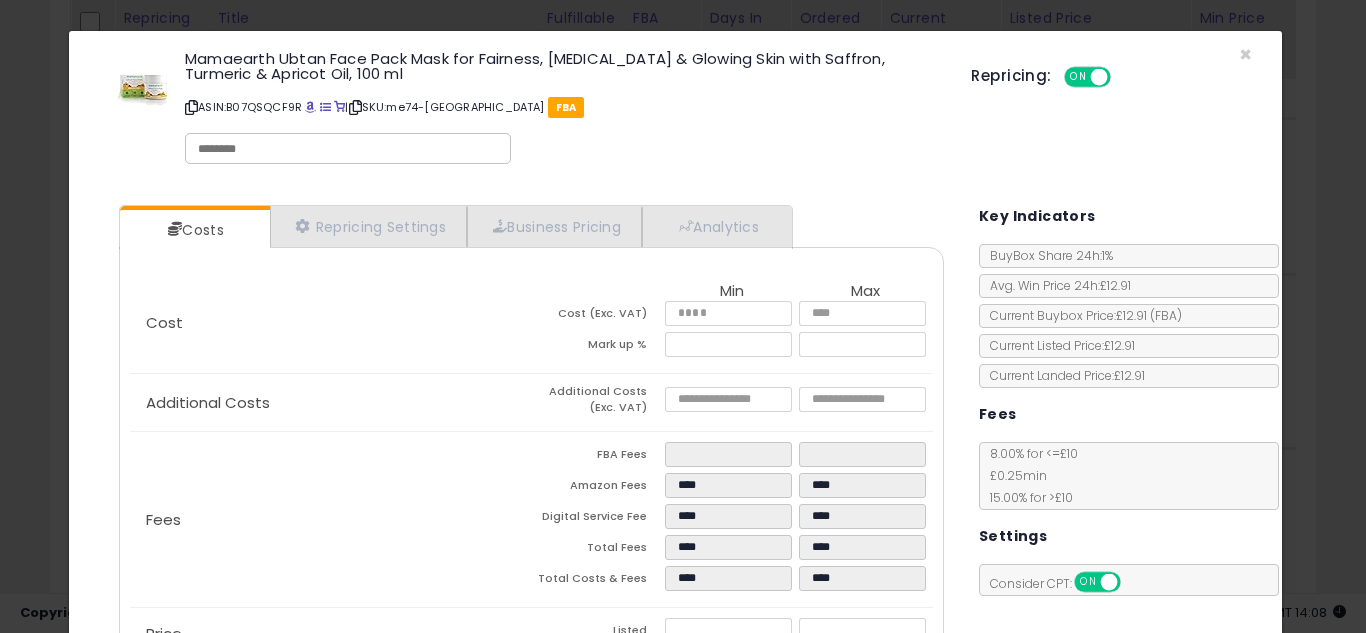 scroll, scrollTop: 284, scrollLeft: 0, axis: vertical 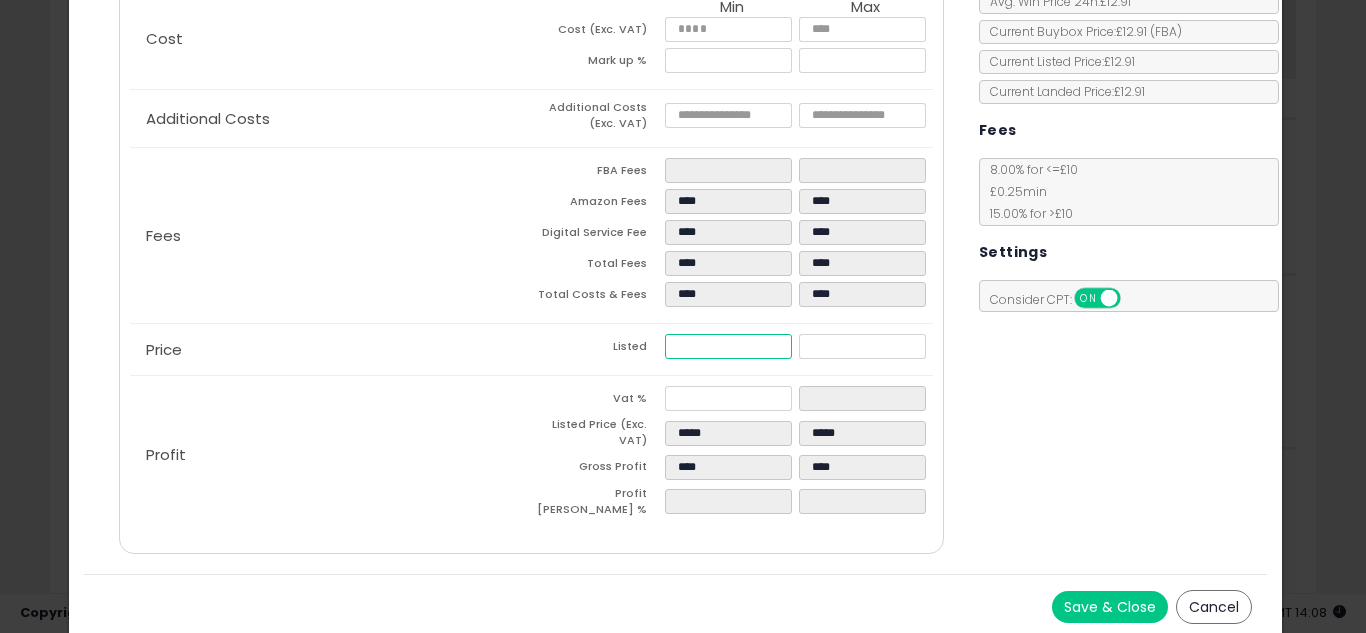 click on "*****" at bounding box center (728, 346) 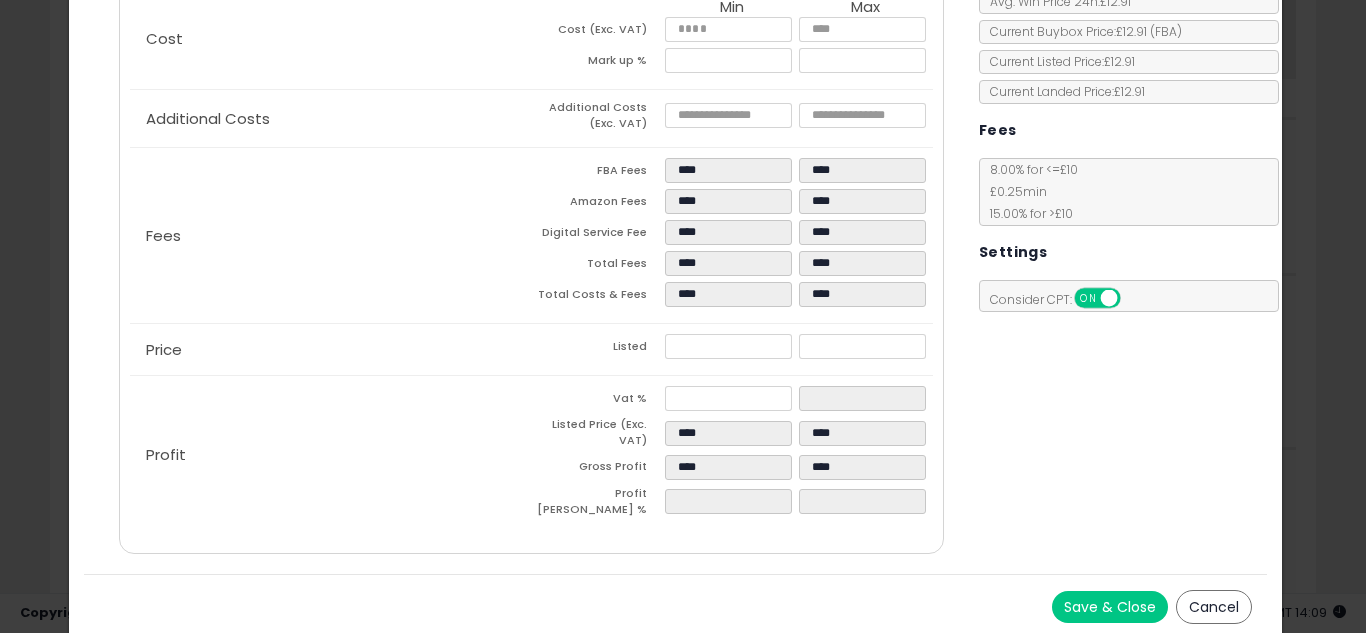 click on "Costs
Repricing Settings
Business Pricing
Analytics
Cost" at bounding box center (676, 240) 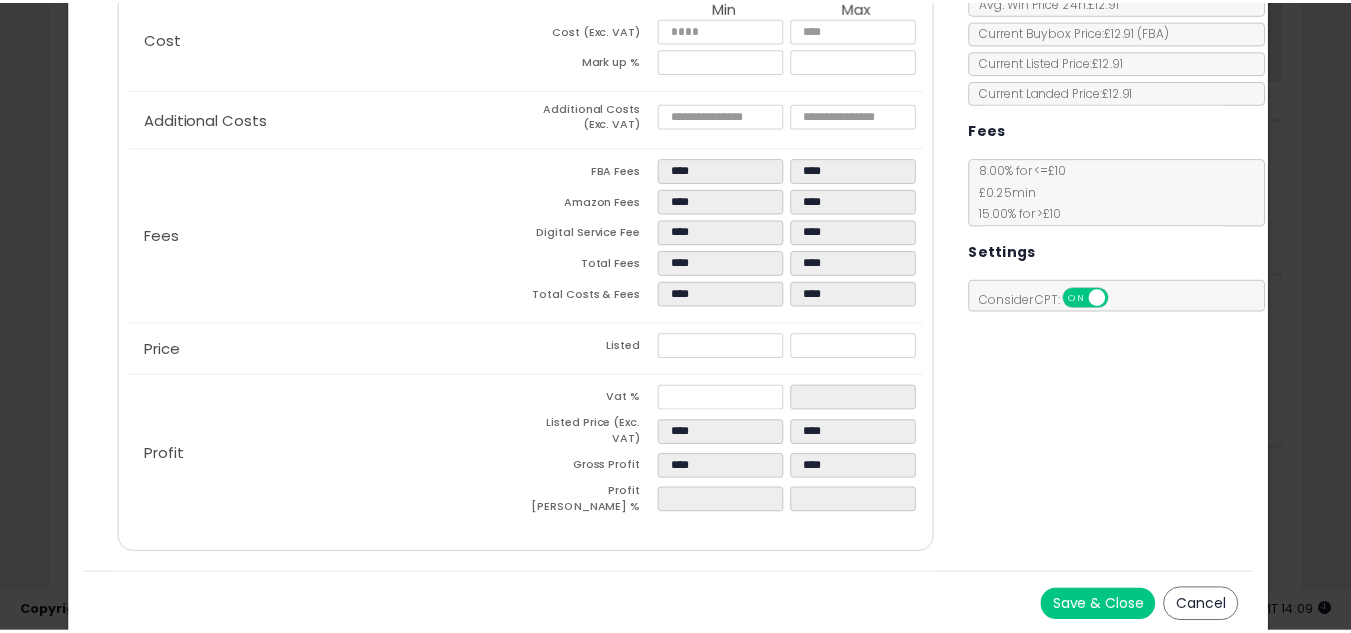 scroll, scrollTop: 0, scrollLeft: 0, axis: both 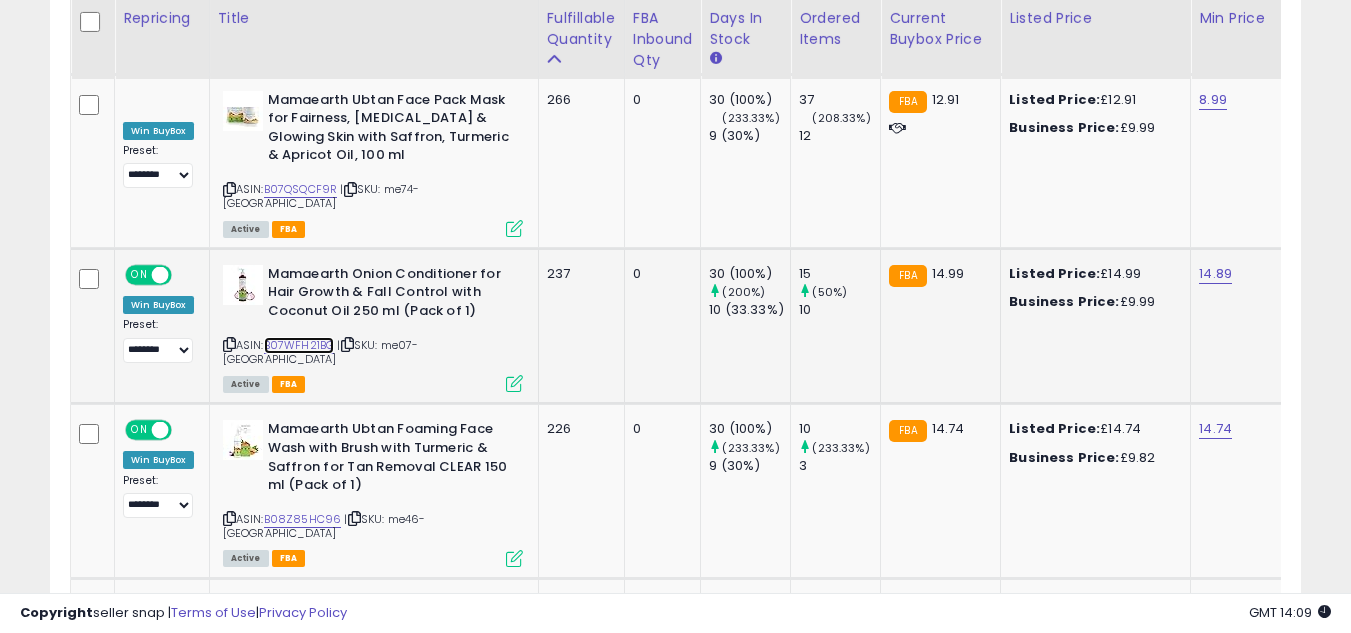 click on "B07WFH21BG" at bounding box center (299, 345) 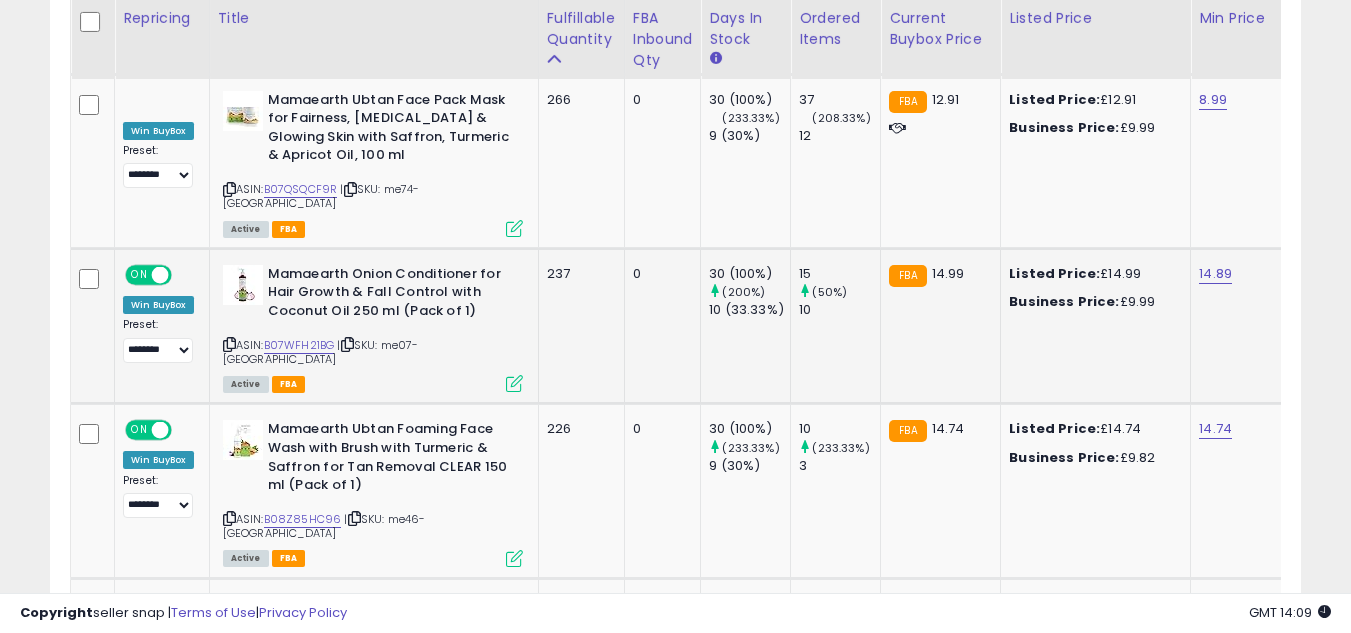 click at bounding box center [514, 383] 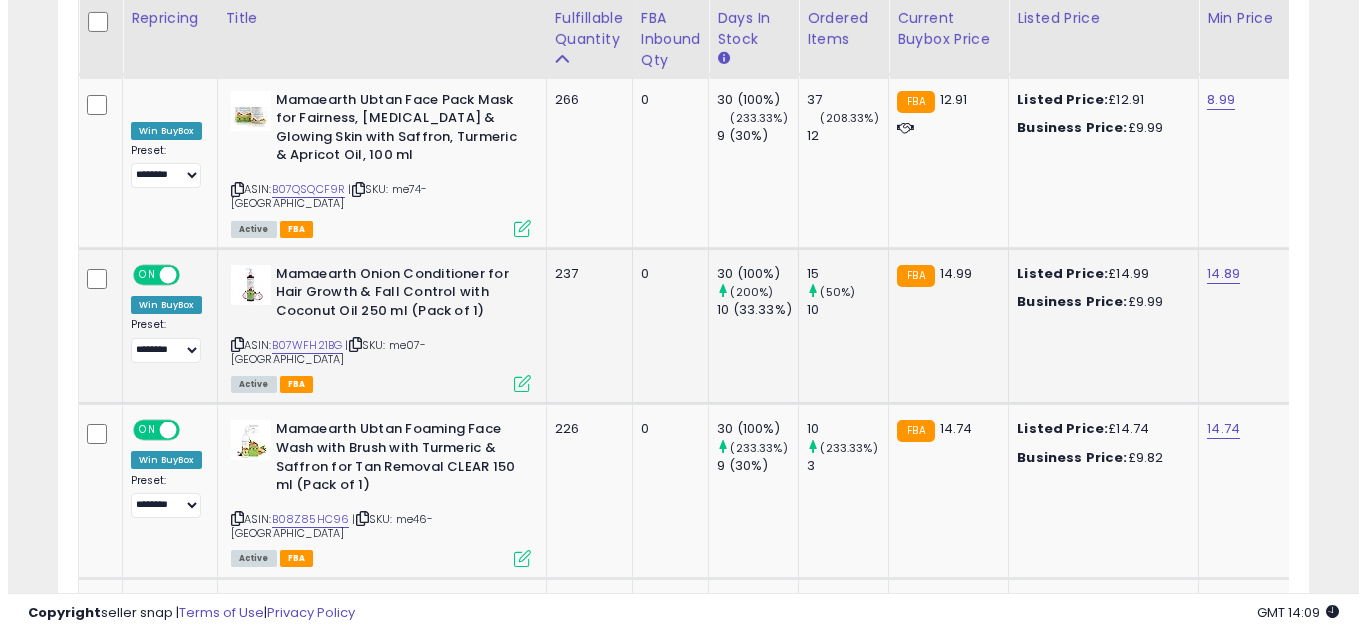 scroll, scrollTop: 999590, scrollLeft: 999267, axis: both 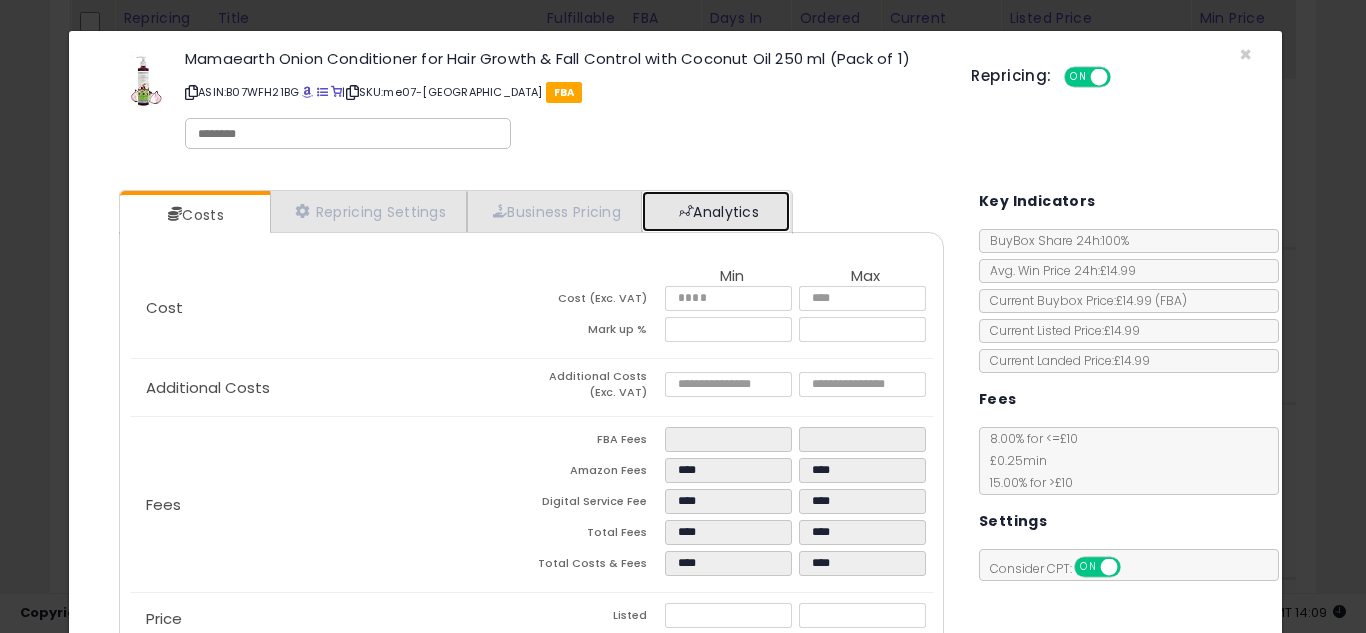 click on "Analytics" at bounding box center (716, 211) 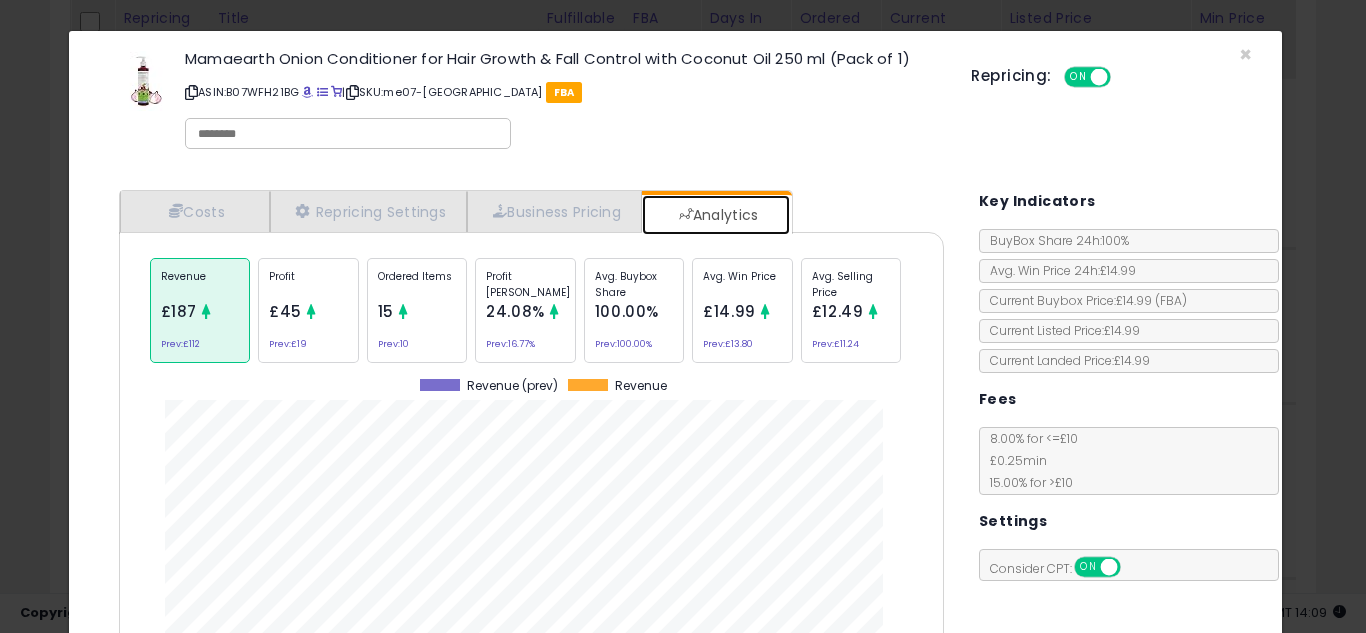 scroll, scrollTop: 999384, scrollLeft: 999145, axis: both 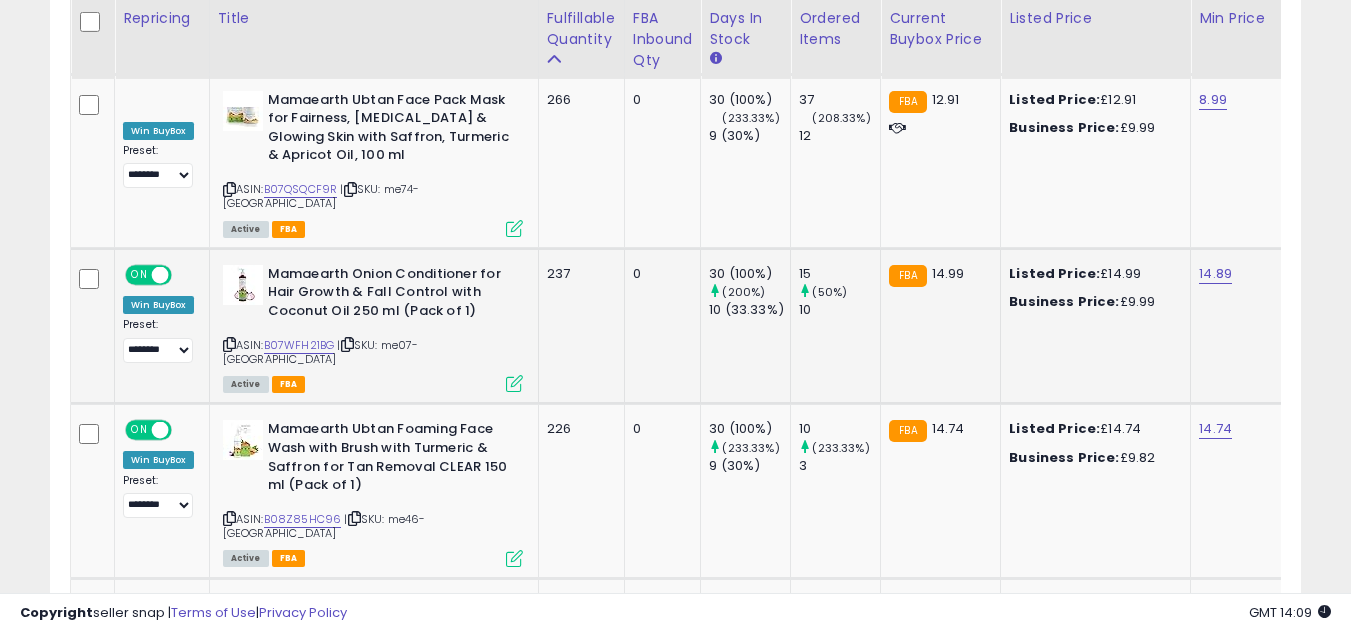 click at bounding box center [514, 383] 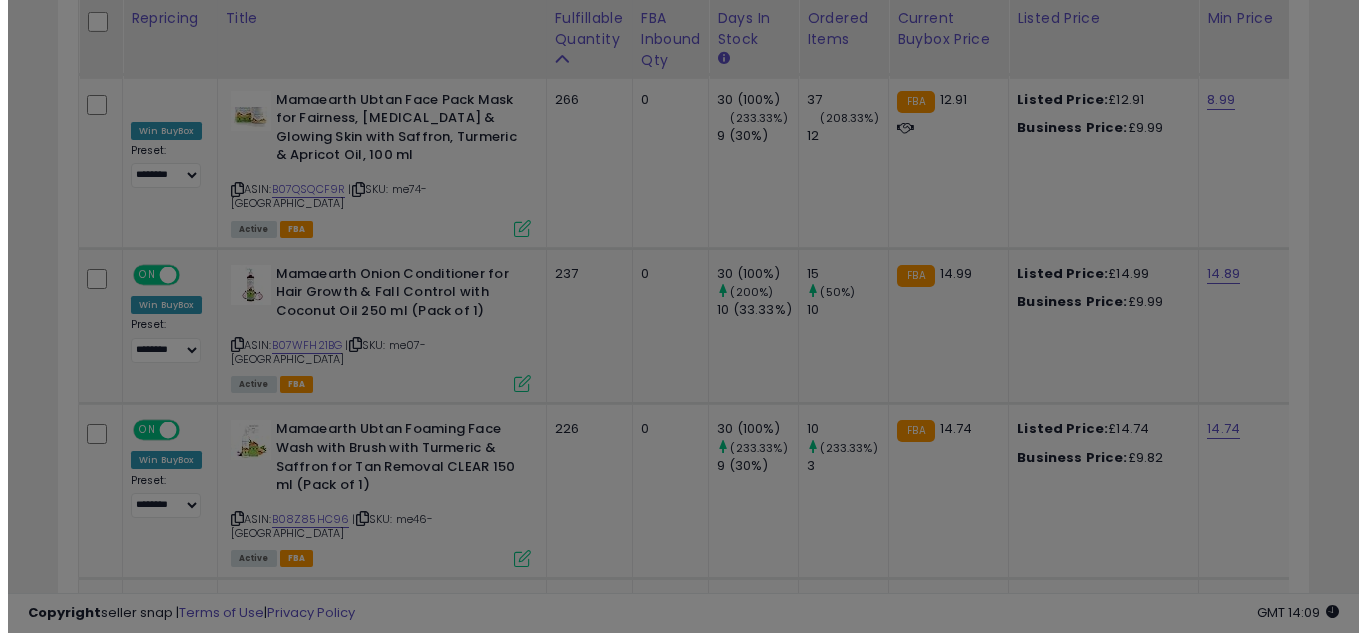 scroll, scrollTop: 999590, scrollLeft: 999267, axis: both 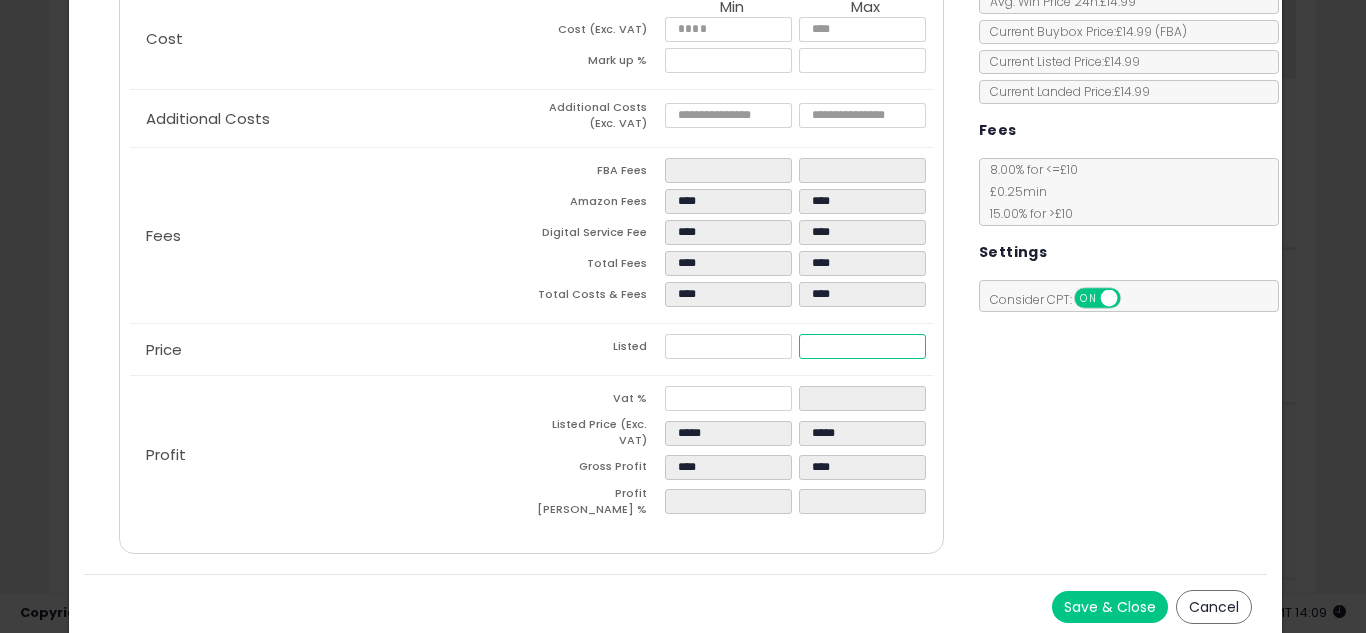 click on "*****" at bounding box center [862, 346] 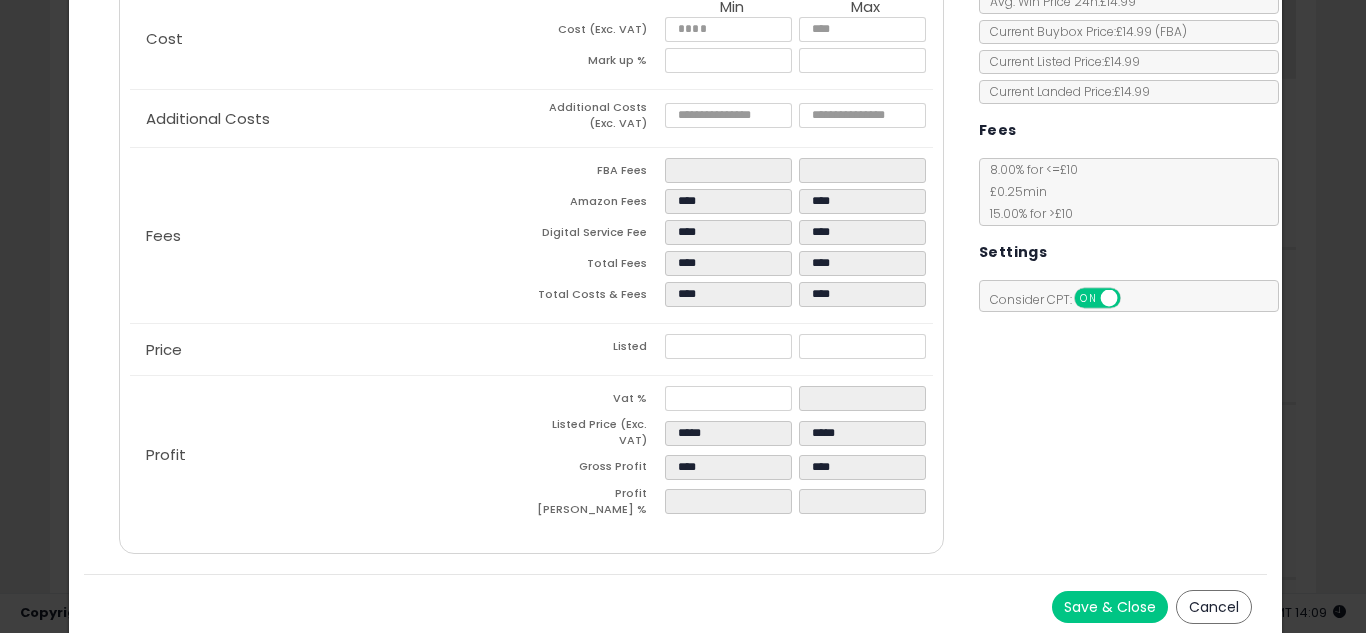click on "Fees
FBA Fees
****
****
Amazon Fees
****
****
Digital Service Fee
****
****
Total Fees
****
****
Total Costs & Fees
****
****" 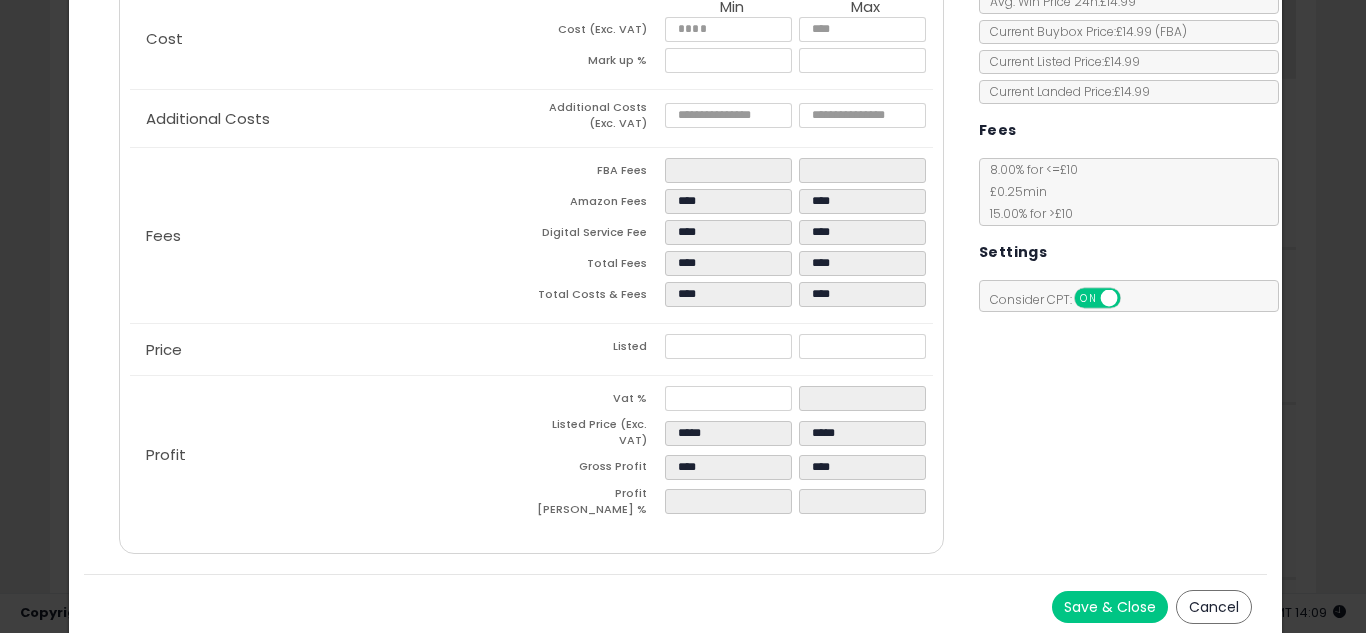 scroll, scrollTop: 0, scrollLeft: 0, axis: both 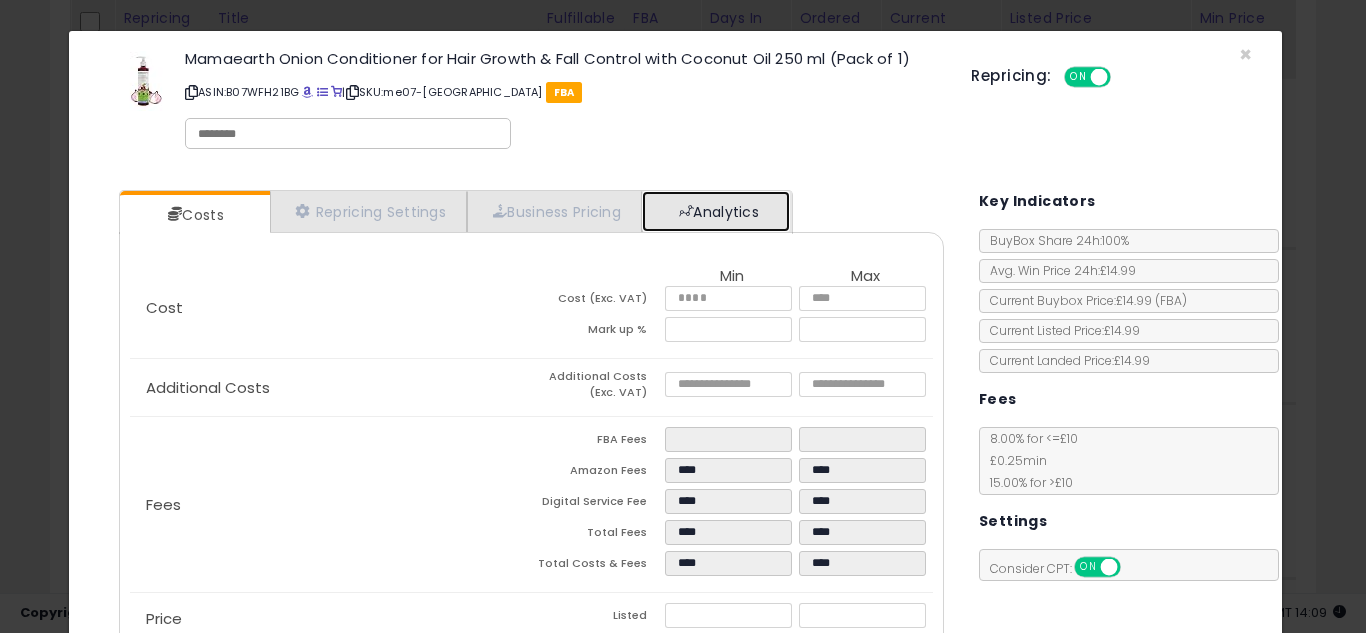 click on "Analytics" at bounding box center [716, 211] 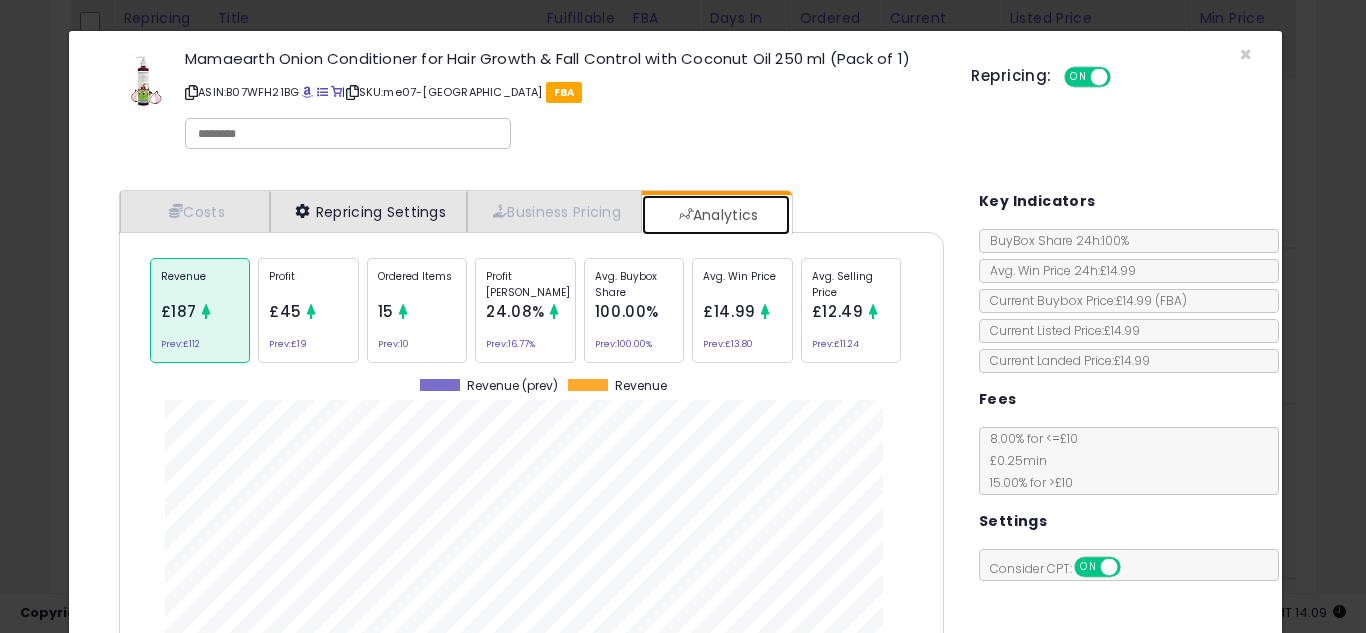 scroll, scrollTop: 999384, scrollLeft: 999145, axis: both 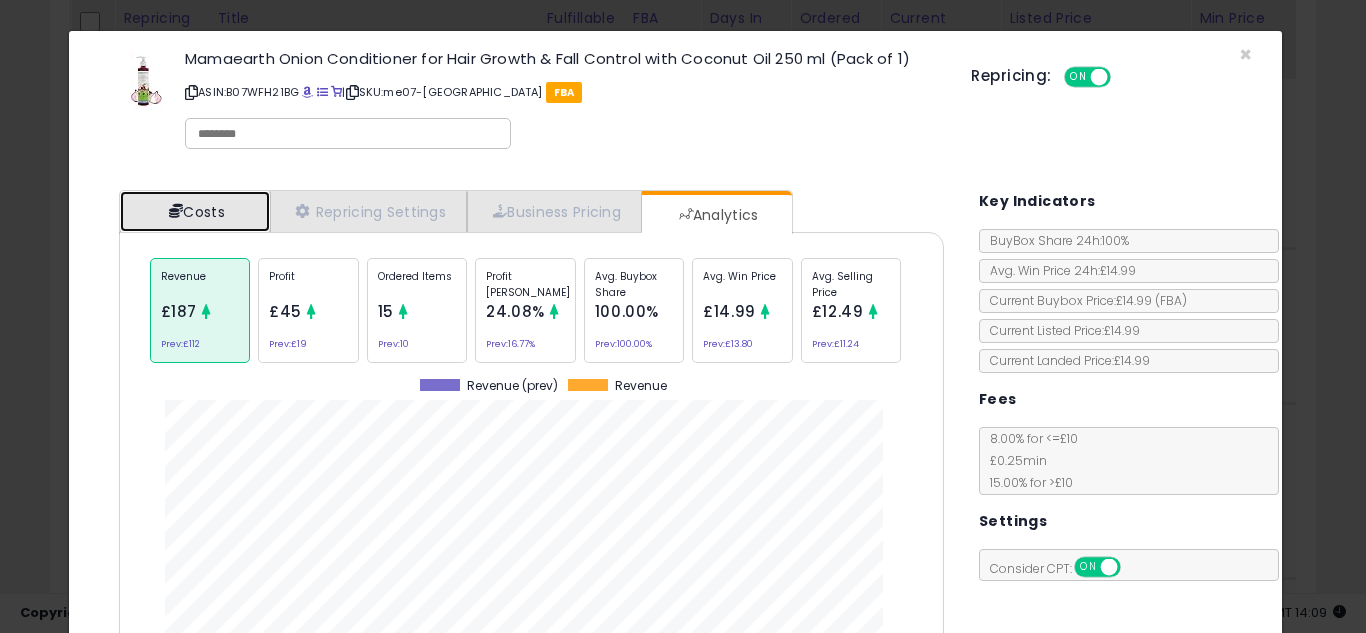 click on "Costs" at bounding box center (195, 211) 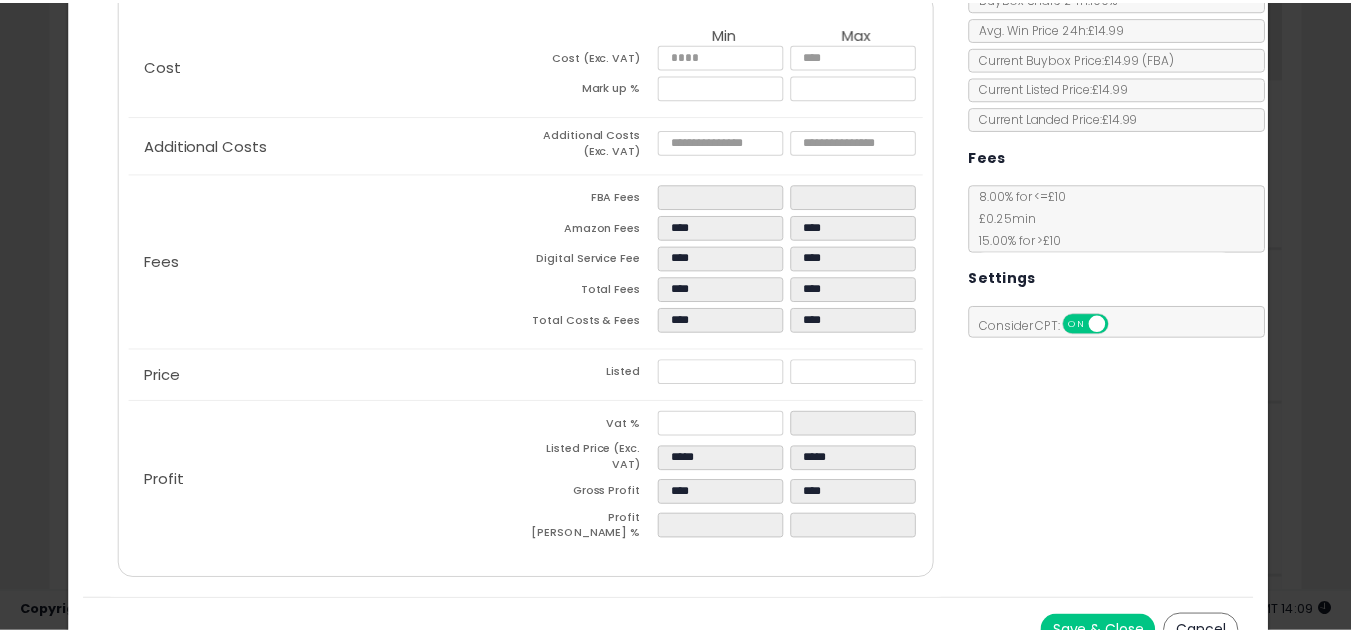 scroll, scrollTop: 269, scrollLeft: 0, axis: vertical 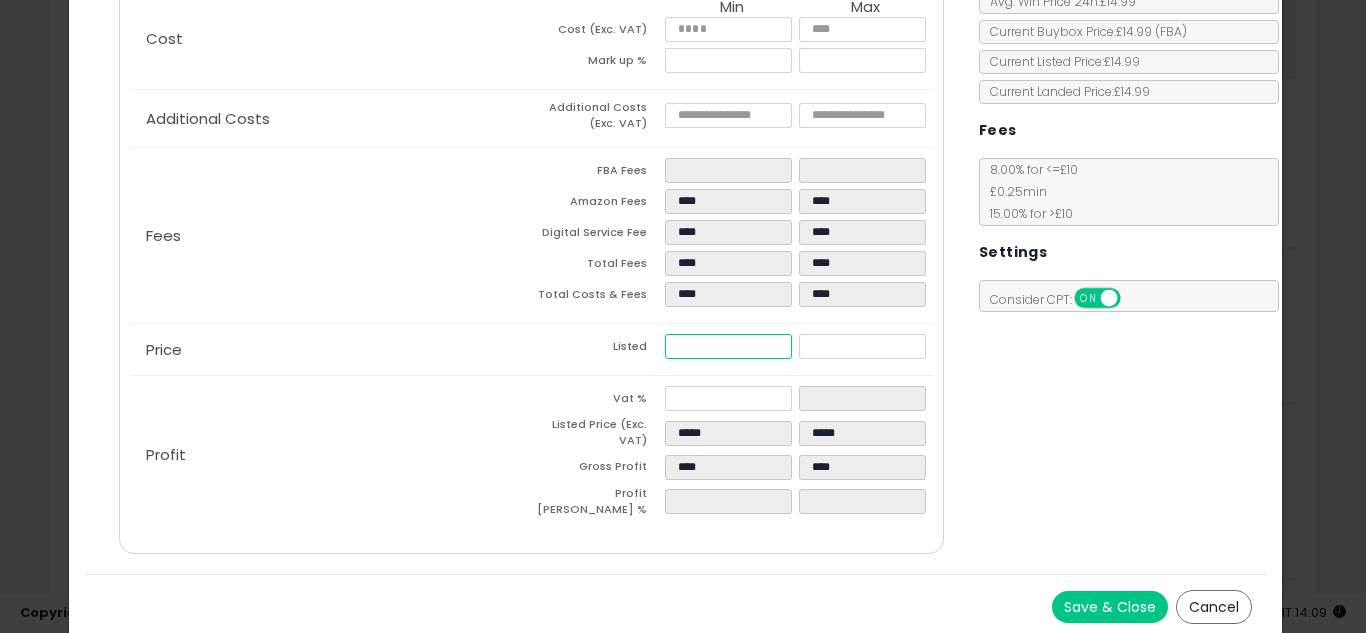 click on "*****" at bounding box center (728, 346) 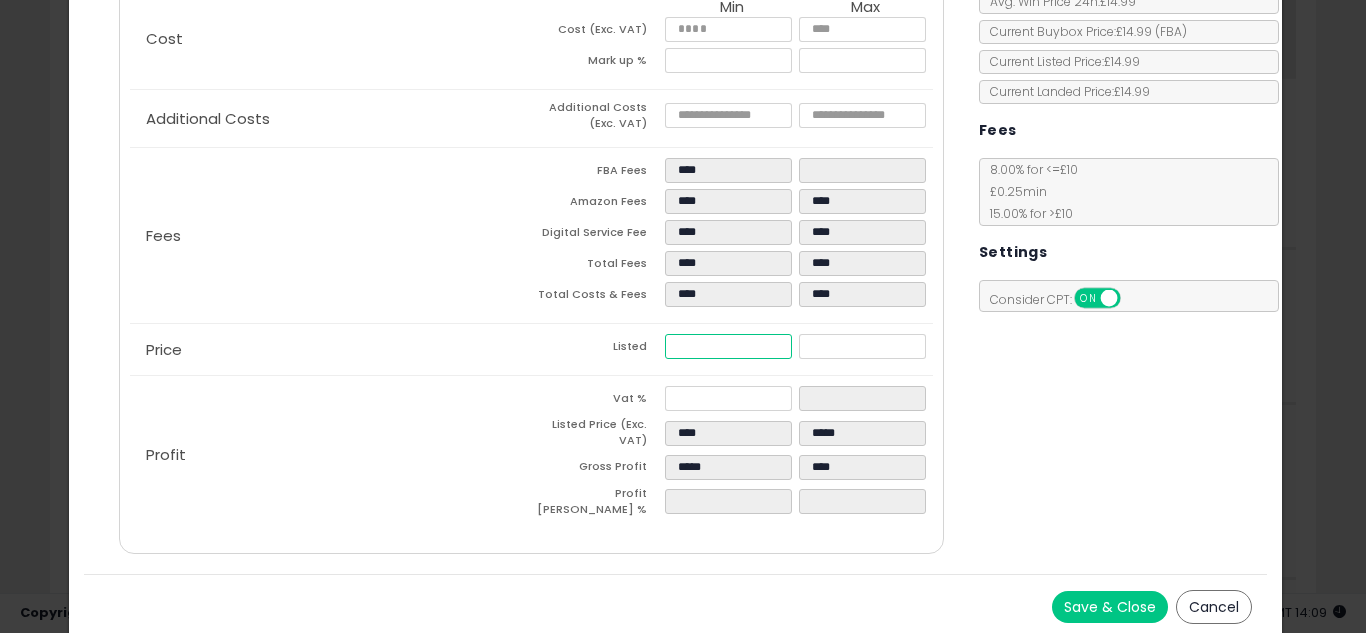 click on "****" at bounding box center (728, 346) 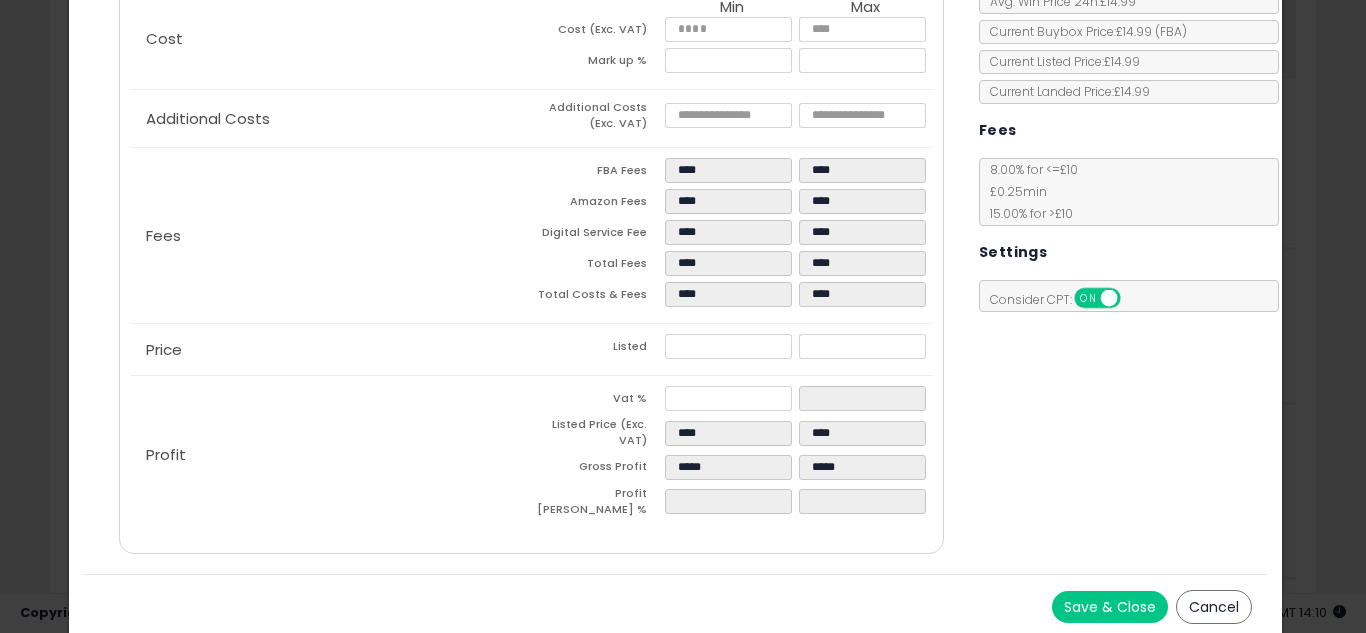 click on "Costs
Repricing Settings
Business Pricing
Analytics
Cost" at bounding box center (676, 240) 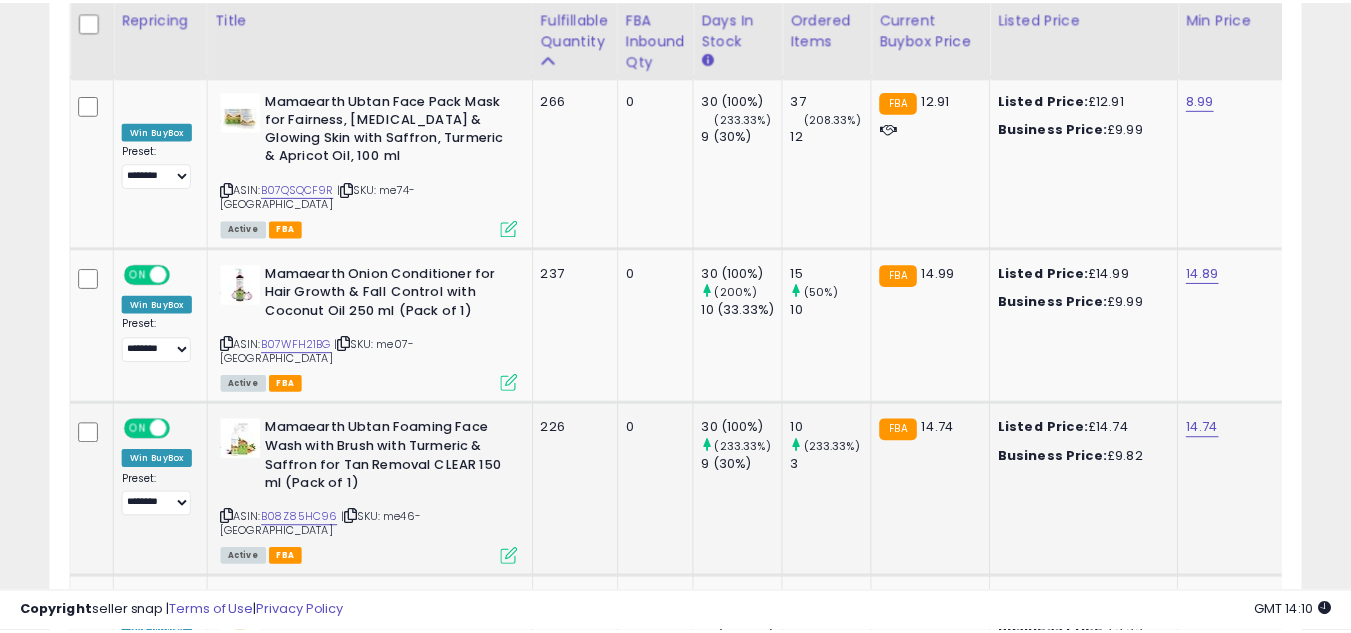 scroll, scrollTop: 410, scrollLeft: 724, axis: both 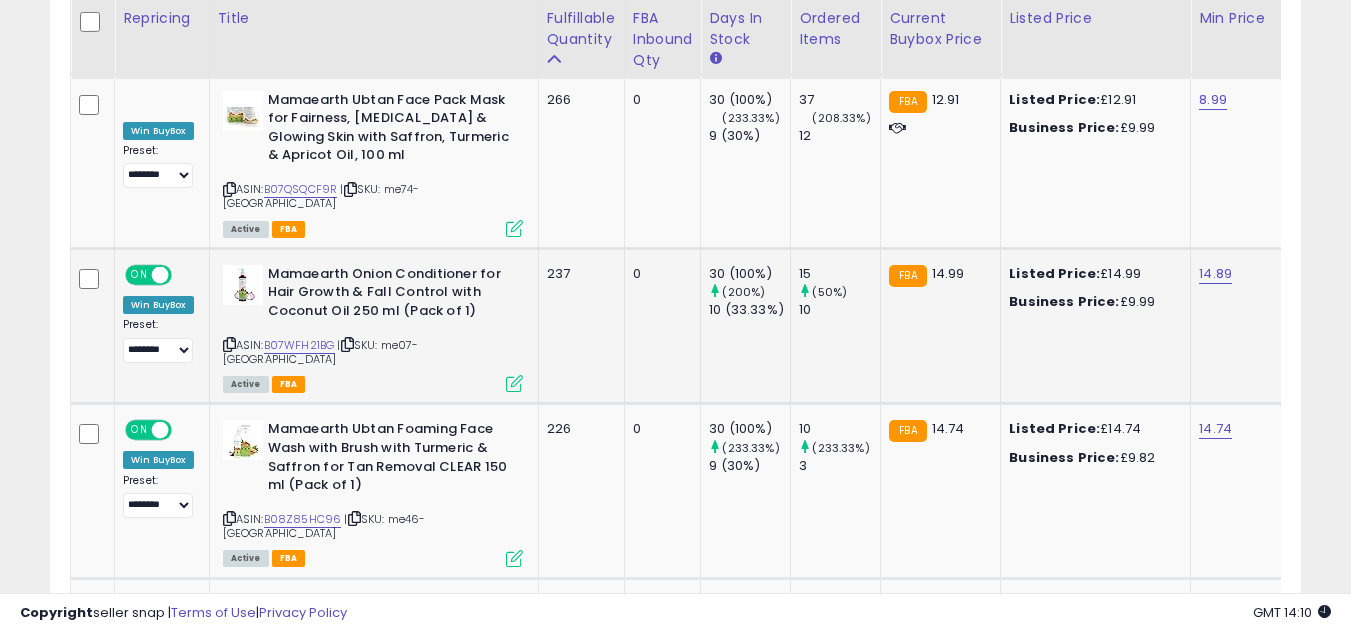 click at bounding box center [514, 383] 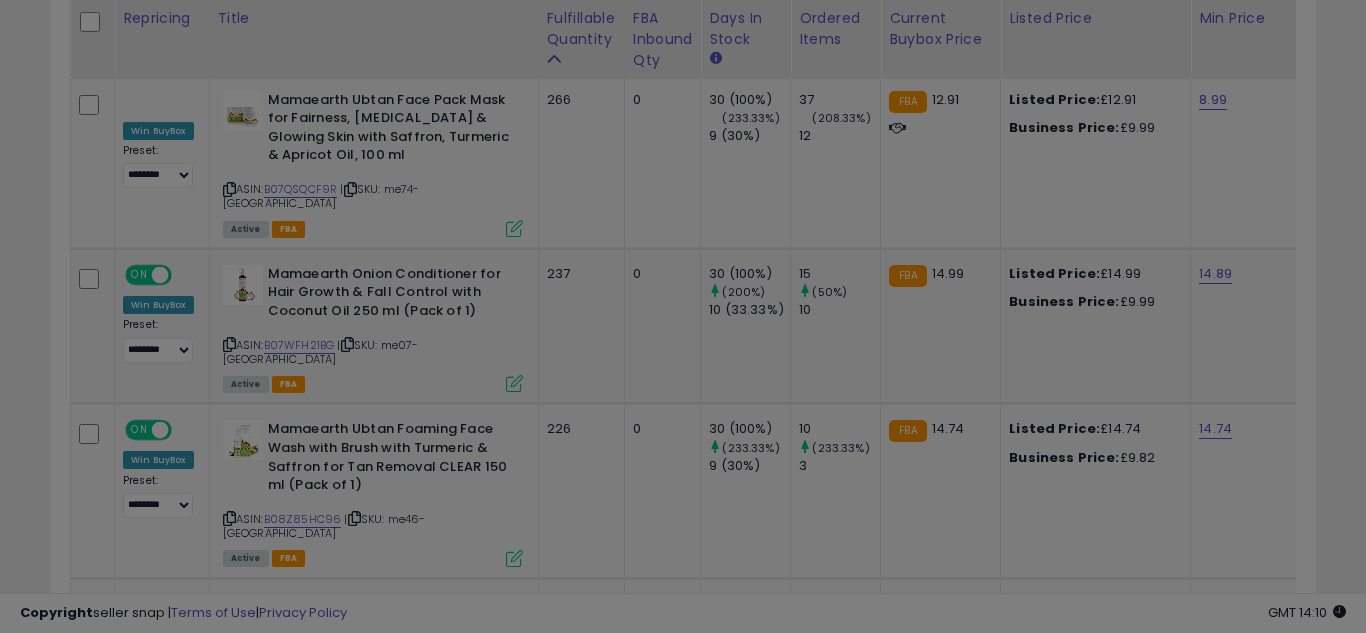scroll, scrollTop: 999590, scrollLeft: 999267, axis: both 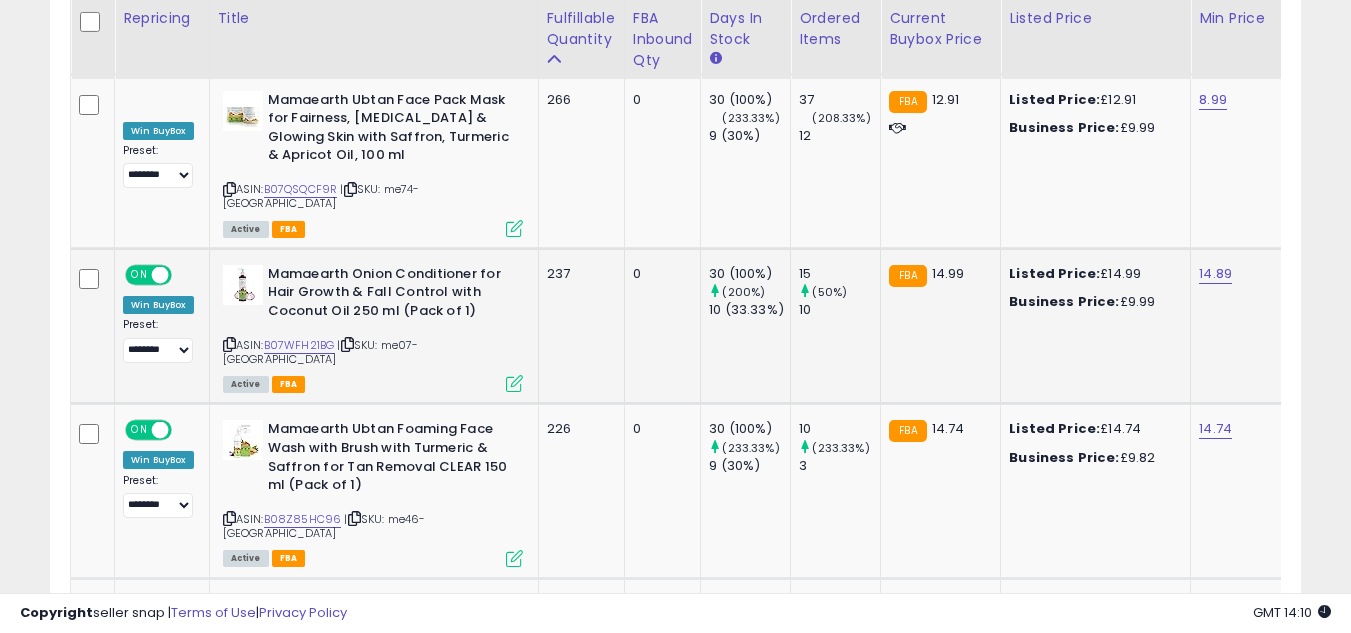 click at bounding box center (514, 383) 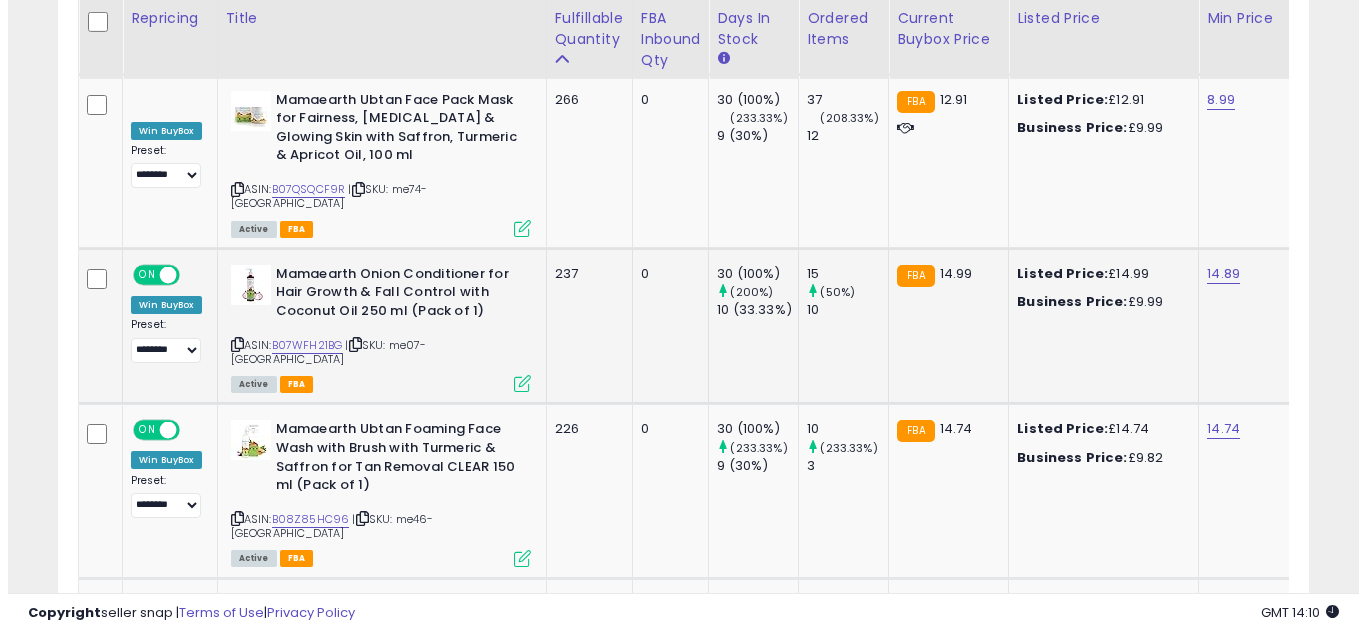 scroll, scrollTop: 999590, scrollLeft: 999267, axis: both 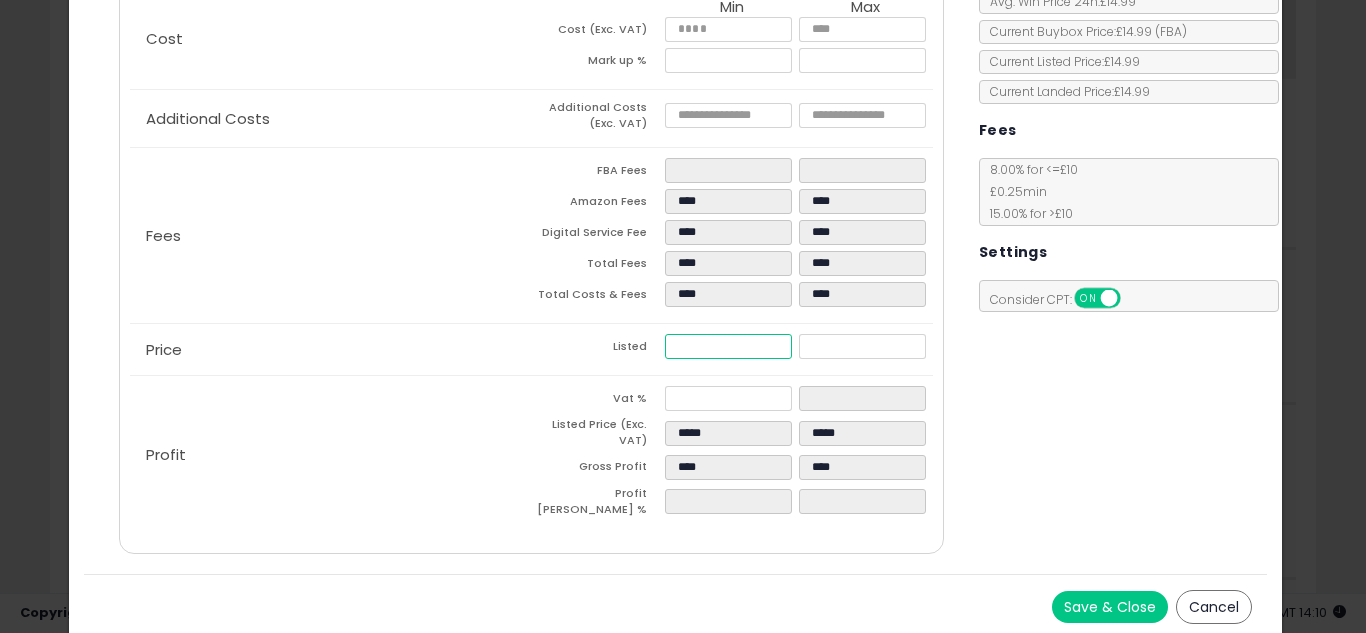 click on "*****" at bounding box center [728, 346] 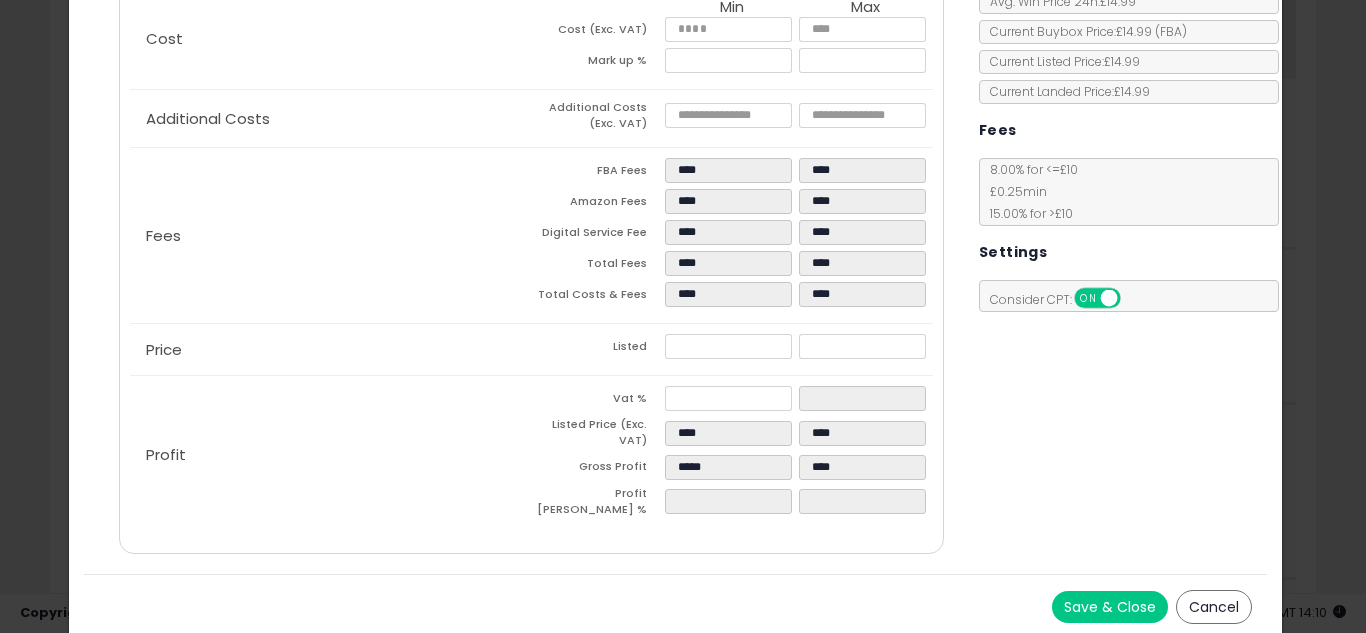 click on "Costs
Repricing Settings
Business Pricing
Analytics
Cost" at bounding box center (676, 240) 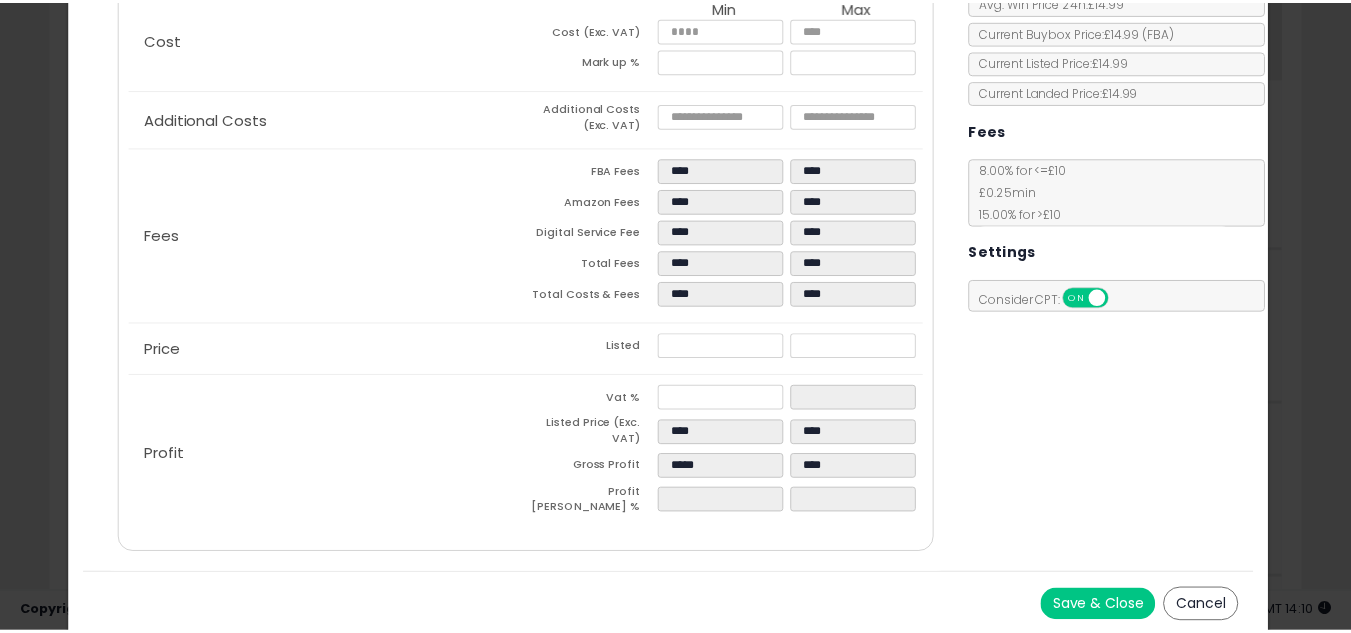 scroll, scrollTop: 0, scrollLeft: 0, axis: both 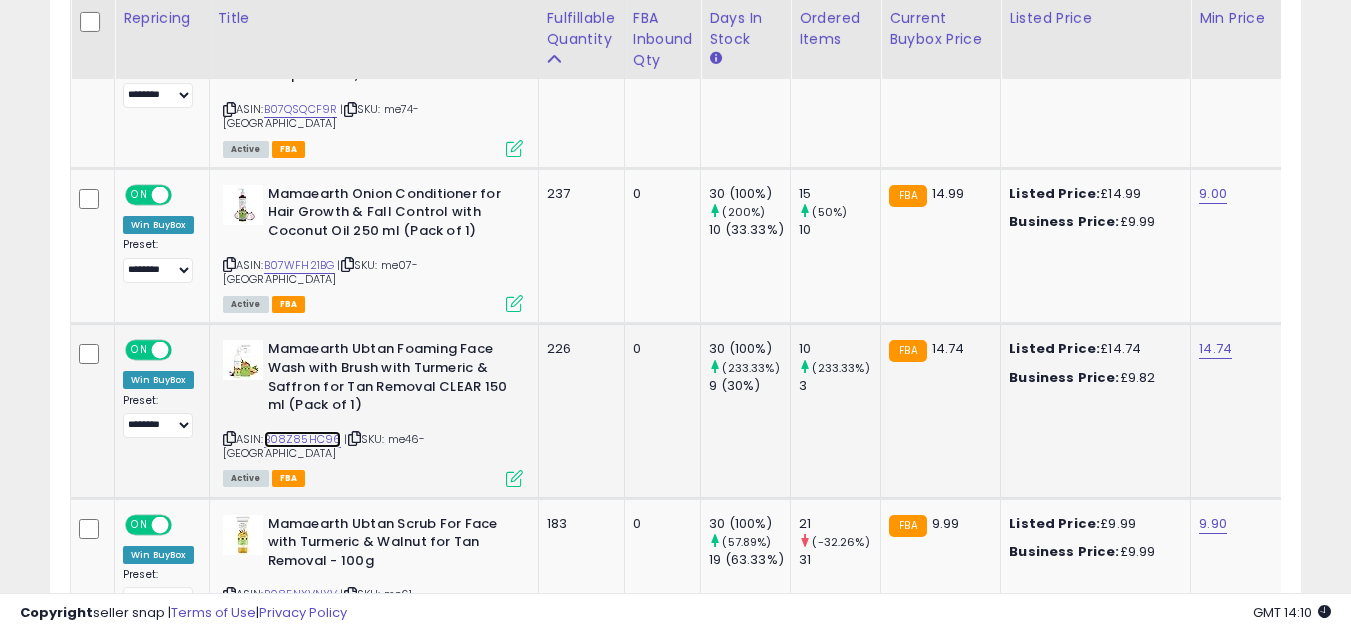 click on "B08Z85HC96" at bounding box center (303, 439) 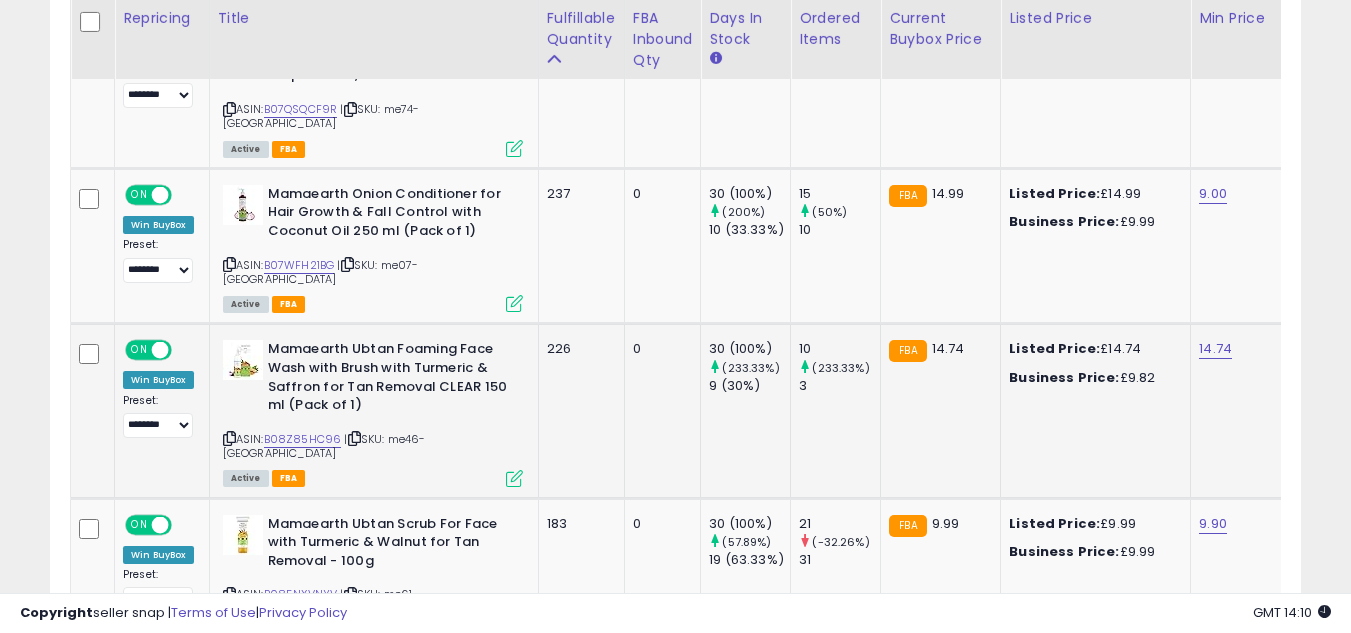 click at bounding box center (514, 478) 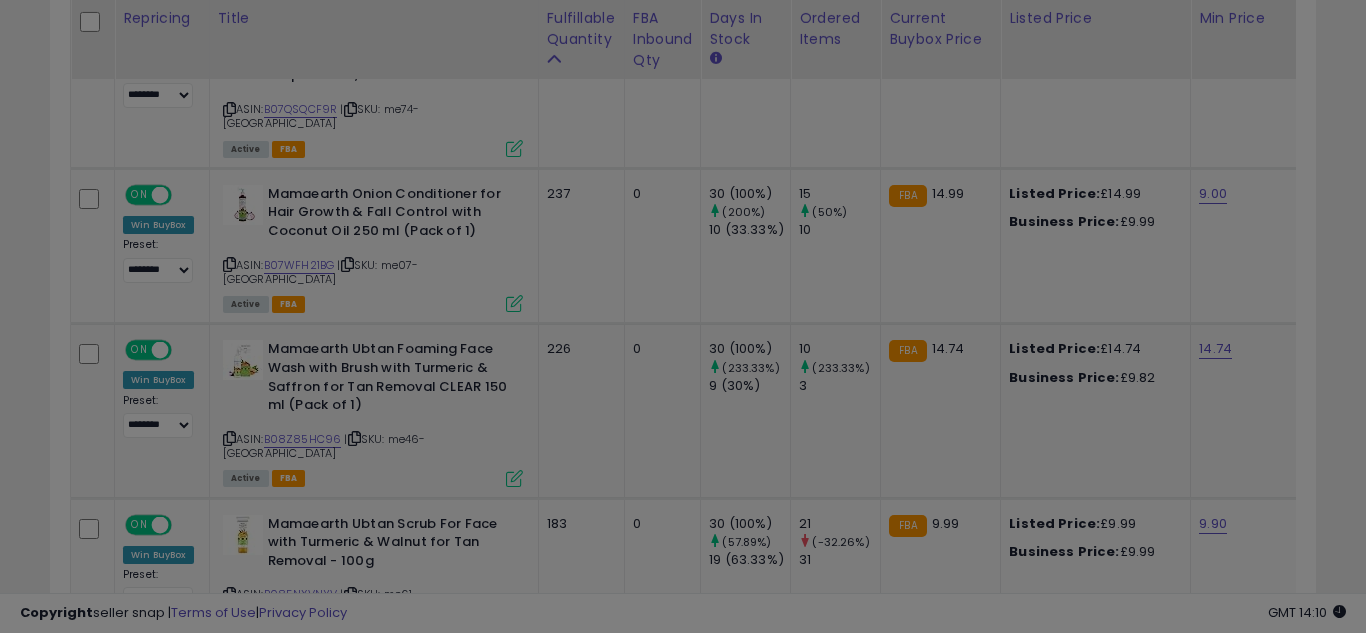 scroll, scrollTop: 999590, scrollLeft: 999267, axis: both 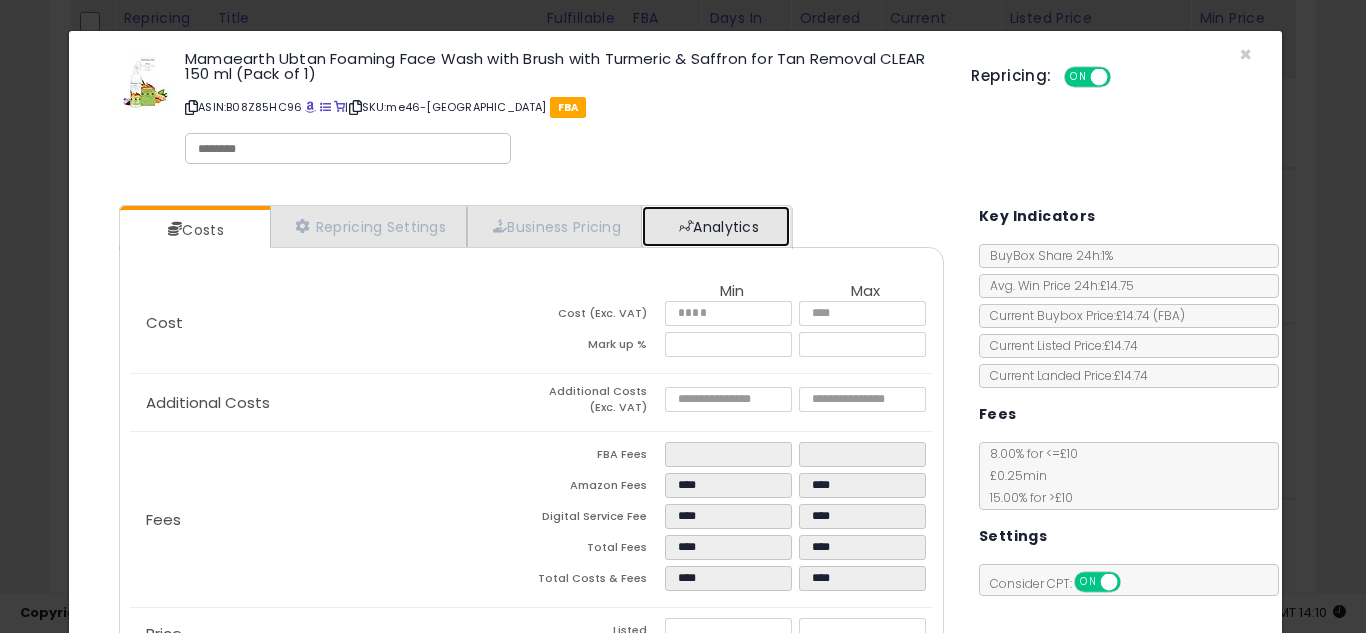 click on "Analytics" at bounding box center [716, 226] 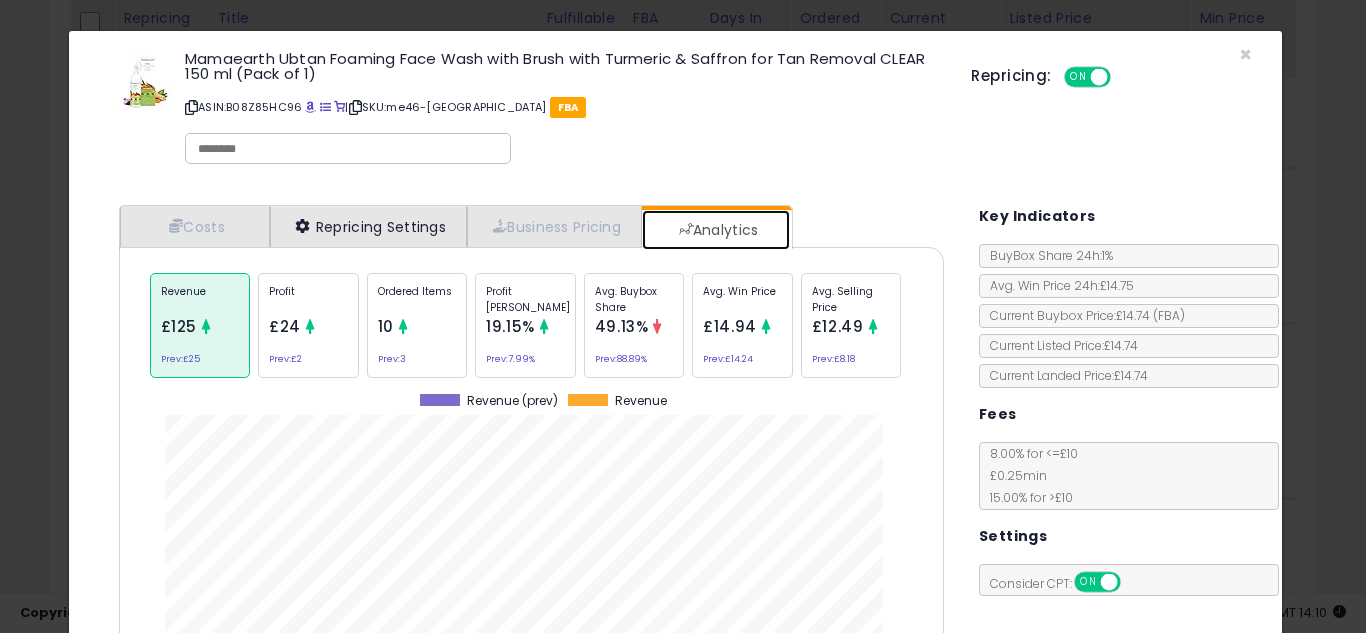scroll, scrollTop: 999384, scrollLeft: 999145, axis: both 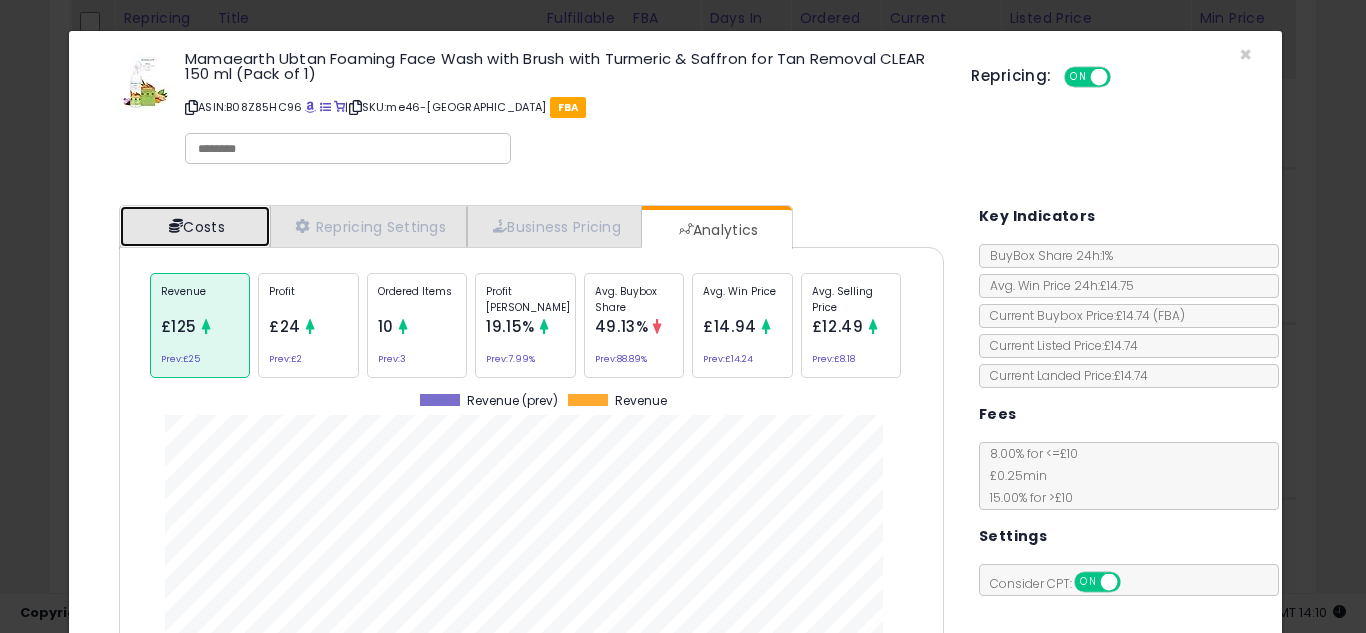 click on "Costs" at bounding box center (195, 226) 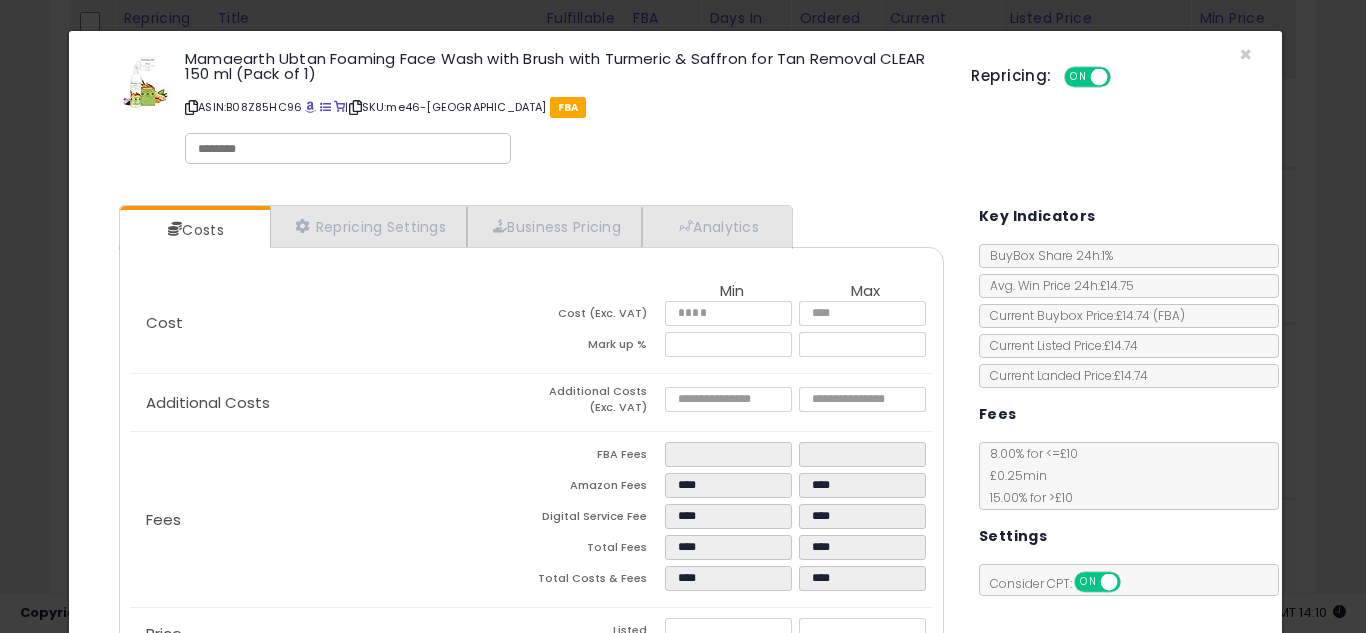 scroll, scrollTop: 284, scrollLeft: 0, axis: vertical 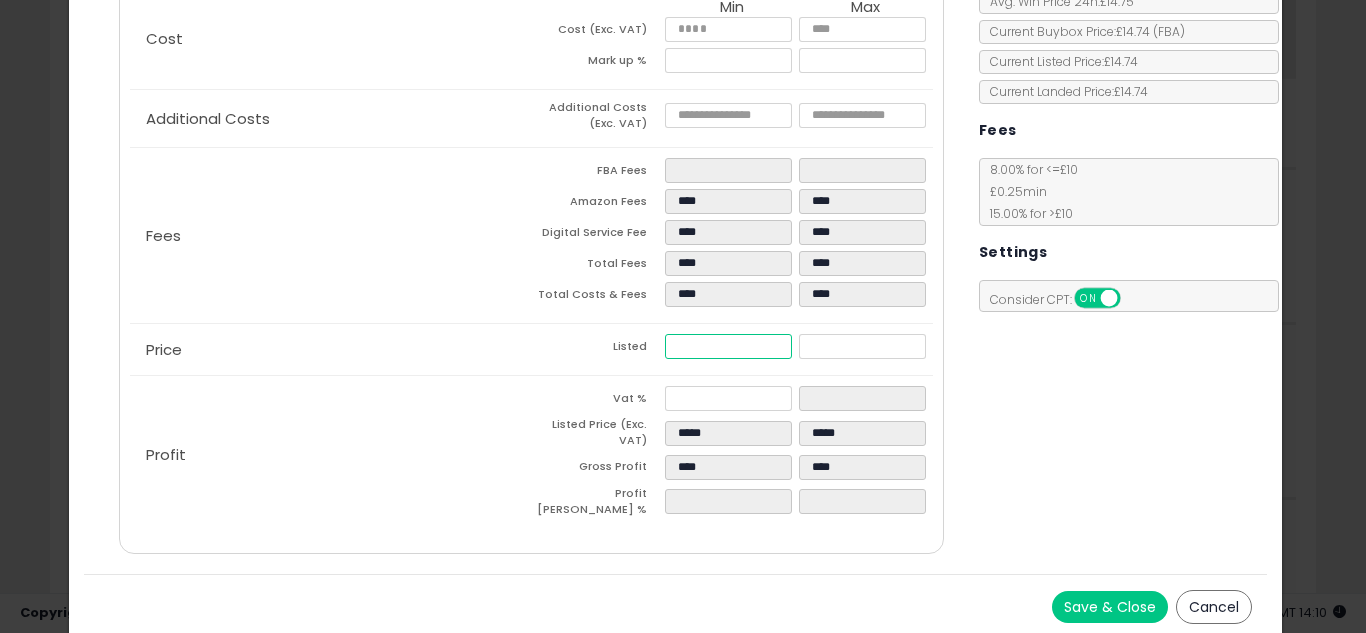 click on "*****" at bounding box center [728, 346] 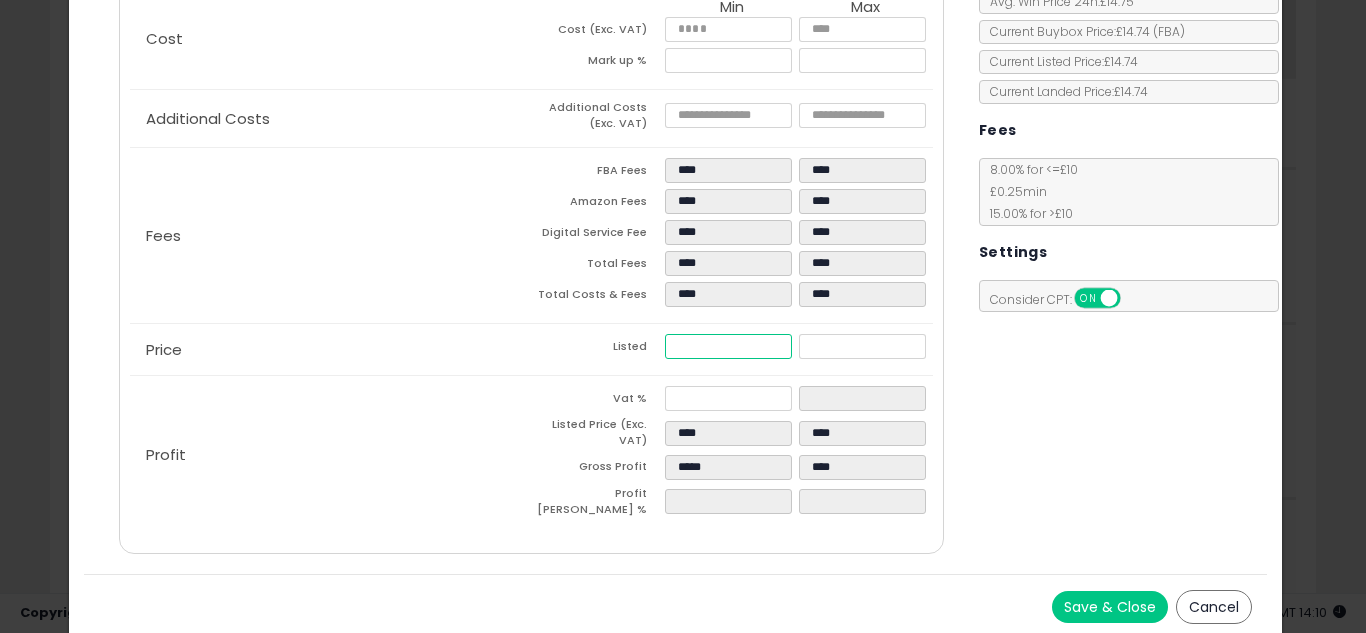 click on "****" at bounding box center [728, 346] 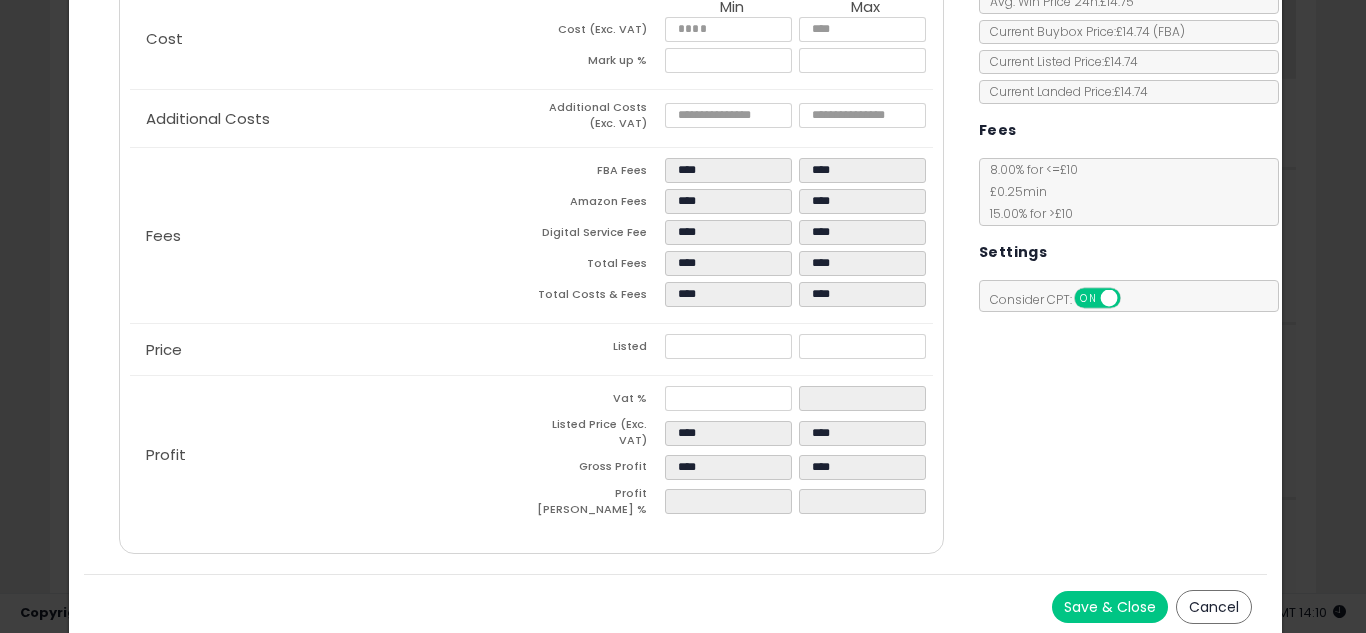 click on "Costs
Repricing Settings
Business Pricing
Analytics
Cost" at bounding box center (676, 240) 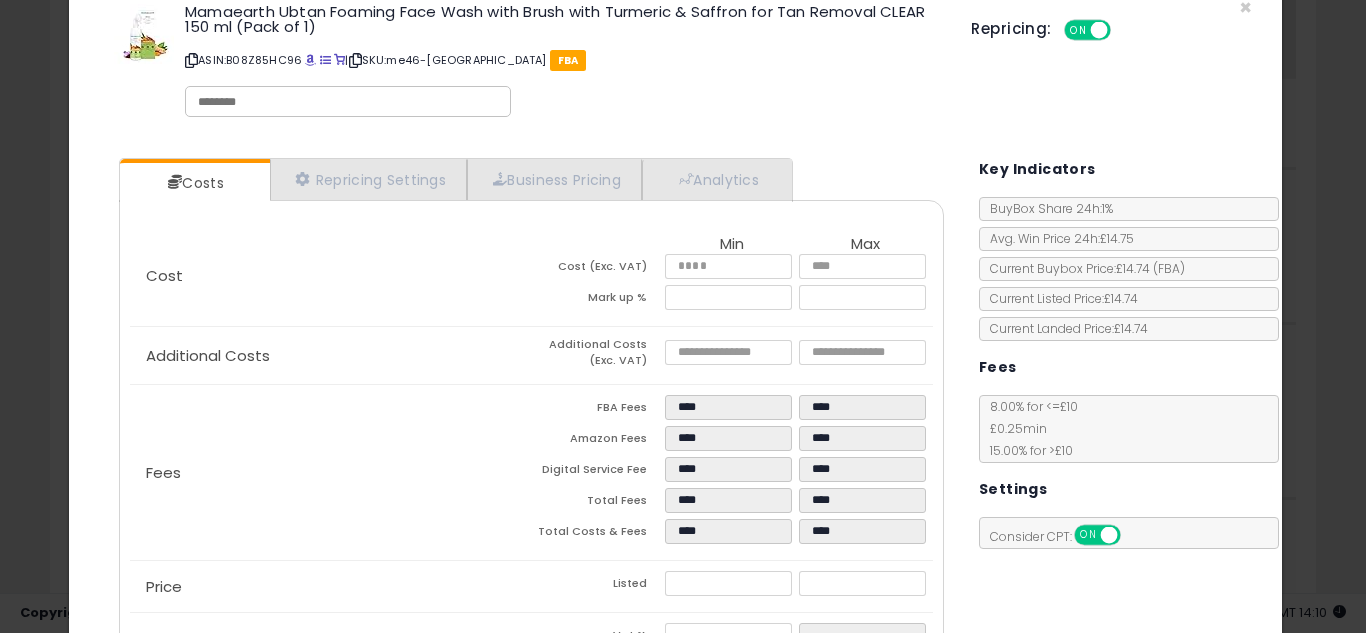 scroll, scrollTop: 0, scrollLeft: 0, axis: both 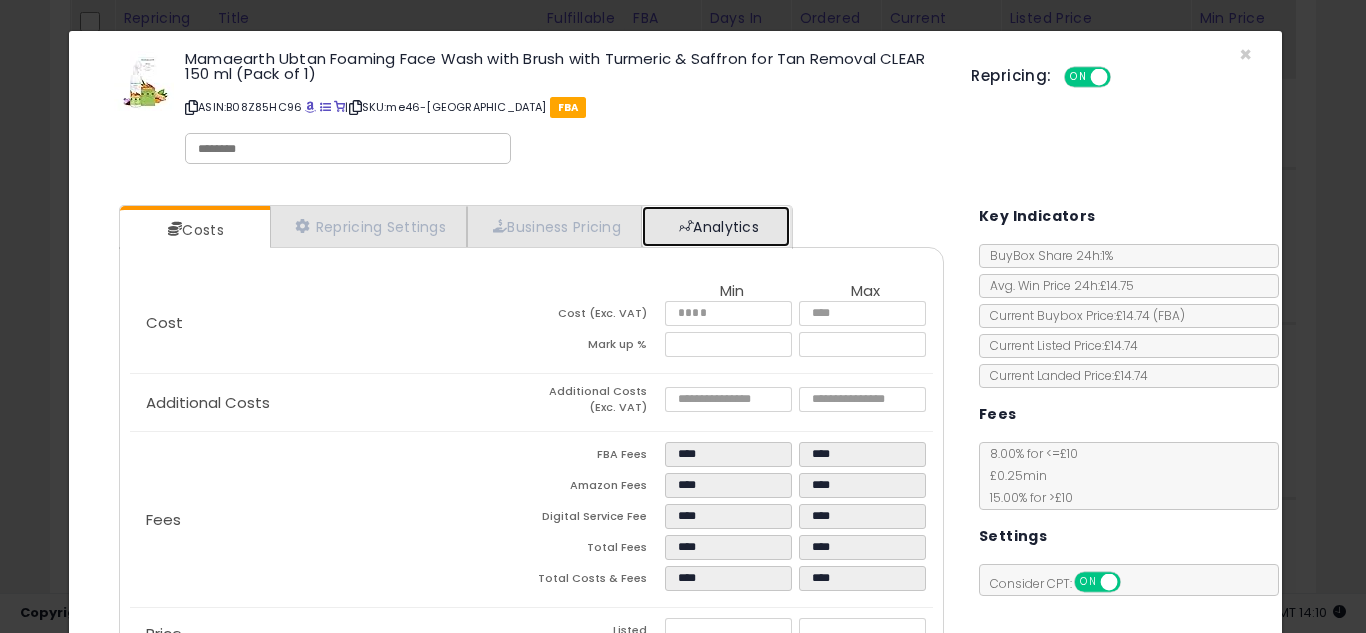 click on "Analytics" at bounding box center (716, 226) 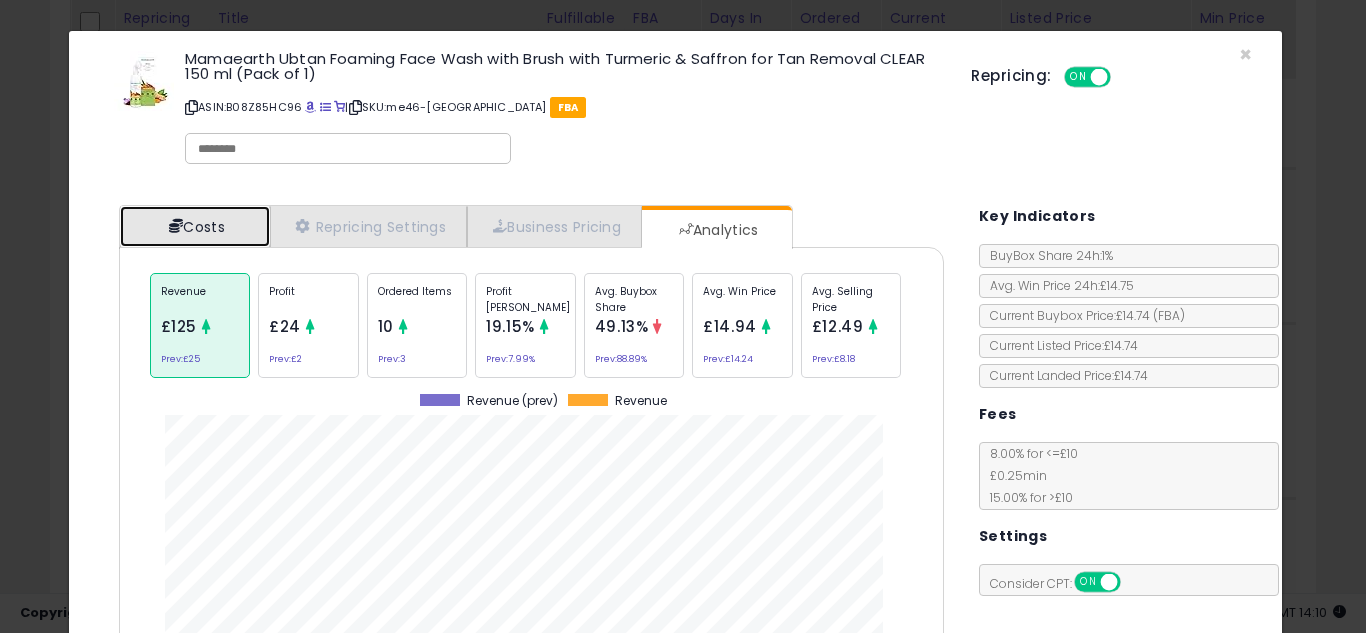 click on "Costs" at bounding box center [195, 226] 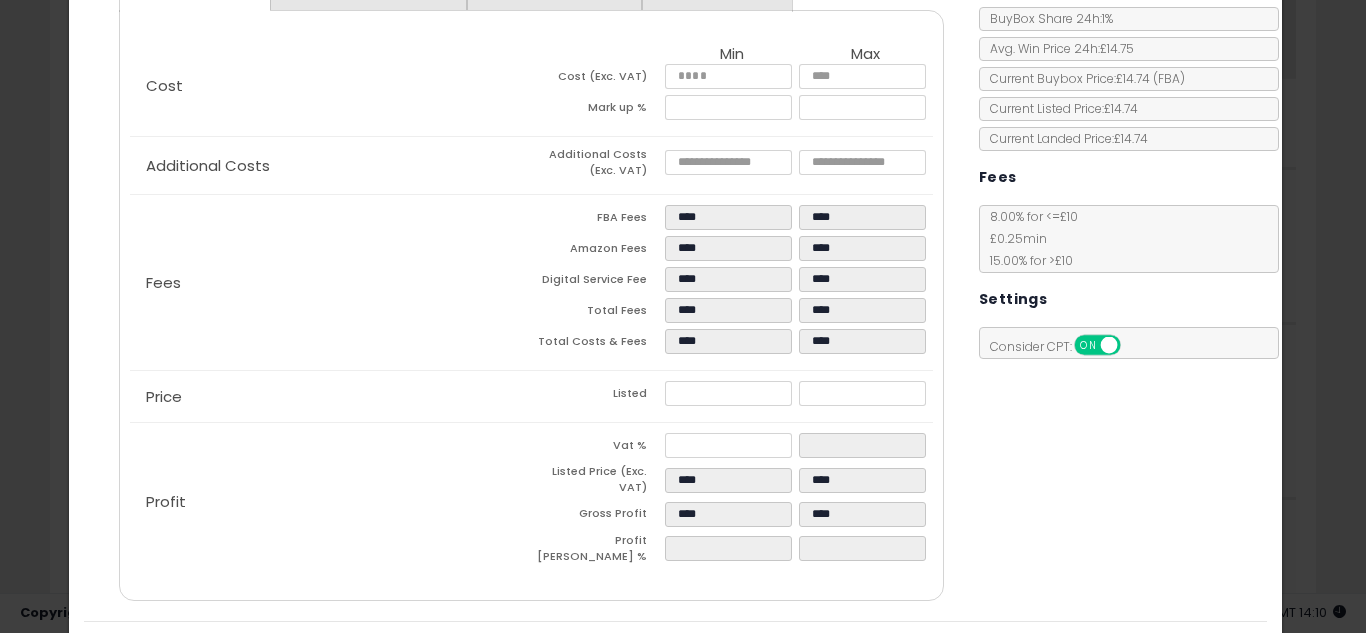scroll, scrollTop: 284, scrollLeft: 0, axis: vertical 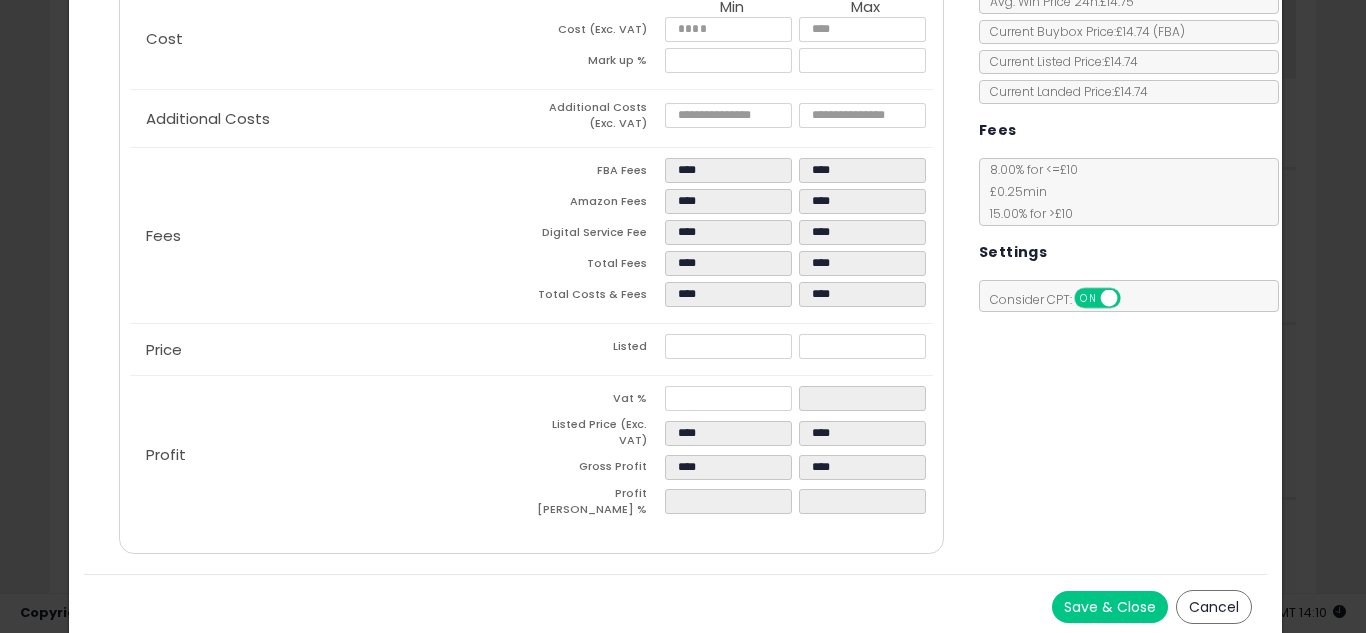 click on "Save & Close" at bounding box center [1110, 607] 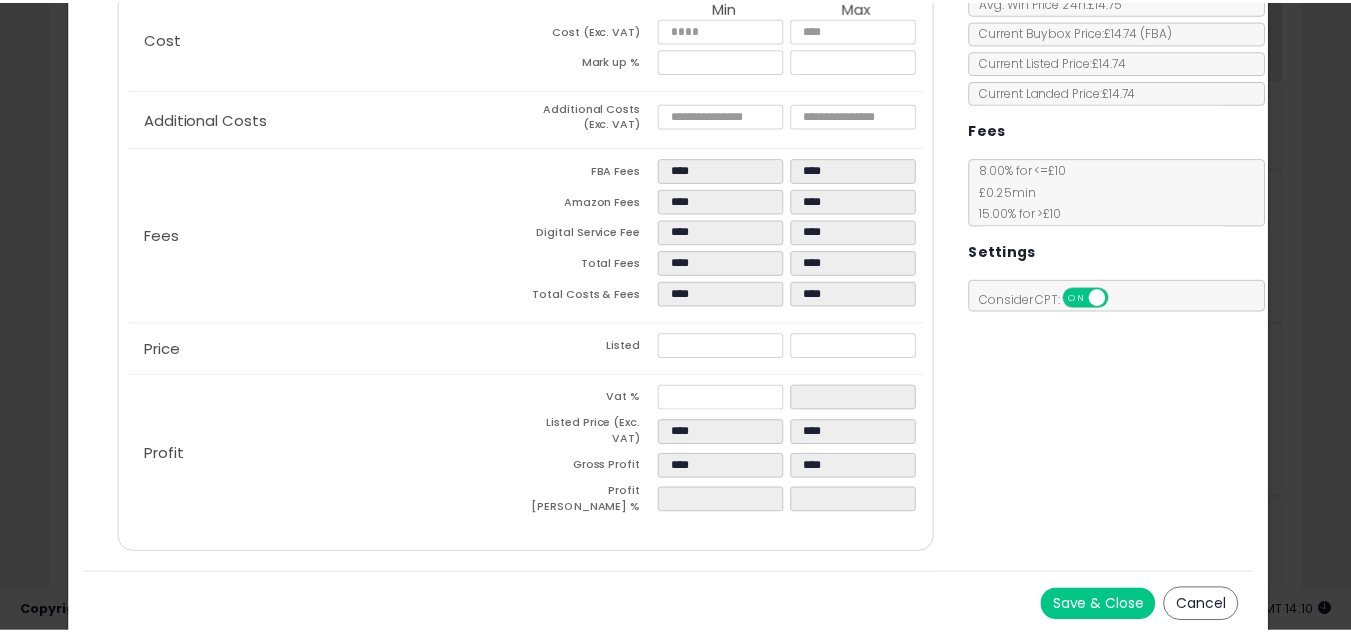 scroll, scrollTop: 0, scrollLeft: 0, axis: both 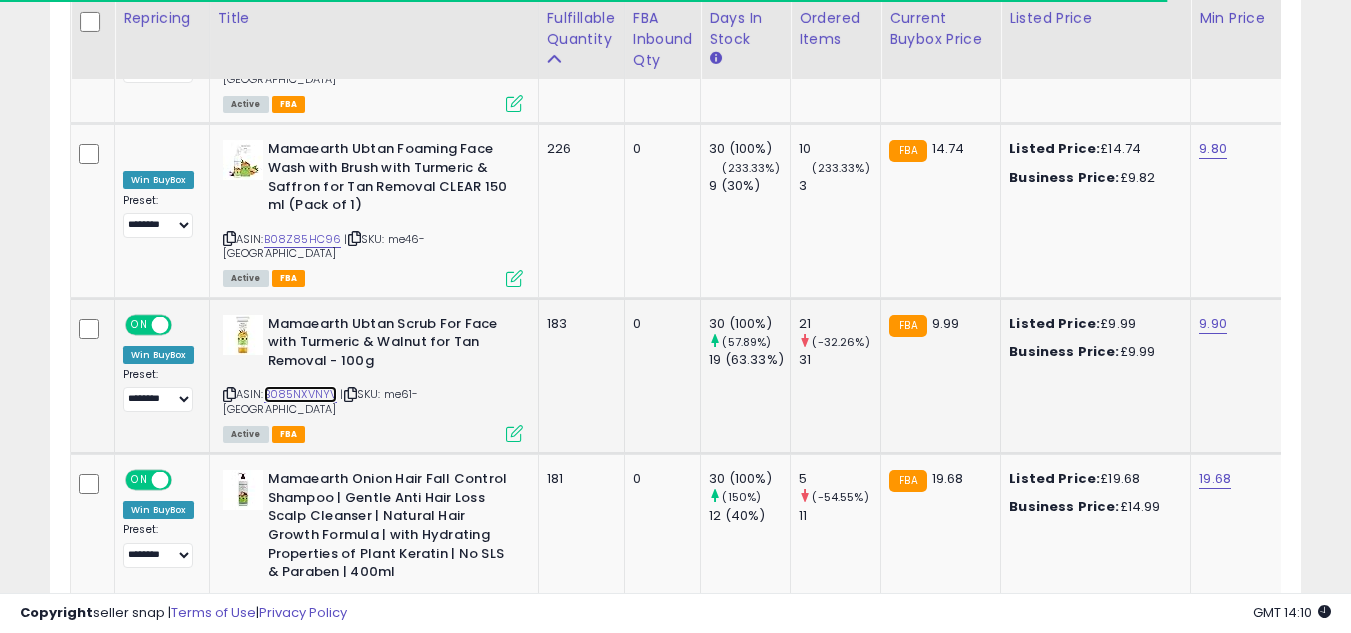 click on "B085NXVNYV" at bounding box center (301, 394) 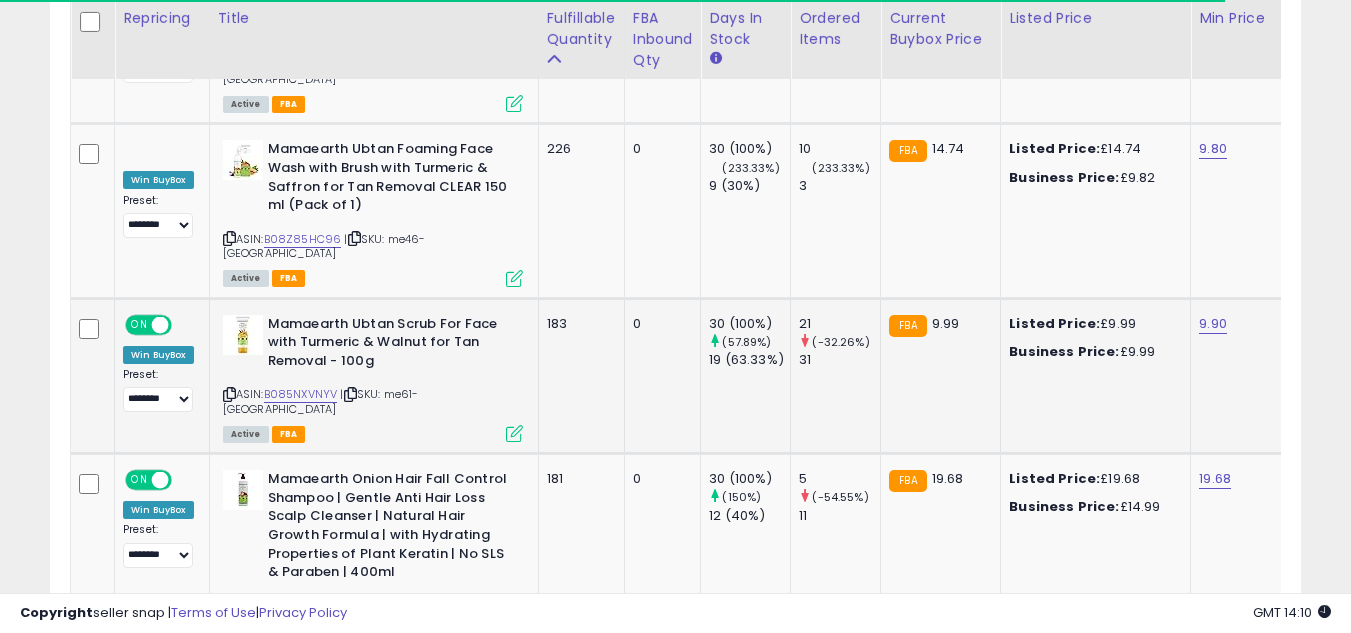 click at bounding box center [514, 433] 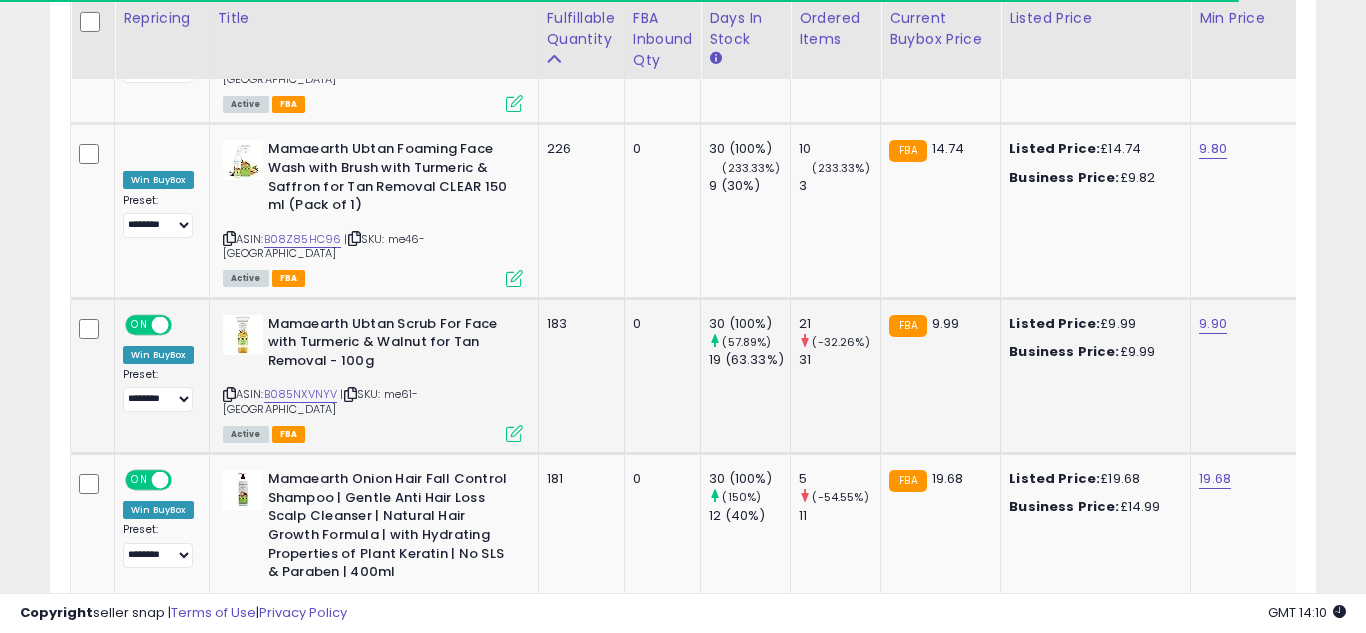 scroll, scrollTop: 999590, scrollLeft: 999267, axis: both 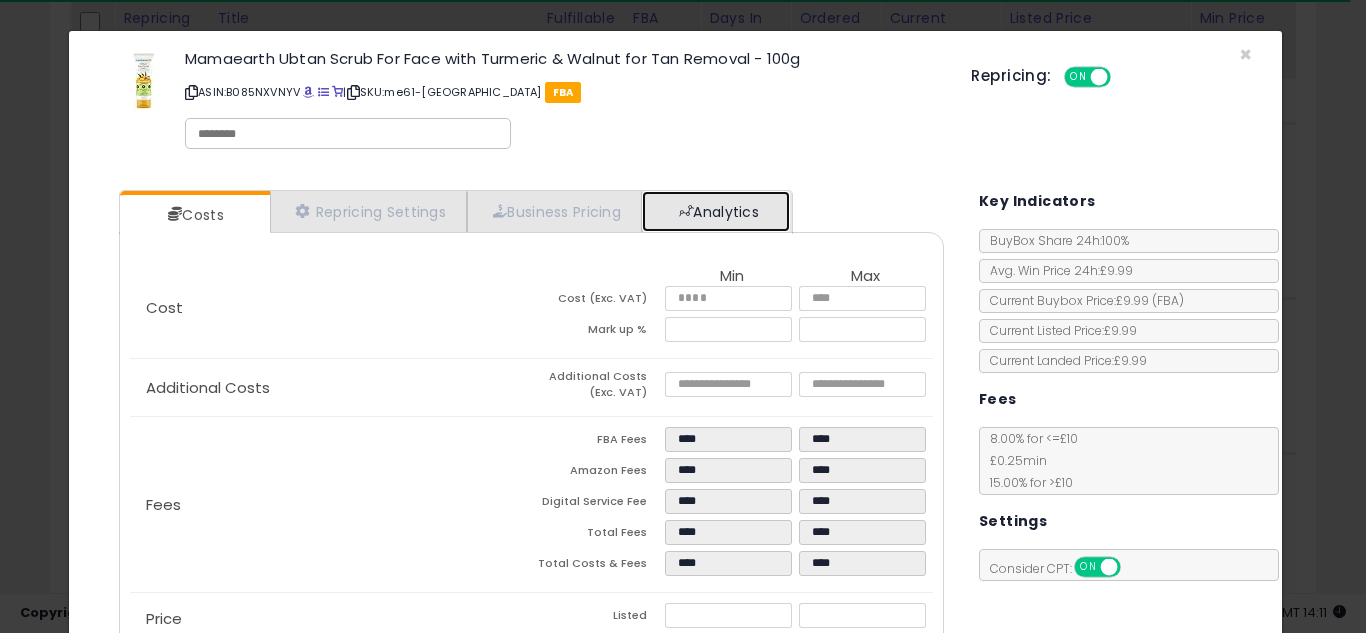 click on "Analytics" at bounding box center (716, 211) 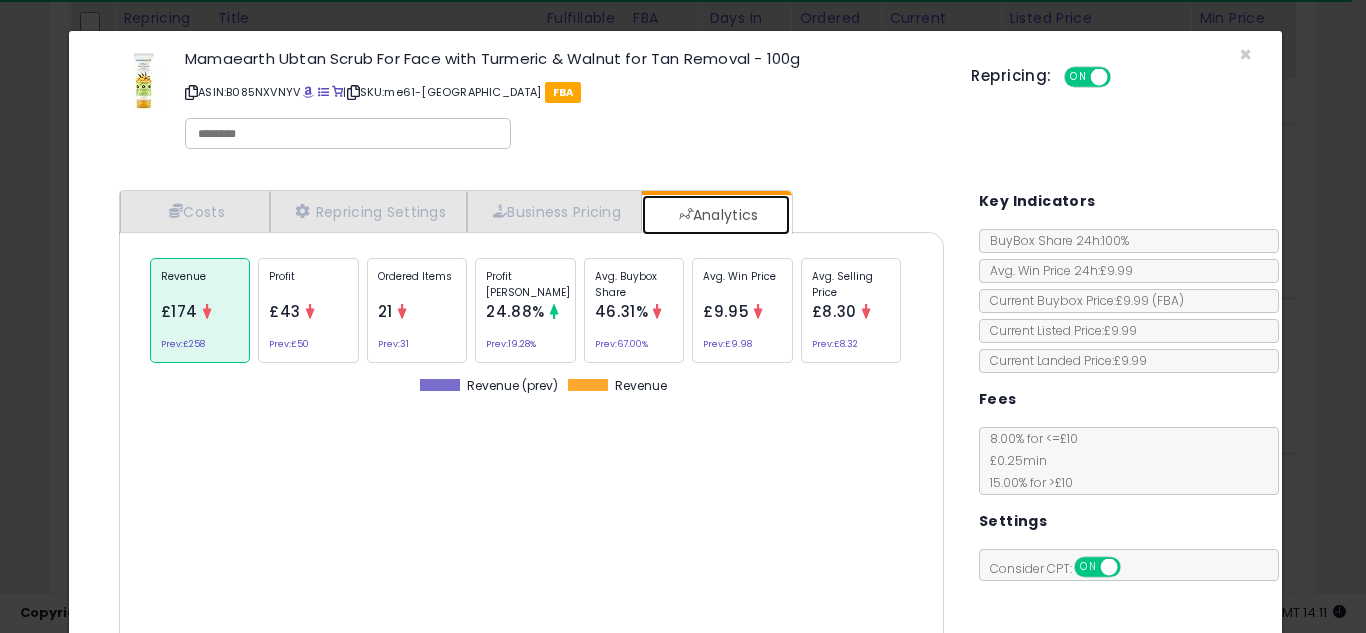 scroll, scrollTop: 999384, scrollLeft: 999145, axis: both 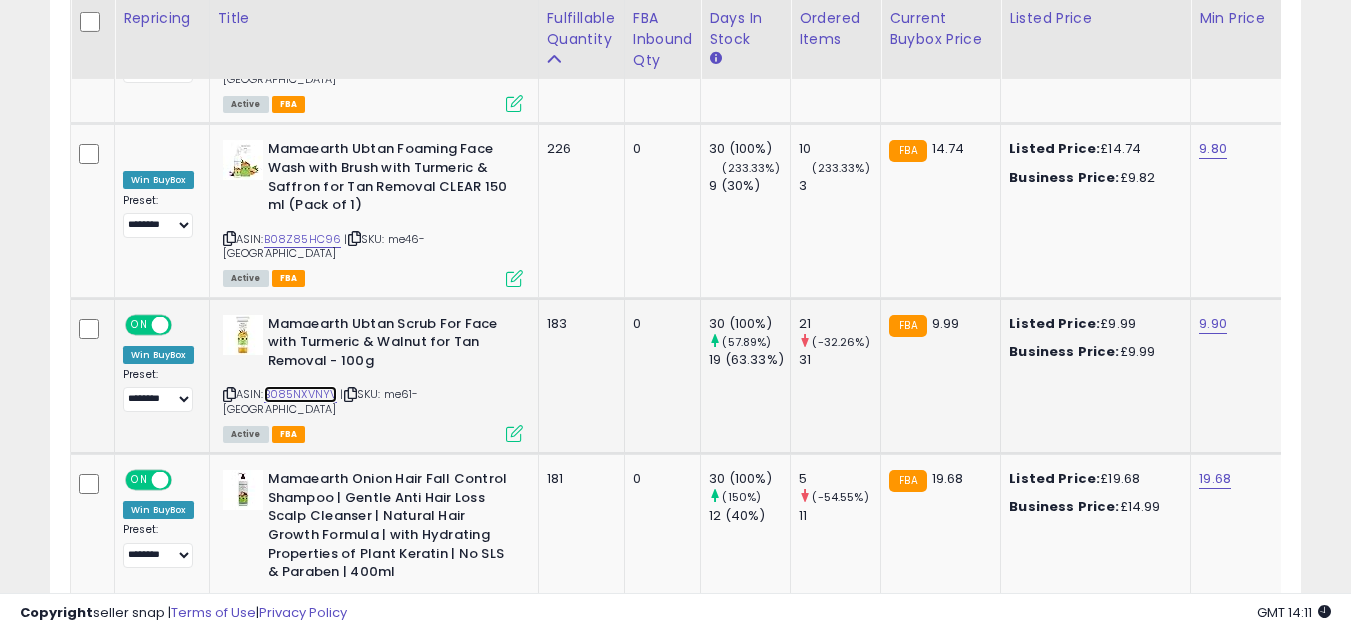 click on "B085NXVNYV" at bounding box center [301, 394] 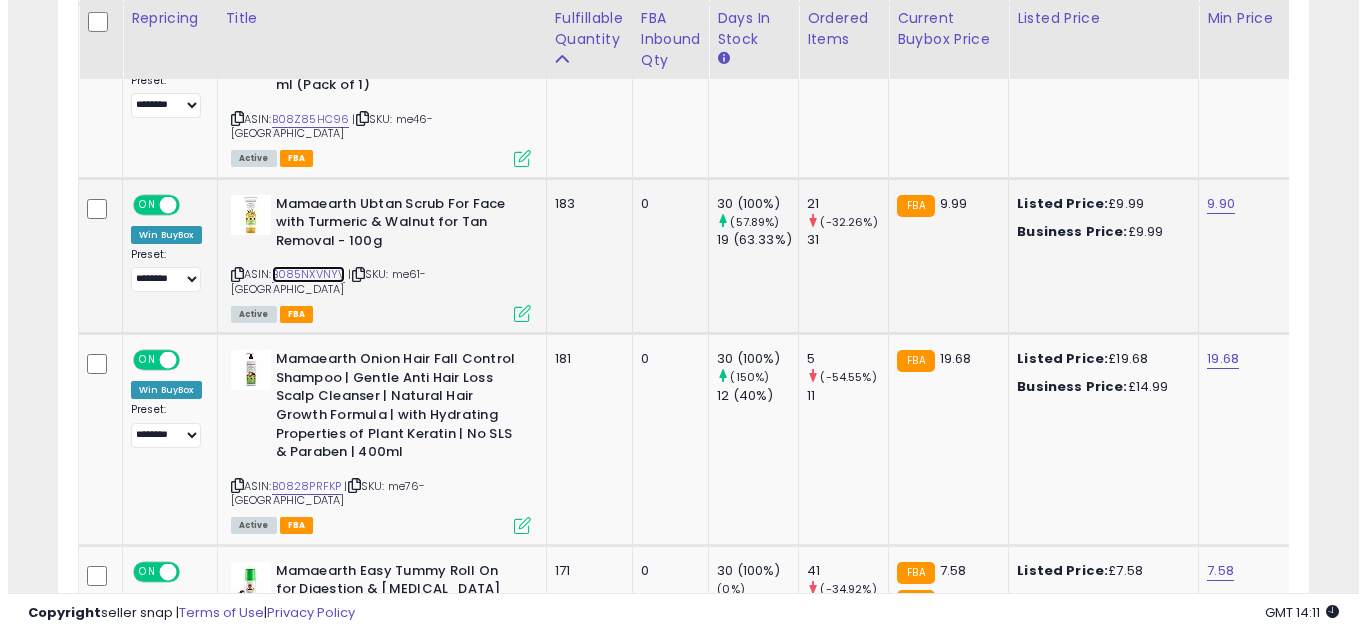 scroll, scrollTop: 2087, scrollLeft: 0, axis: vertical 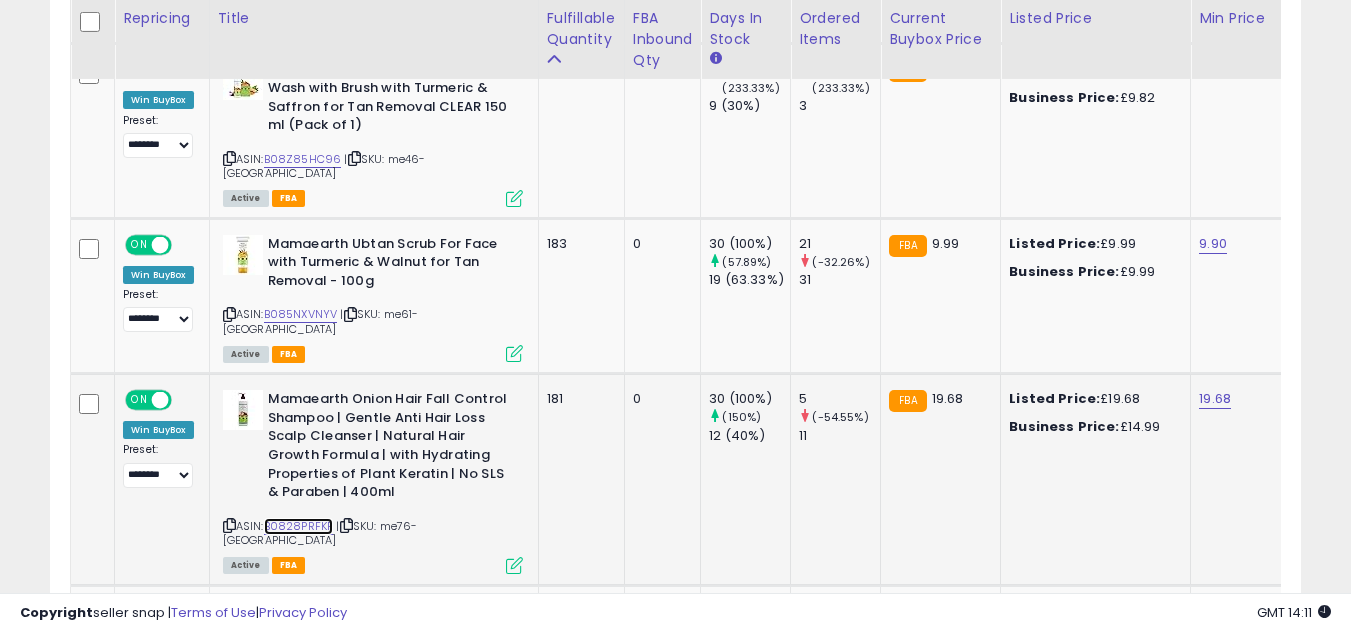 click on "B0828PRFKP" at bounding box center [299, 526] 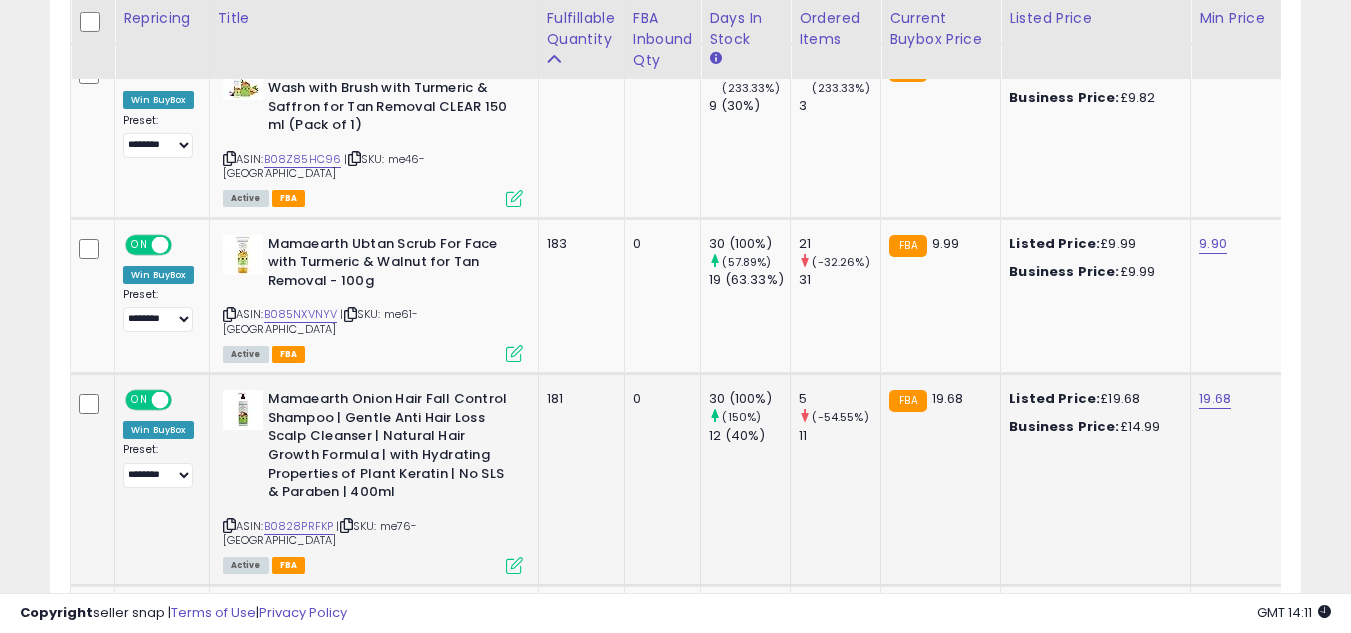 click at bounding box center (514, 565) 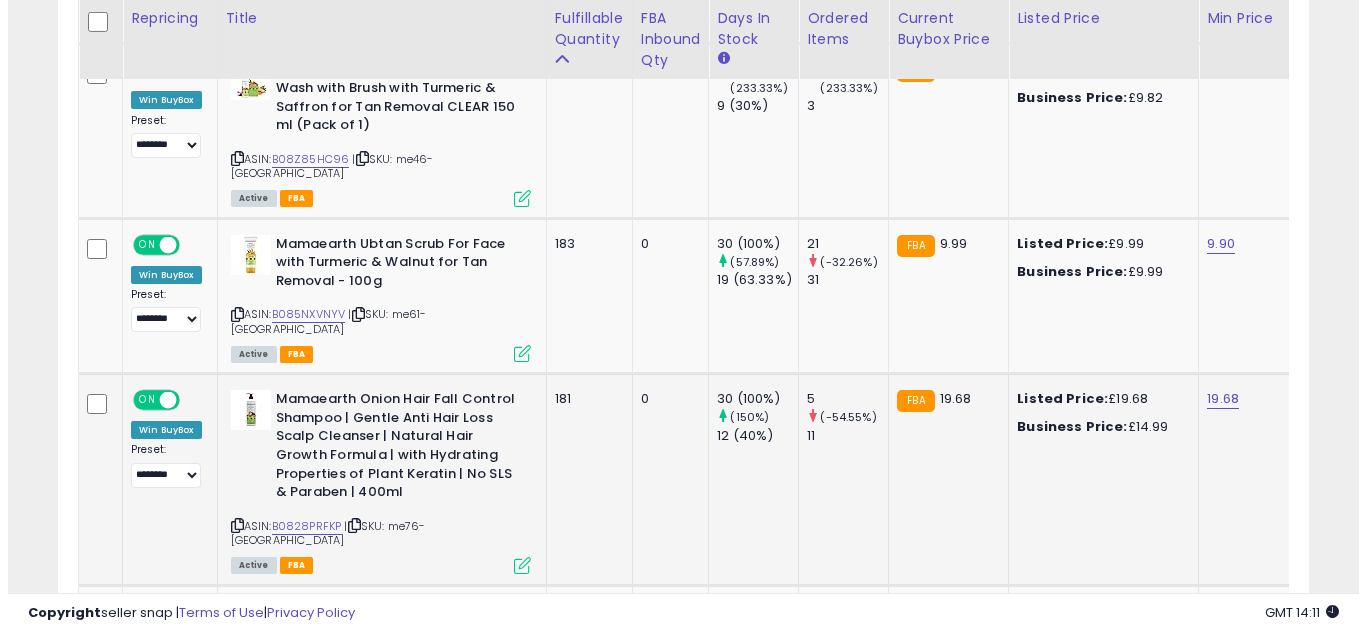 scroll, scrollTop: 999590, scrollLeft: 999267, axis: both 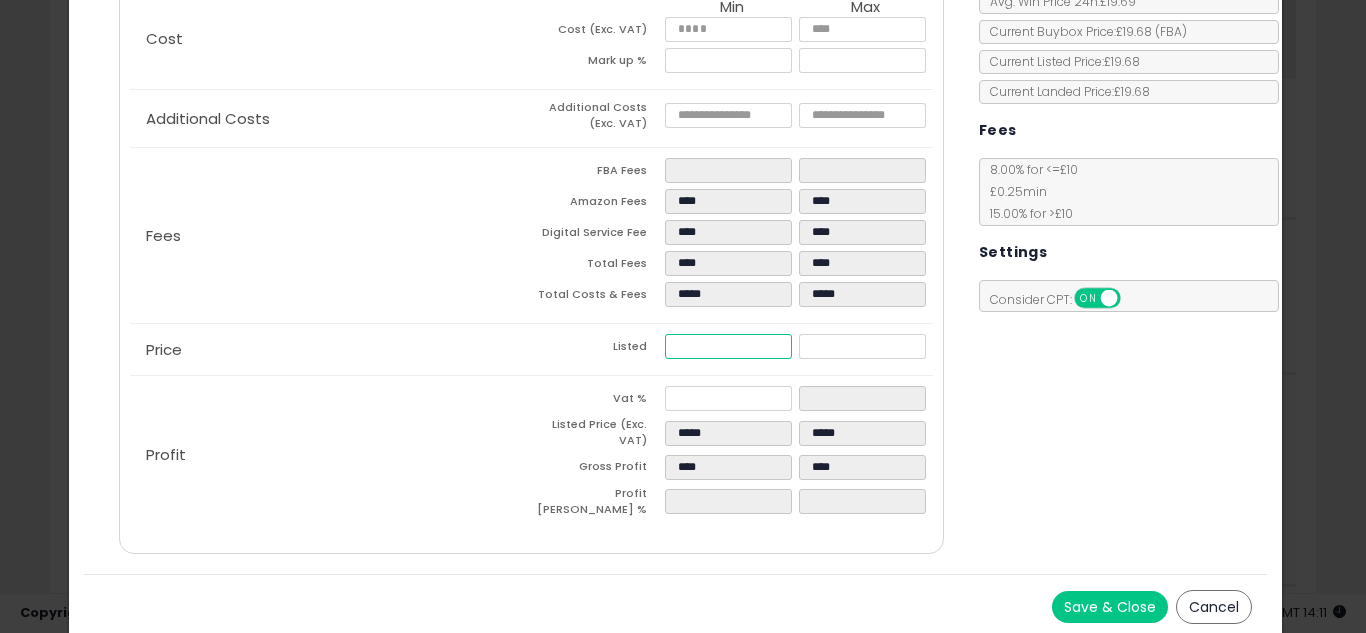 click on "*****" at bounding box center [728, 346] 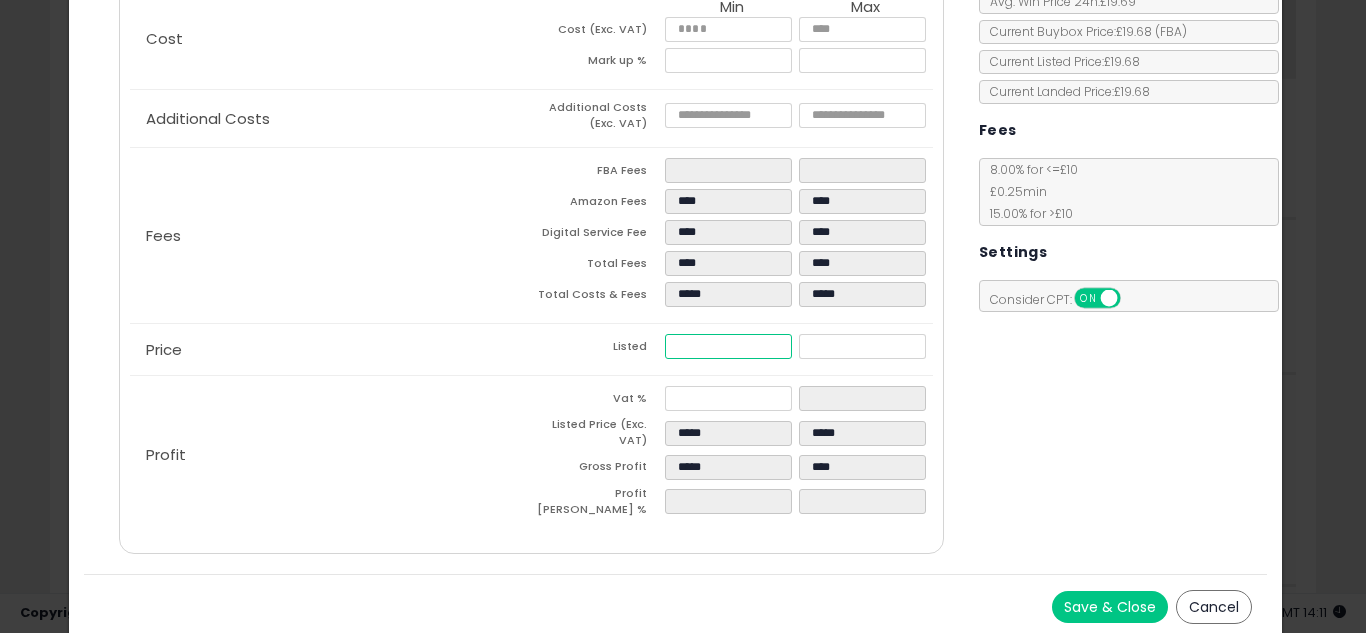 click on "*****" at bounding box center [728, 346] 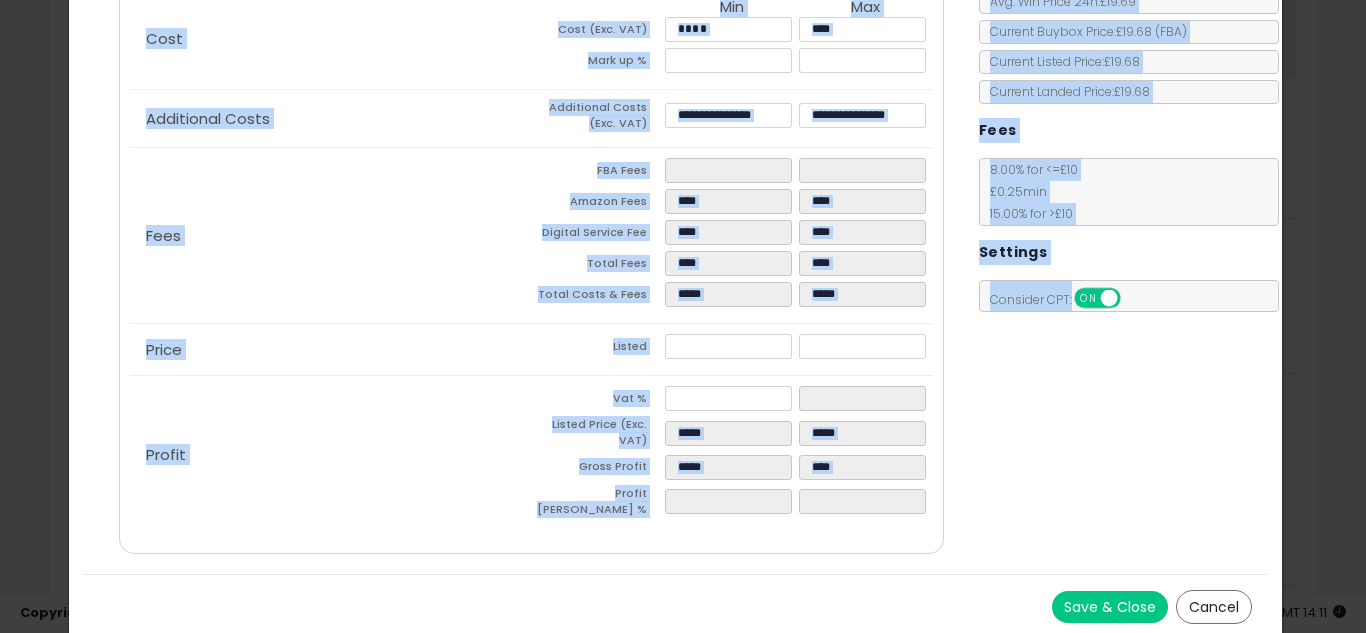 drag, startPoint x: 1172, startPoint y: 455, endPoint x: 1096, endPoint y: 600, distance: 163.71011 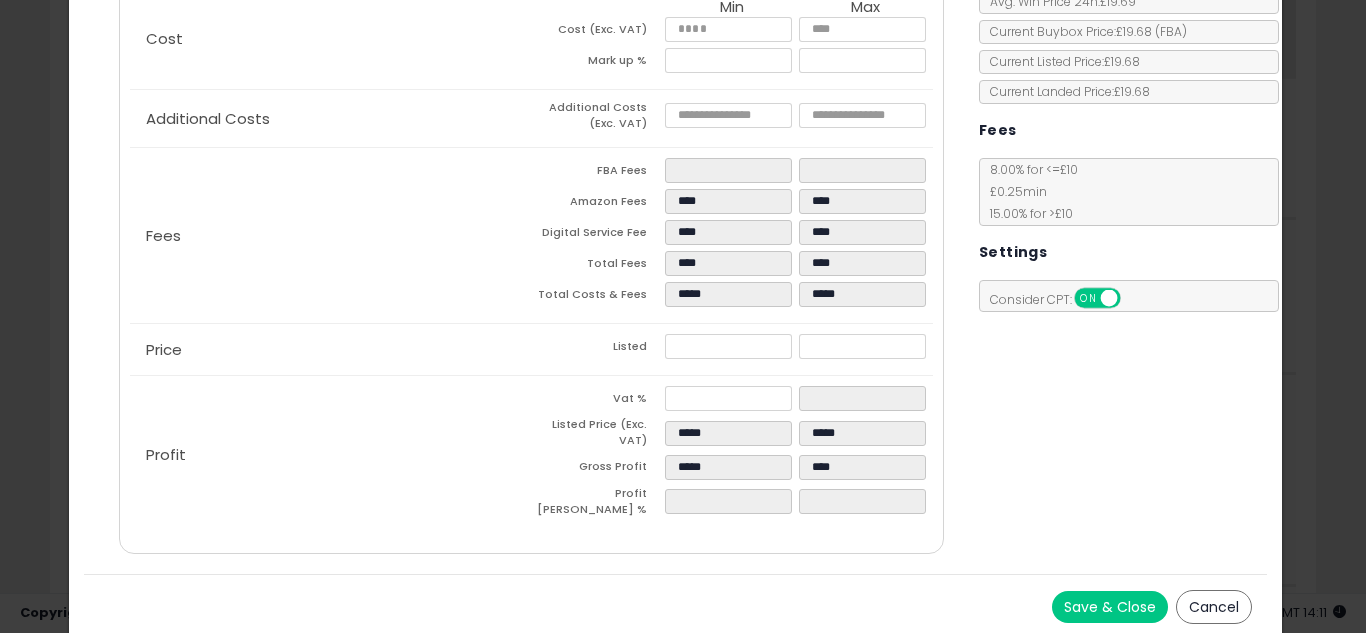 click on "Costs
Repricing Settings
Business Pricing
Analytics
Cost" at bounding box center (676, 240) 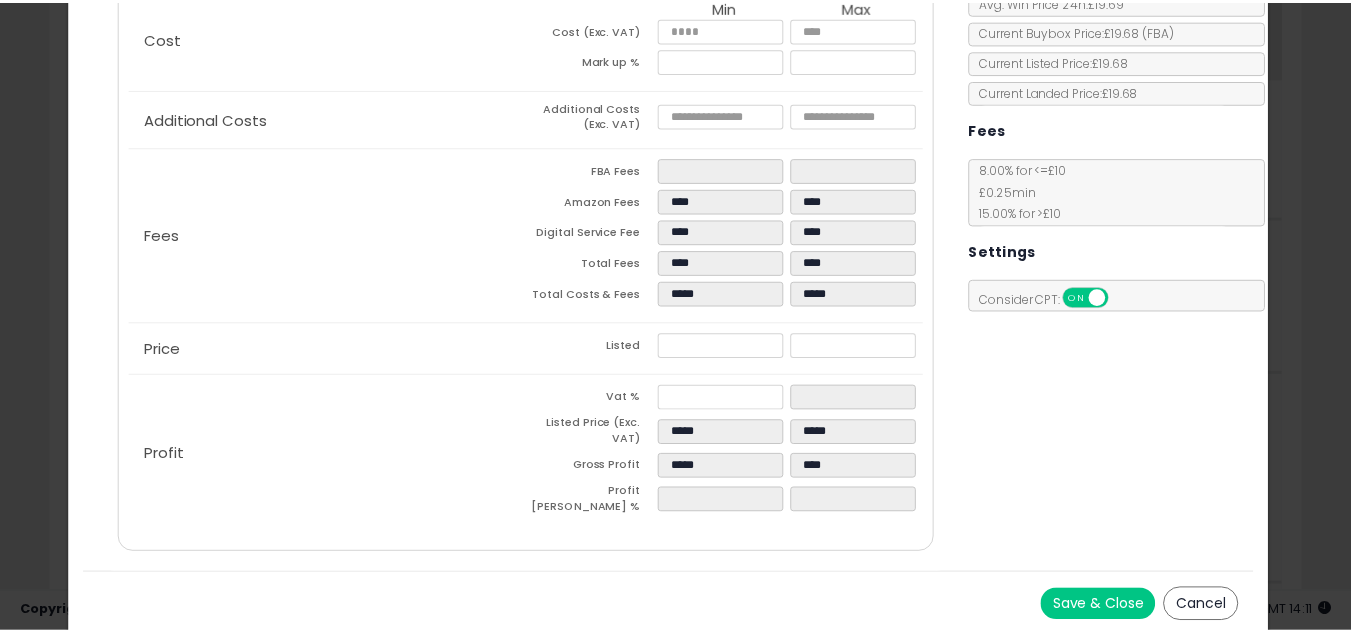 scroll, scrollTop: 0, scrollLeft: 0, axis: both 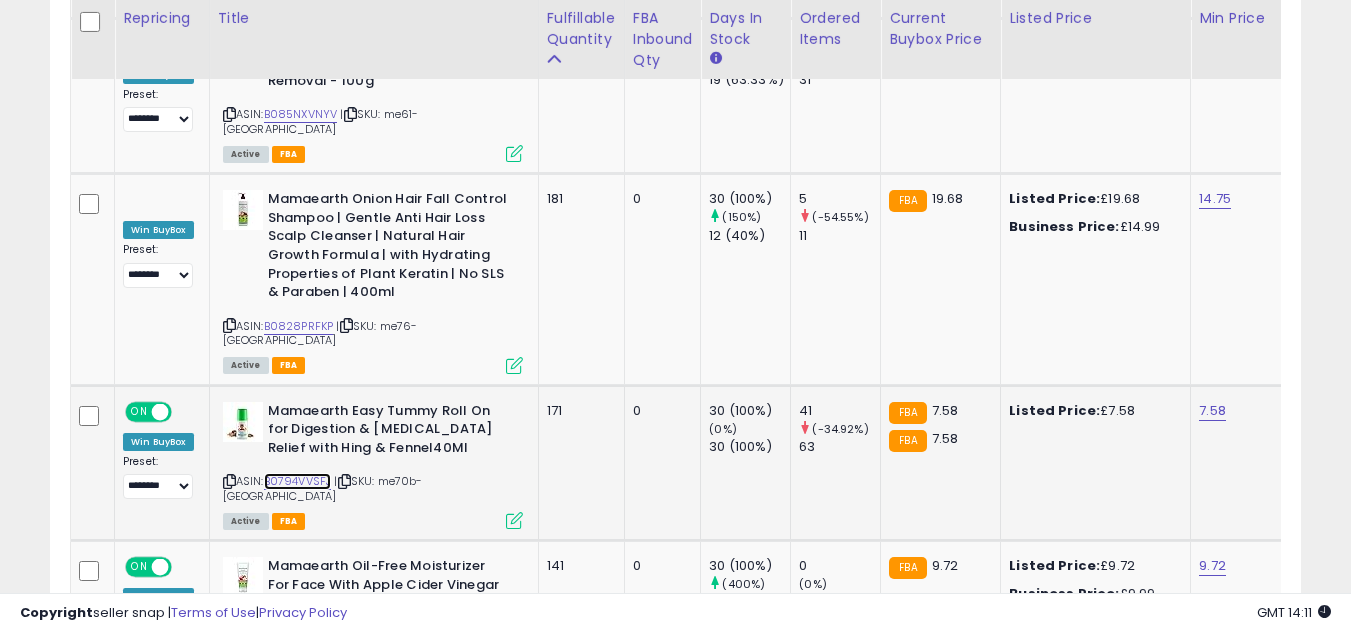 click on "B0794VVSFJ" at bounding box center [298, 481] 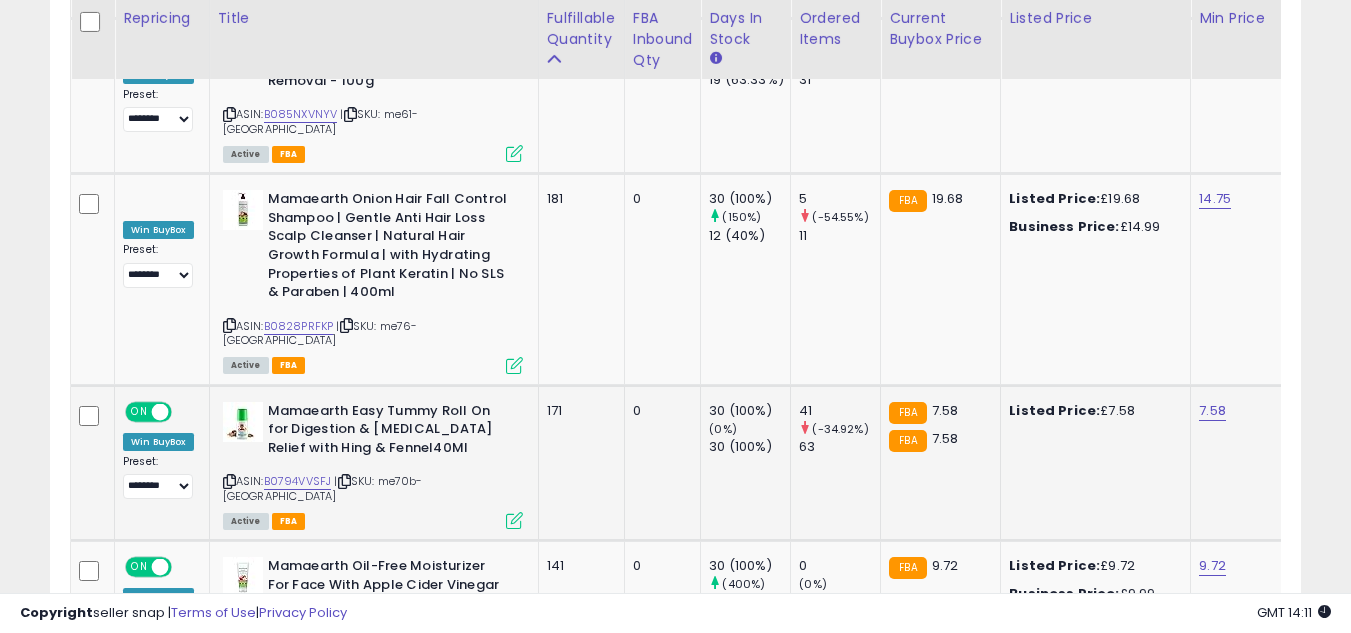 click at bounding box center [514, 520] 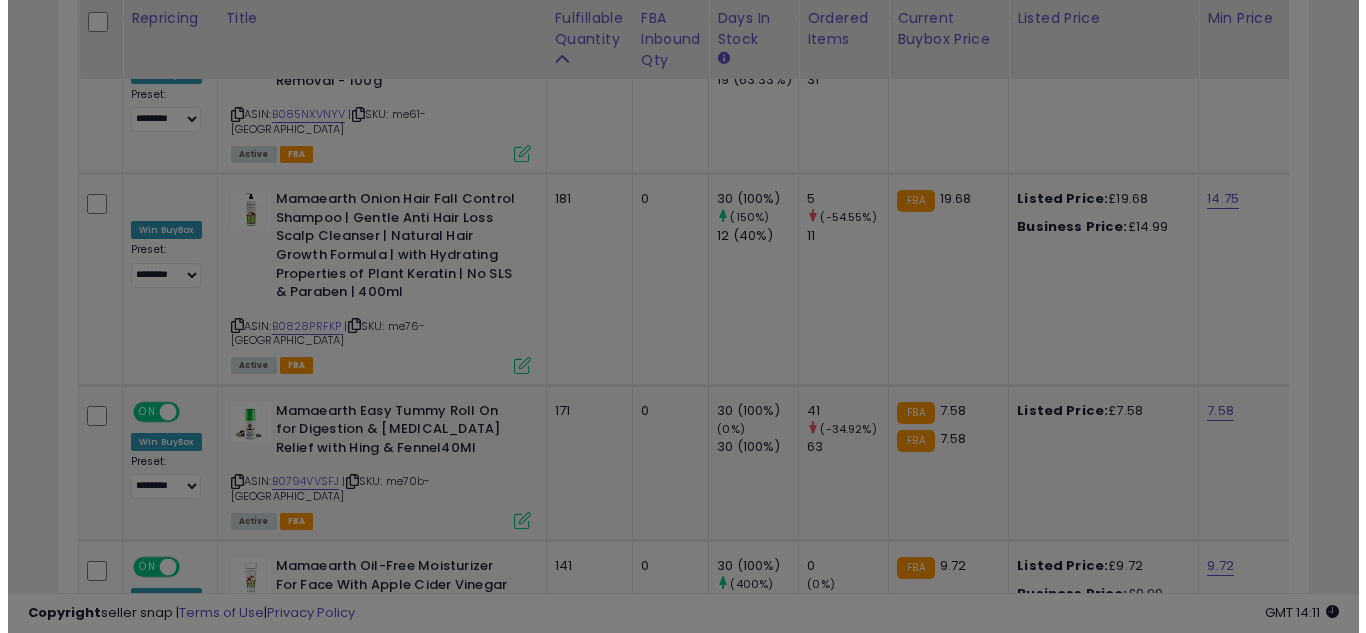 scroll, scrollTop: 999590, scrollLeft: 999267, axis: both 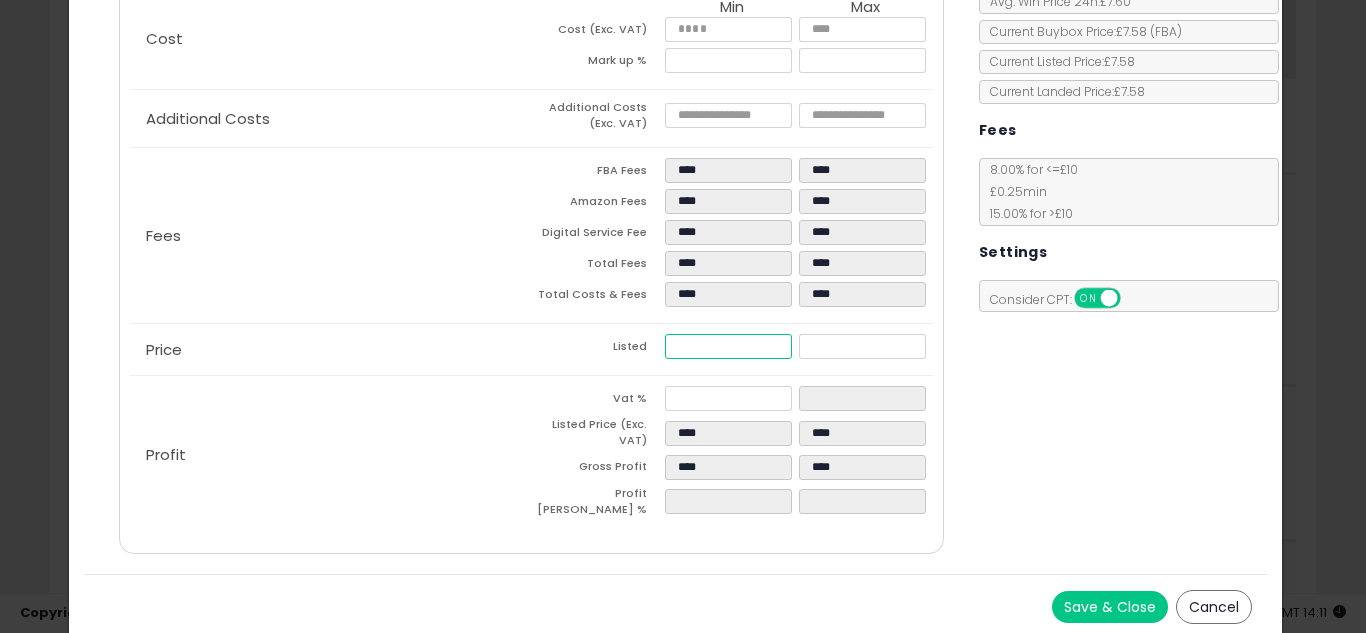 click on "****" at bounding box center (728, 346) 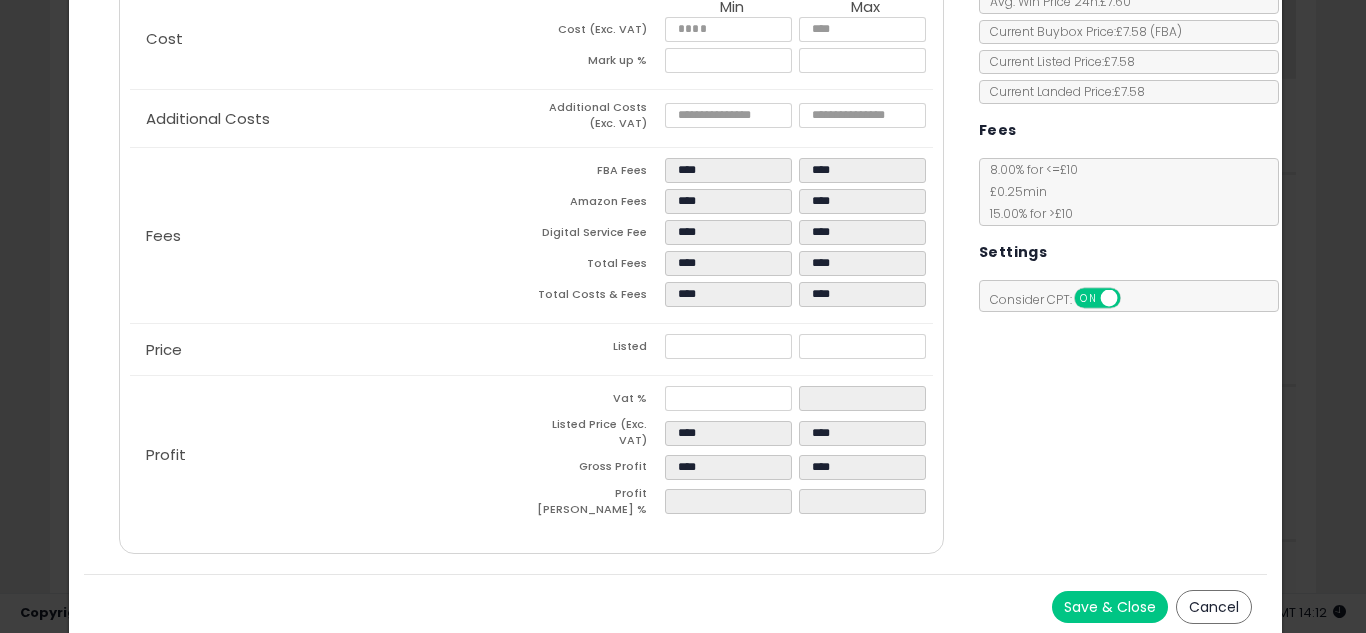 click on "Costs
Repricing Settings
Business Pricing
Analytics
Cost" at bounding box center (676, 240) 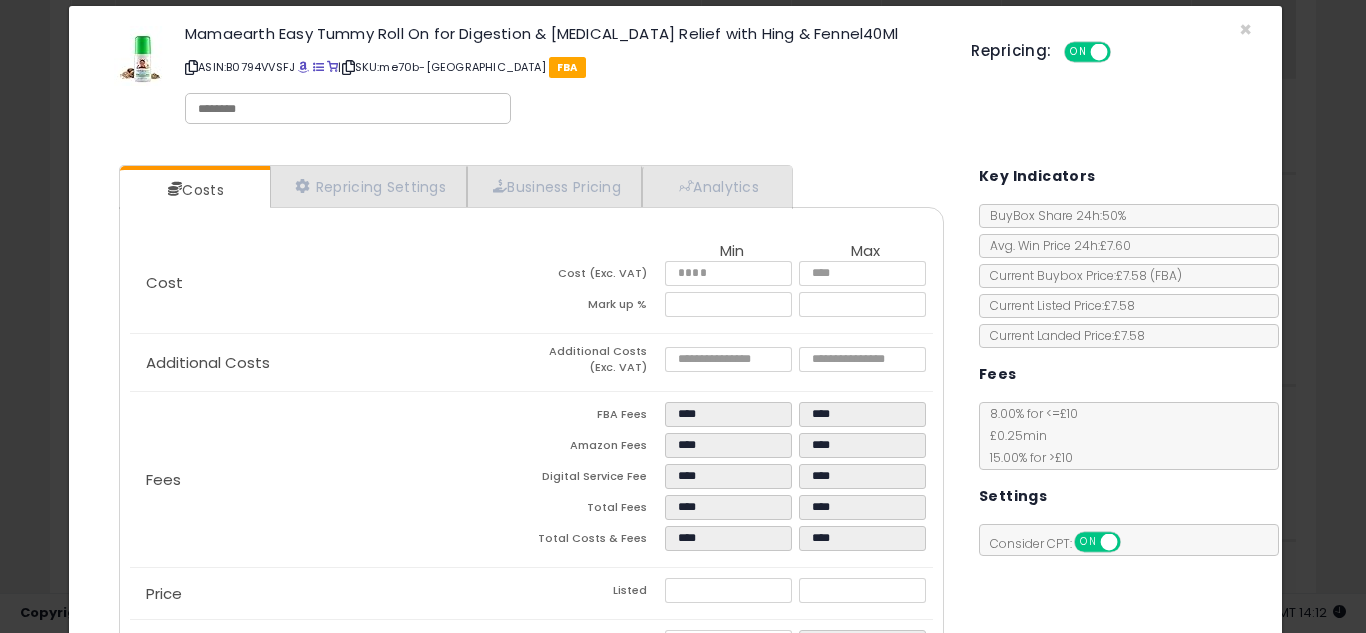 scroll, scrollTop: 0, scrollLeft: 0, axis: both 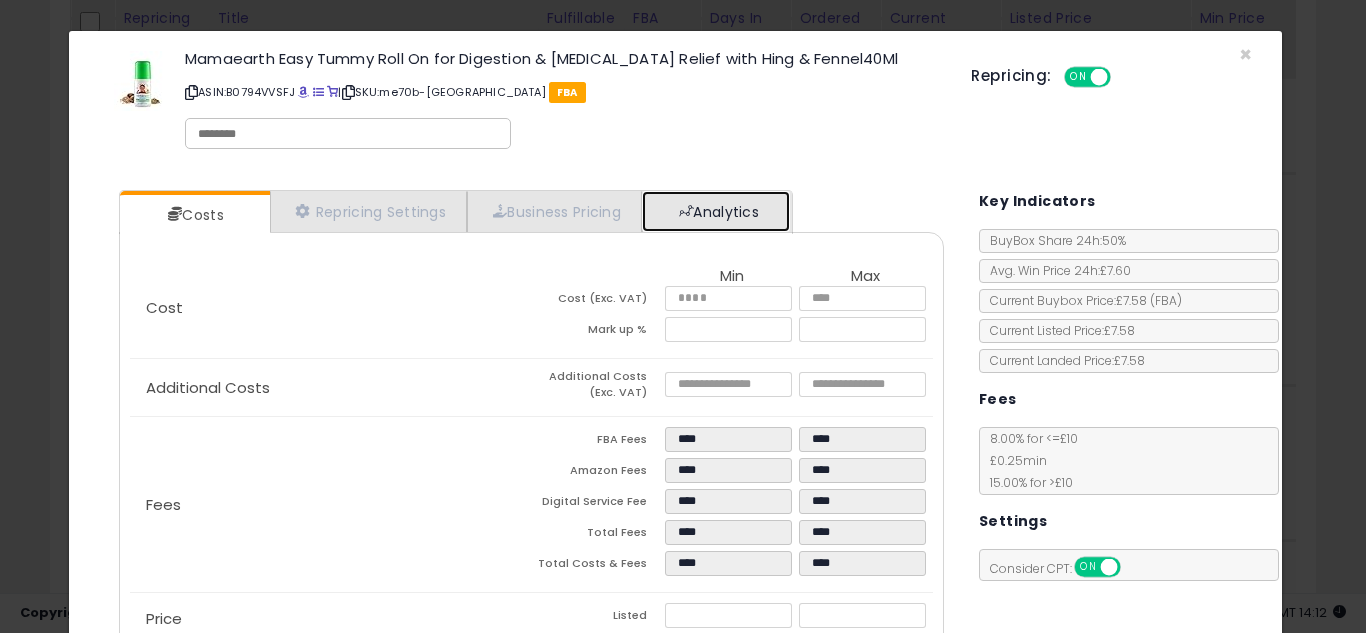 click on "Analytics" at bounding box center (716, 211) 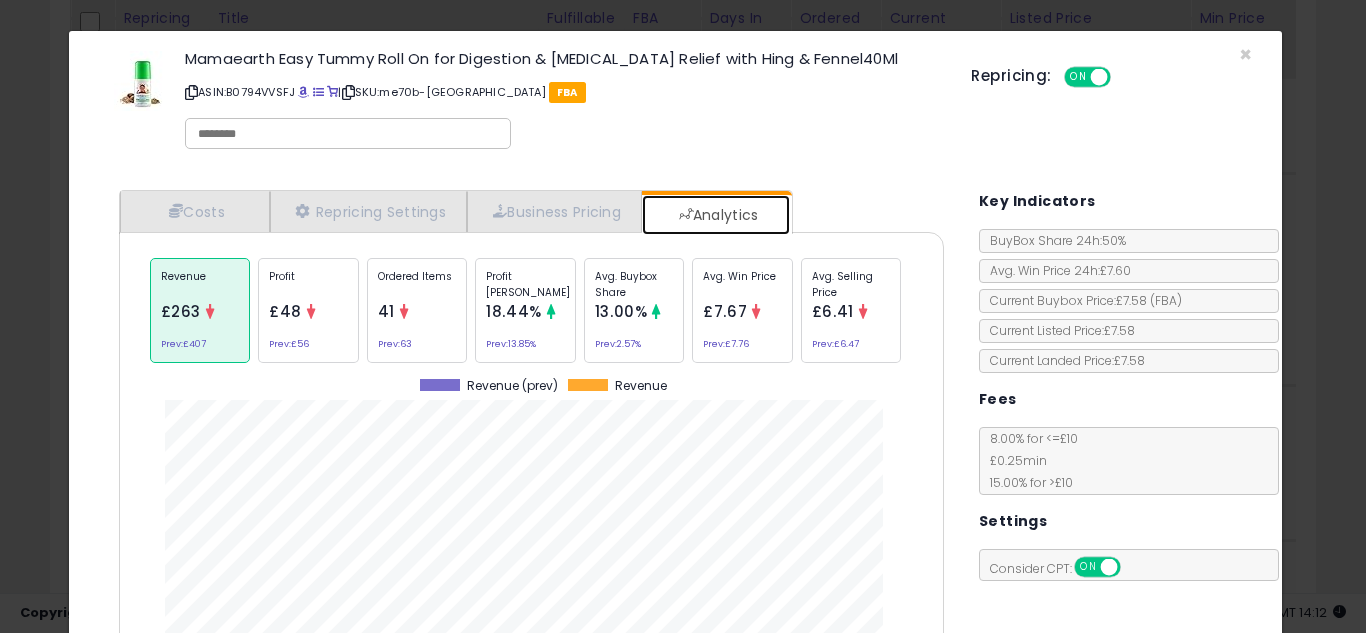 scroll, scrollTop: 999384, scrollLeft: 999145, axis: both 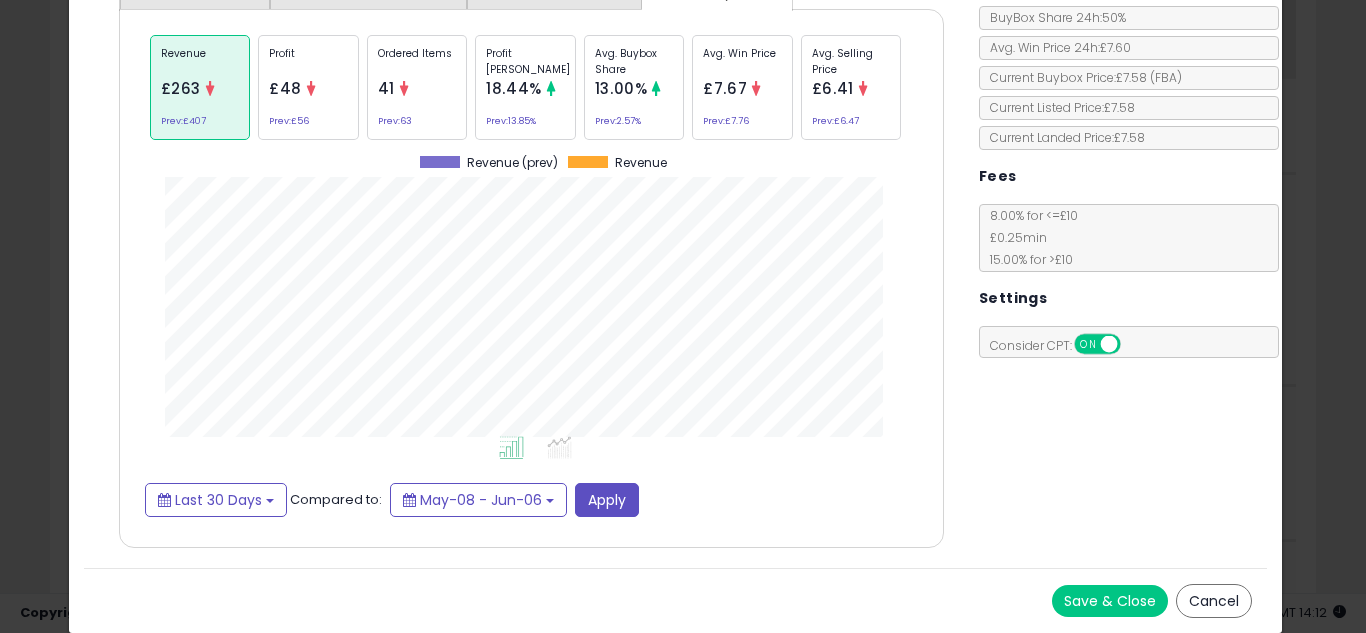 click on "Save & Close" at bounding box center (1110, 601) 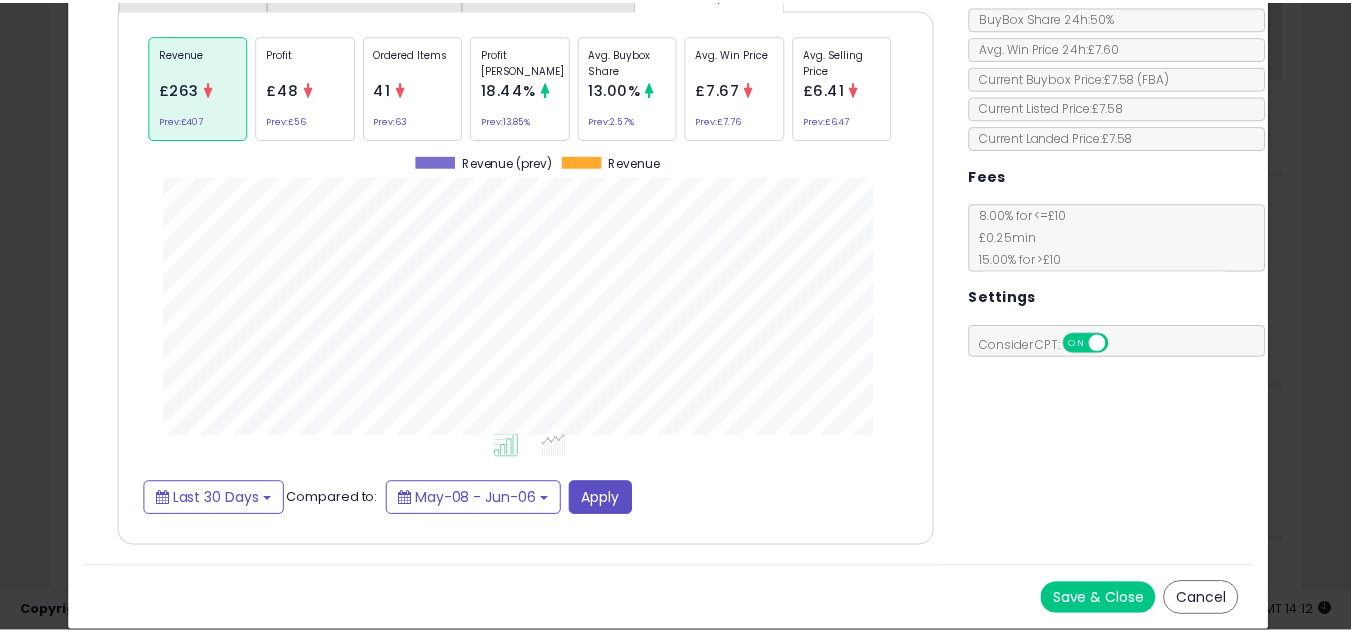 scroll, scrollTop: 0, scrollLeft: 0, axis: both 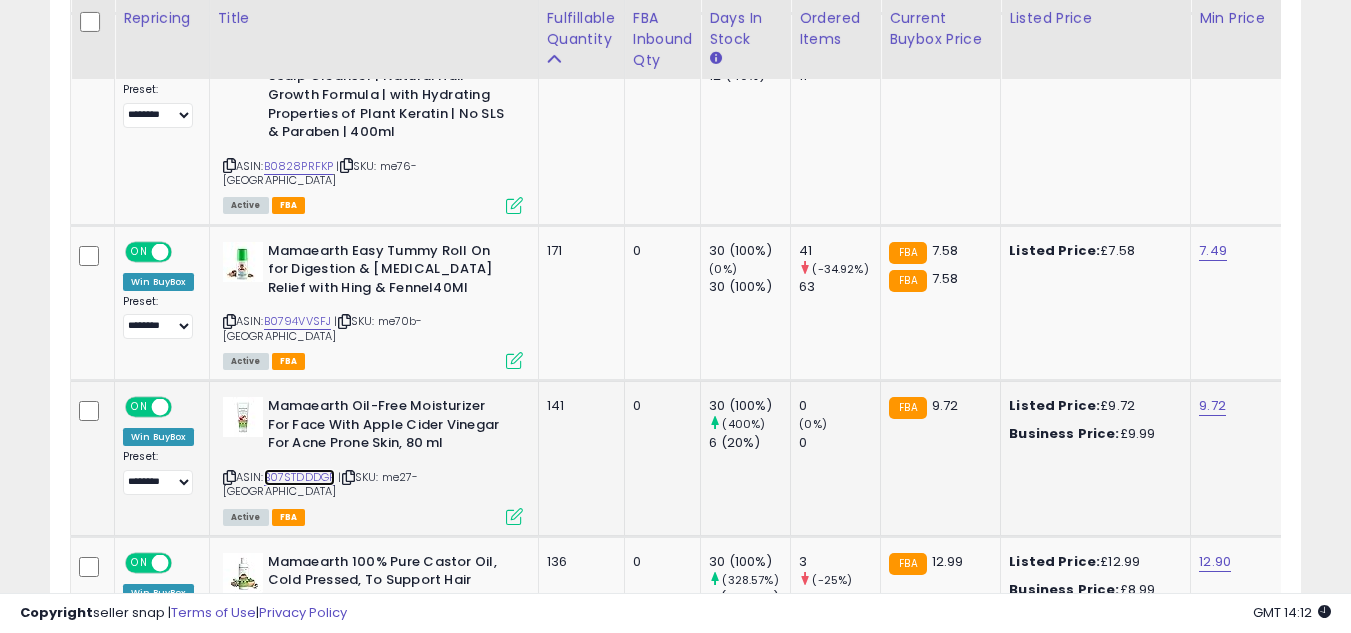 click on "B07STDDDGF" at bounding box center (300, 477) 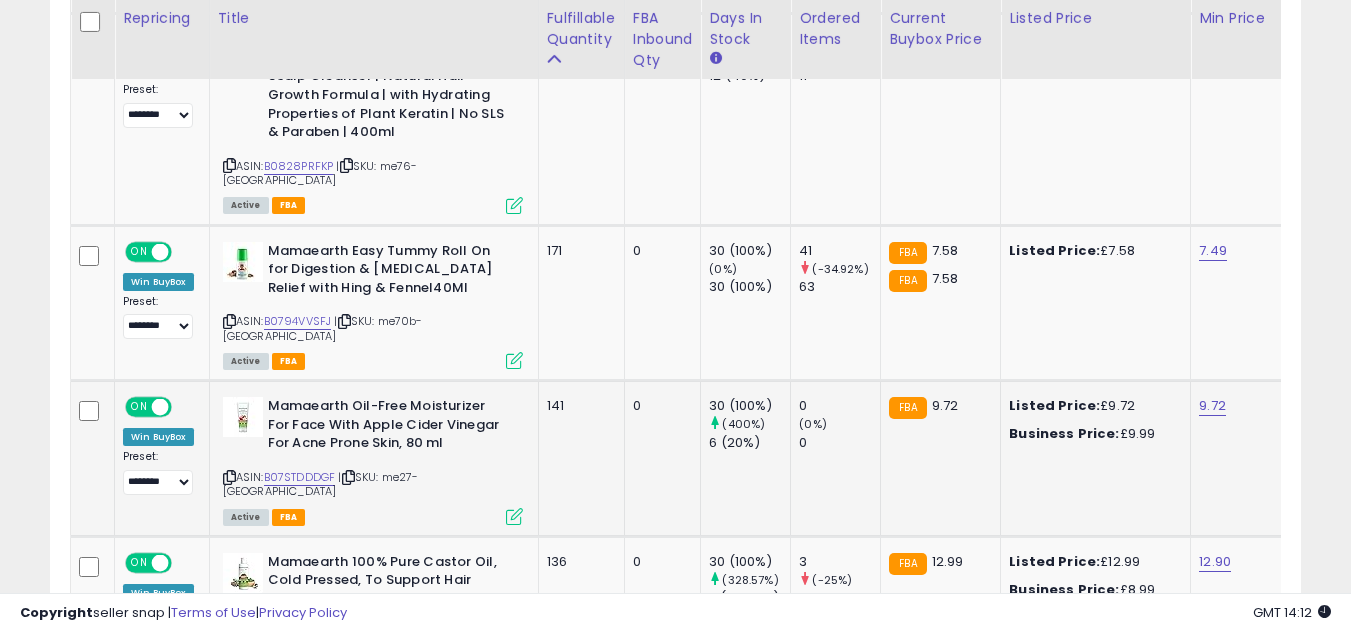 click at bounding box center (514, 516) 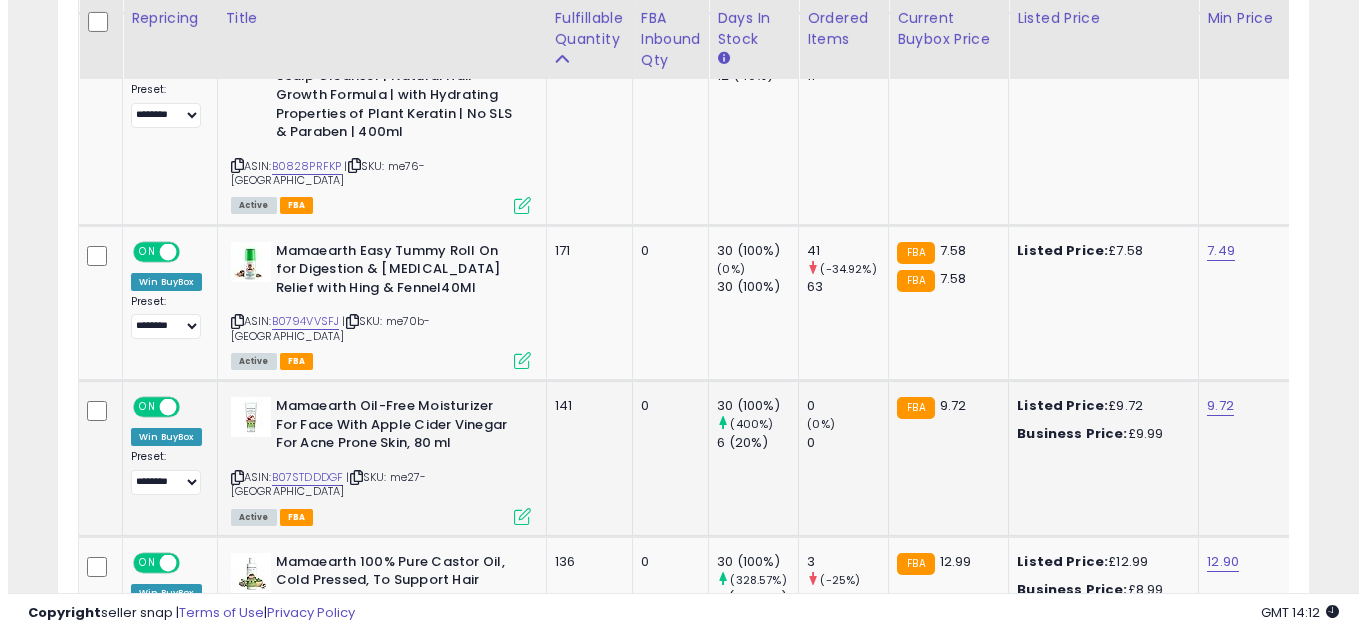 scroll, scrollTop: 999590, scrollLeft: 999267, axis: both 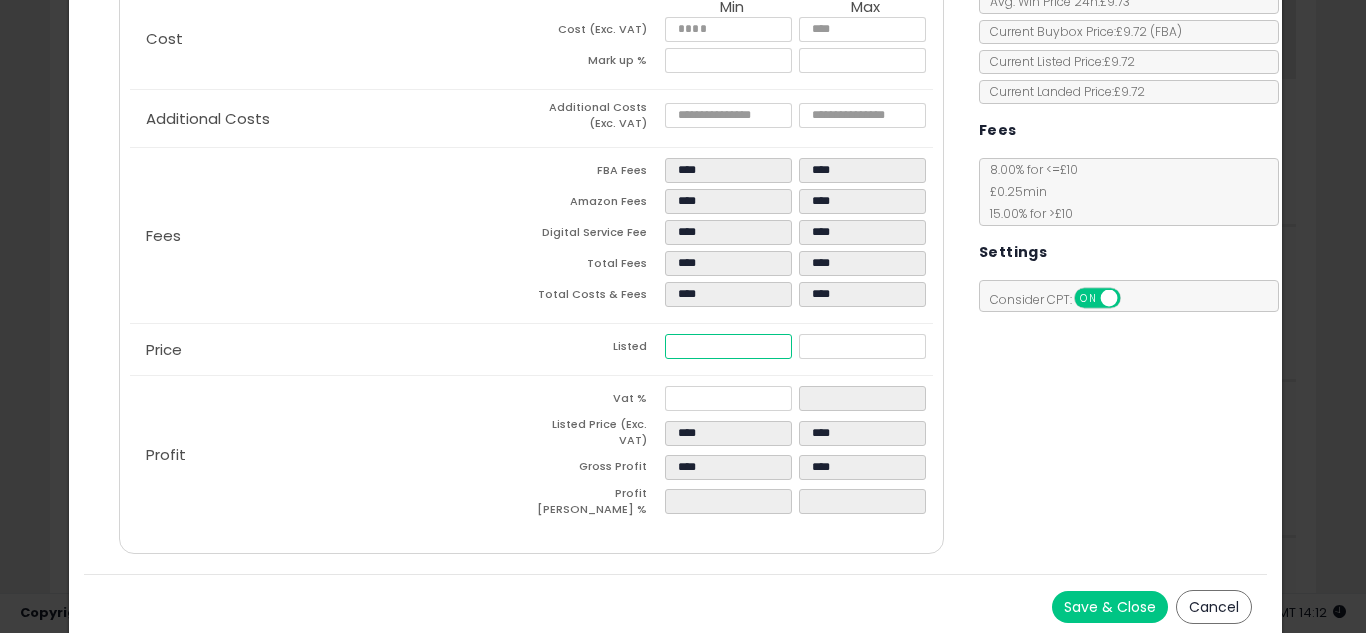 click on "****" at bounding box center [728, 346] 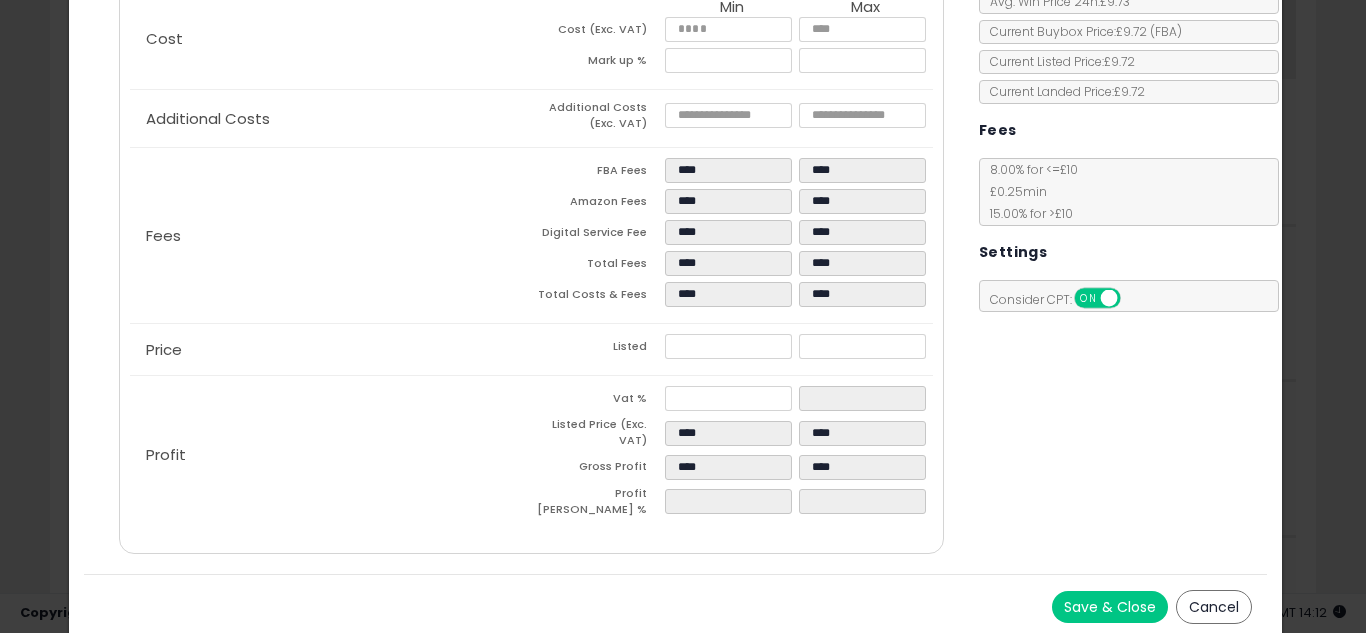 click on "Costs
Repricing Settings
Business Pricing
Analytics
Cost" at bounding box center (676, 240) 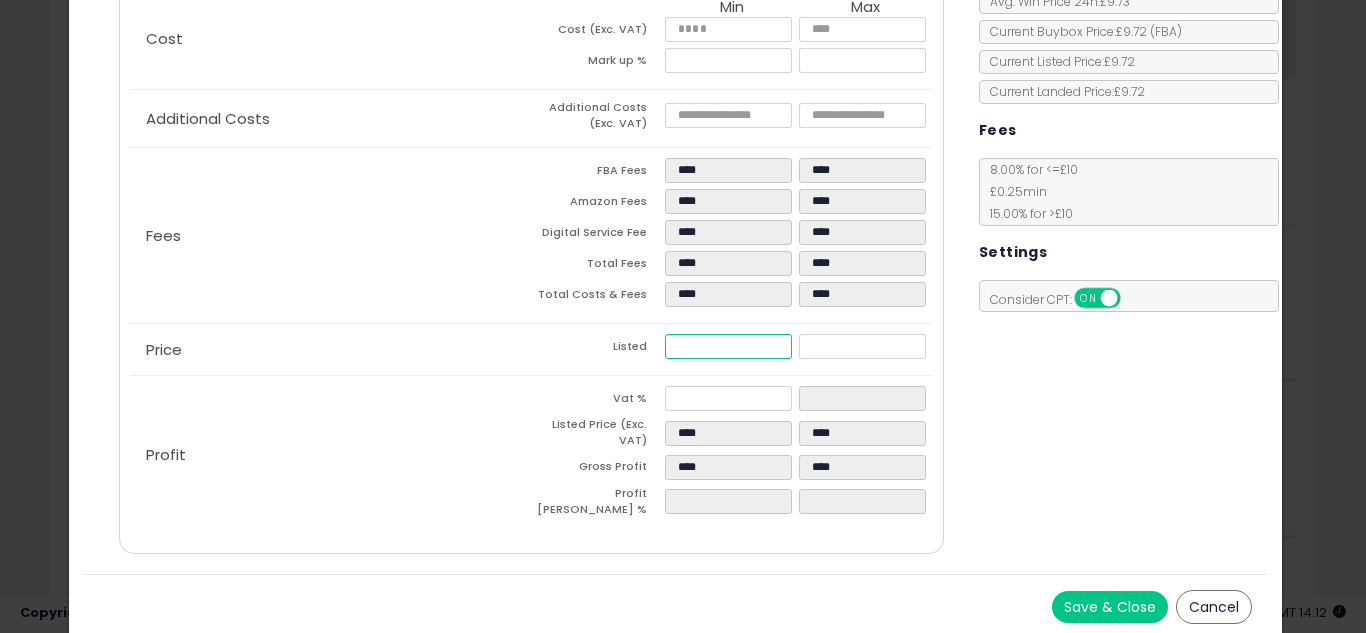 click on "****" at bounding box center (728, 346) 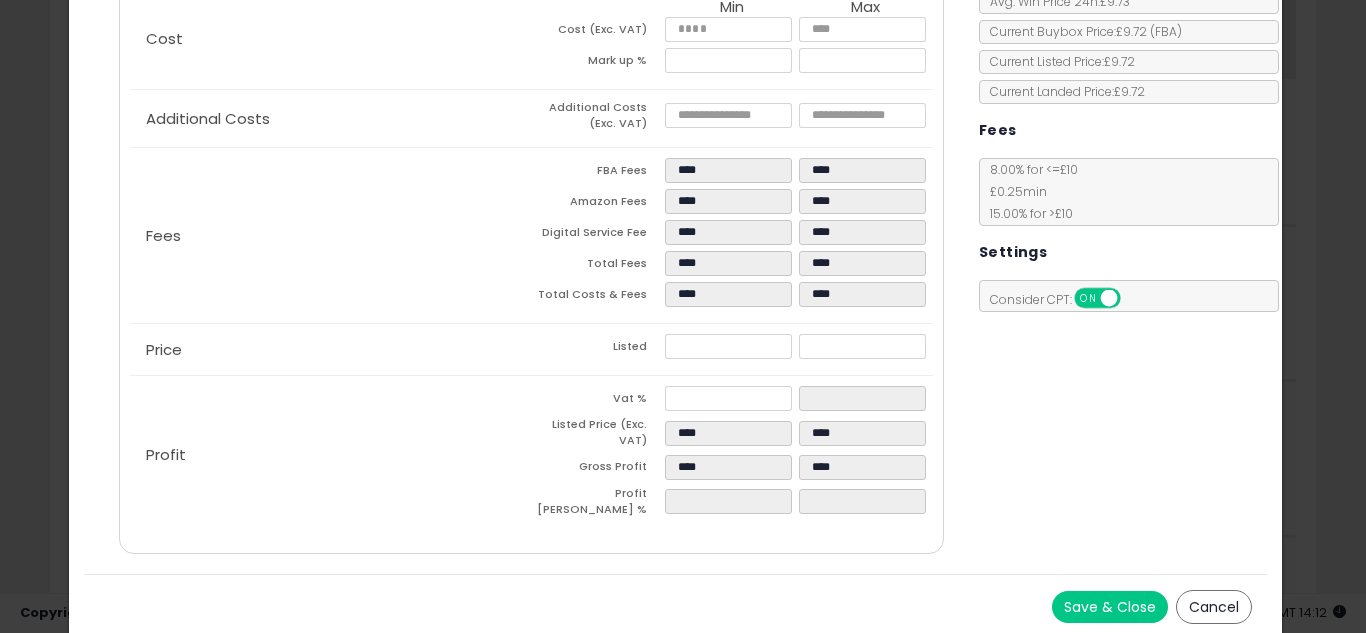 click on "Costs
Repricing Settings
Business Pricing
Analytics
Cost" at bounding box center (676, 240) 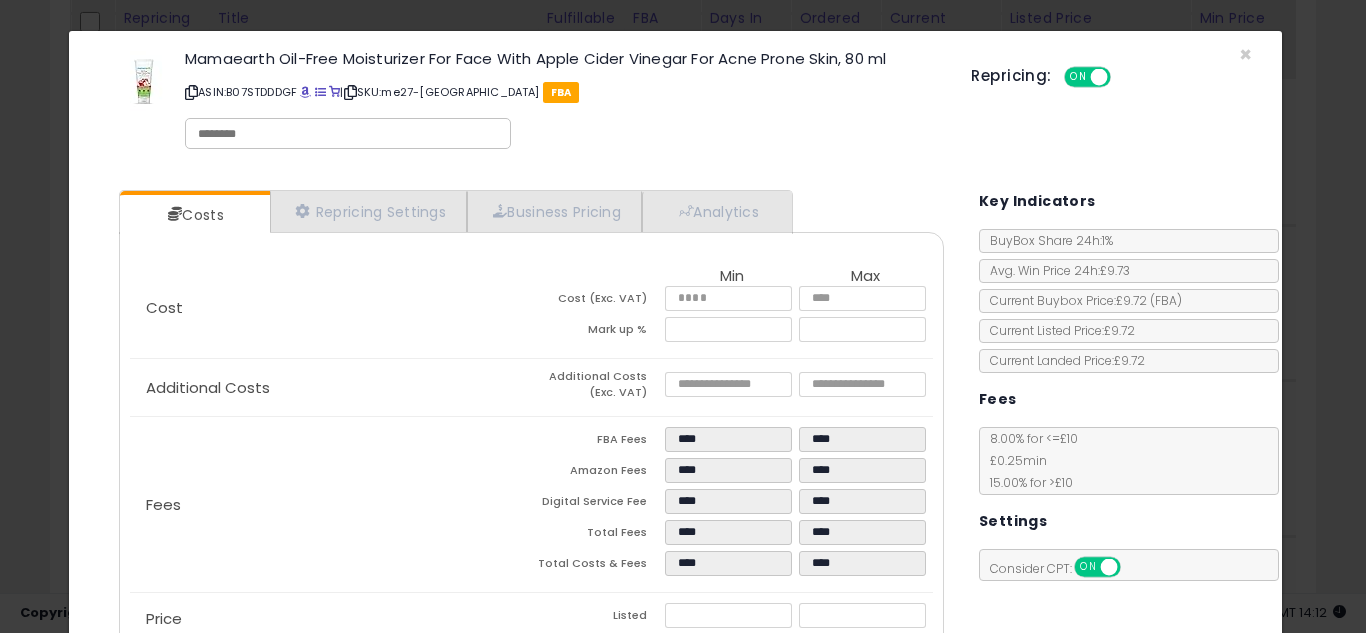 scroll, scrollTop: 269, scrollLeft: 0, axis: vertical 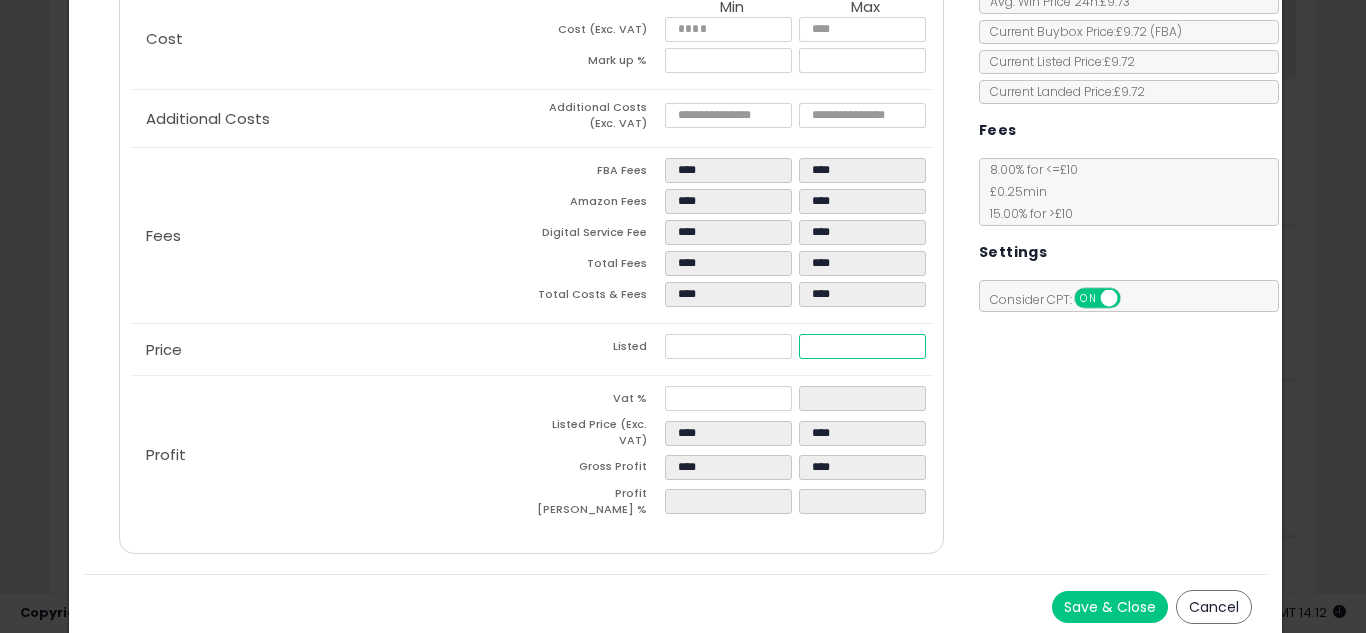 click on "****" at bounding box center [862, 346] 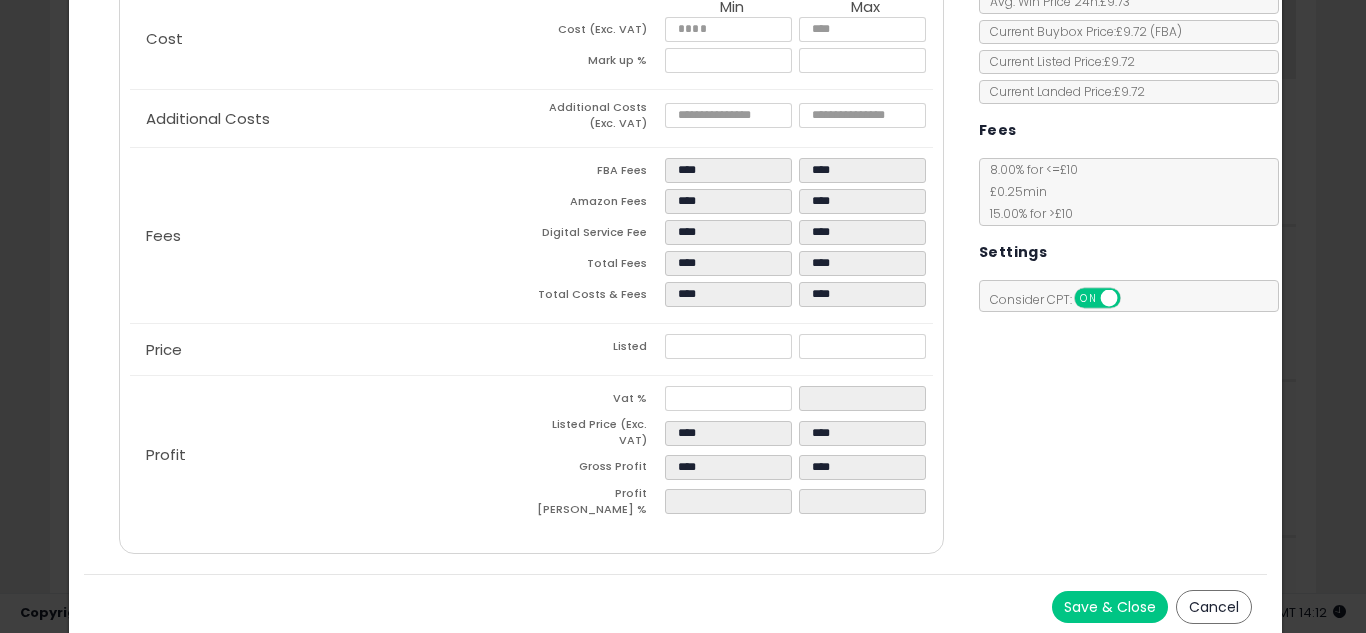 click on "Costs
Repricing Settings
Business Pricing
Analytics
Cost" at bounding box center [676, 240] 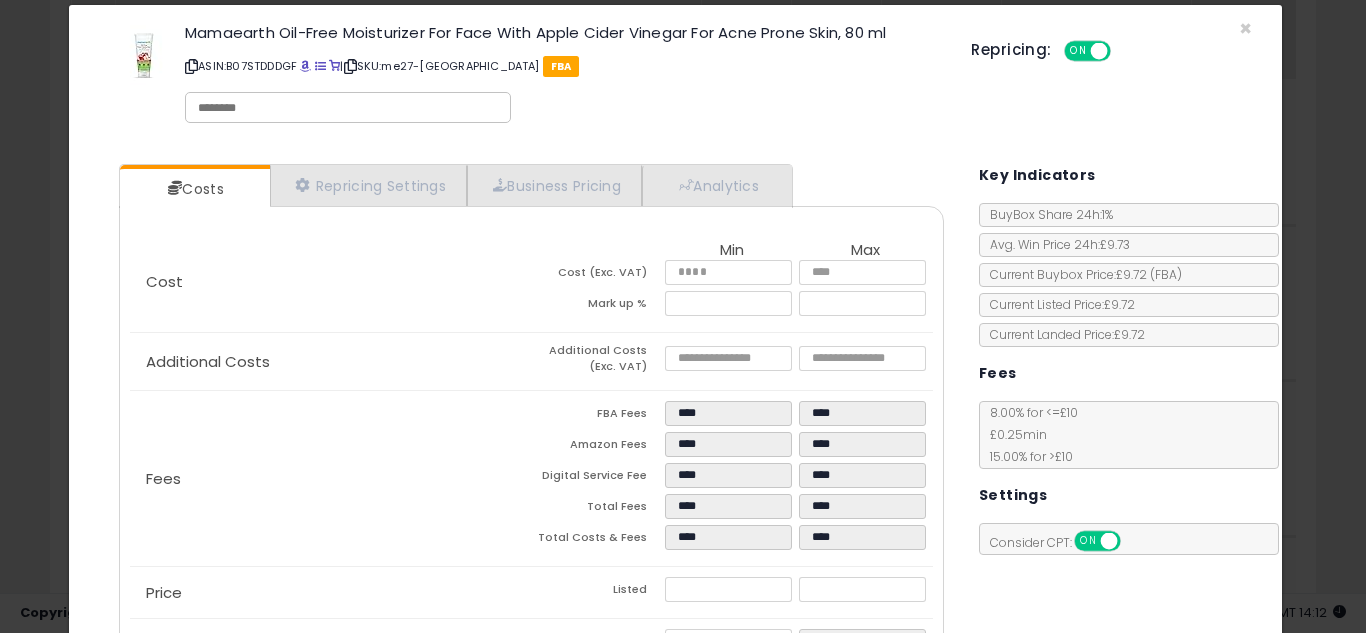 scroll, scrollTop: 0, scrollLeft: 0, axis: both 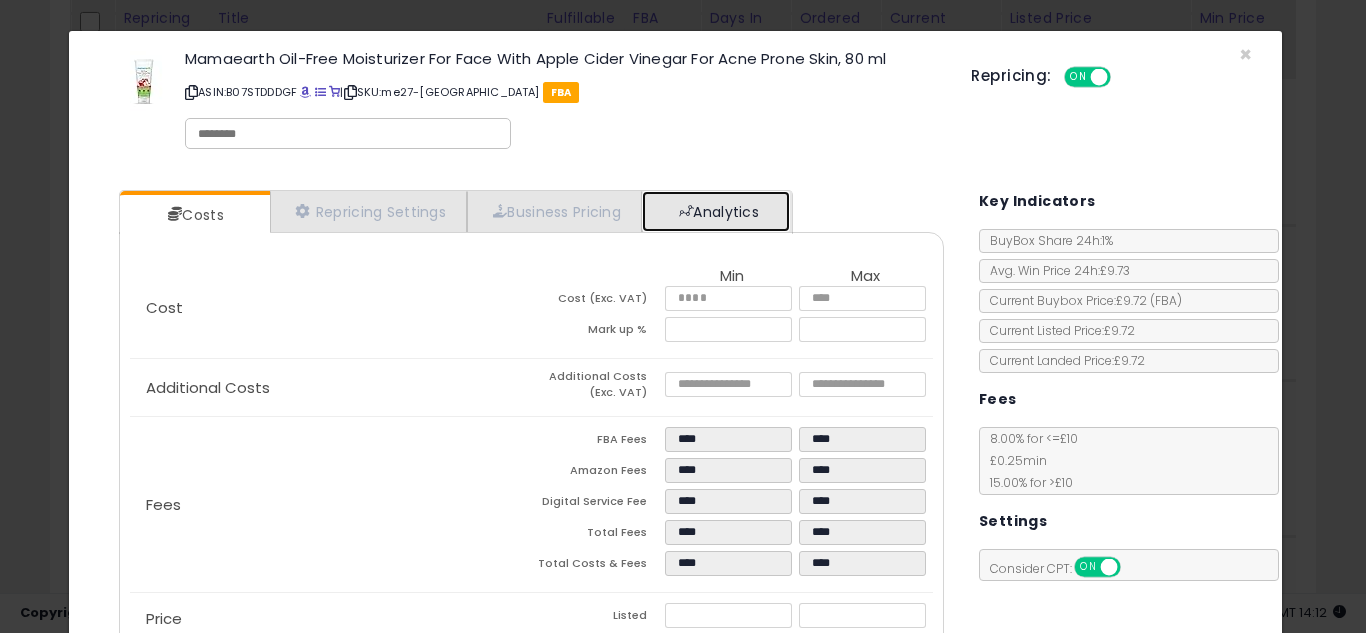 click on "Analytics" at bounding box center [716, 211] 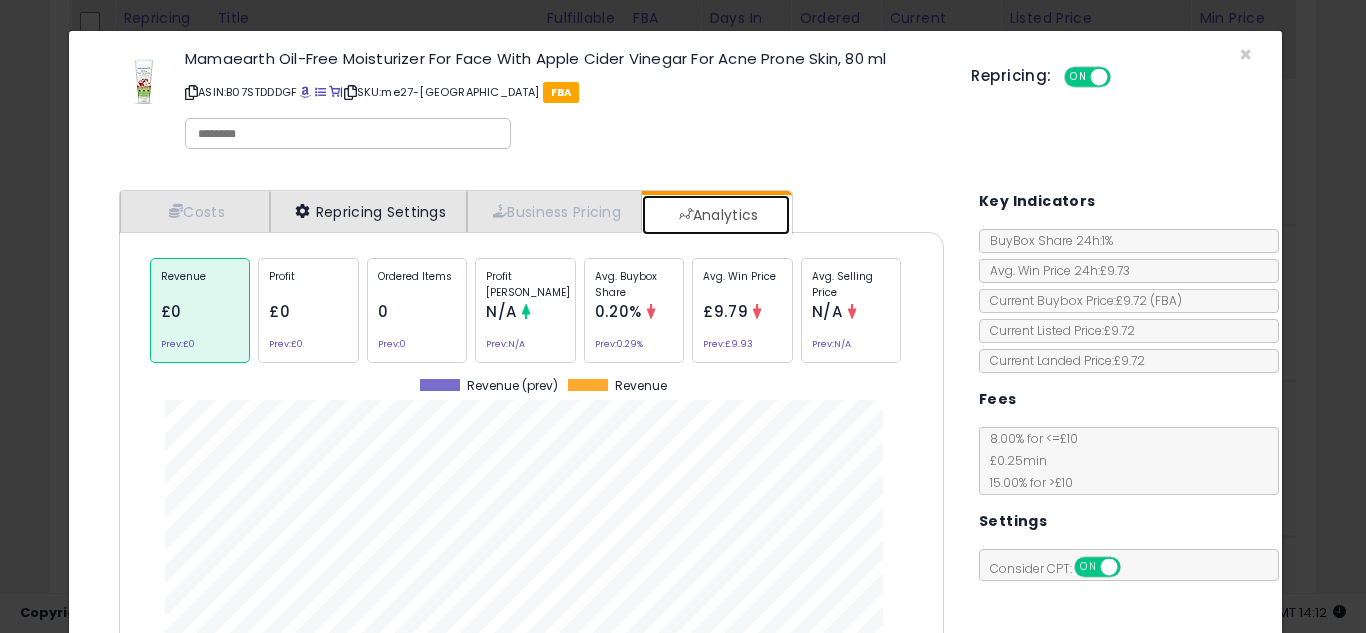 scroll, scrollTop: 999384, scrollLeft: 999145, axis: both 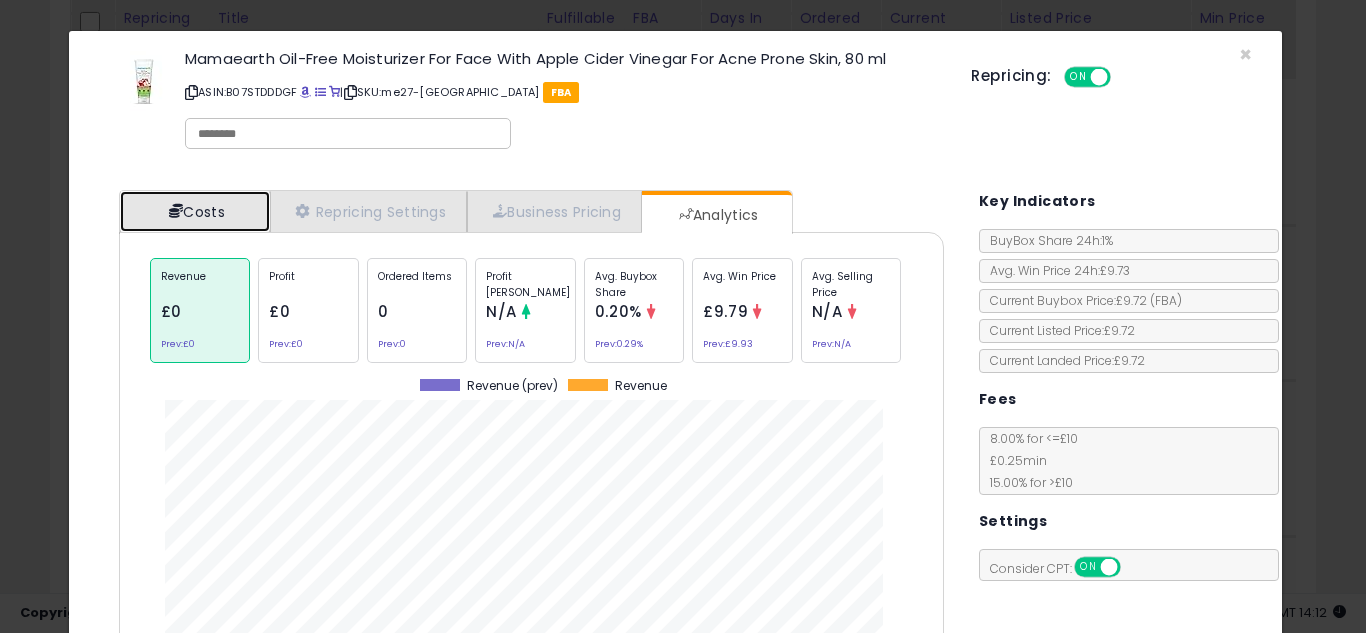 click on "Costs" at bounding box center [195, 211] 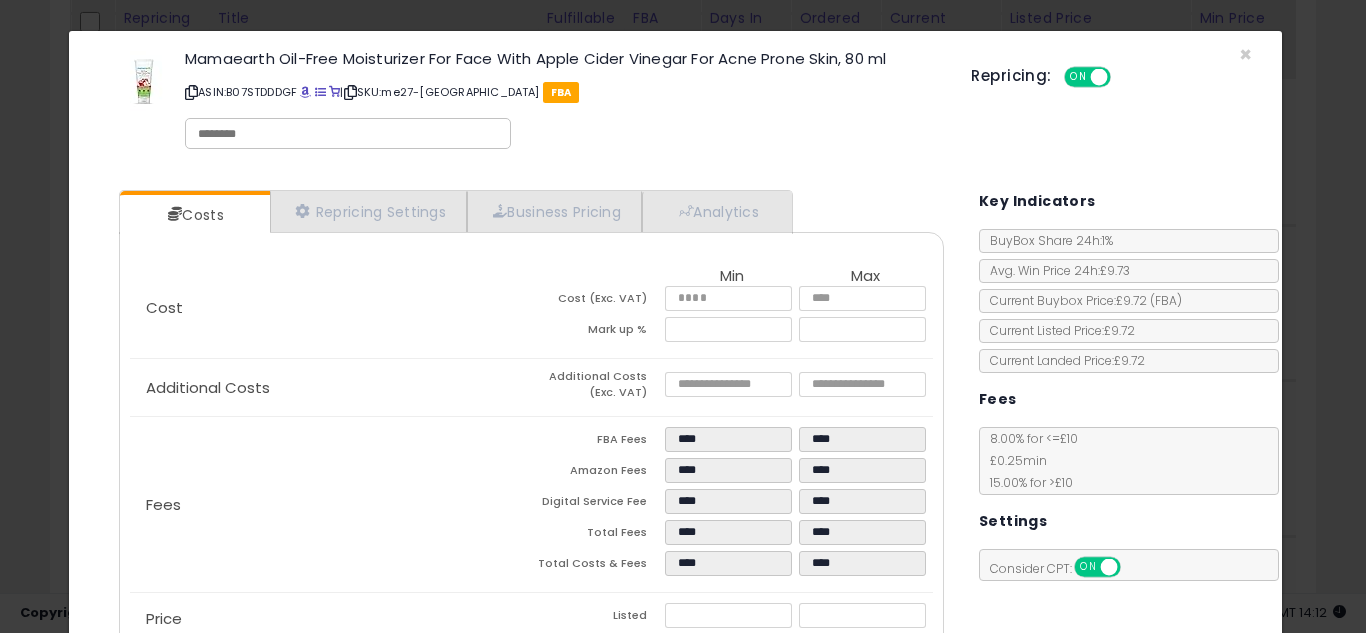 scroll, scrollTop: 269, scrollLeft: 0, axis: vertical 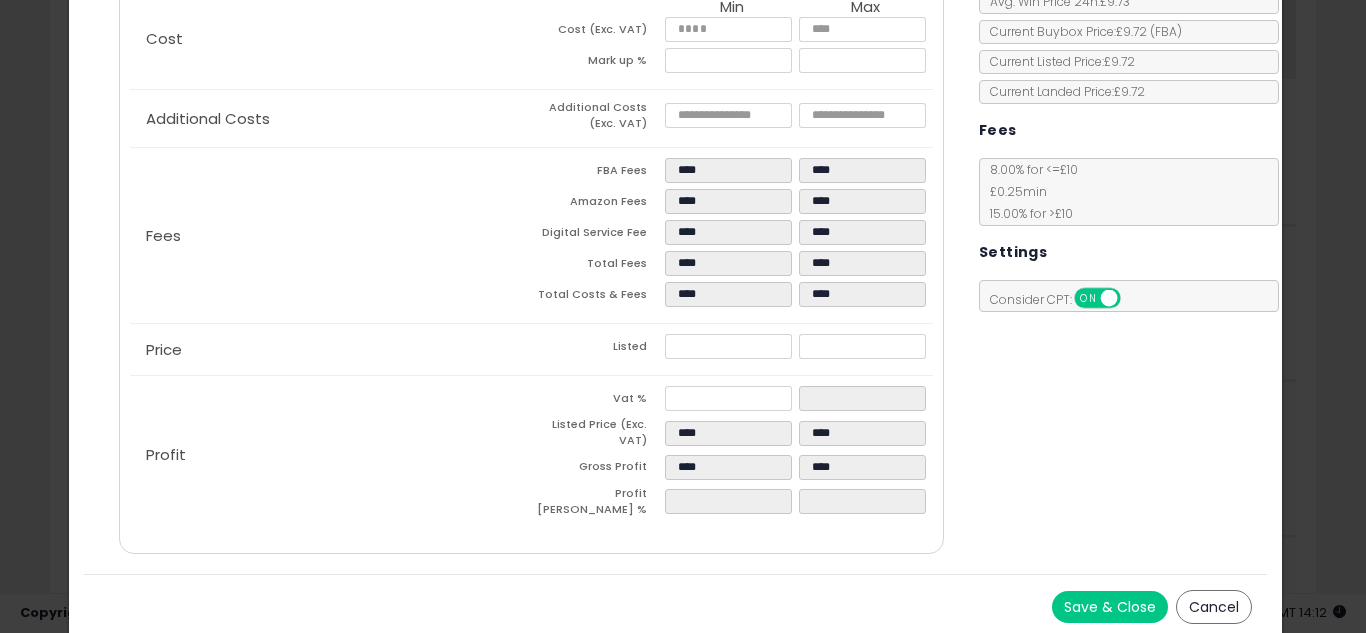 click on "Save & Close" at bounding box center (1110, 607) 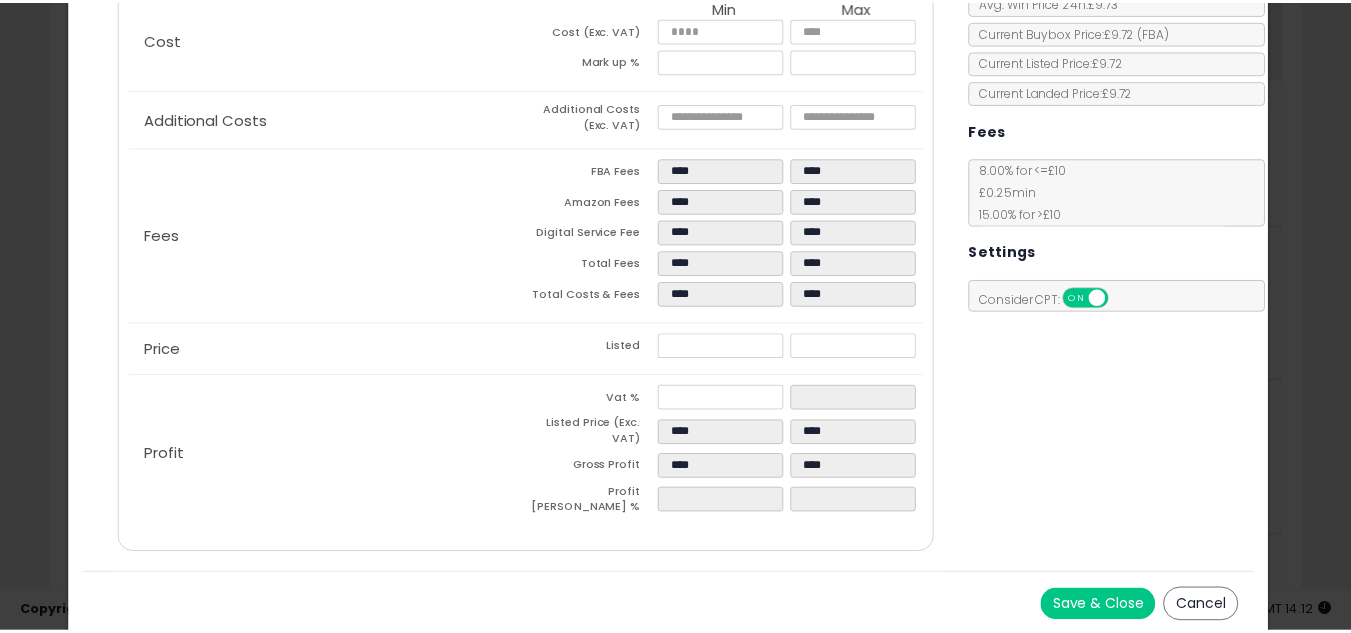 scroll, scrollTop: 0, scrollLeft: 0, axis: both 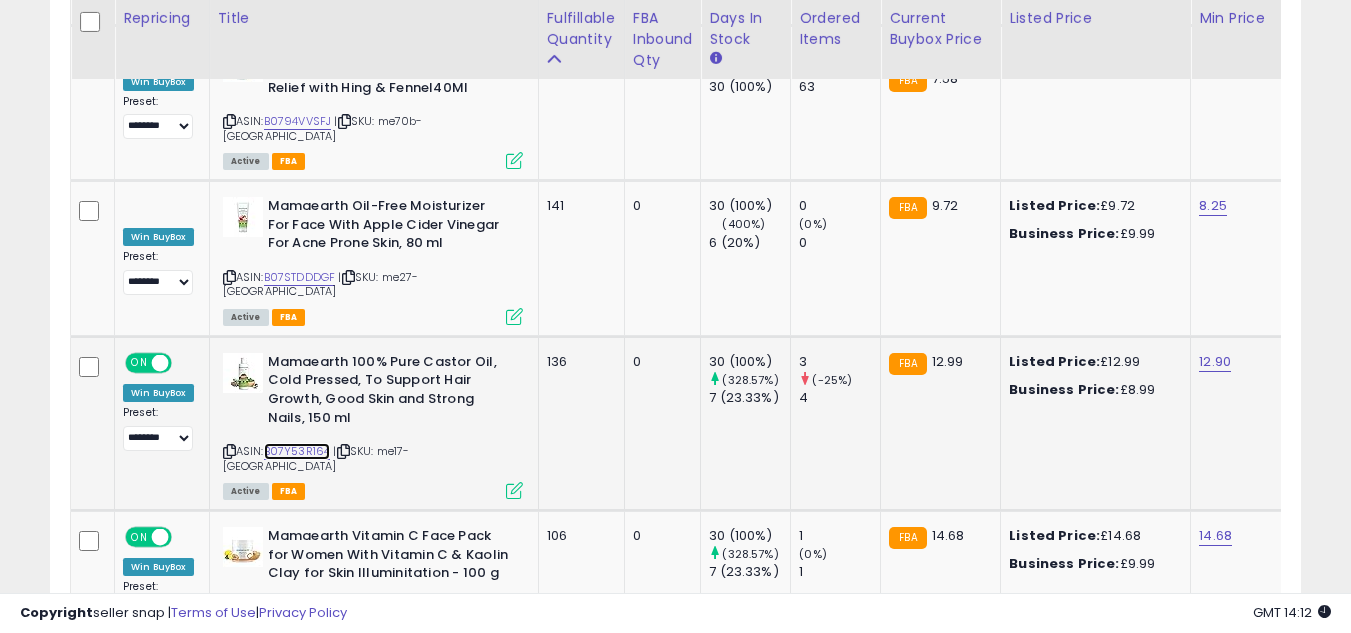 click on "B07Y53R164" at bounding box center [297, 451] 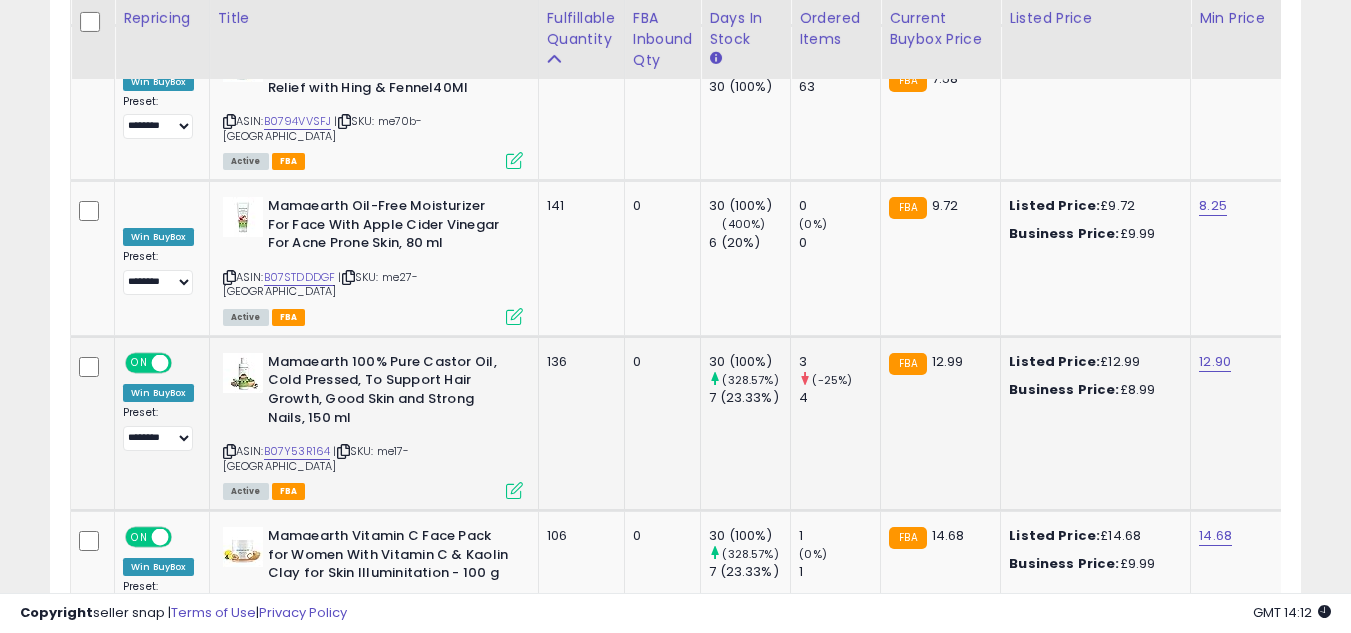 click at bounding box center (514, 490) 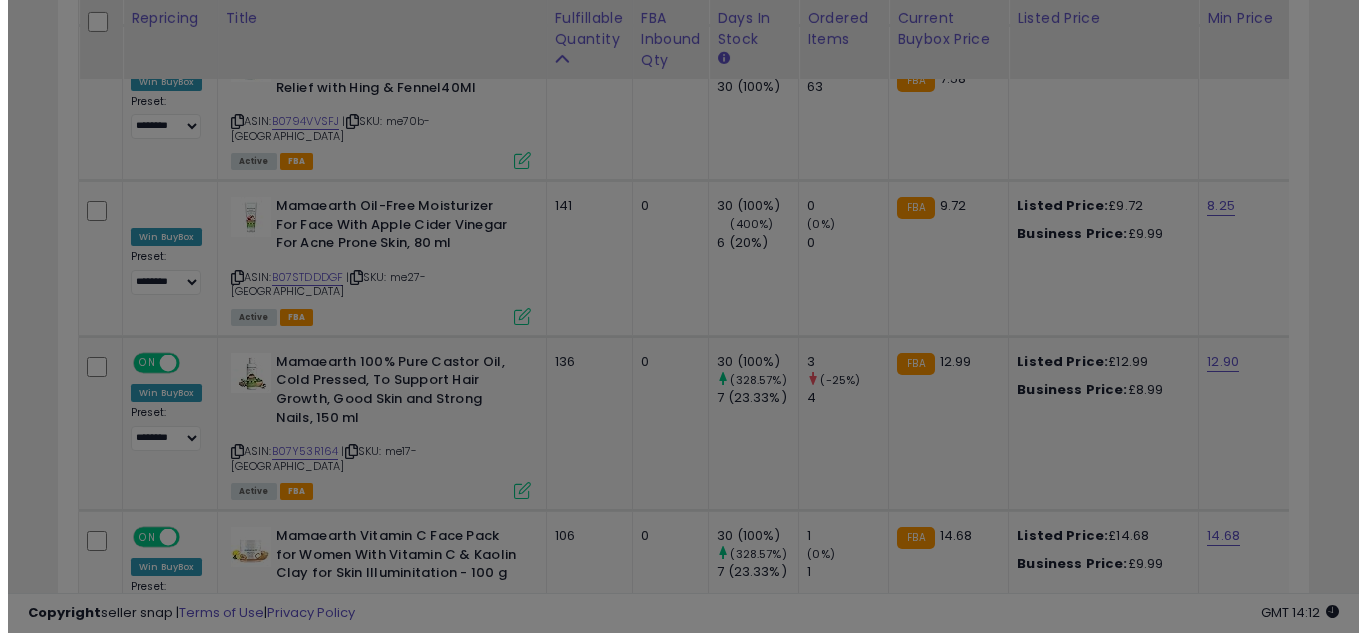 scroll, scrollTop: 999590, scrollLeft: 999267, axis: both 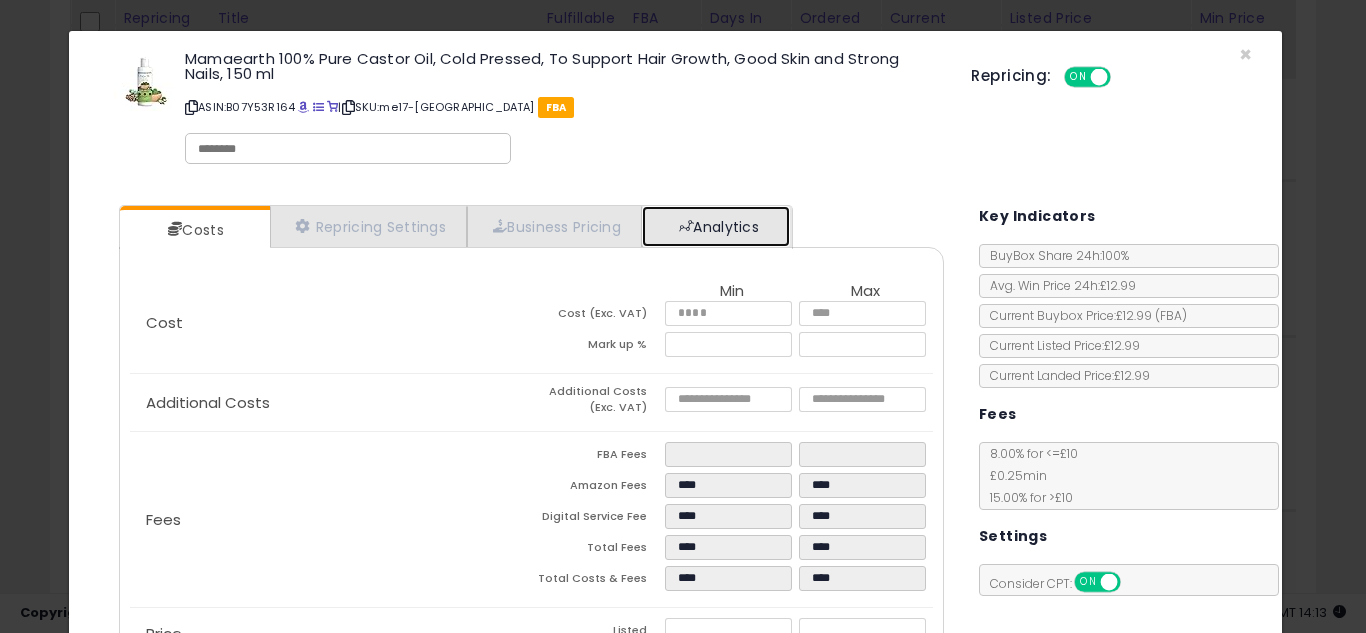 click on "Analytics" at bounding box center (716, 226) 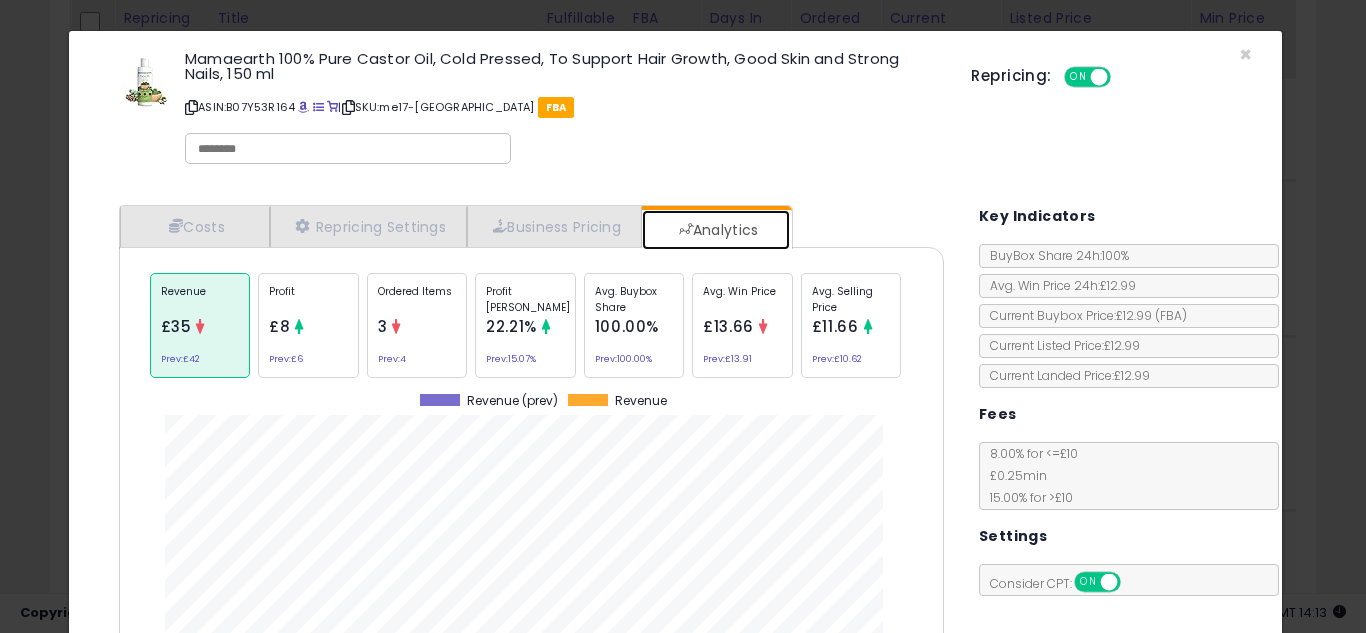 scroll, scrollTop: 999384, scrollLeft: 999145, axis: both 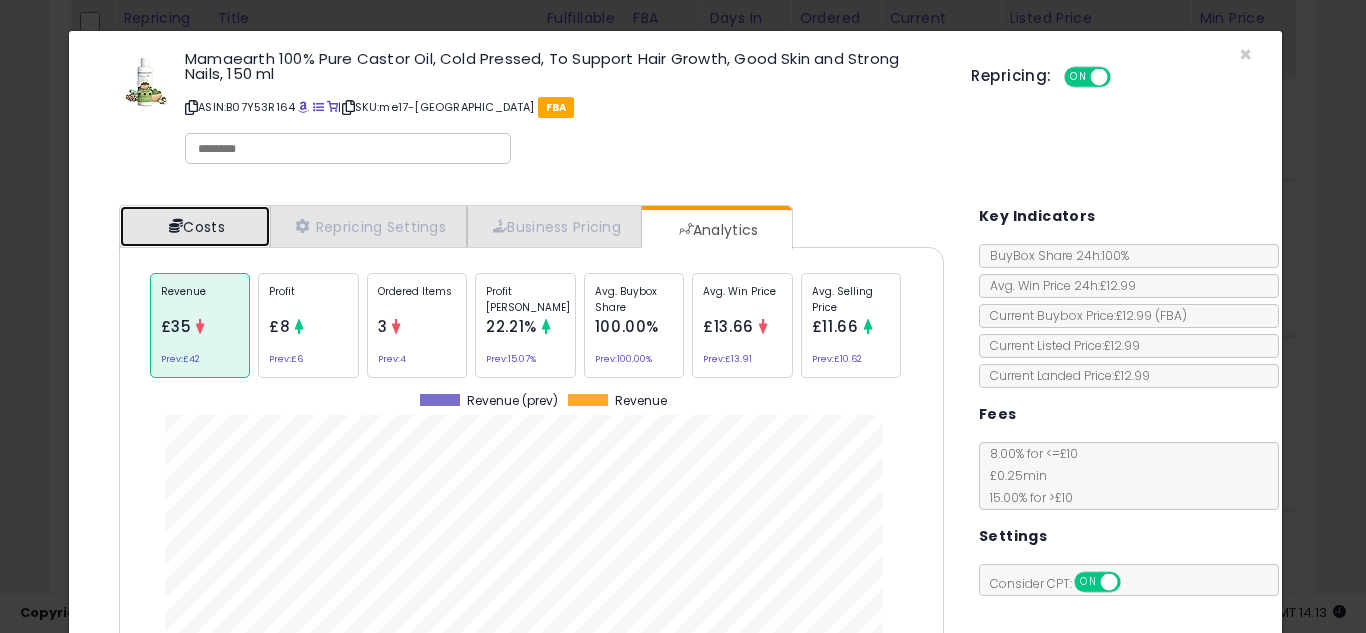 click on "Costs" at bounding box center (195, 226) 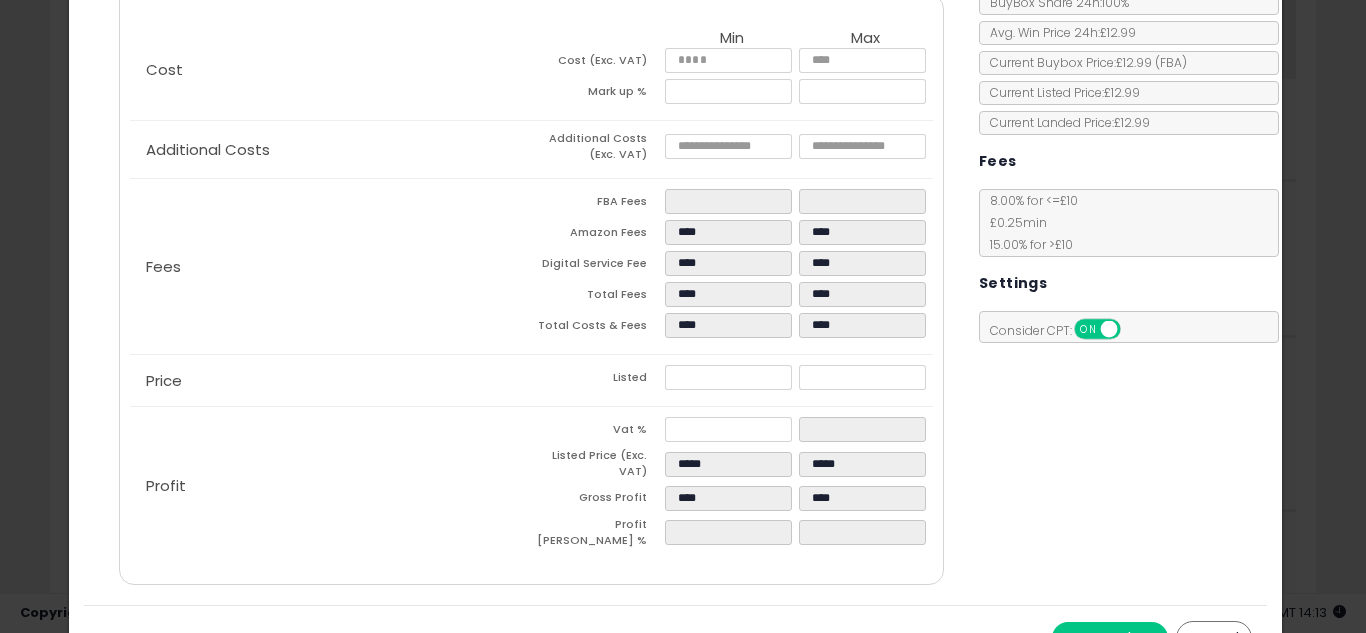 scroll, scrollTop: 284, scrollLeft: 0, axis: vertical 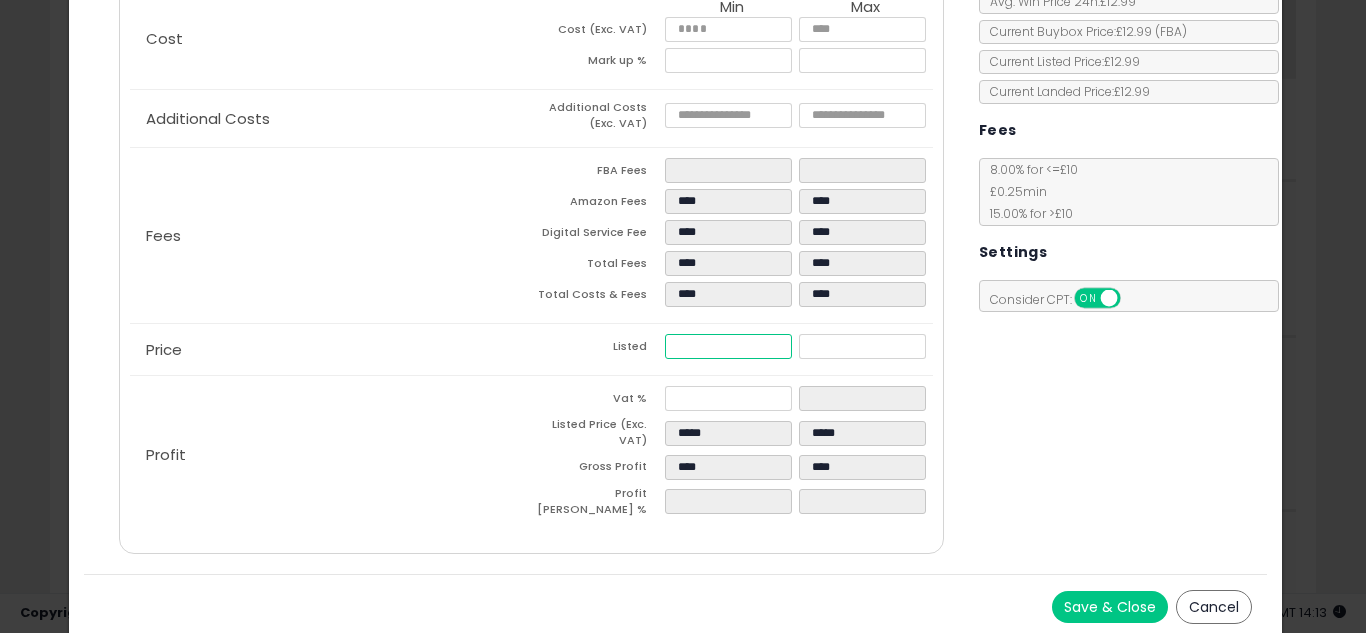 click on "*****" at bounding box center [728, 346] 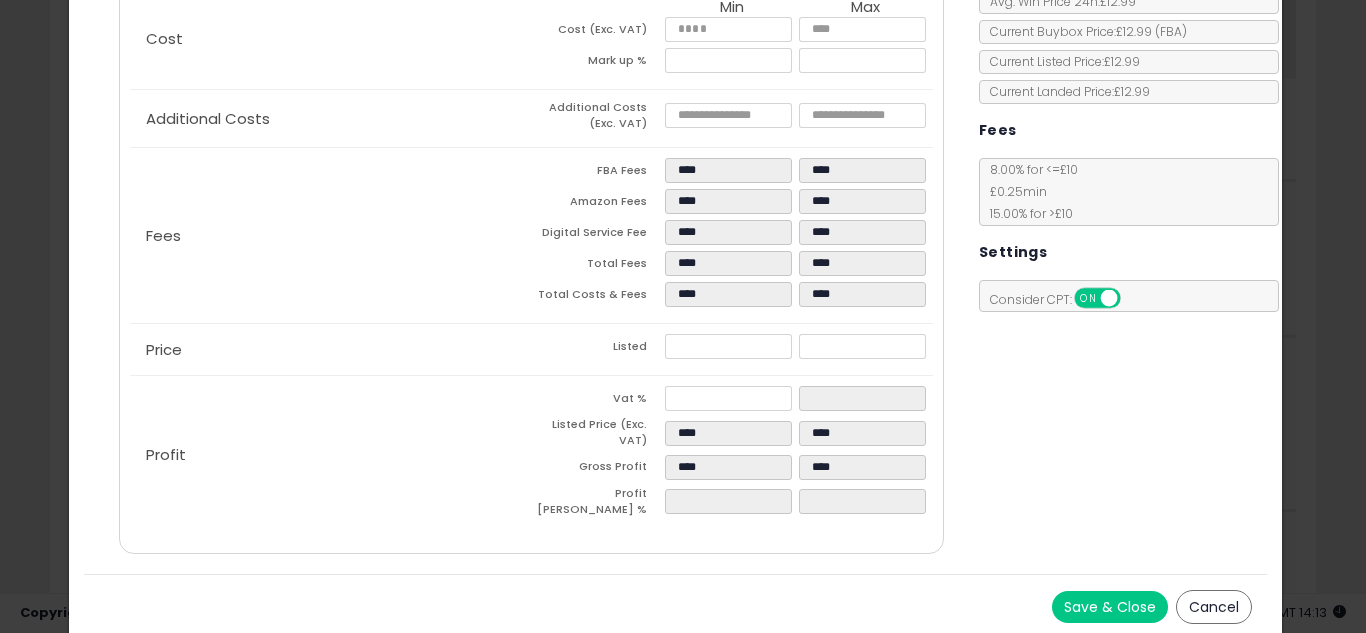 click on "Costs
Repricing Settings
Business Pricing
Analytics
Cost" at bounding box center (676, 240) 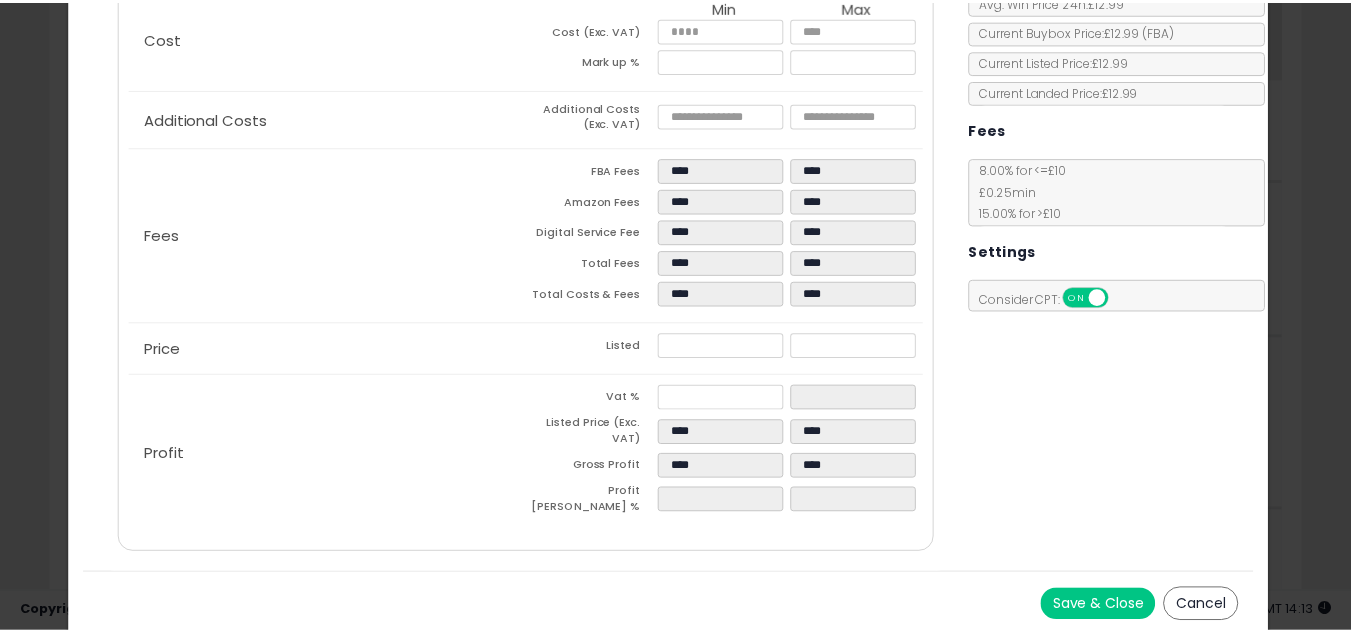 scroll, scrollTop: 0, scrollLeft: 0, axis: both 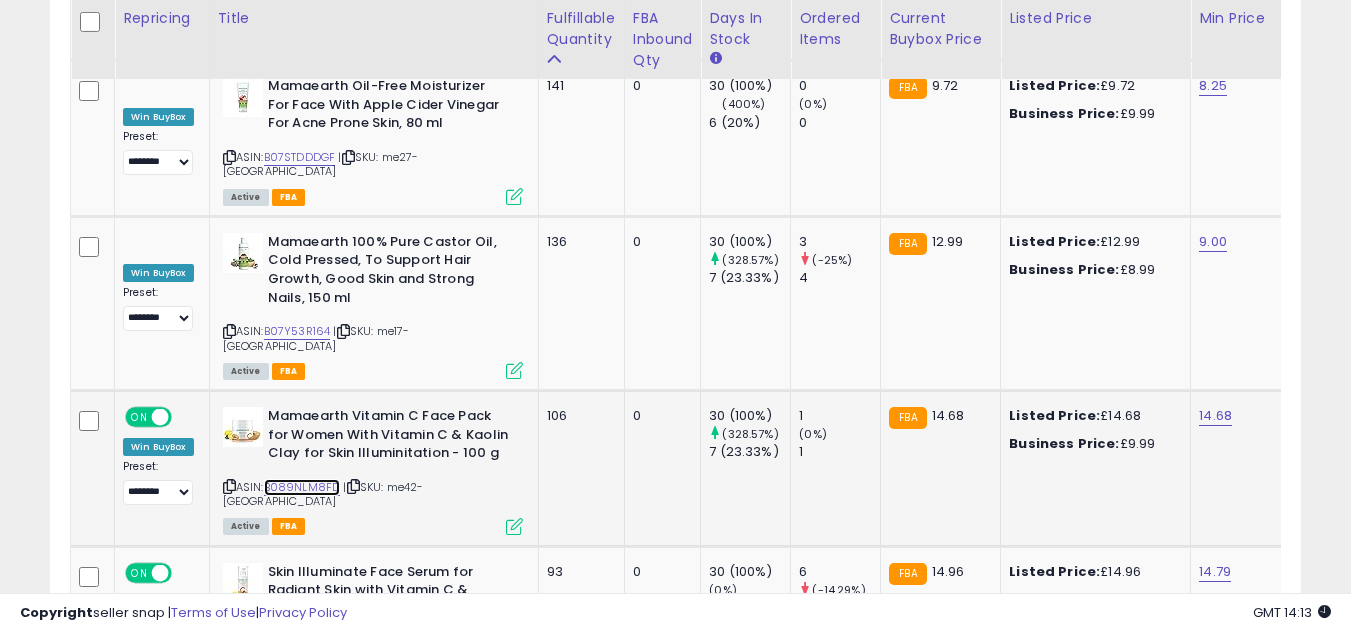 click on "B089NLM8FD" at bounding box center (302, 487) 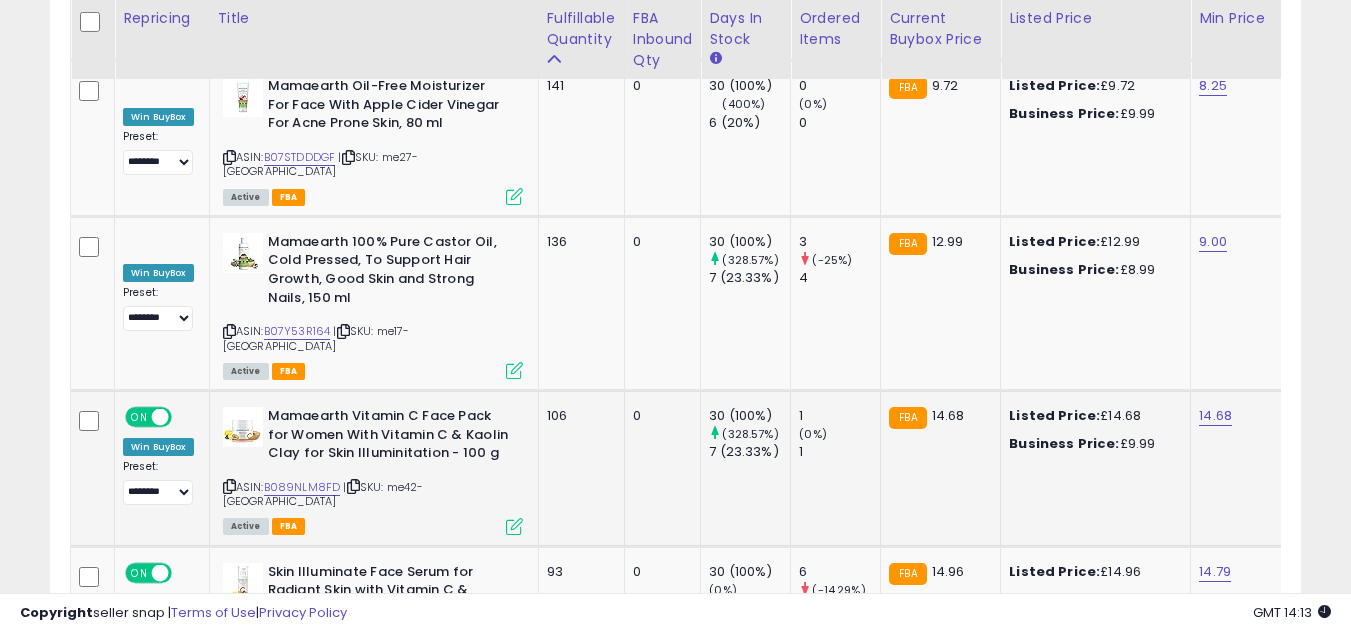 click at bounding box center (514, 526) 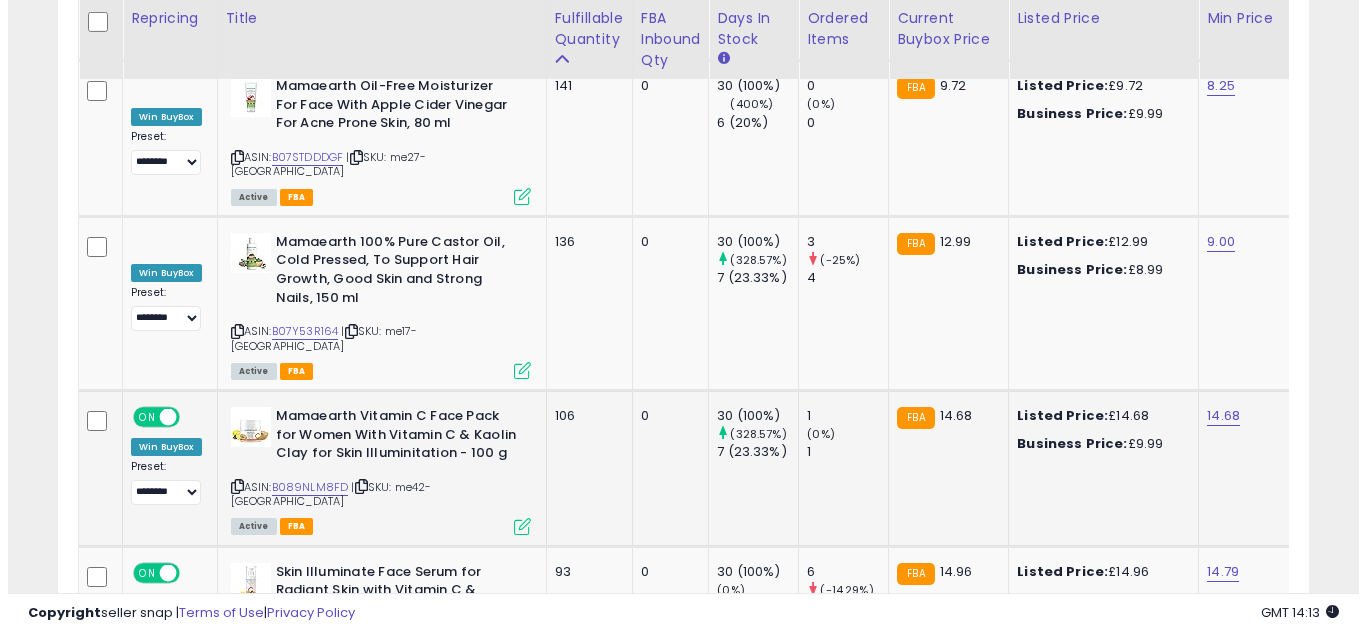 scroll, scrollTop: 999590, scrollLeft: 999267, axis: both 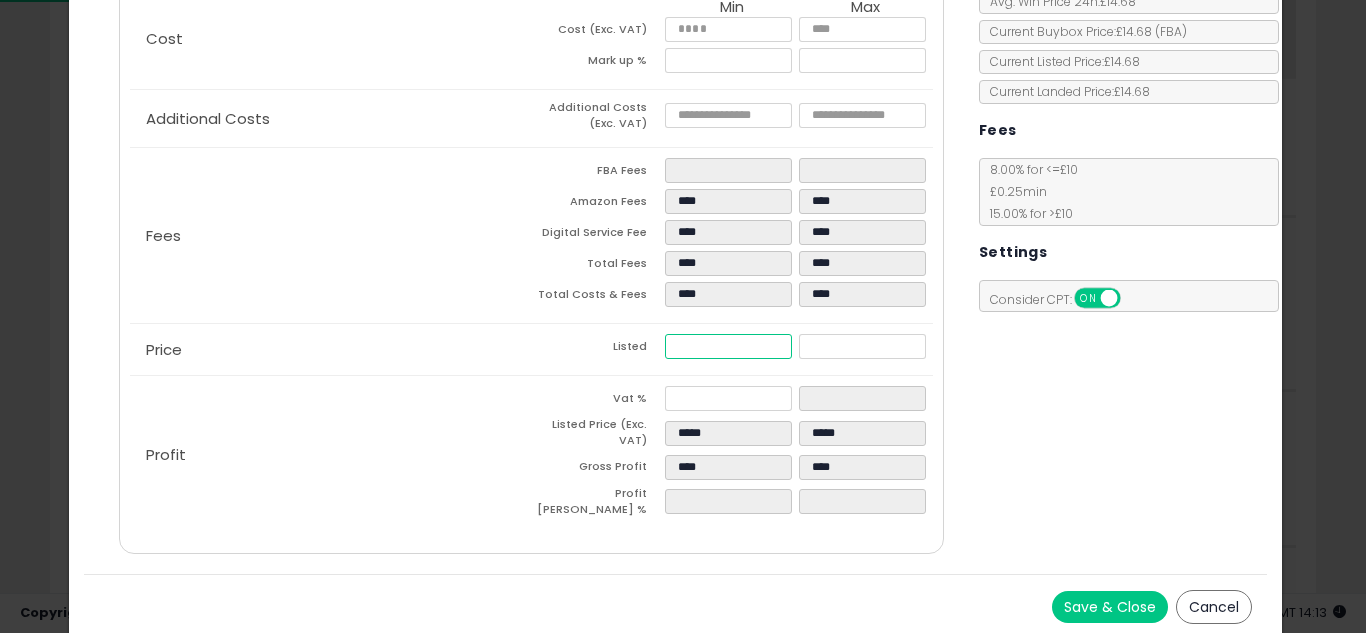 click on "*****" at bounding box center [728, 346] 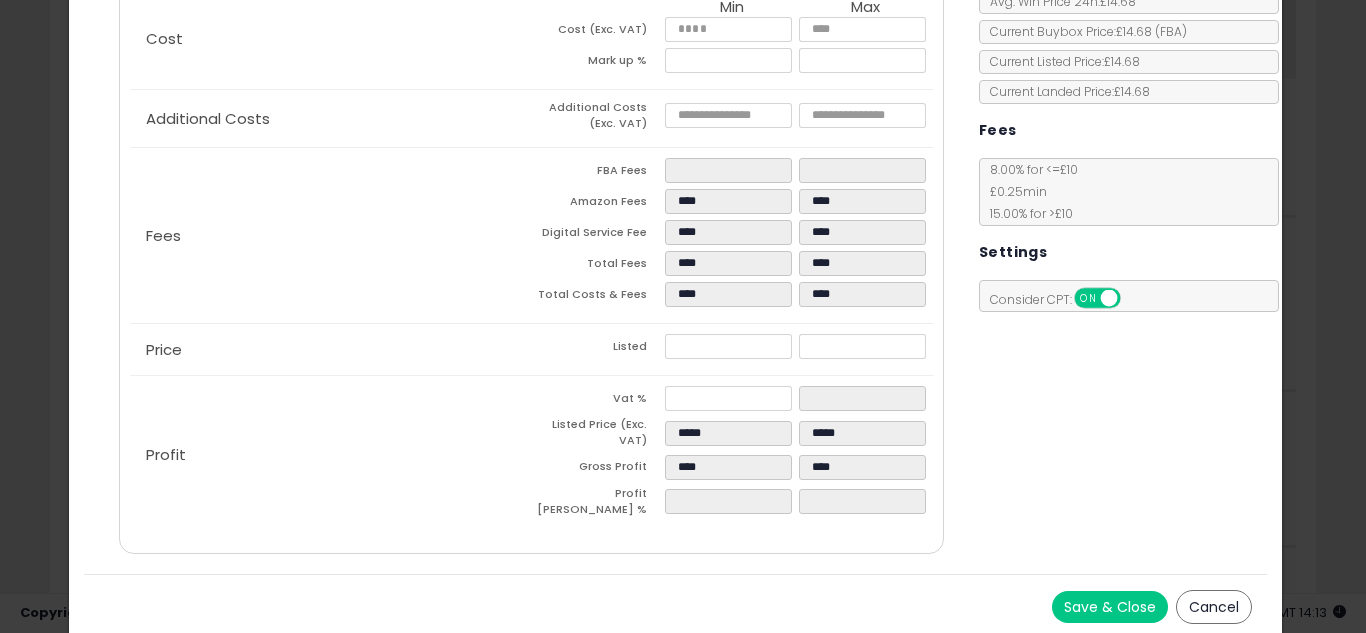 click on "Costs
Repricing Settings
Business Pricing
Analytics
Cost" at bounding box center (676, 240) 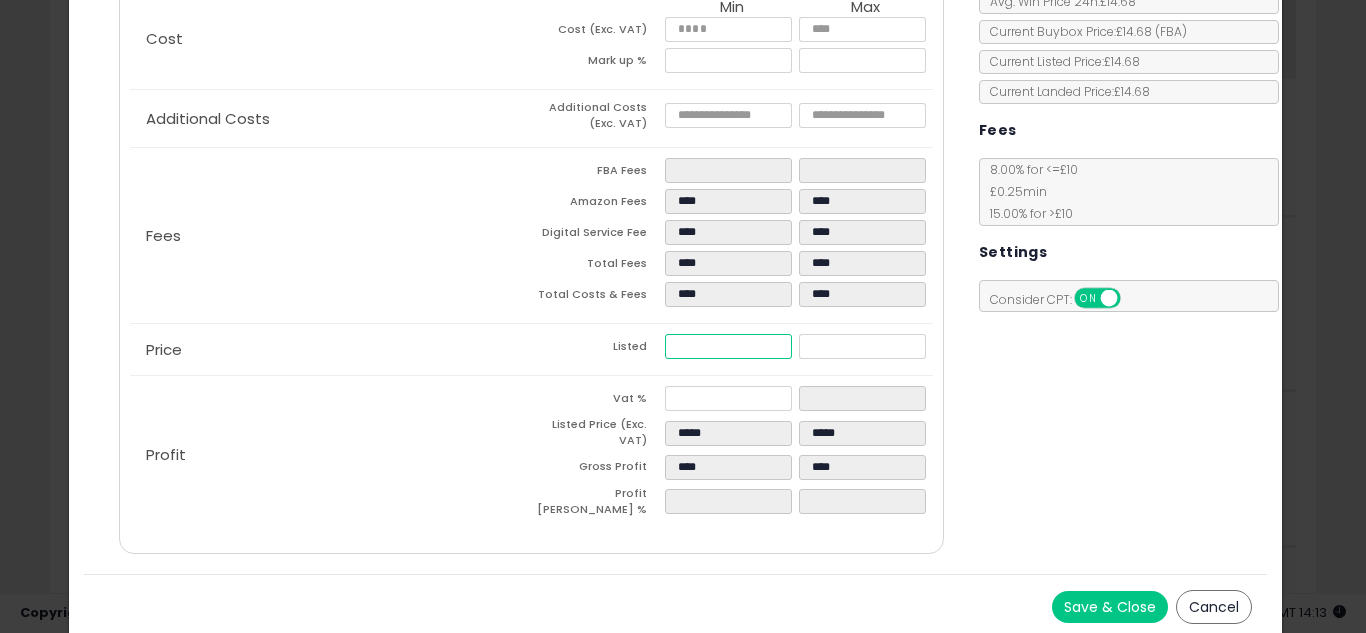 click on "*****" at bounding box center (728, 346) 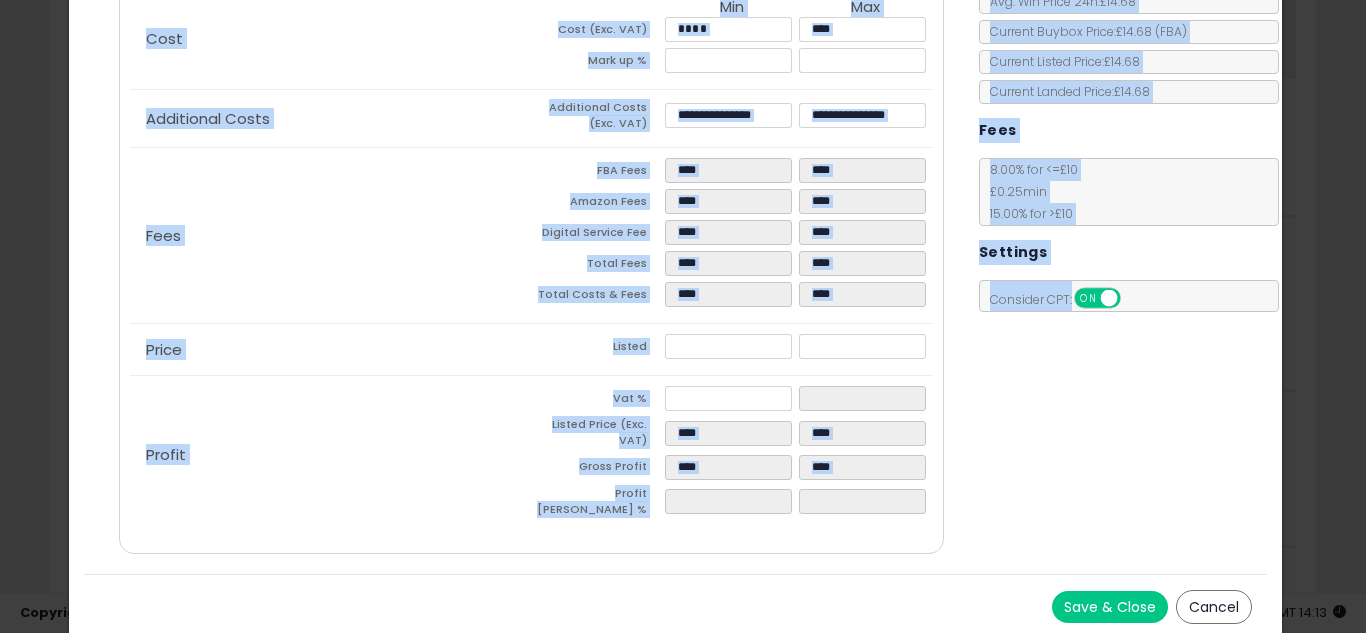 drag, startPoint x: 1115, startPoint y: 488, endPoint x: 1102, endPoint y: 595, distance: 107.78683 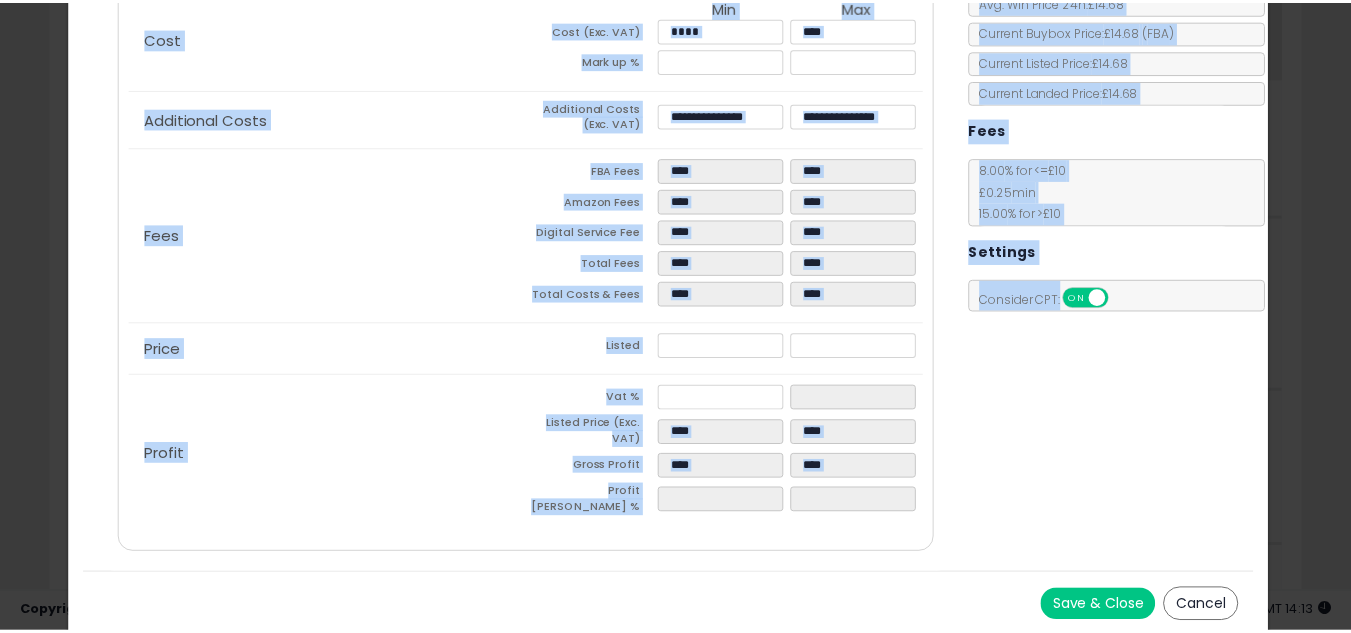 scroll, scrollTop: 0, scrollLeft: 0, axis: both 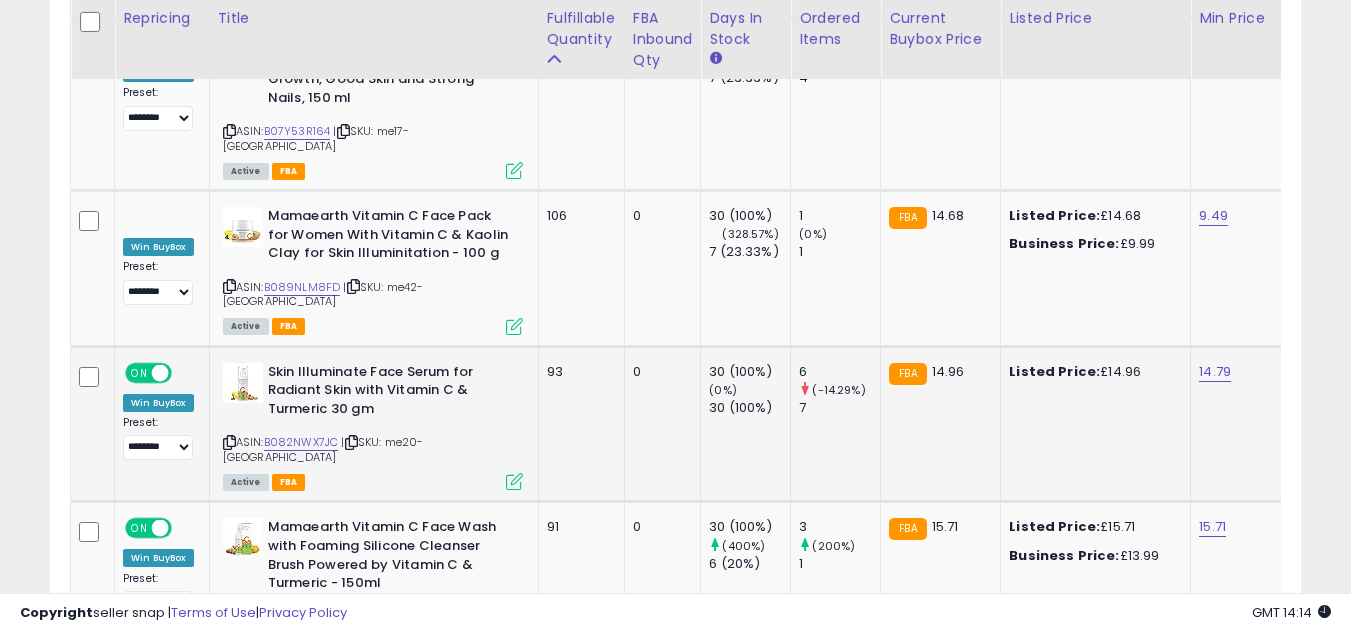 click at bounding box center (514, 481) 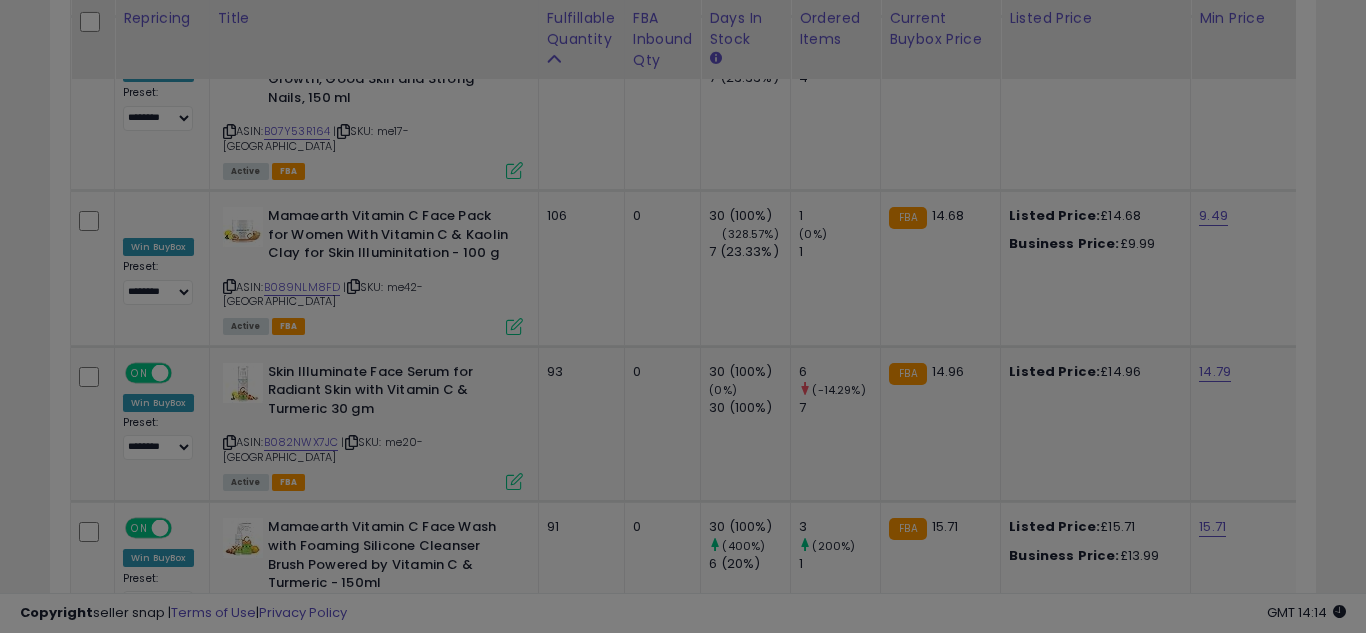 scroll, scrollTop: 999590, scrollLeft: 999267, axis: both 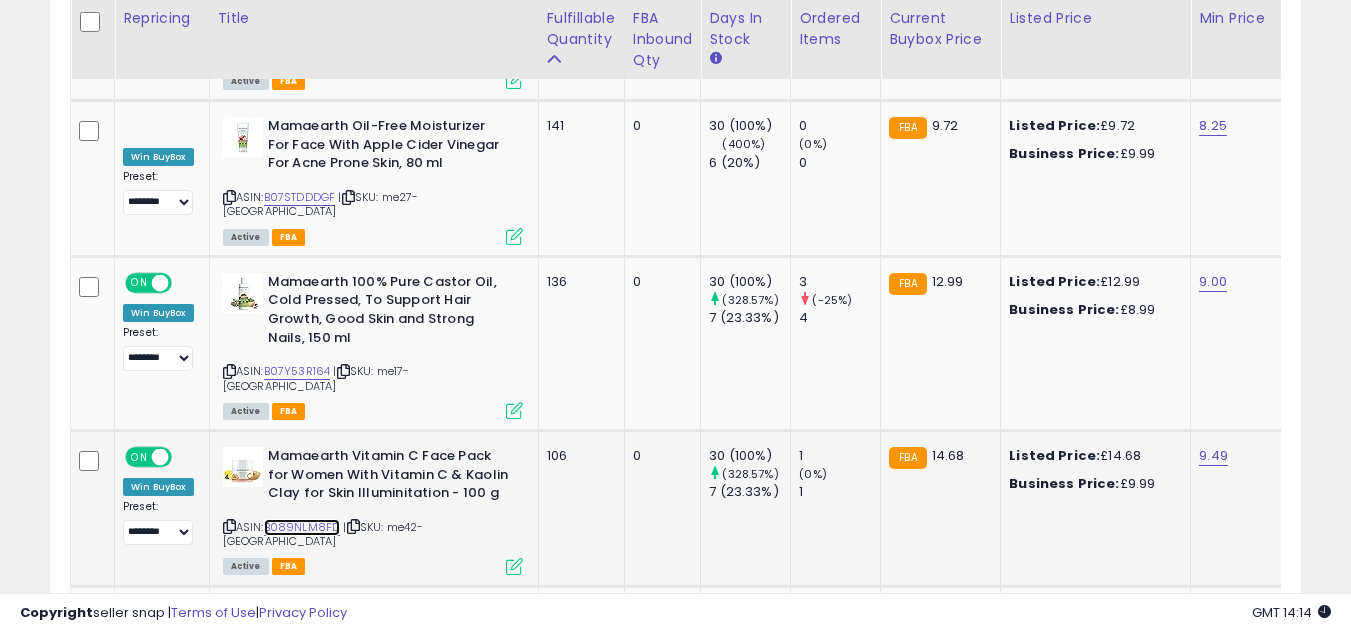click on "B089NLM8FD" at bounding box center (302, 527) 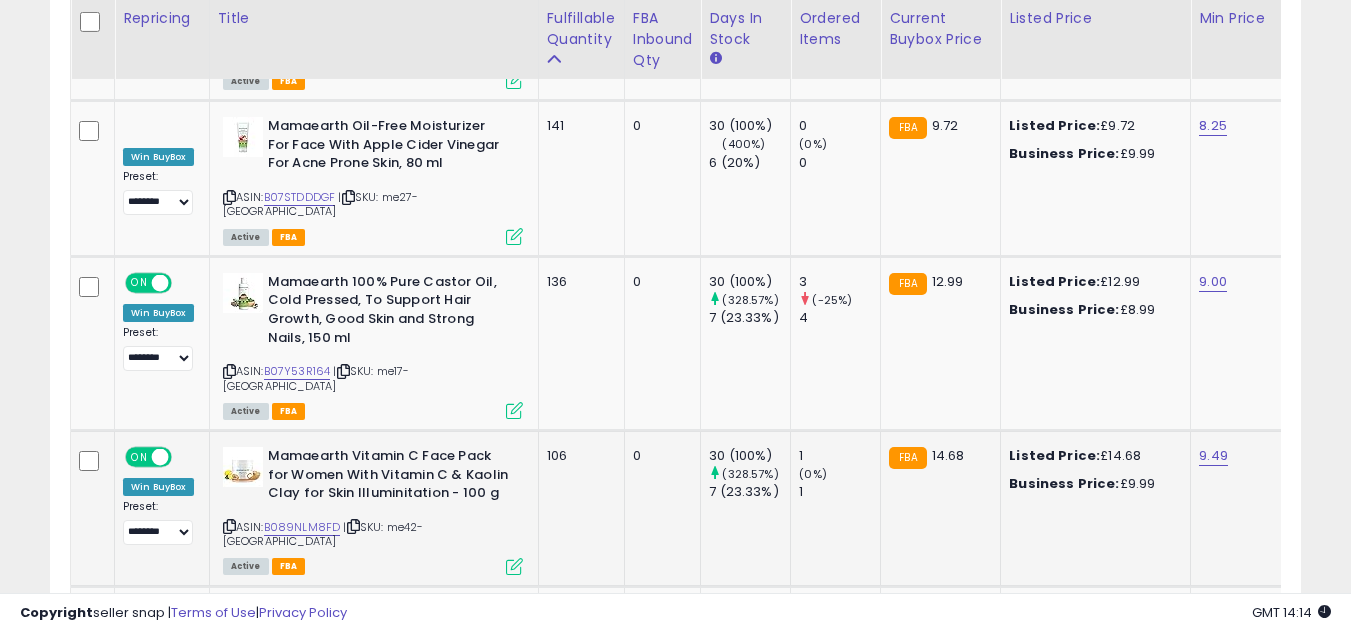 click at bounding box center (514, 566) 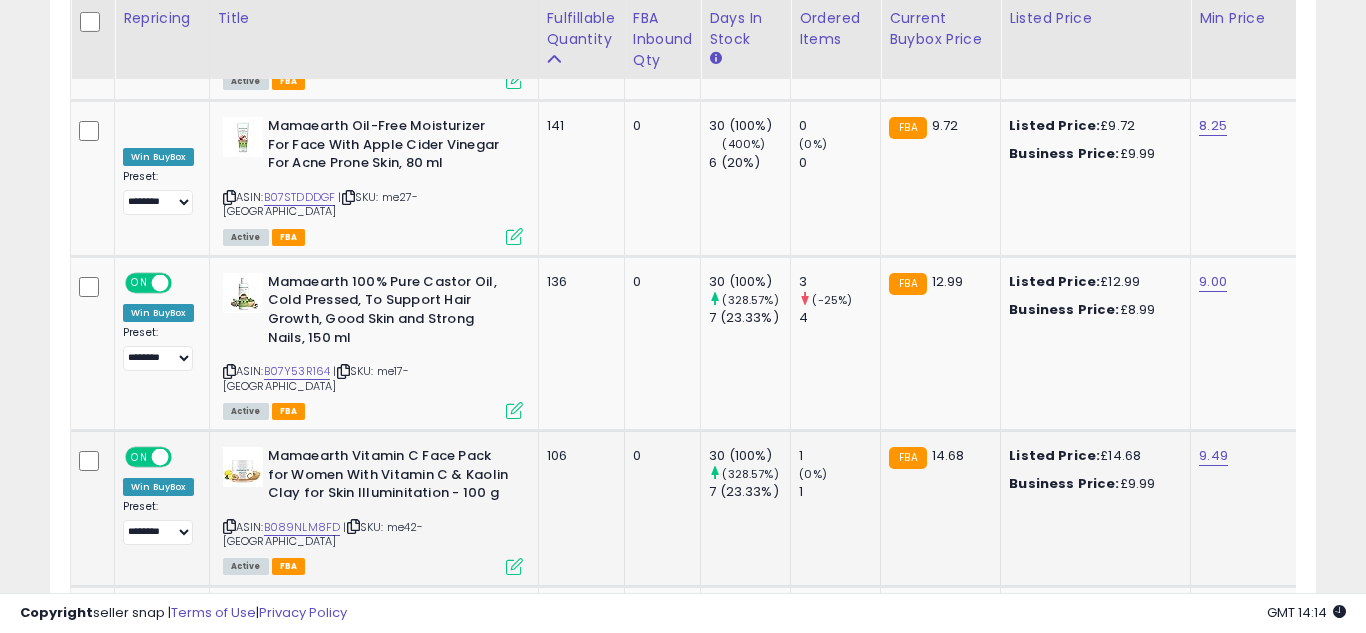 scroll, scrollTop: 999590, scrollLeft: 999267, axis: both 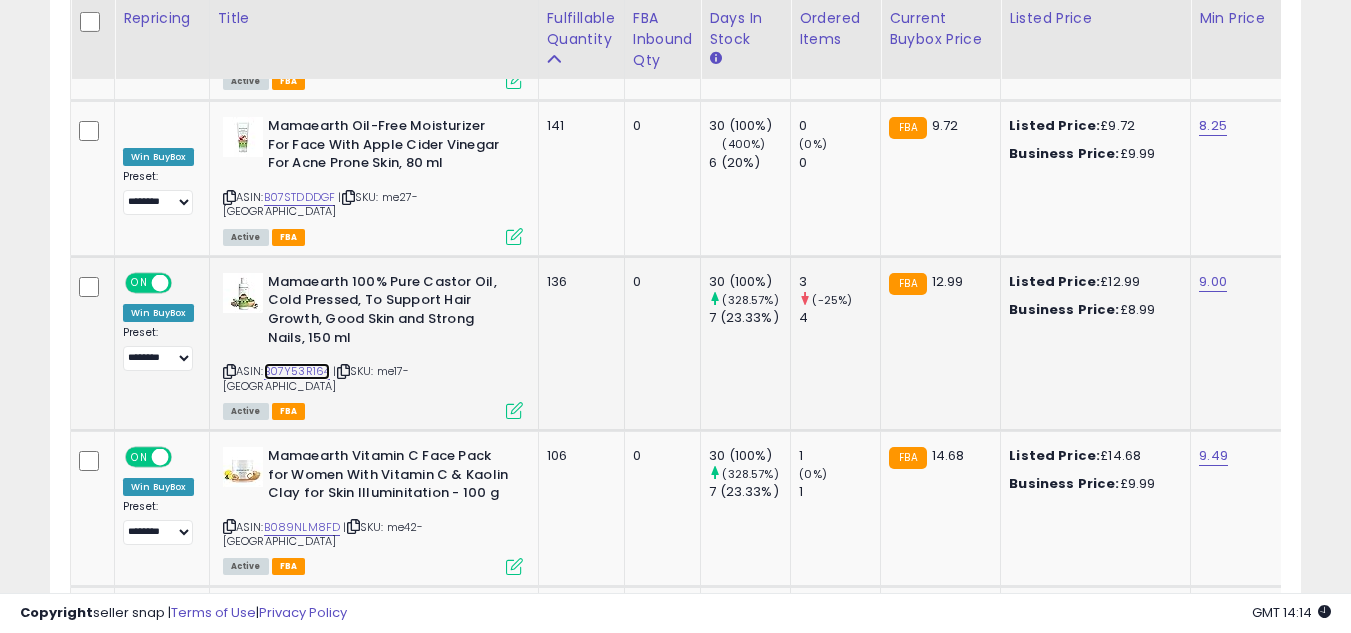 click on "B07Y53R164" at bounding box center [297, 371] 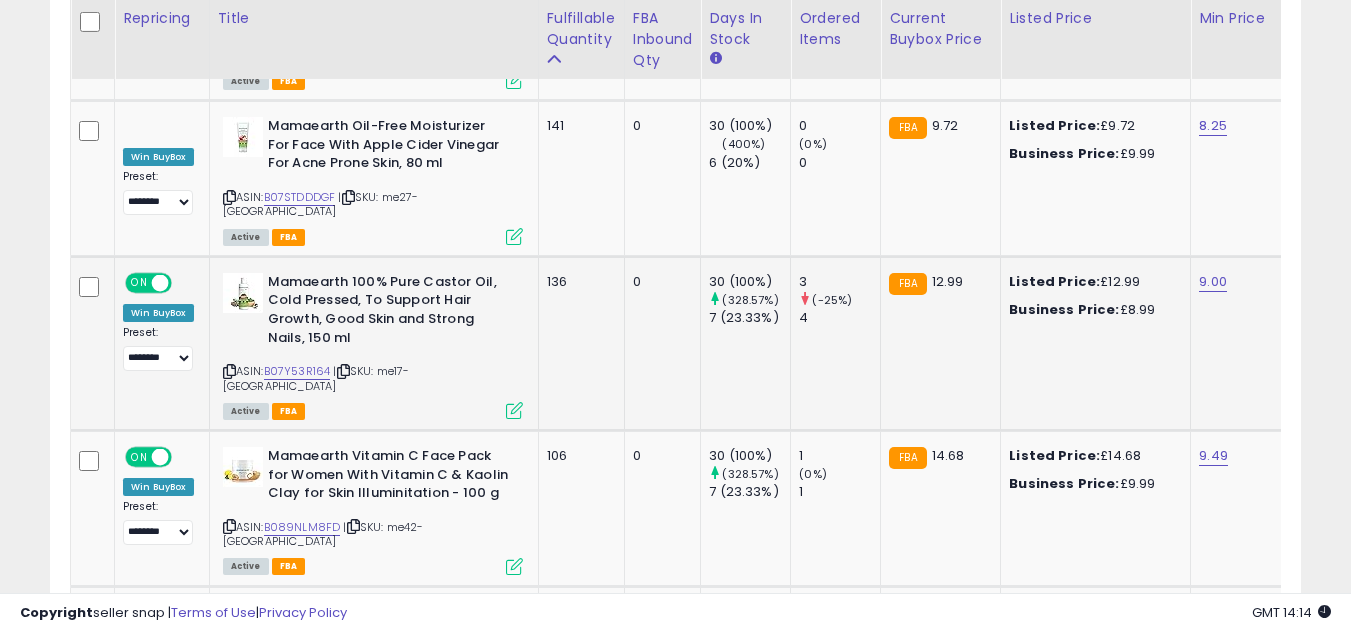 click at bounding box center [514, 410] 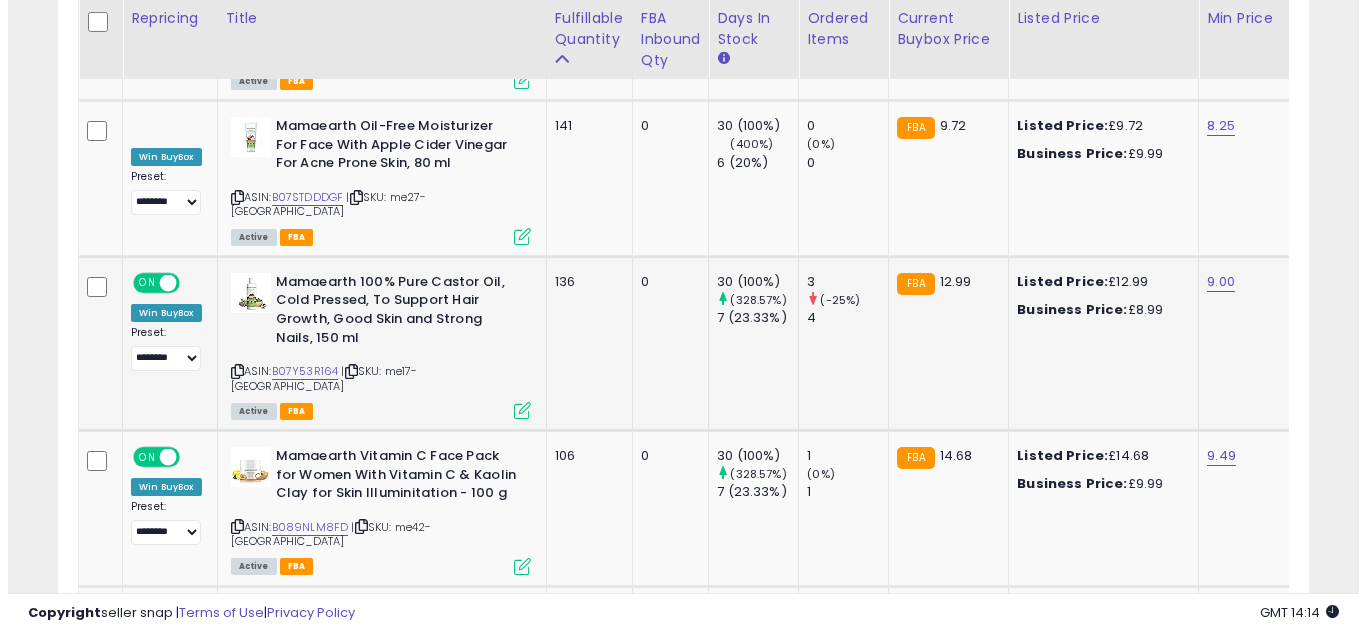 scroll, scrollTop: 999590, scrollLeft: 999267, axis: both 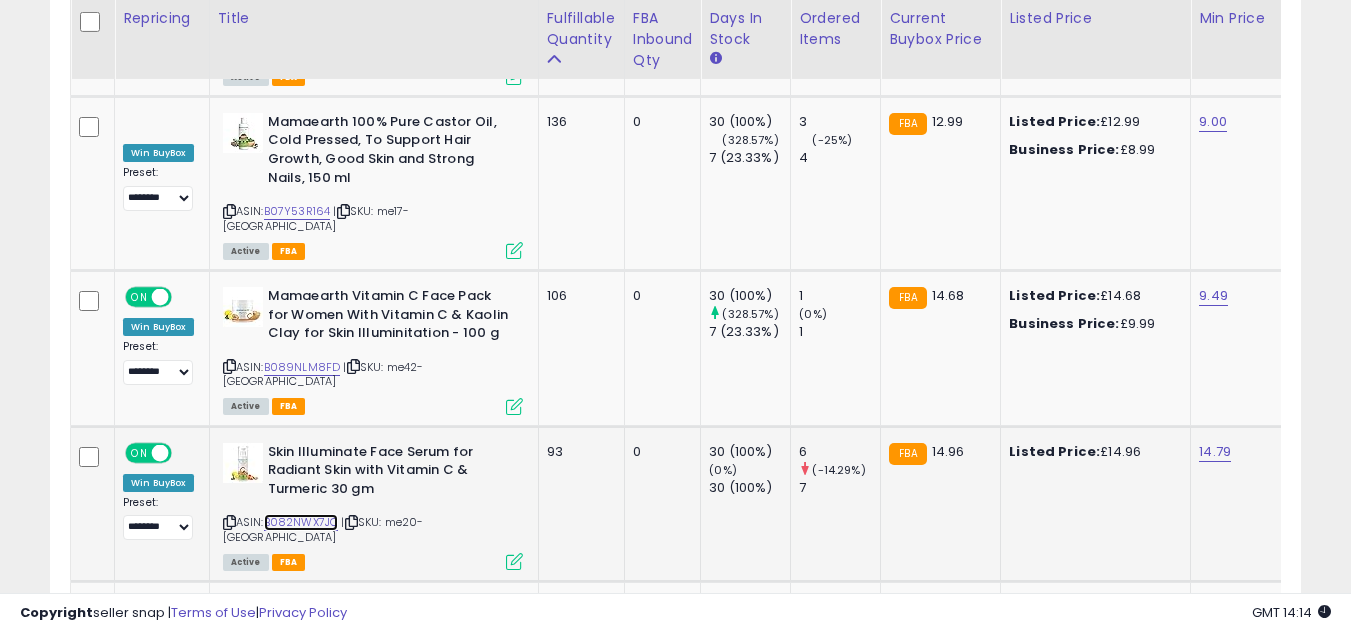 click on "B082NWX7JC" at bounding box center (301, 522) 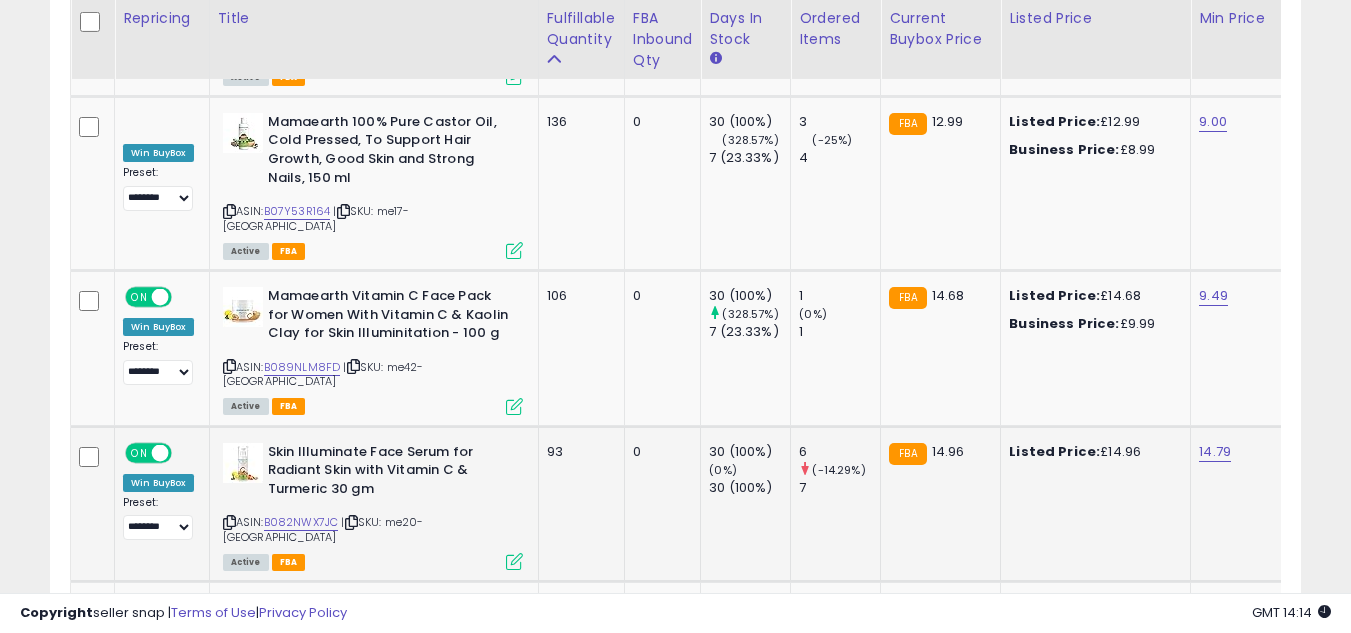 click at bounding box center (514, 561) 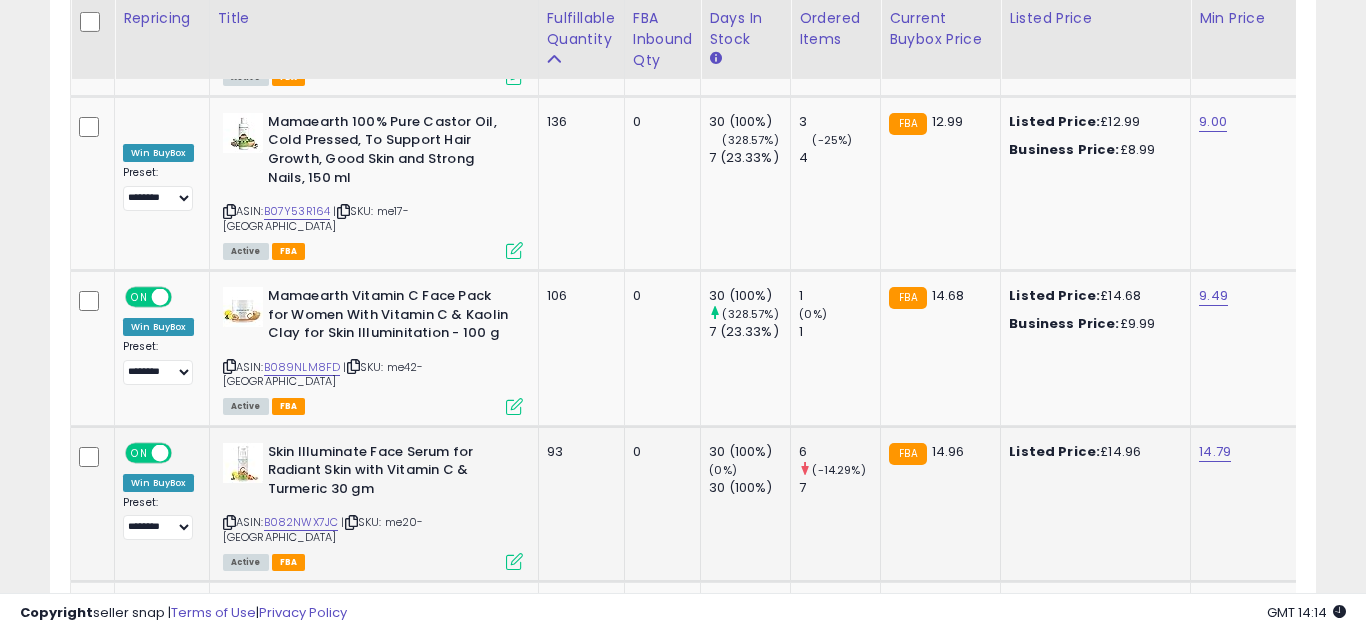 scroll, scrollTop: 999590, scrollLeft: 999267, axis: both 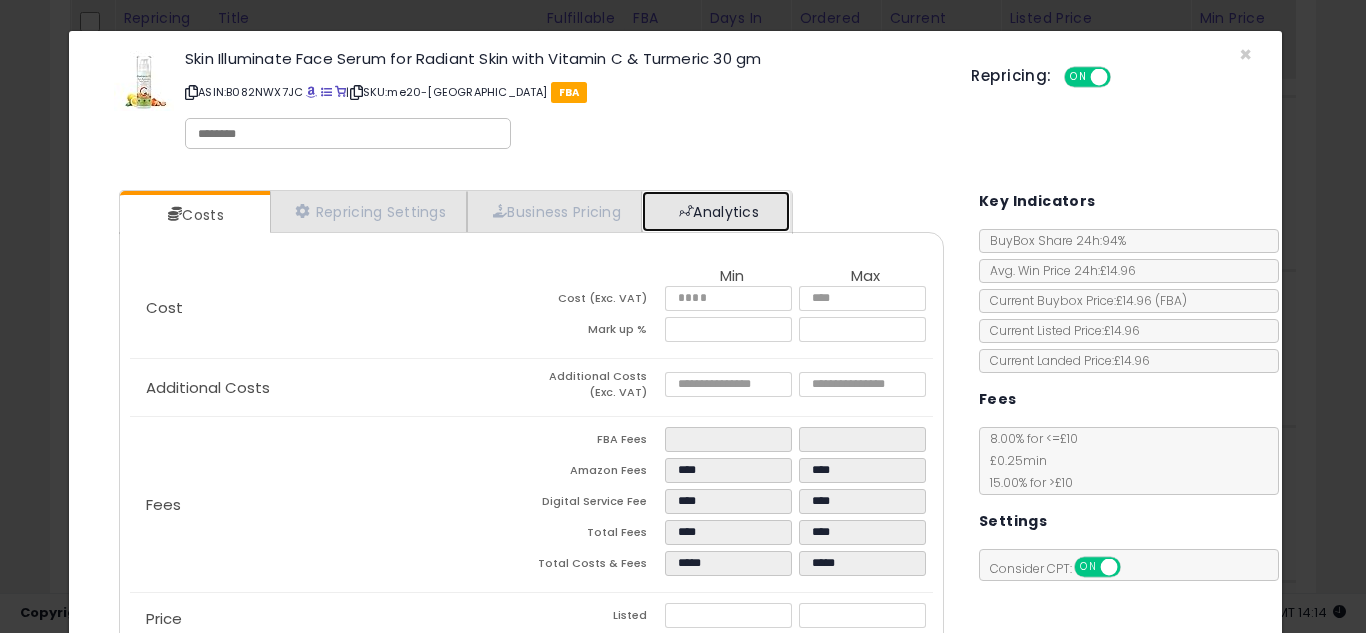click on "Analytics" at bounding box center (716, 211) 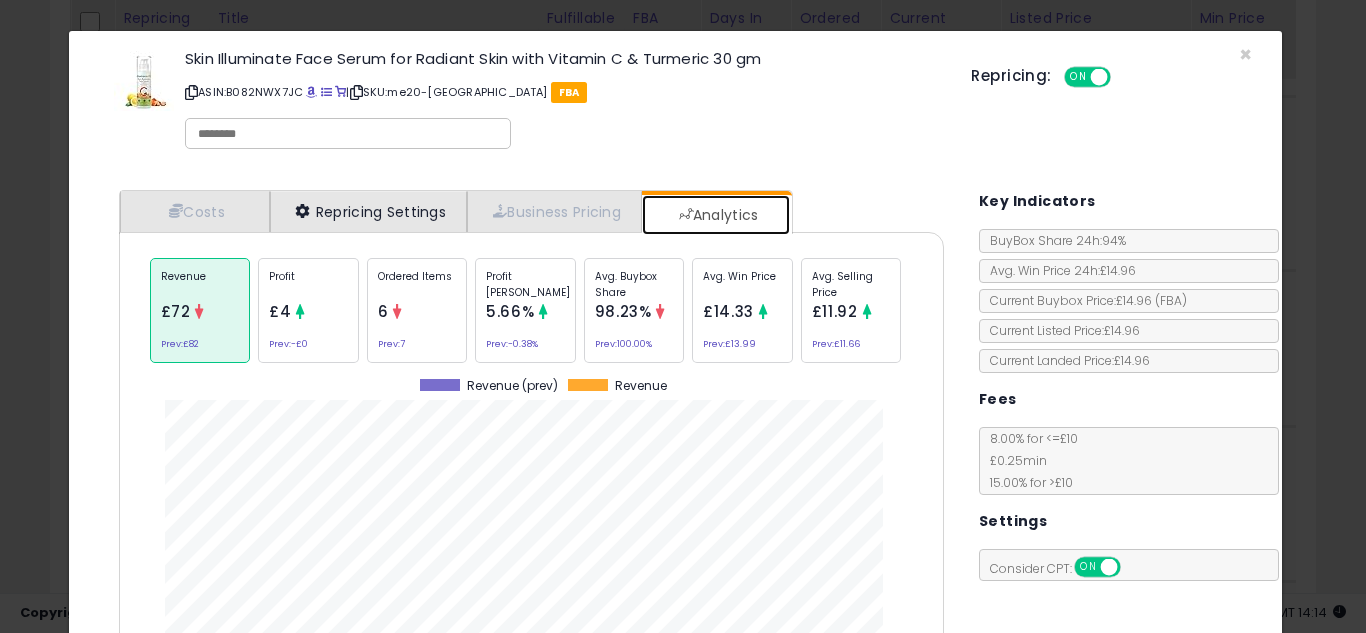 scroll, scrollTop: 999384, scrollLeft: 999145, axis: both 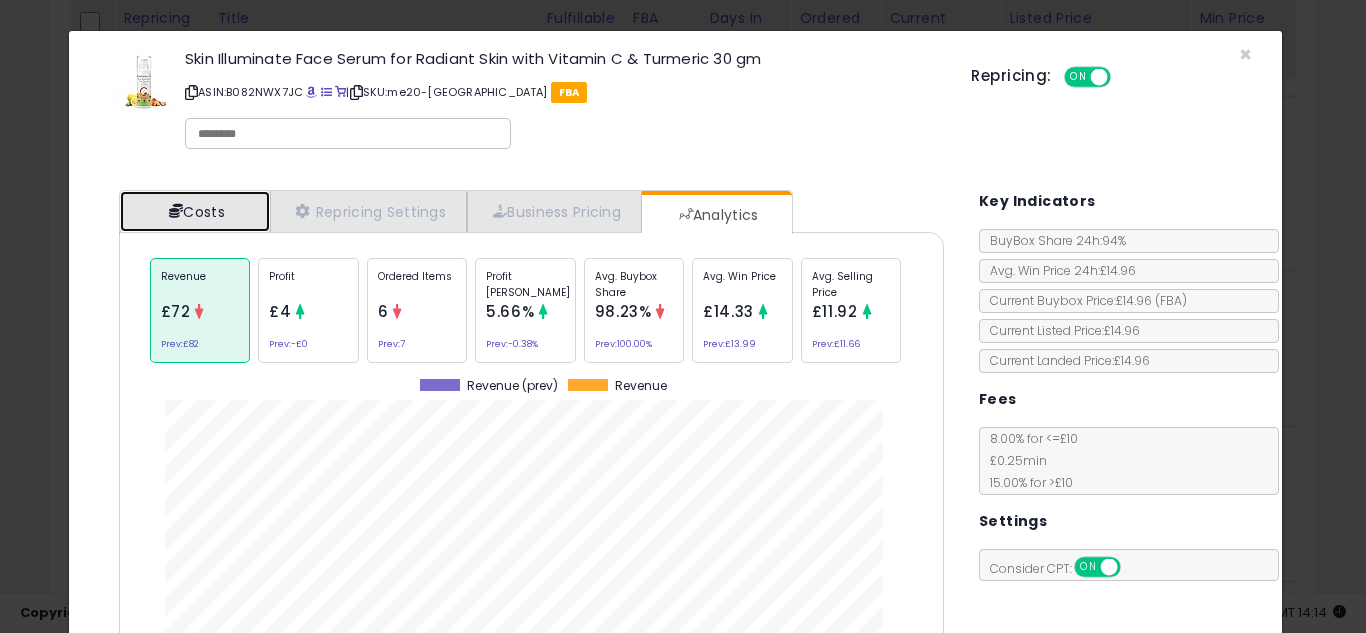 click on "Costs" at bounding box center (195, 211) 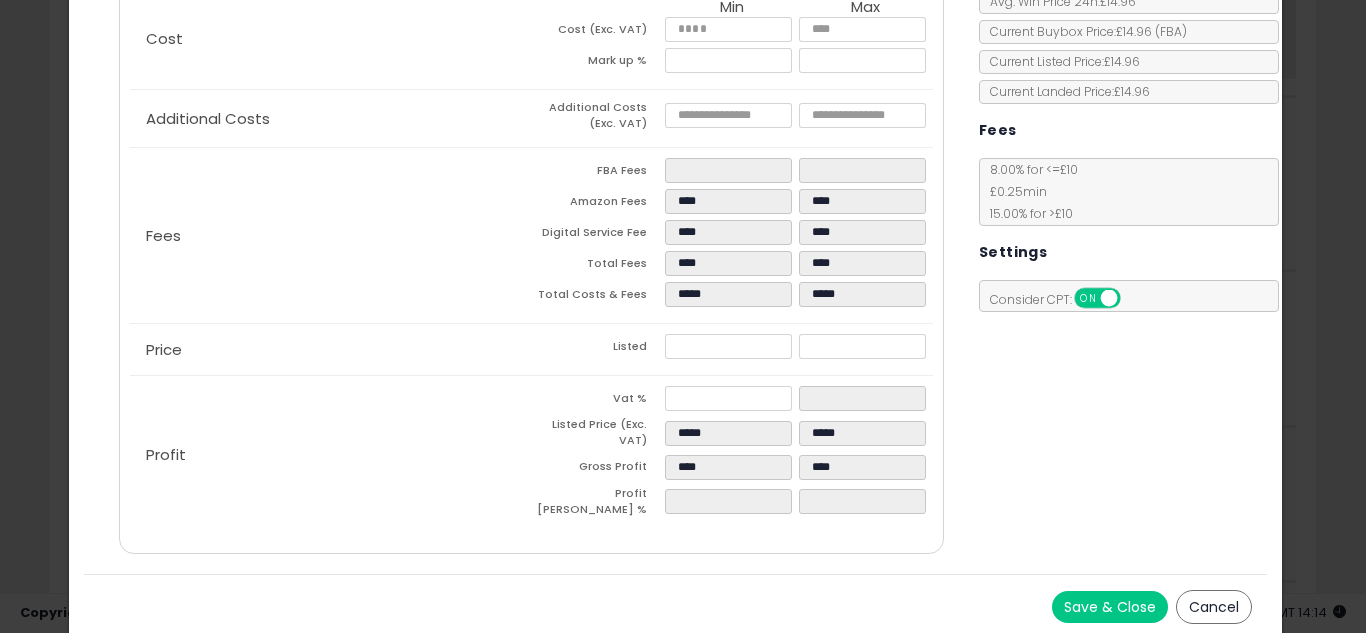 scroll, scrollTop: 54, scrollLeft: 0, axis: vertical 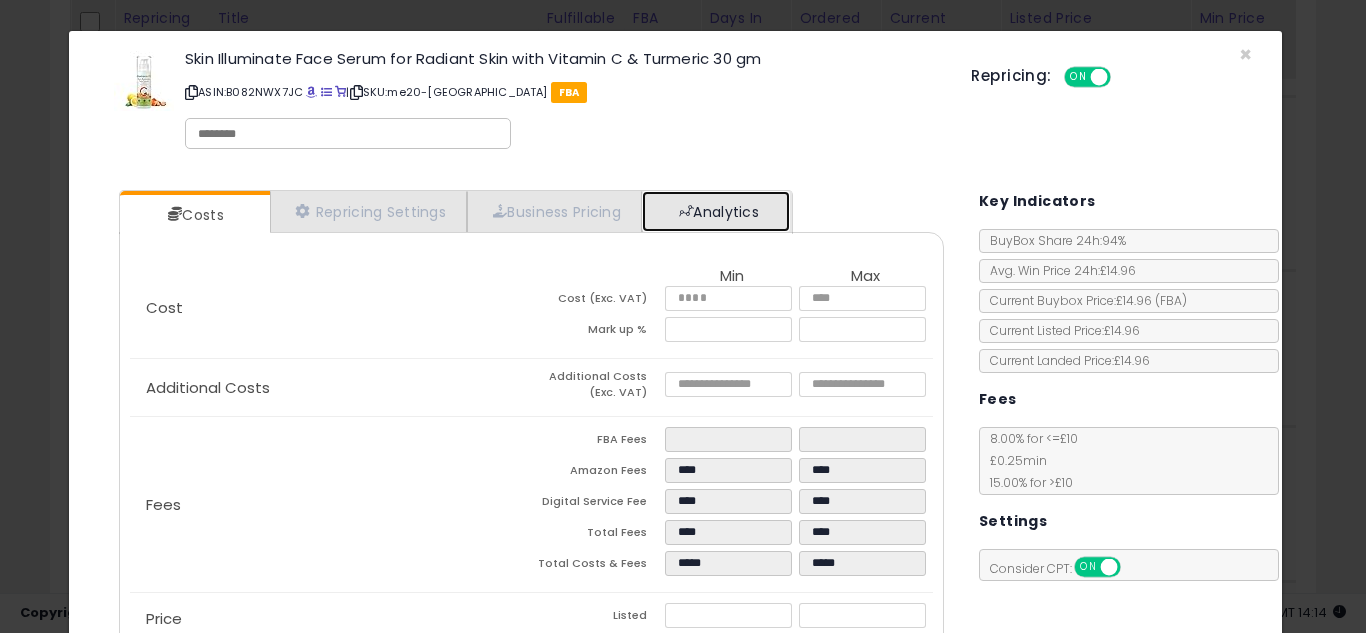 click on "Analytics" at bounding box center [716, 211] 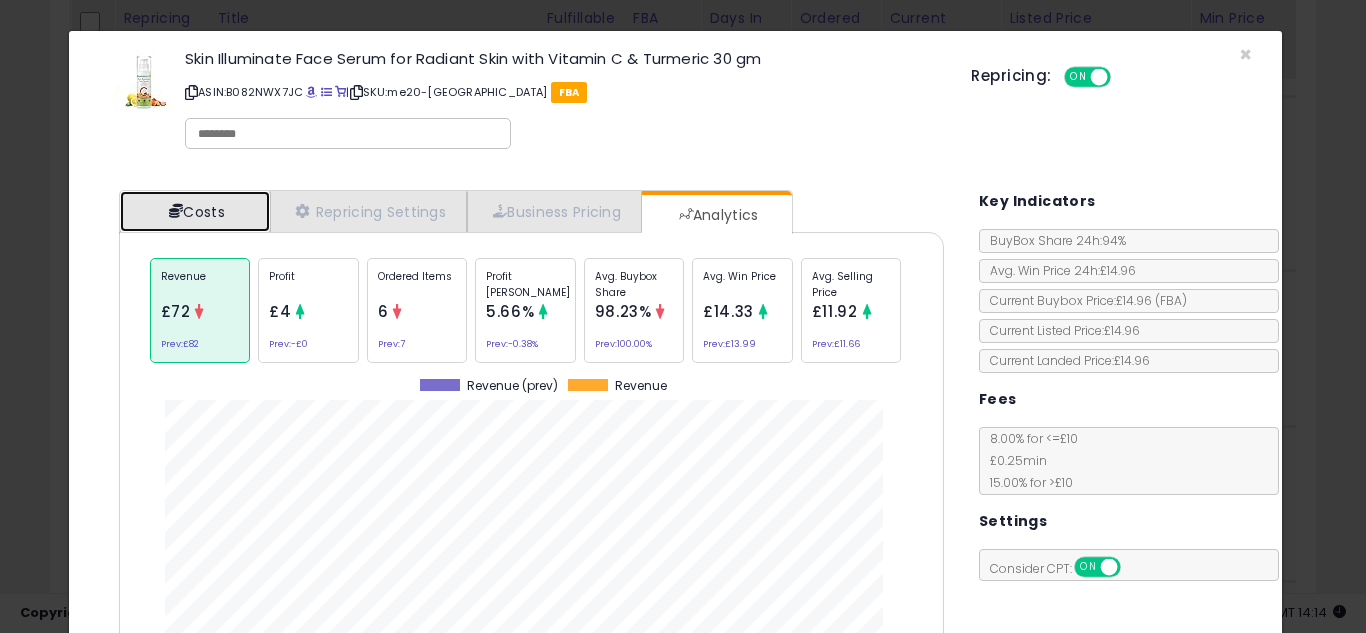 click on "Costs" at bounding box center [195, 211] 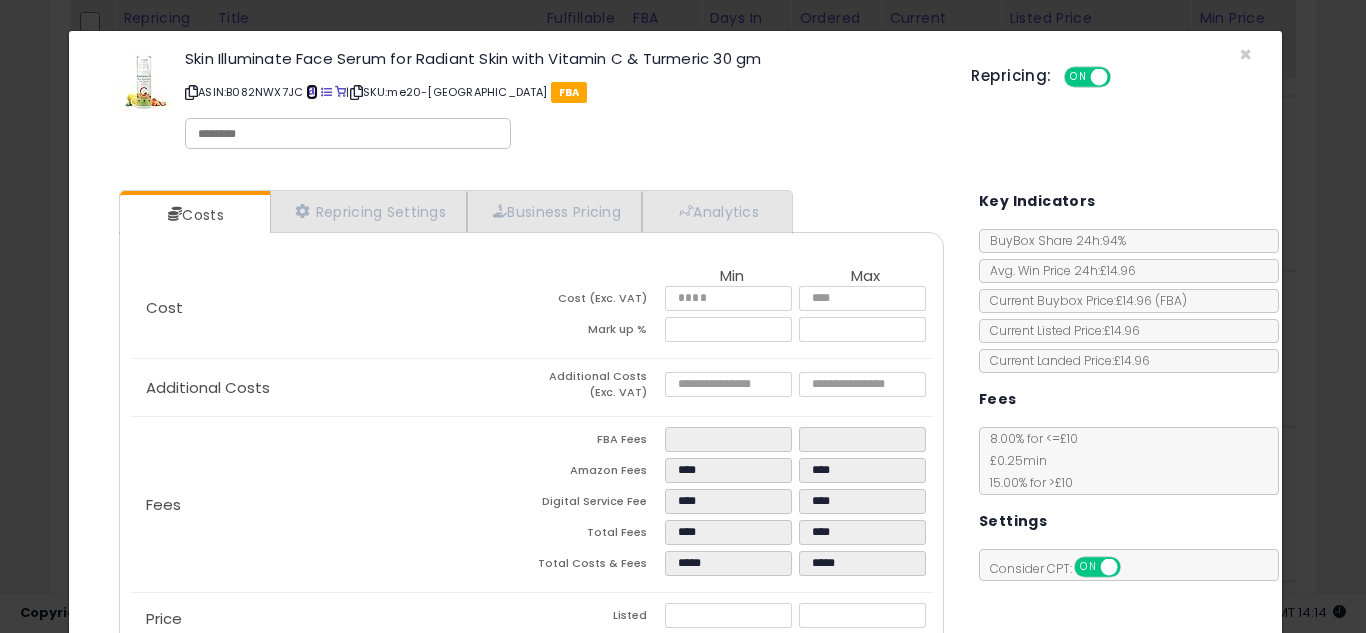 click at bounding box center [311, 92] 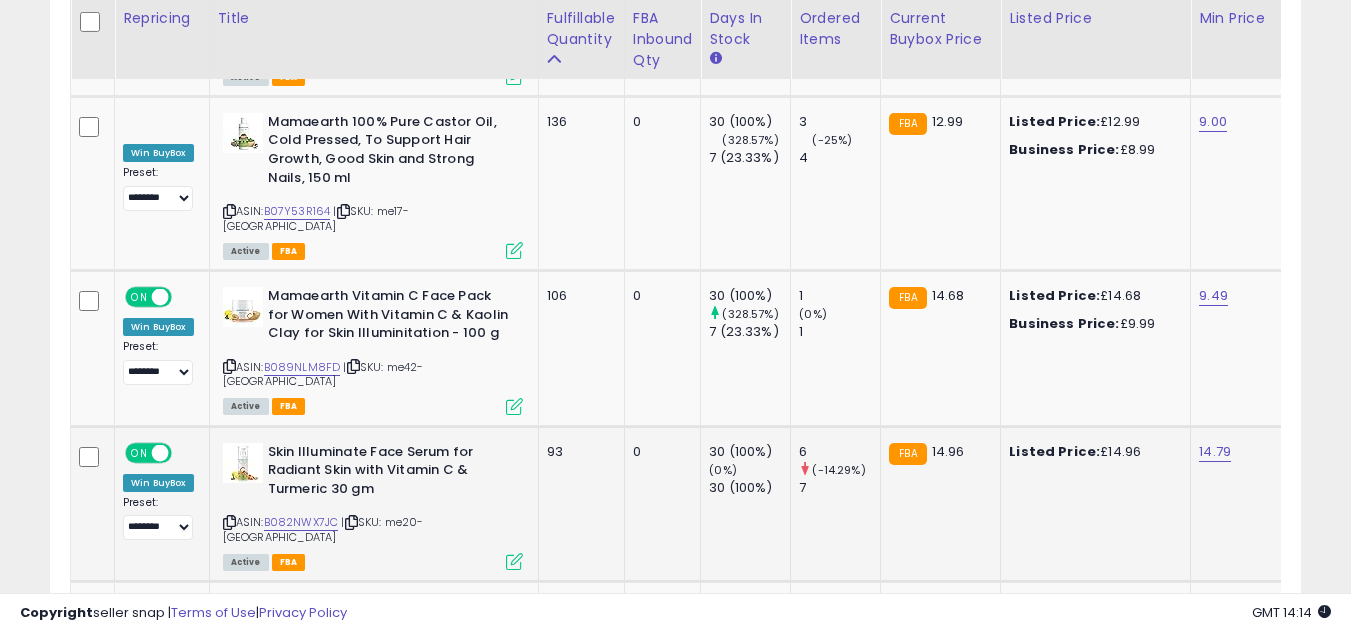 click at bounding box center (514, 561) 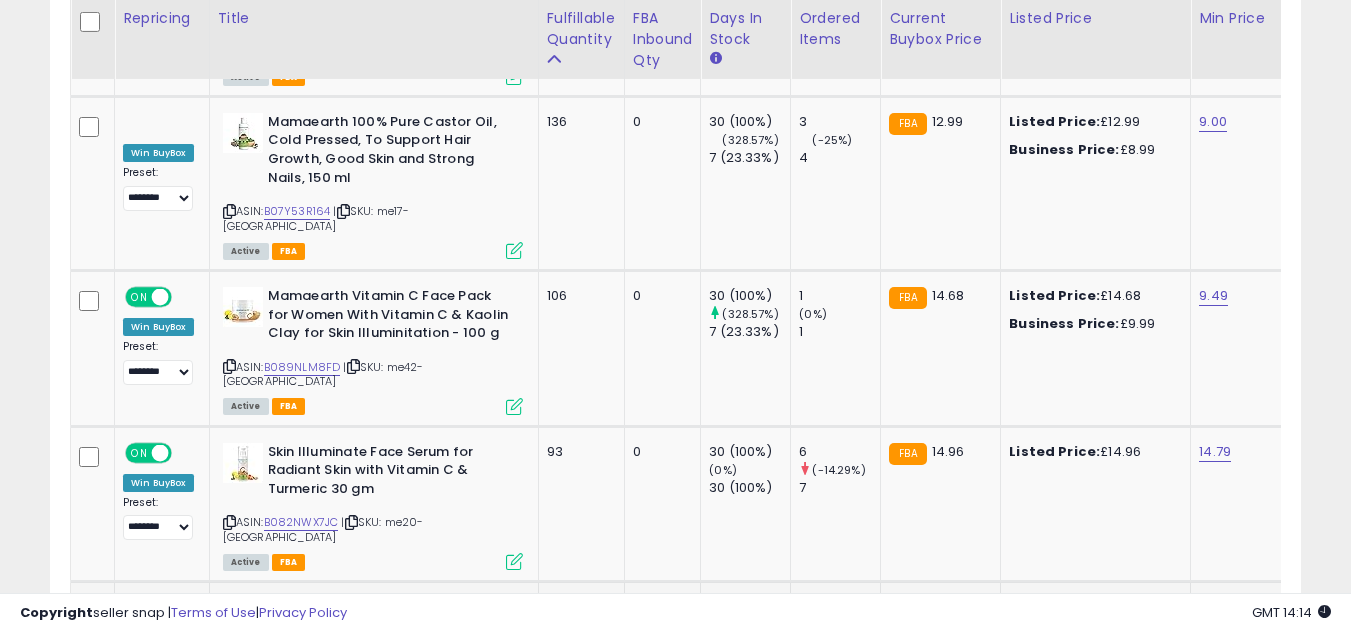 click on "B08HYWPLL8" at bounding box center (301, 697) 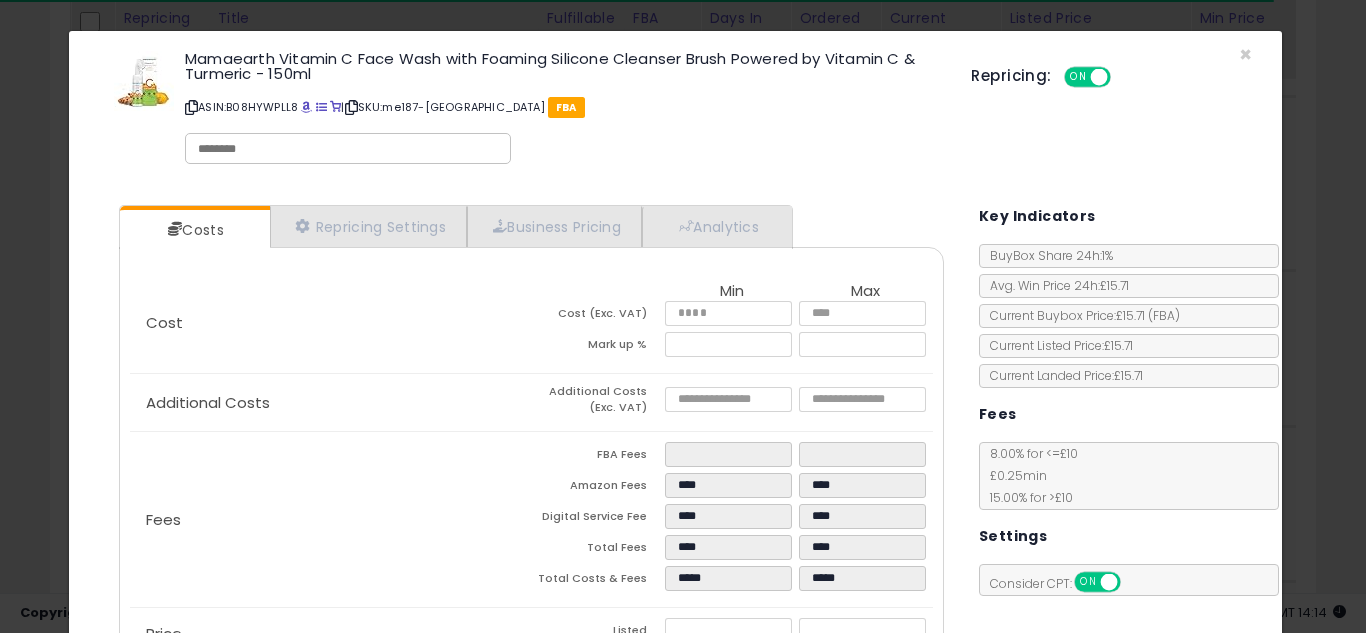 click on "Cost
Min
Max
Cost (Exc. VAT)
****
****
Mark up %
*****
*****
Additional Costs
Additional Costs (Exc. VAT)" at bounding box center [531, 542] 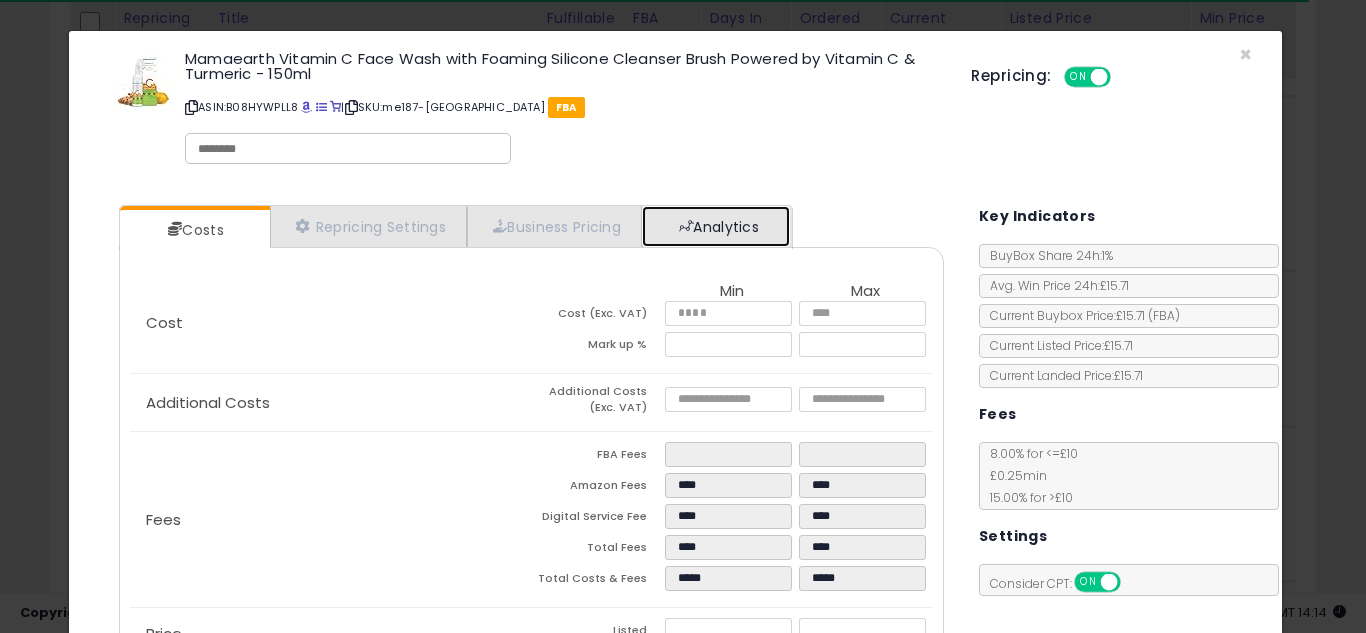 click on "Analytics" at bounding box center [716, 226] 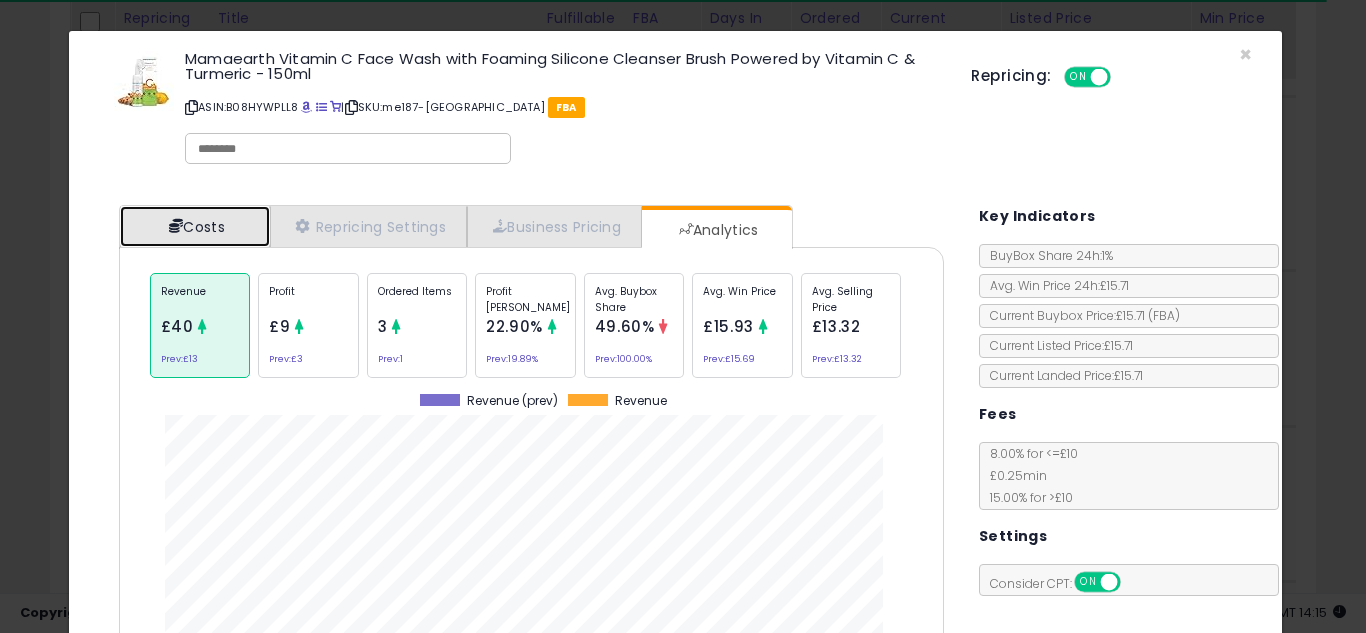 click on "Costs" at bounding box center [195, 226] 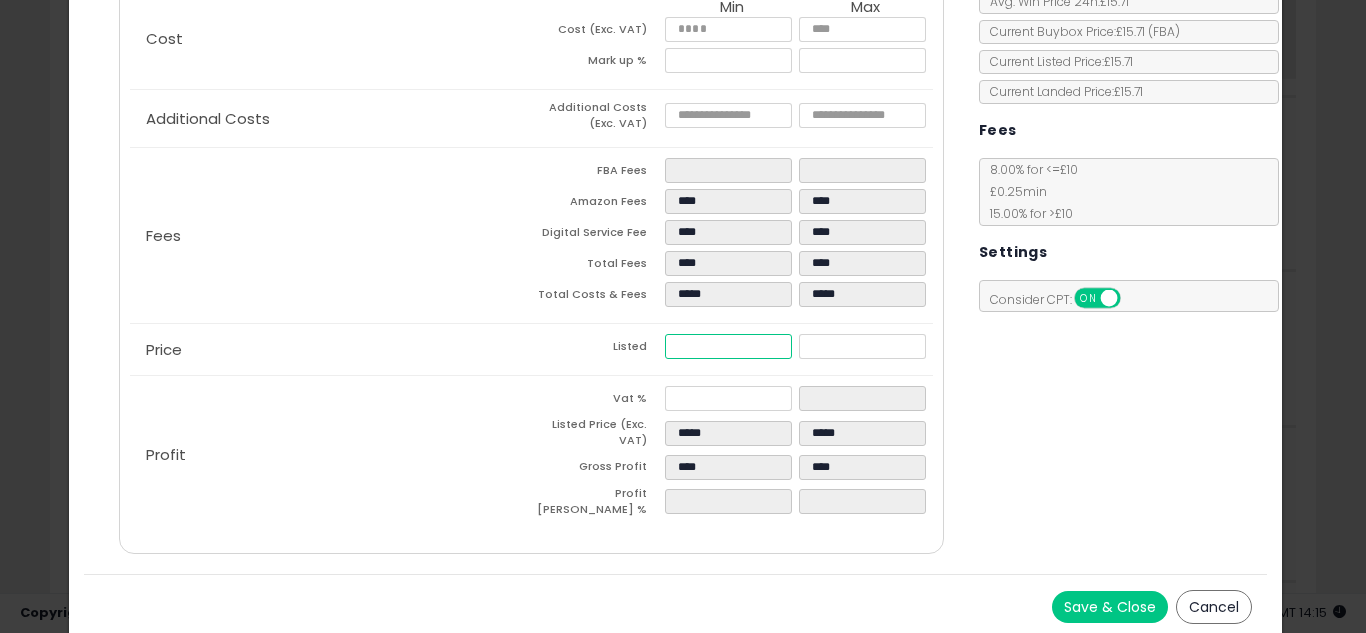 click on "*****" at bounding box center [728, 346] 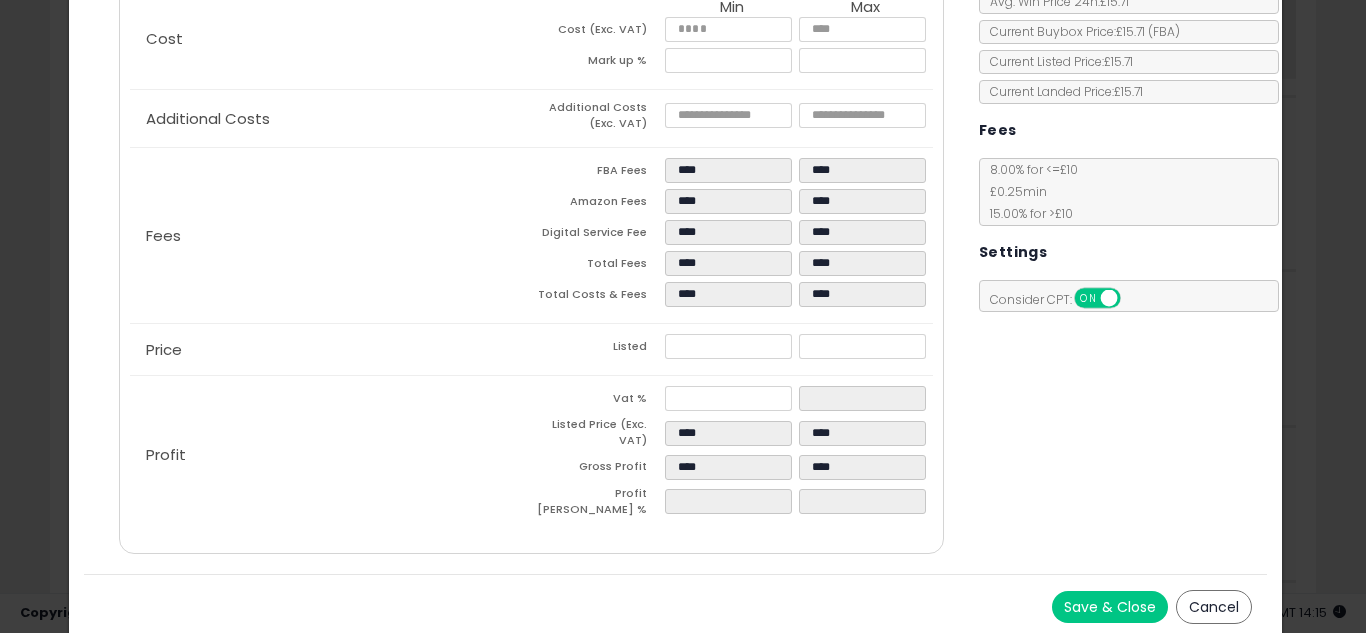 click on "Costs
Repricing Settings
Business Pricing
Analytics
Cost" at bounding box center [676, 240] 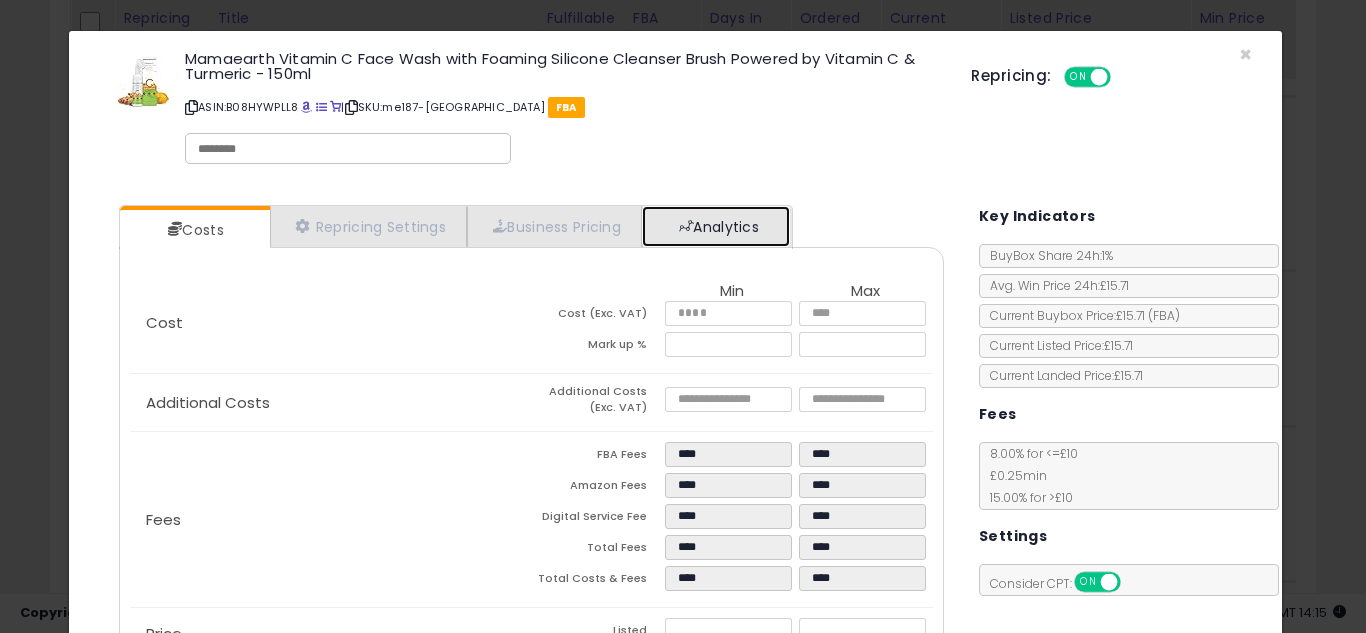 click at bounding box center (686, 226) 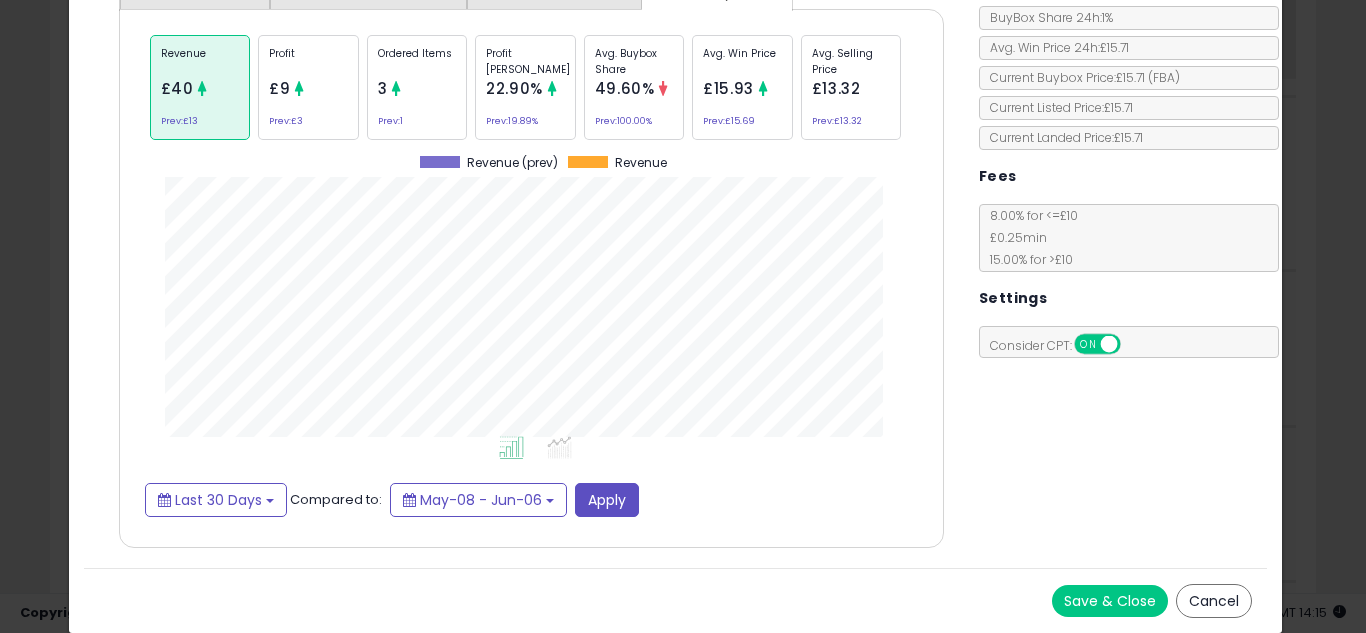 click on "Save & Close" at bounding box center [1110, 601] 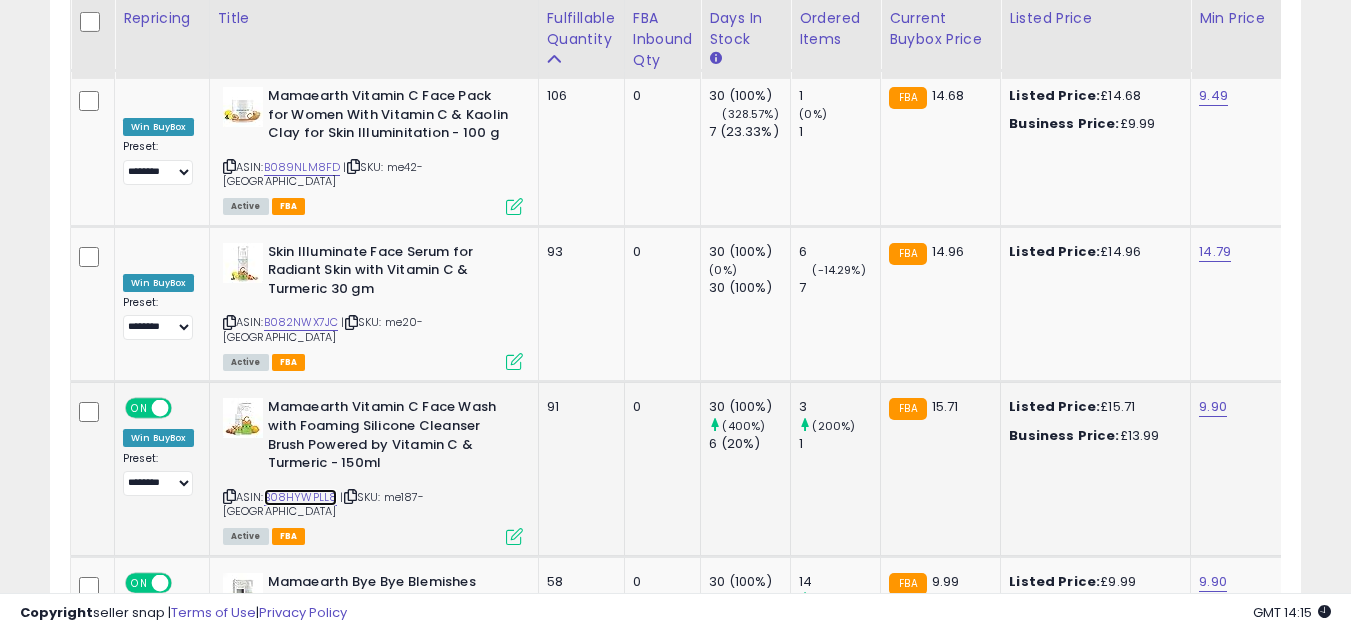 click on "B08HYWPLL8" at bounding box center (301, 497) 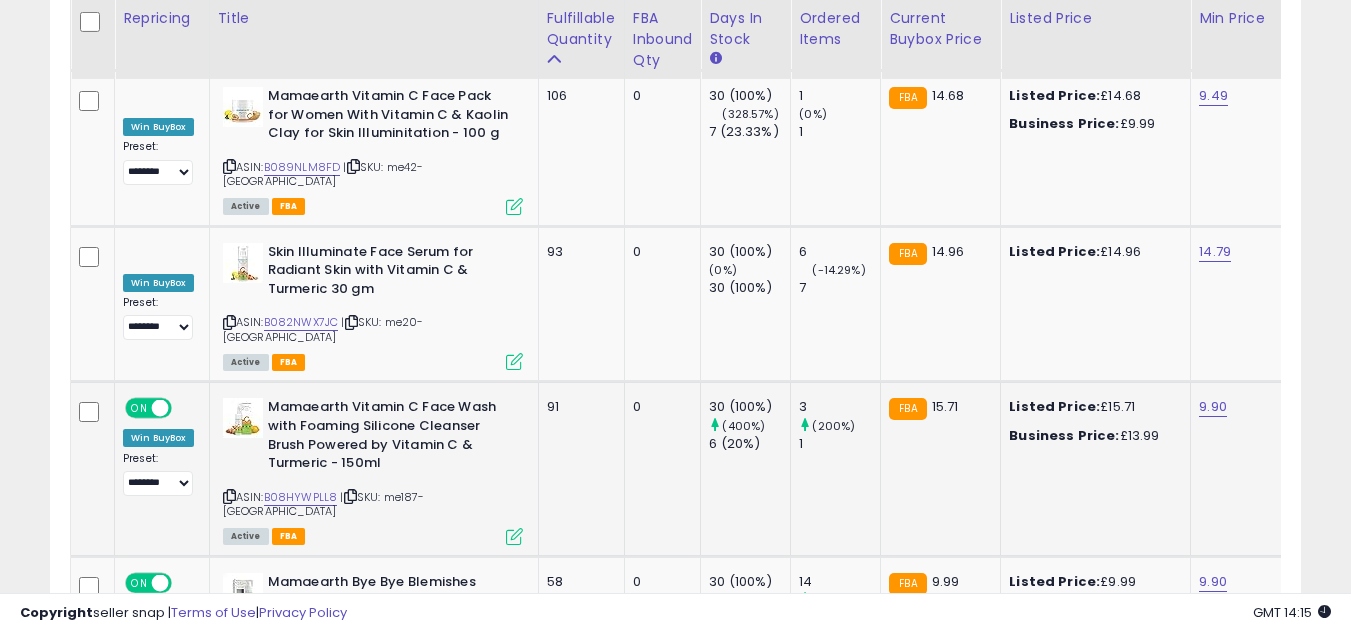 click at bounding box center [514, 536] 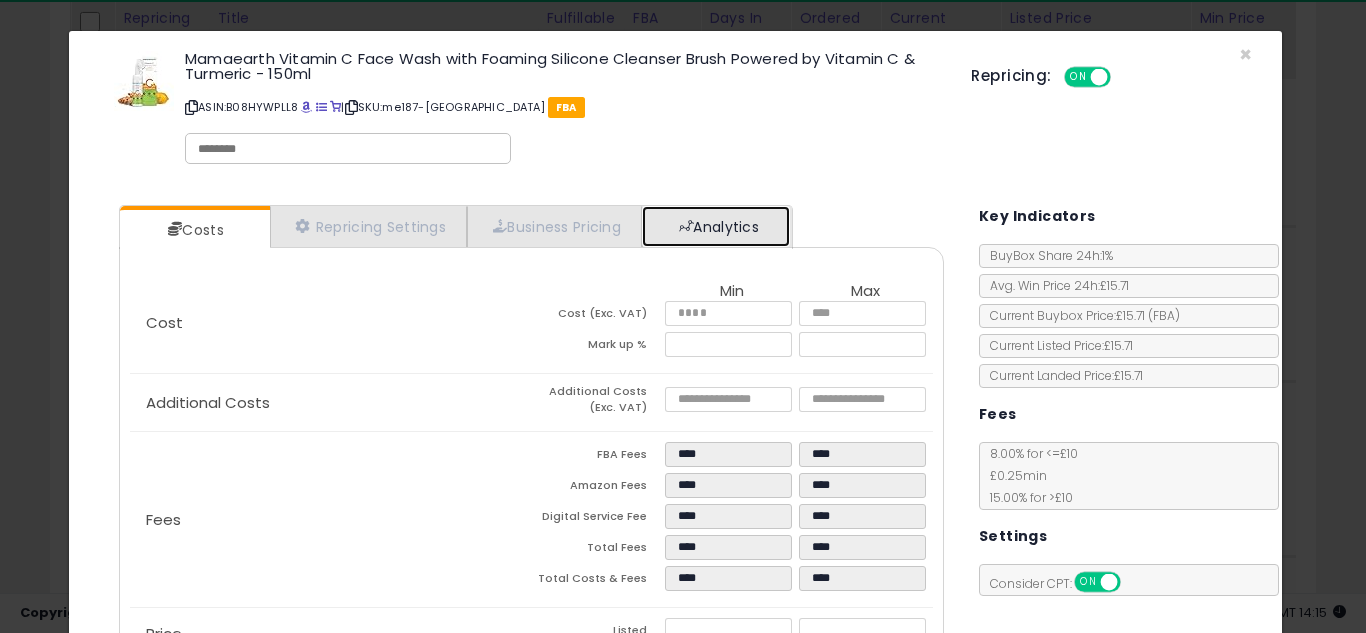 click on "Analytics" at bounding box center (716, 226) 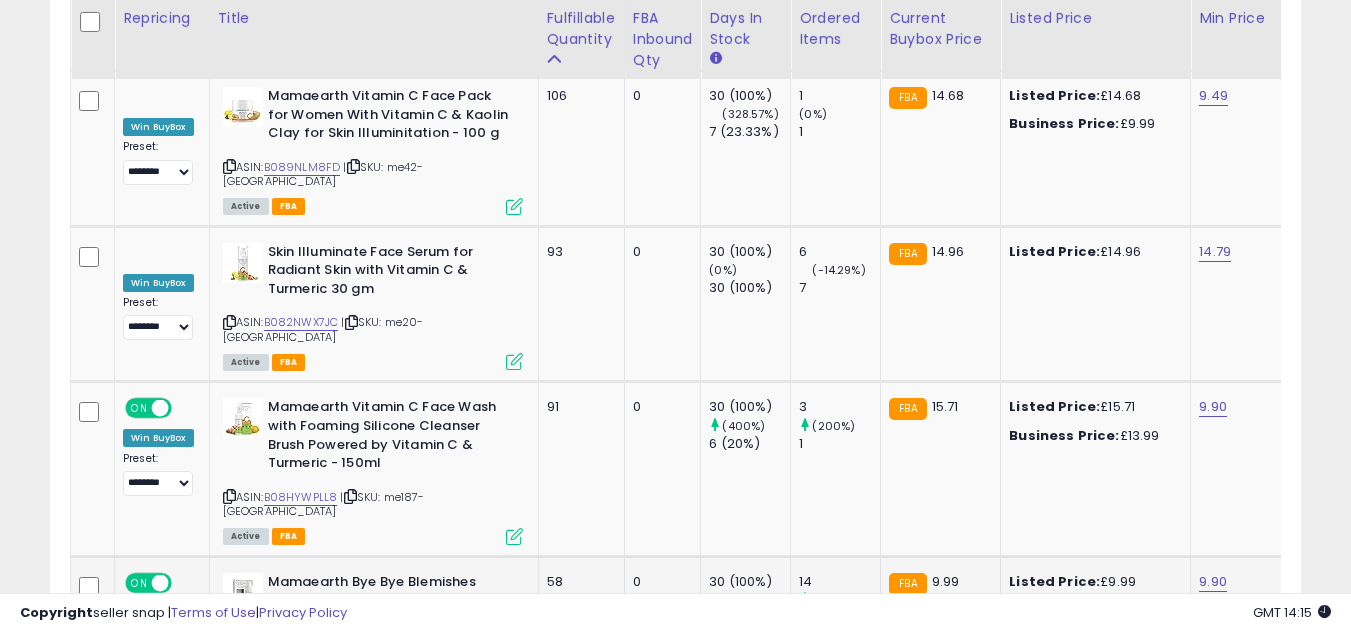 click on "B07Y4ZGYL9" at bounding box center [299, 671] 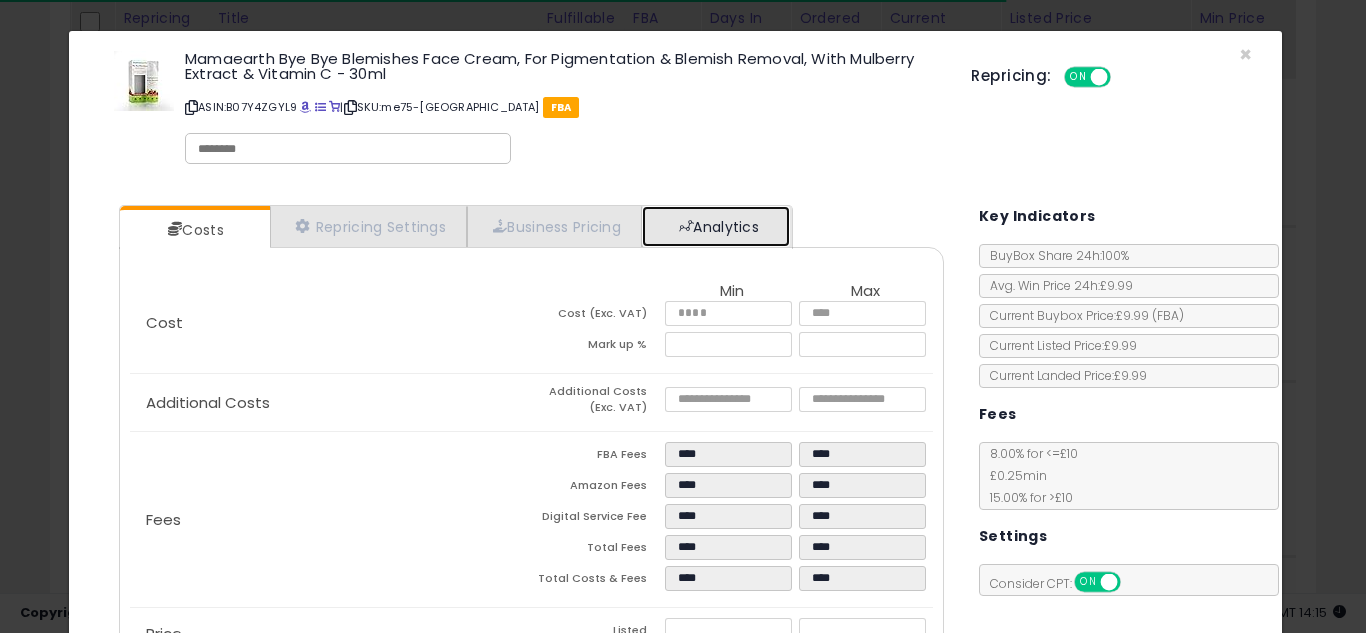 click on "Analytics" at bounding box center [716, 226] 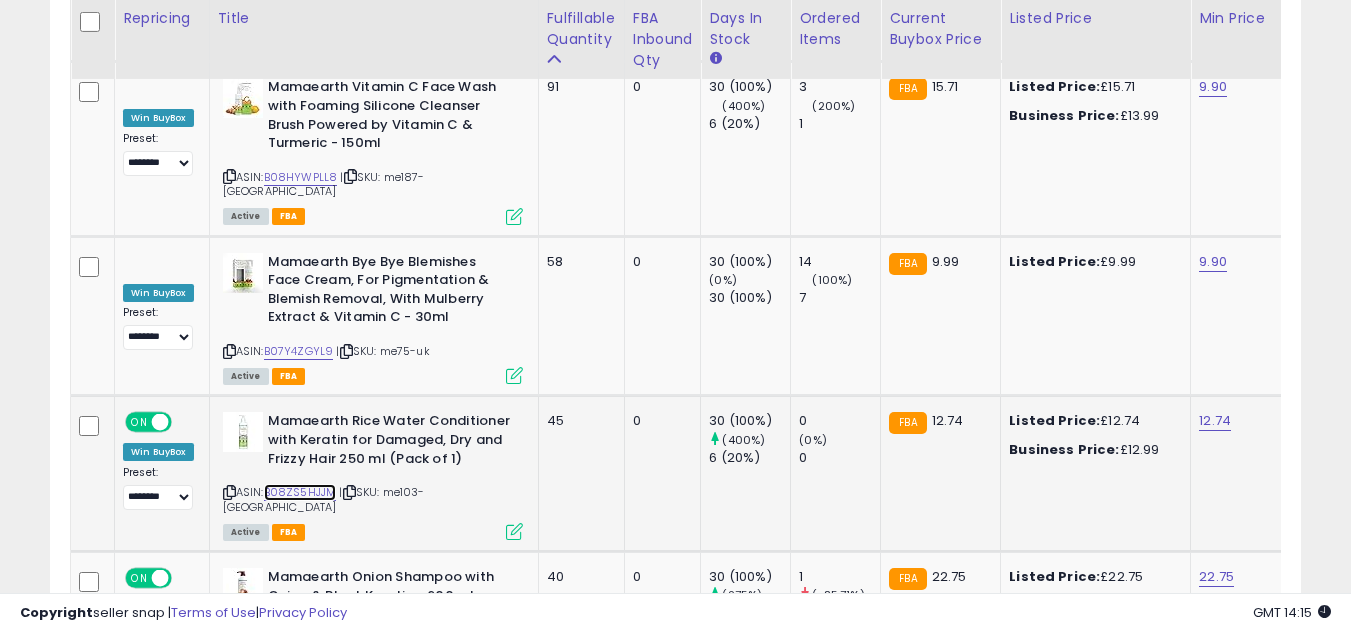 click on "B08ZS5HJJM" at bounding box center (300, 492) 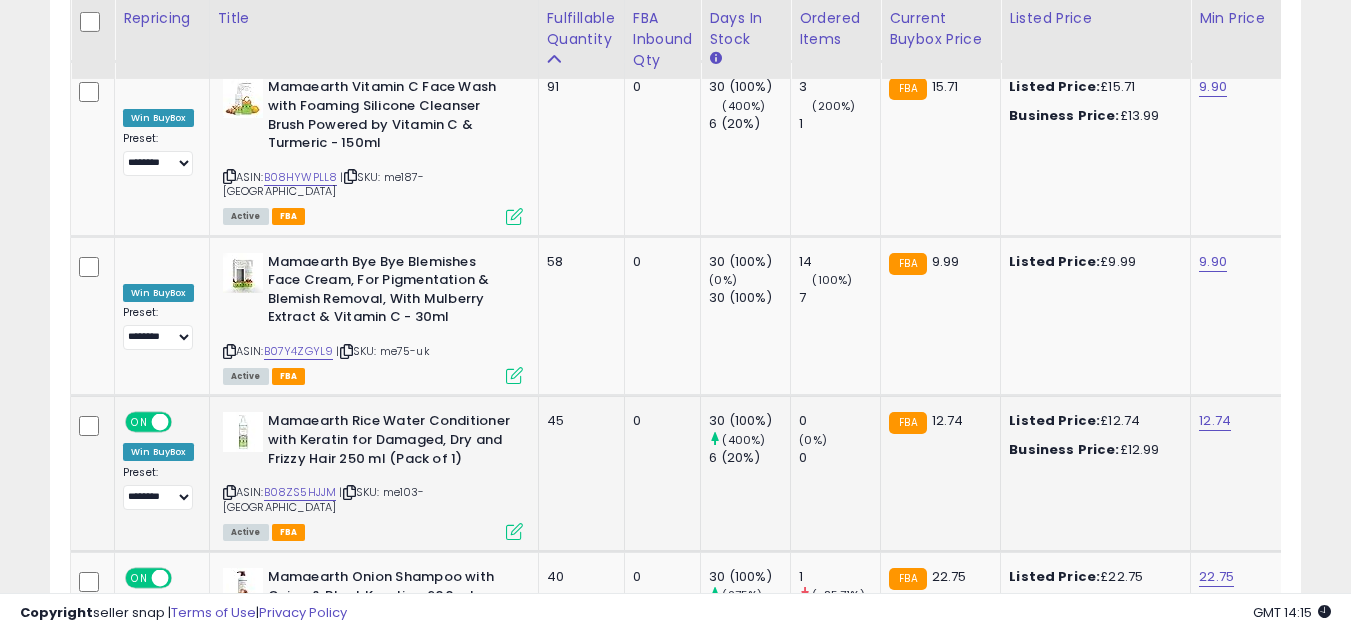 click at bounding box center [514, 531] 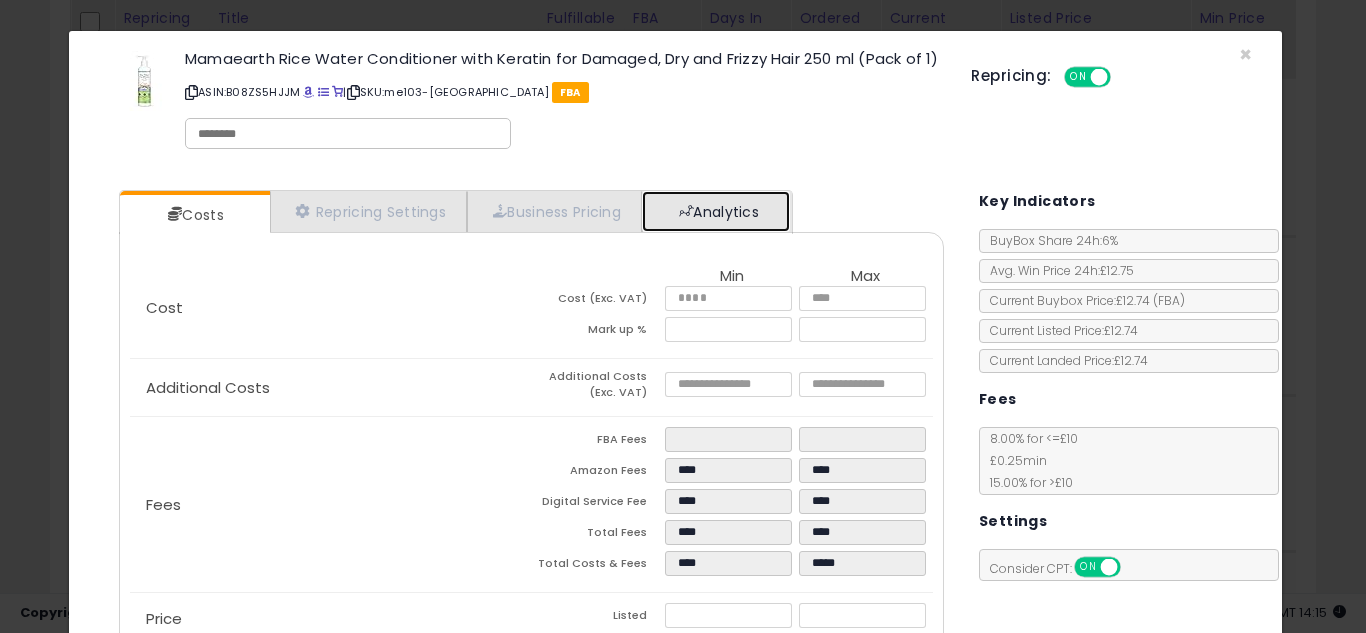 click on "Analytics" at bounding box center (716, 211) 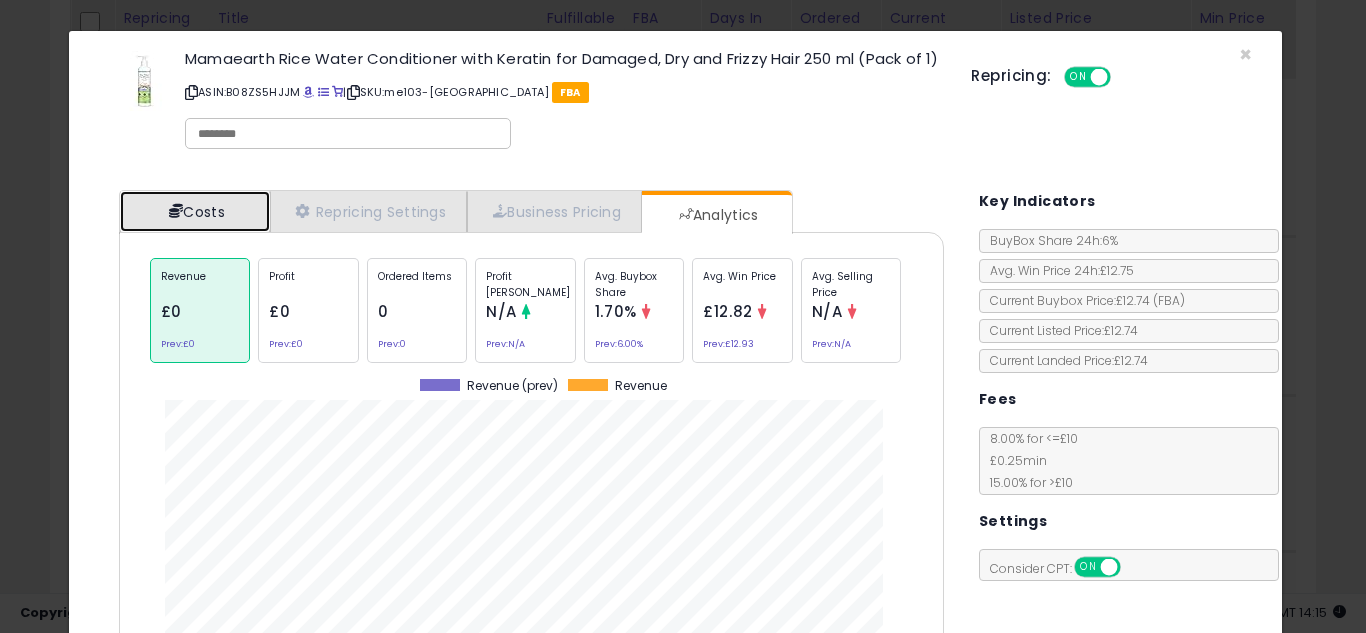 click on "Costs" at bounding box center [195, 211] 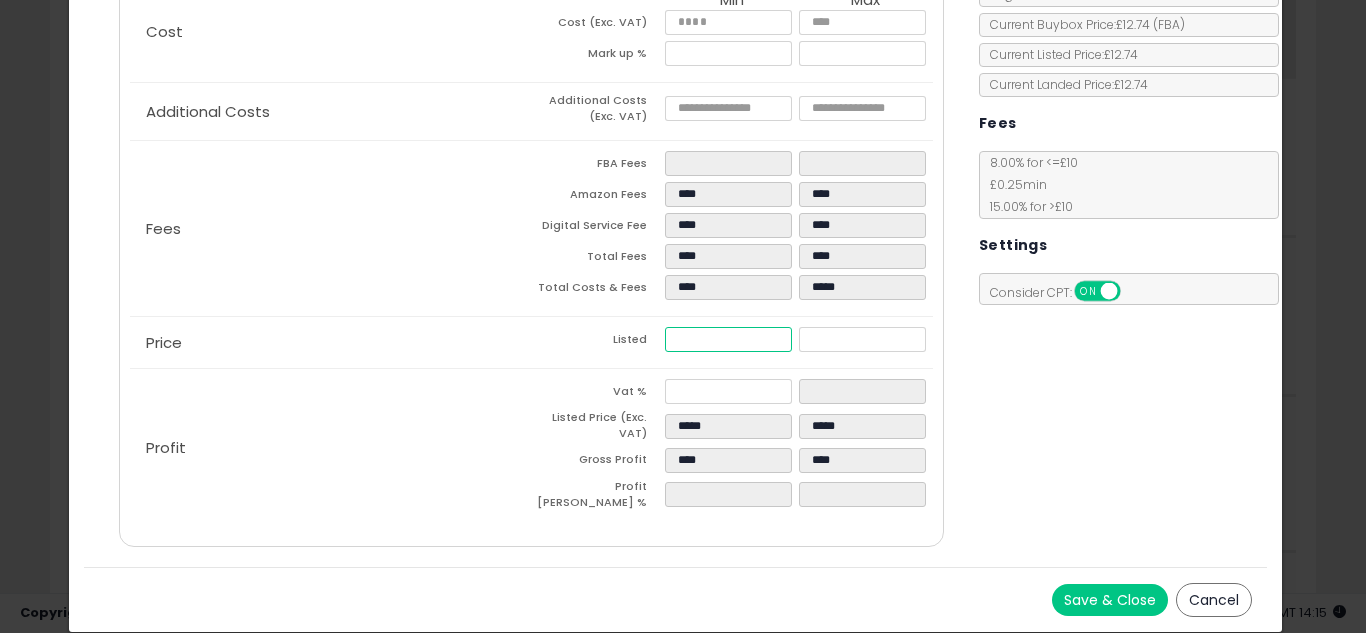 click on "*****" at bounding box center (728, 339) 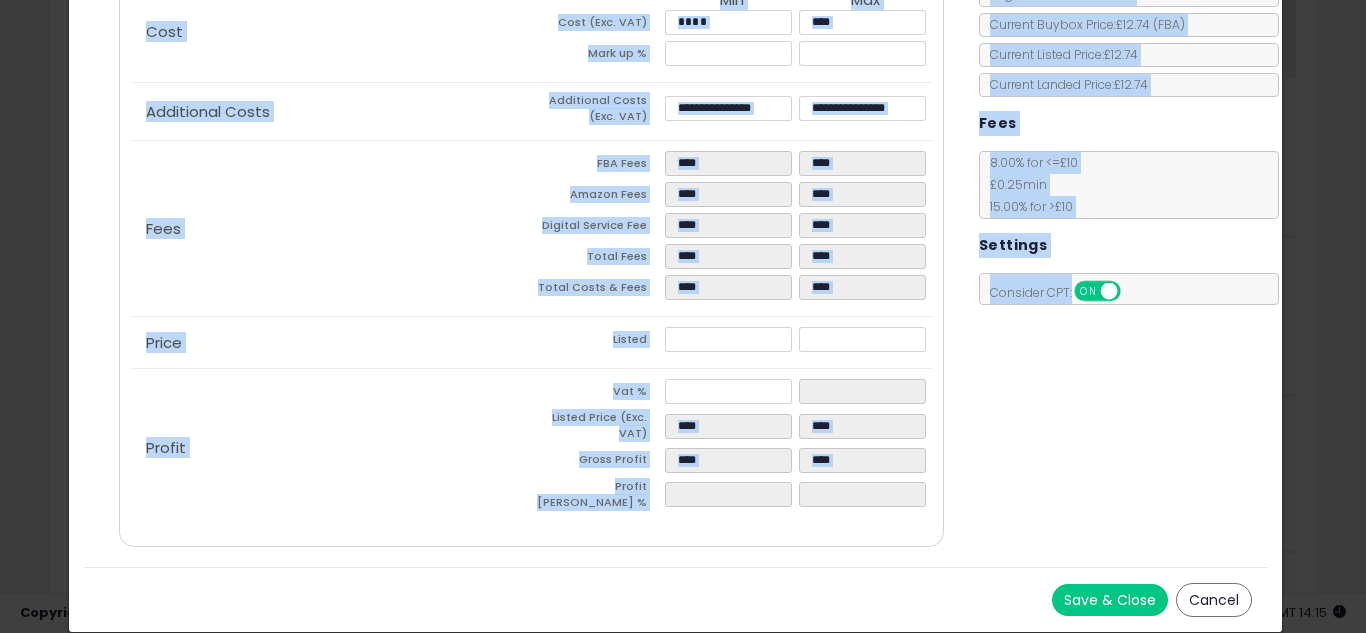drag, startPoint x: 1036, startPoint y: 448, endPoint x: 1093, endPoint y: 591, distance: 153.94154 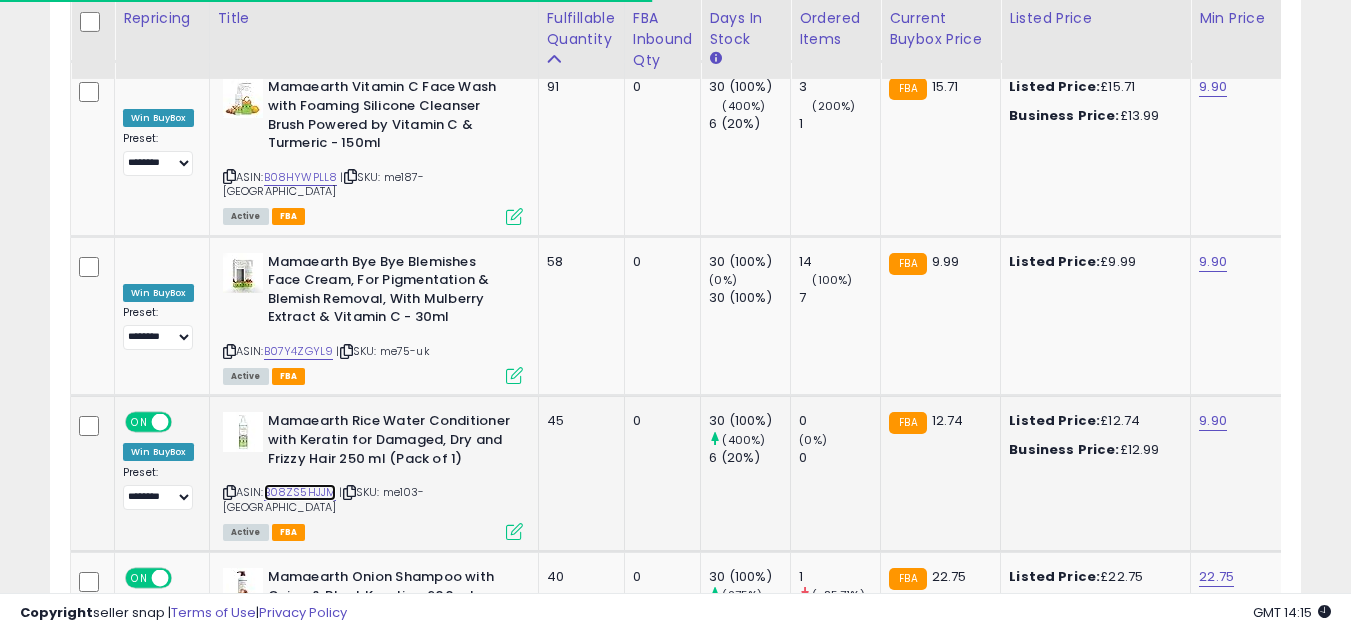 click on "B08ZS5HJJM" at bounding box center (300, 492) 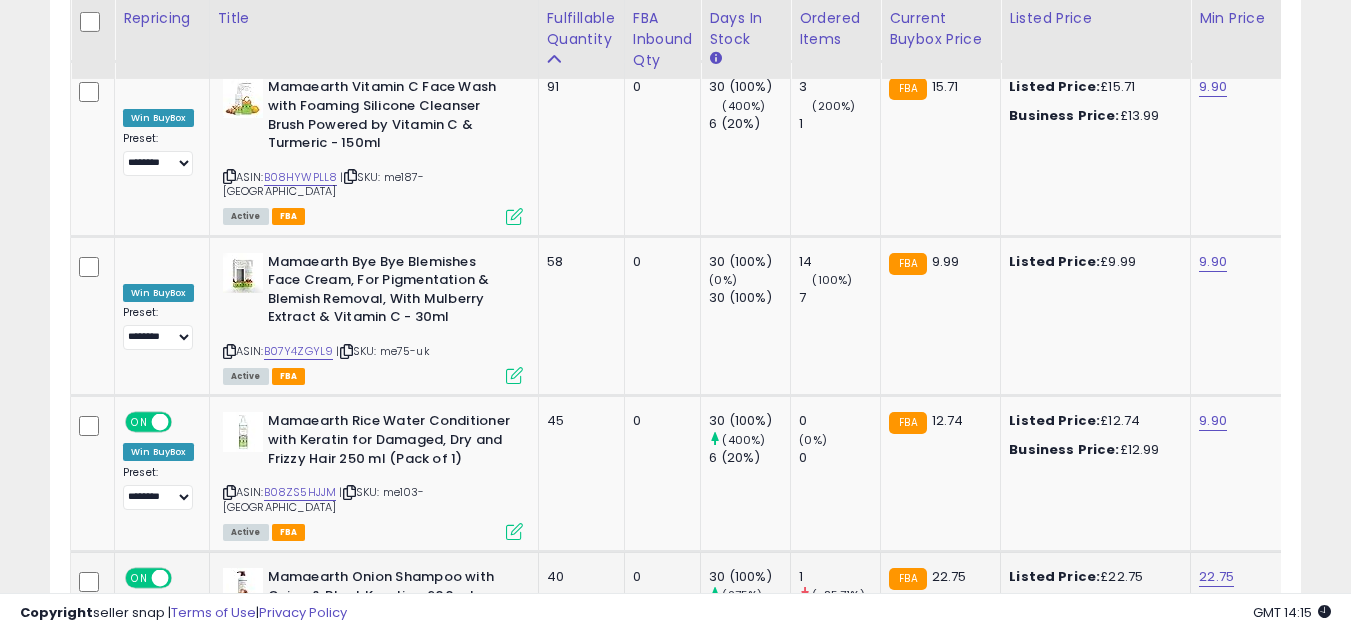 click on "B0BG8GPD5F" at bounding box center (300, 629) 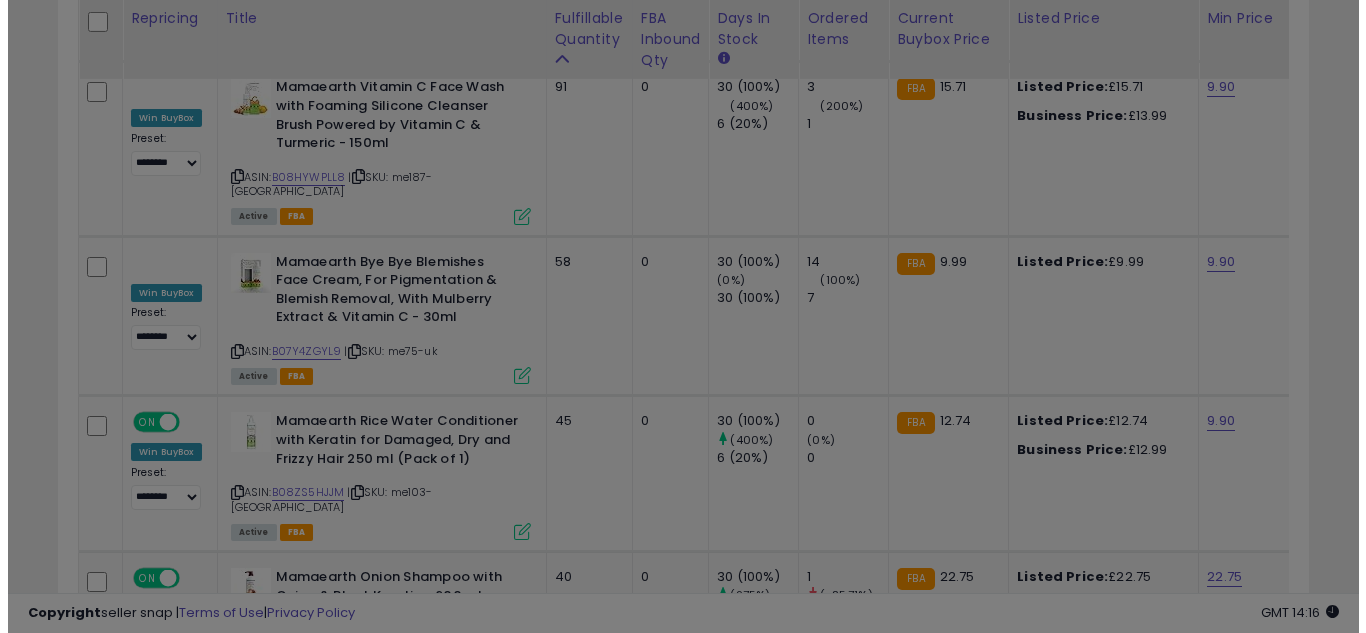 scroll, scrollTop: 999590, scrollLeft: 999267, axis: both 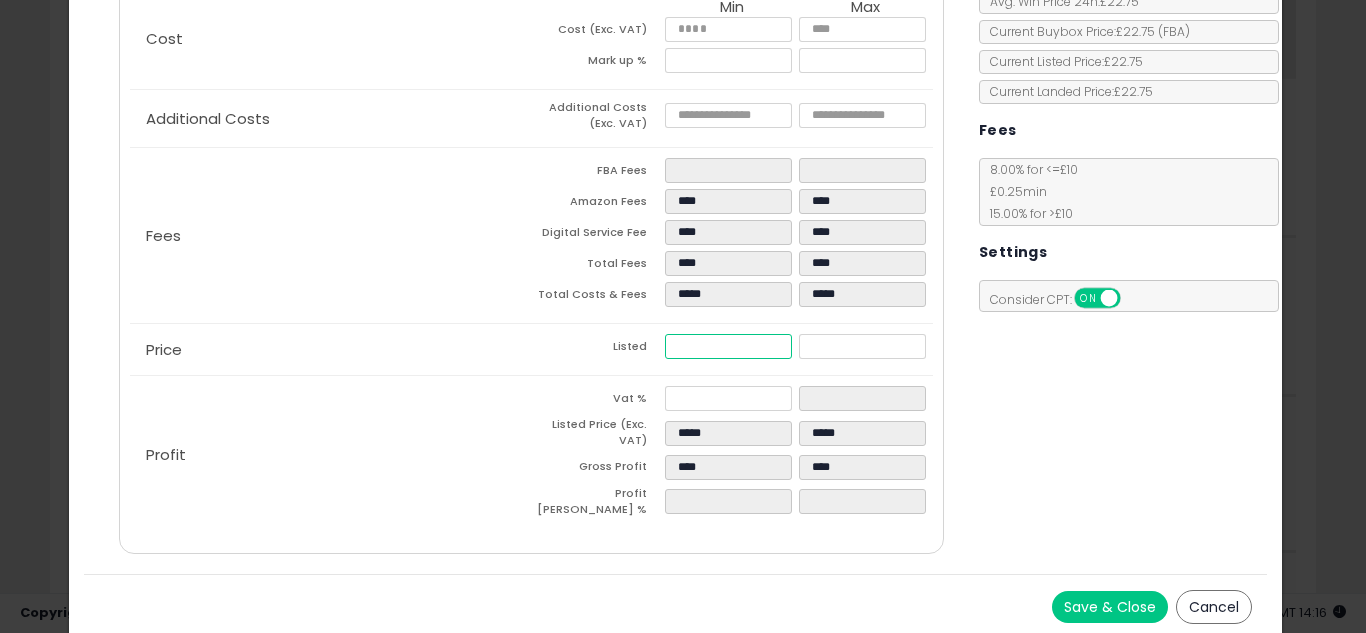 click on "*****" at bounding box center [728, 346] 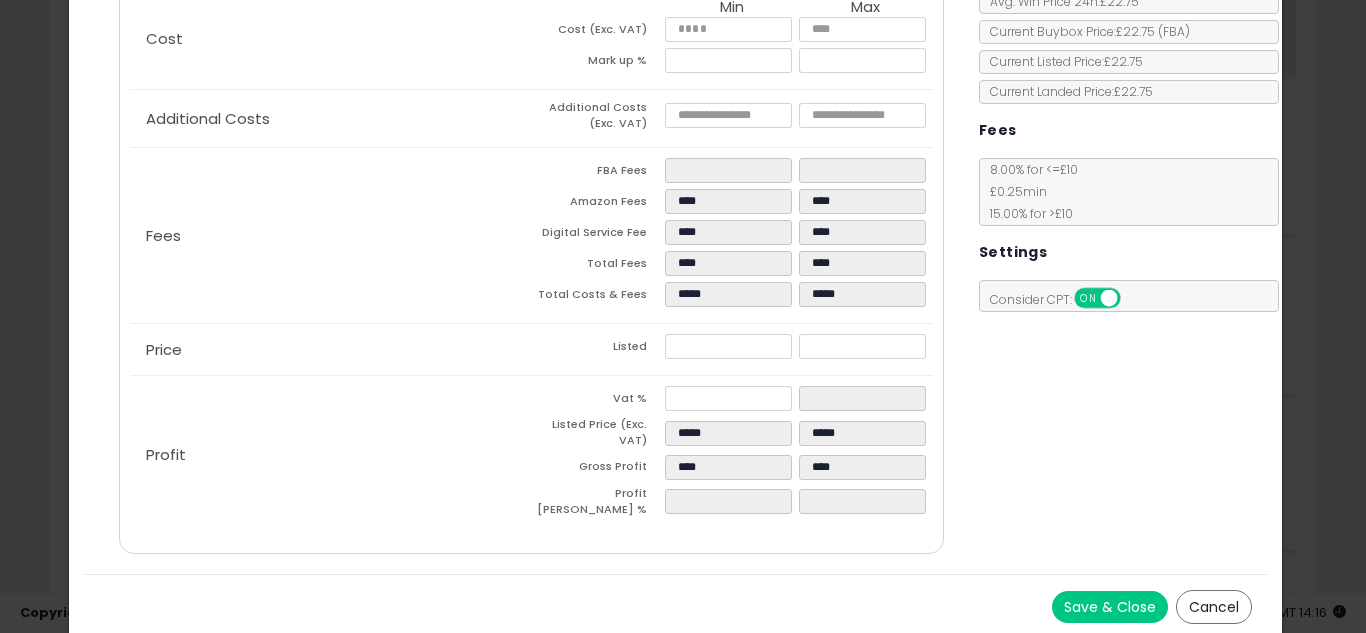 click on "Costs
Repricing Settings
Business Pricing
Analytics
Cost" at bounding box center [676, 240] 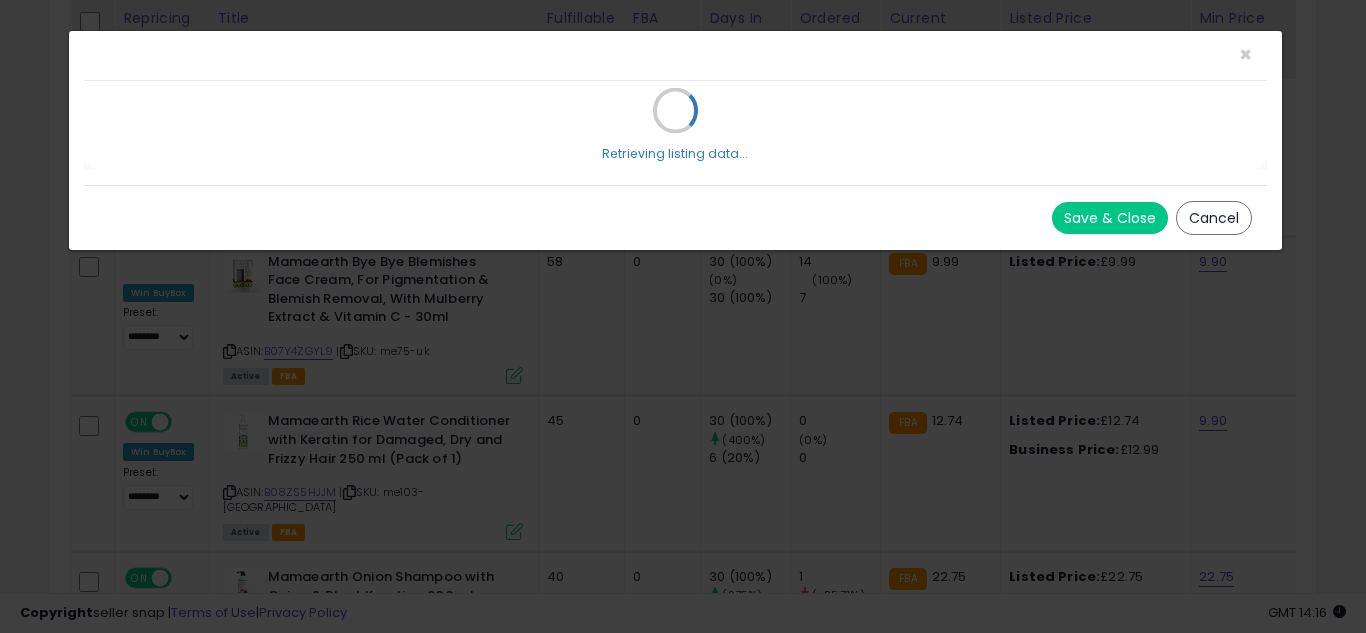 scroll, scrollTop: 0, scrollLeft: 0, axis: both 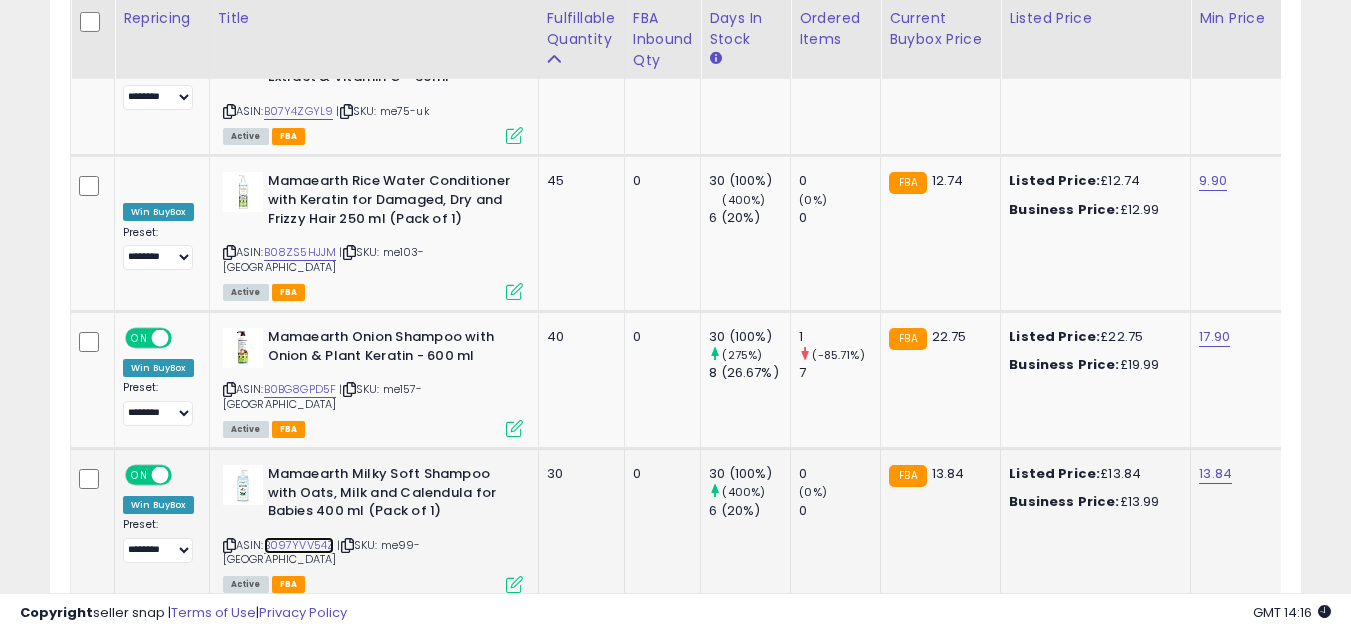 click on "B097YVV54Z" at bounding box center (299, 545) 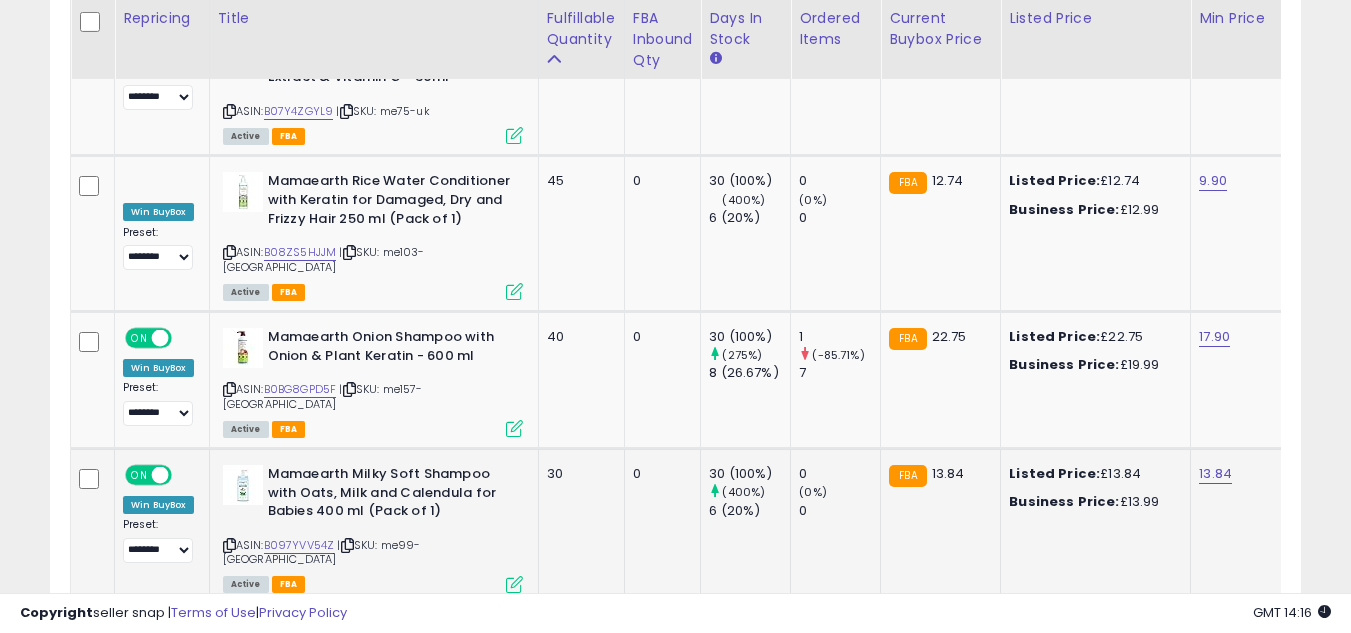 click at bounding box center (514, 584) 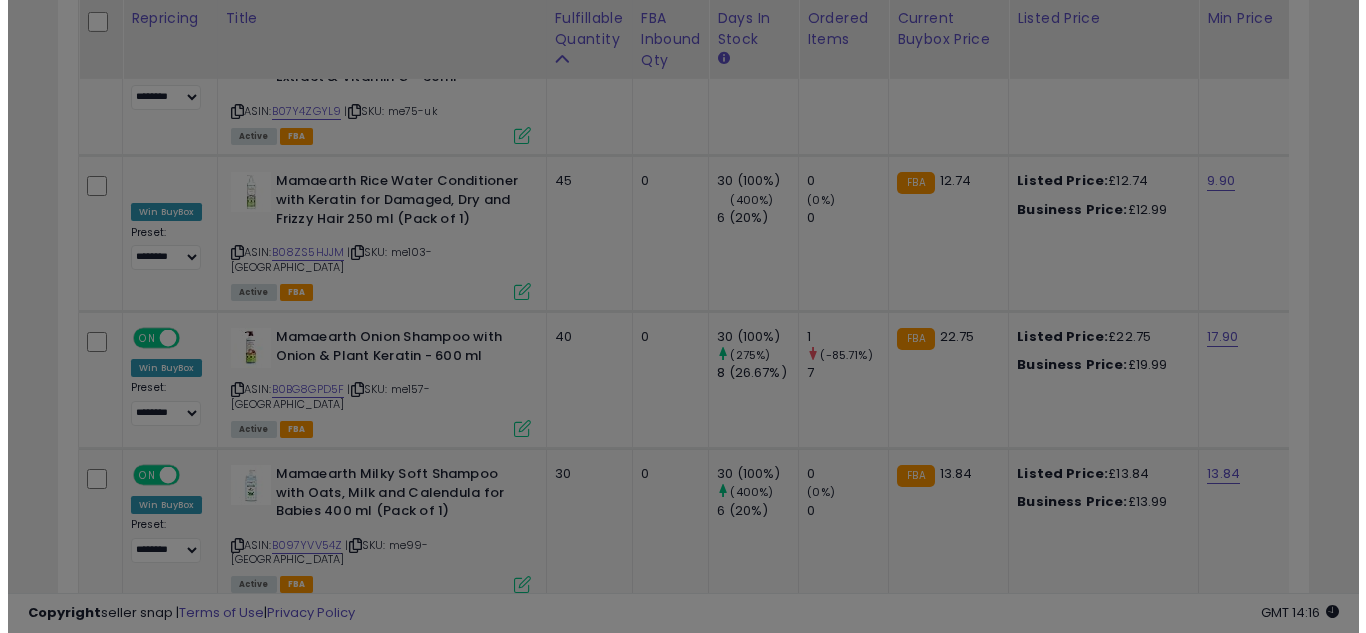 scroll, scrollTop: 999590, scrollLeft: 999267, axis: both 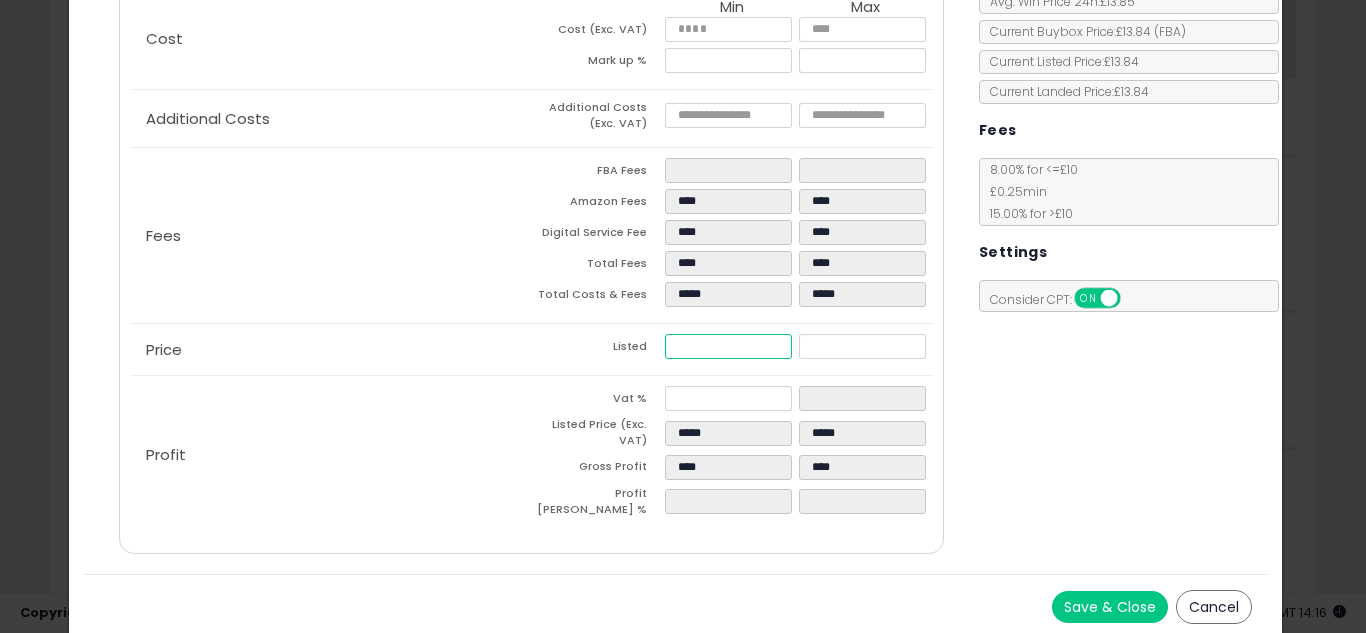 click on "*****" at bounding box center (728, 346) 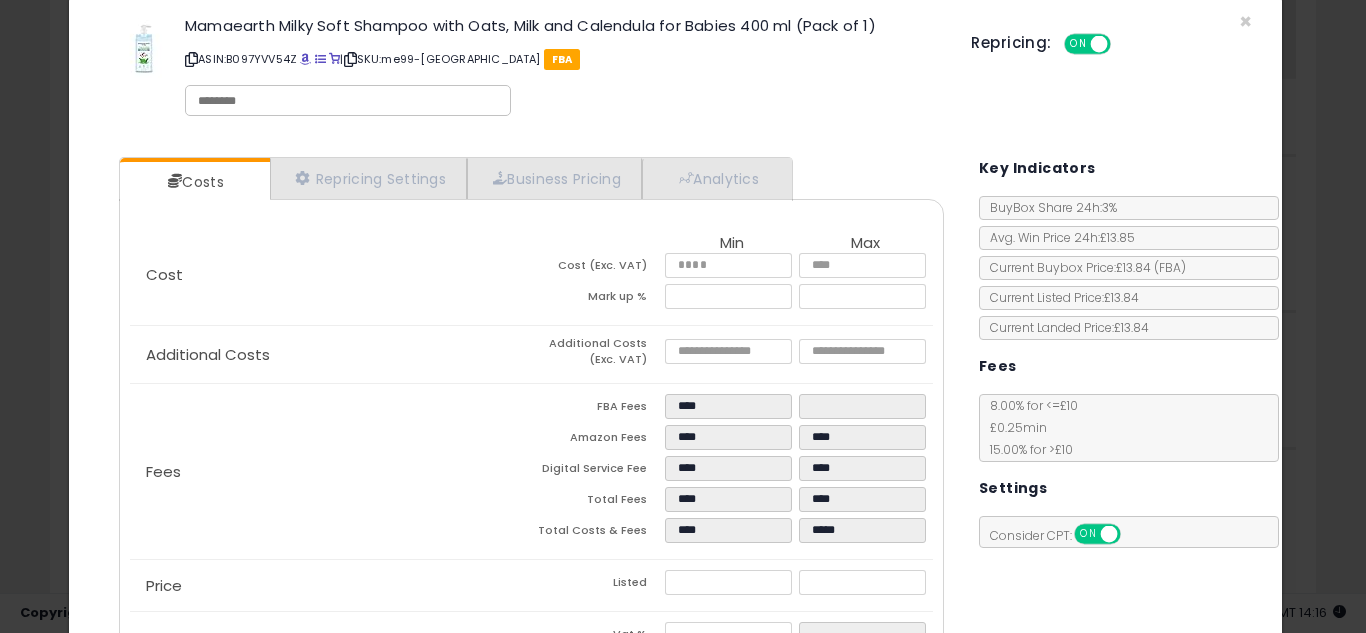 scroll, scrollTop: 0, scrollLeft: 0, axis: both 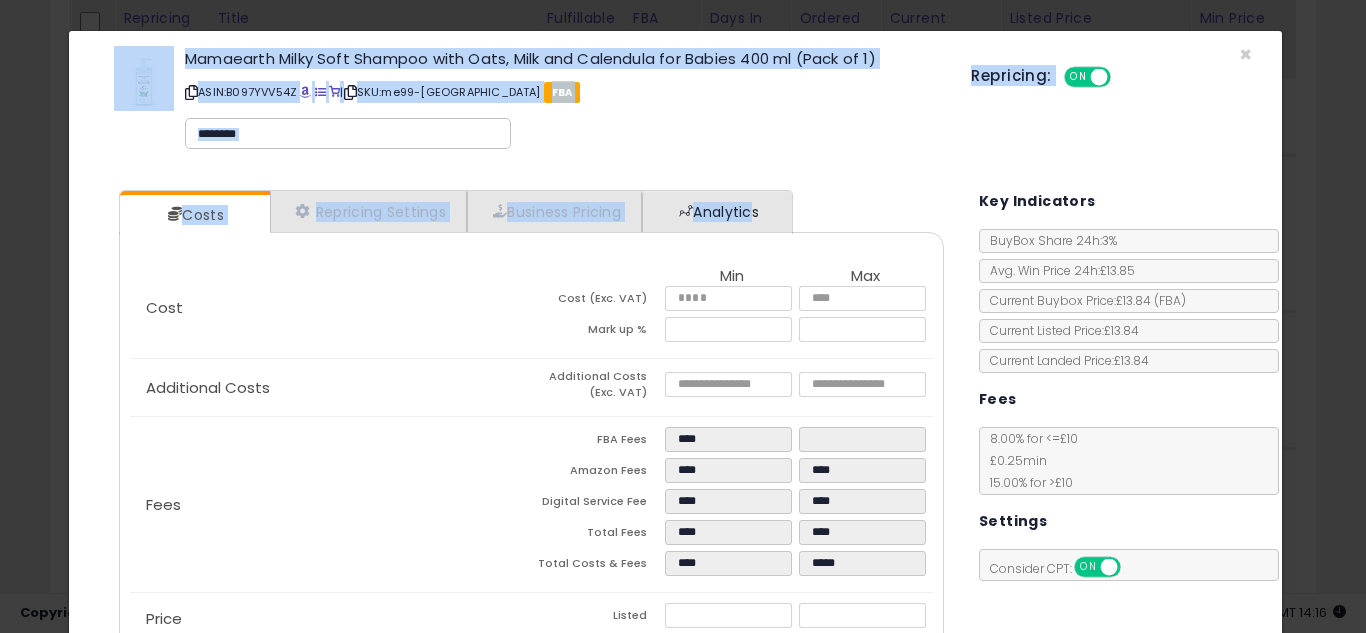 drag, startPoint x: 786, startPoint y: 166, endPoint x: 754, endPoint y: 203, distance: 48.9183 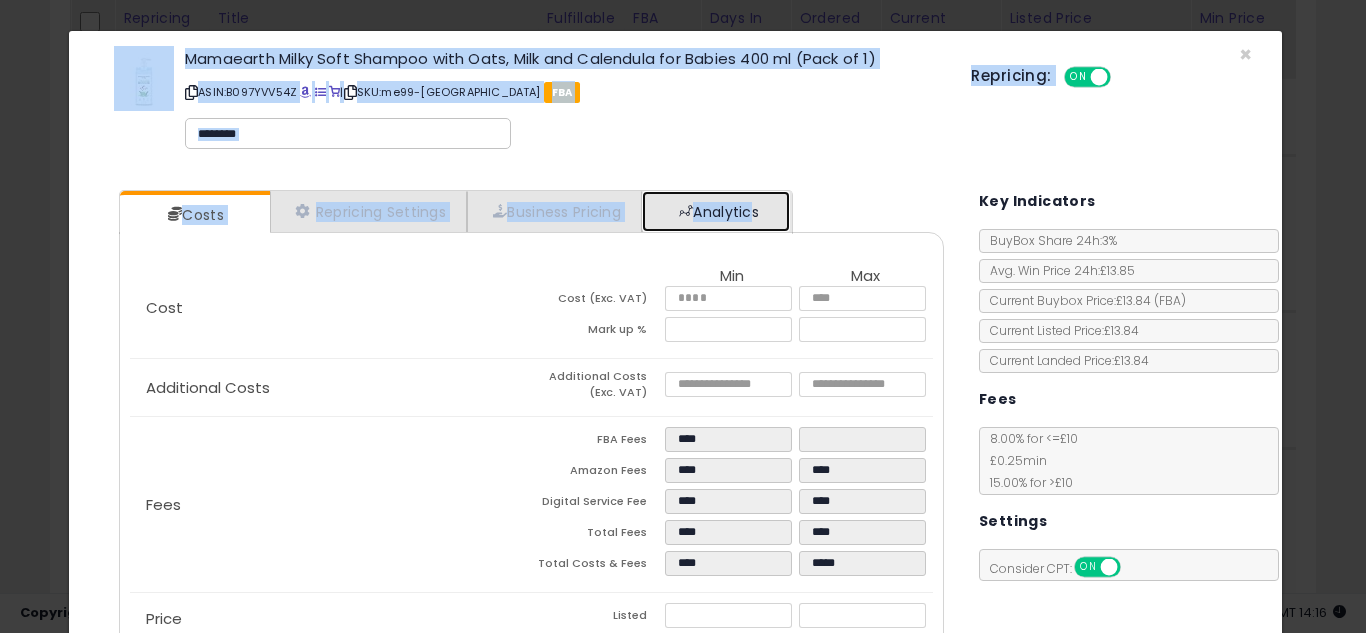 click on "Analytics" at bounding box center [716, 211] 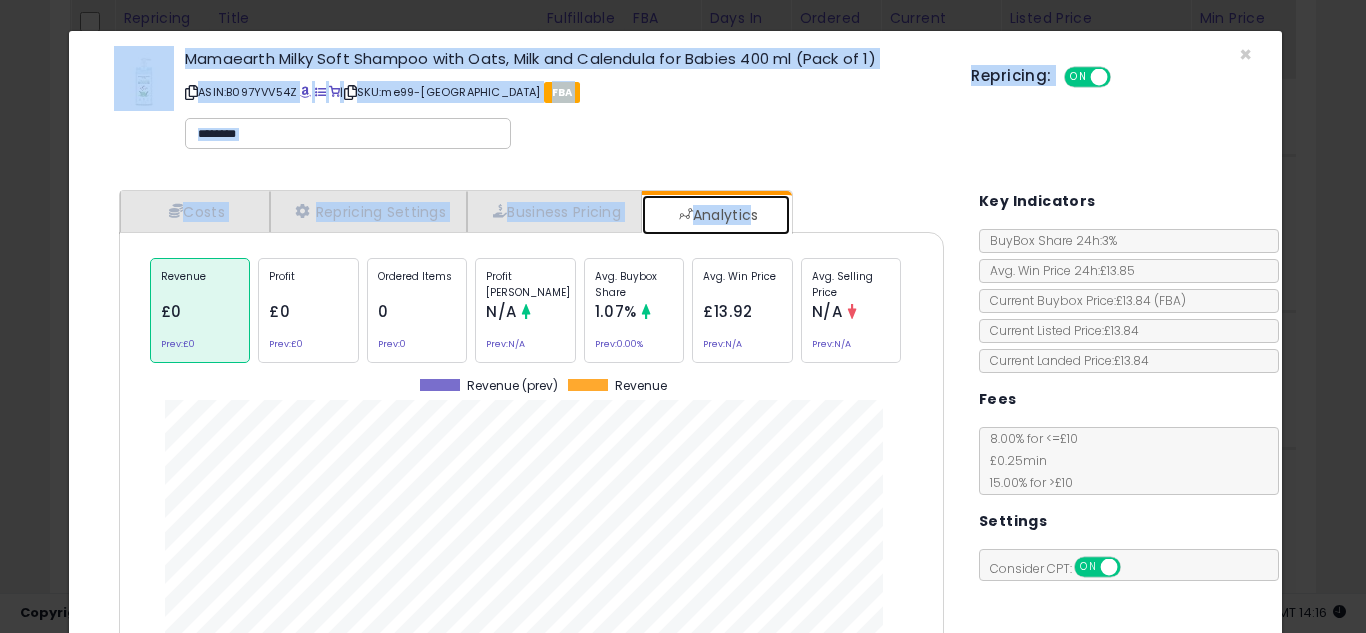 scroll, scrollTop: 999384, scrollLeft: 999145, axis: both 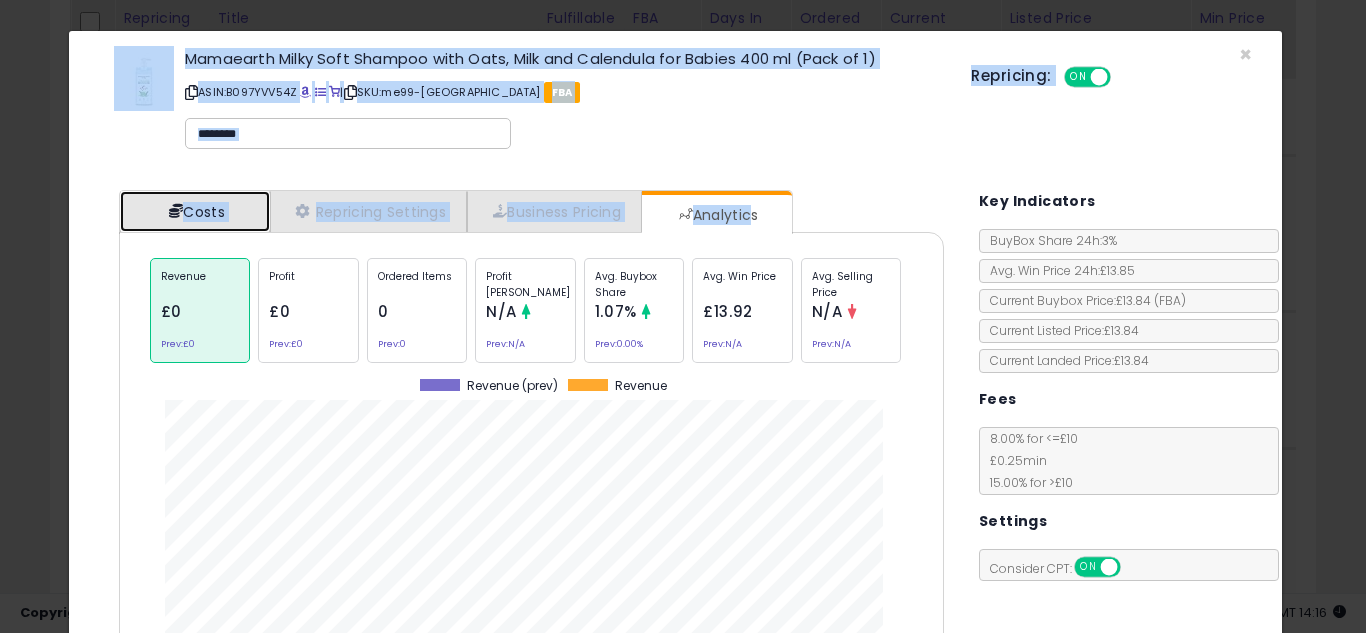 click on "Costs" at bounding box center (195, 211) 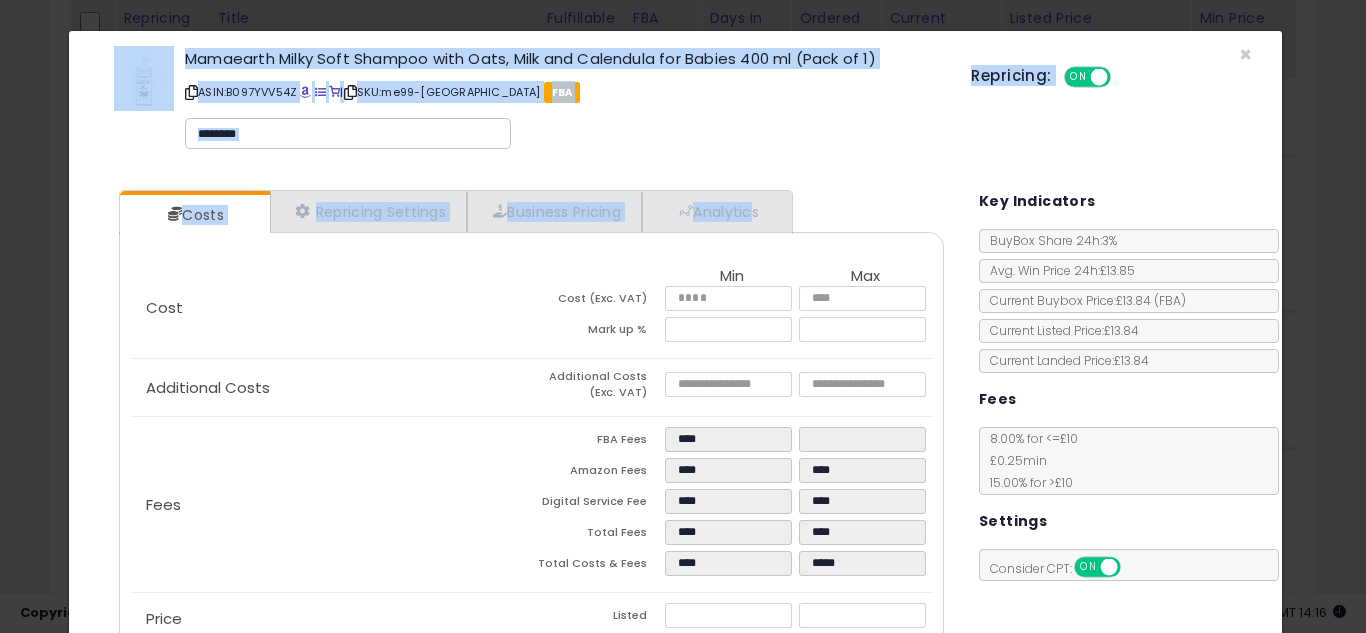 scroll, scrollTop: 269, scrollLeft: 0, axis: vertical 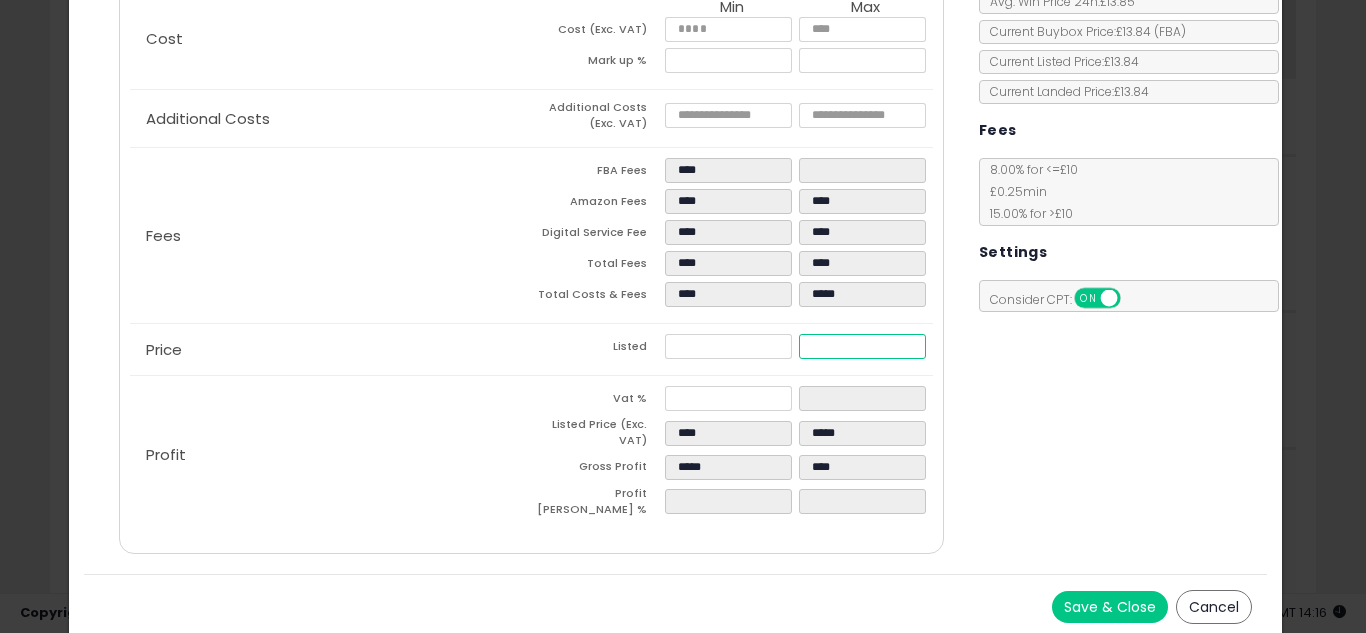 click on "*****" at bounding box center [862, 346] 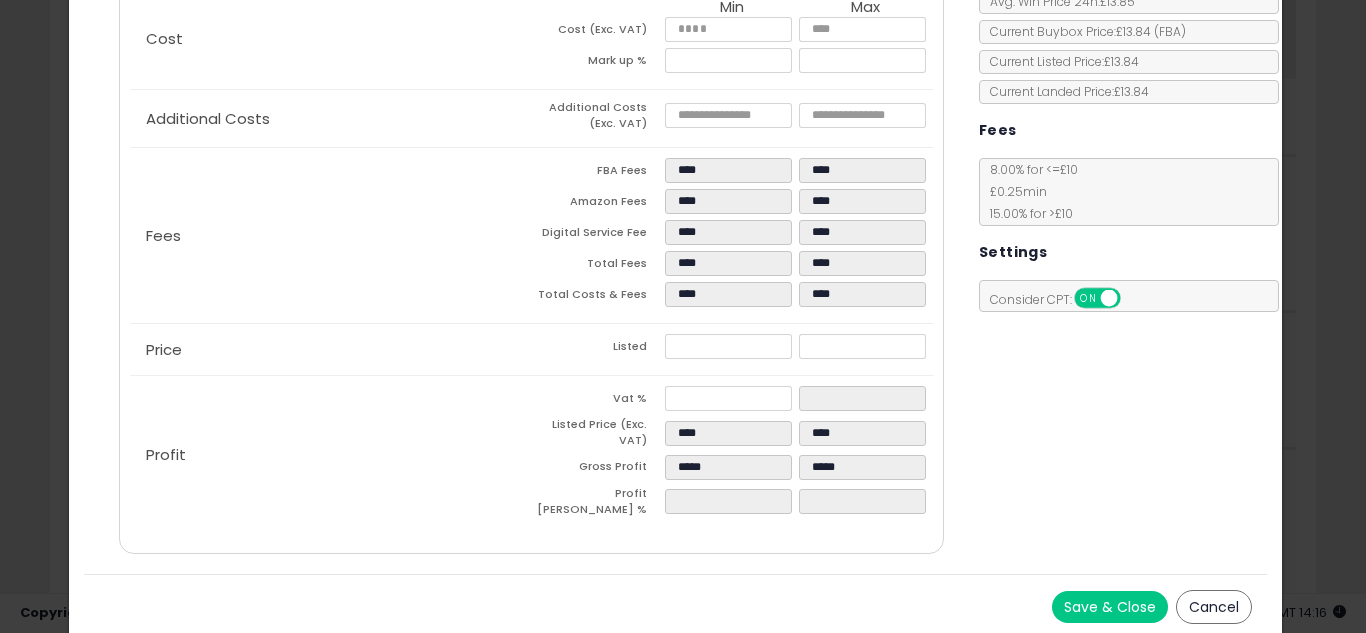 drag, startPoint x: 1167, startPoint y: 455, endPoint x: 1110, endPoint y: 504, distance: 75.16648 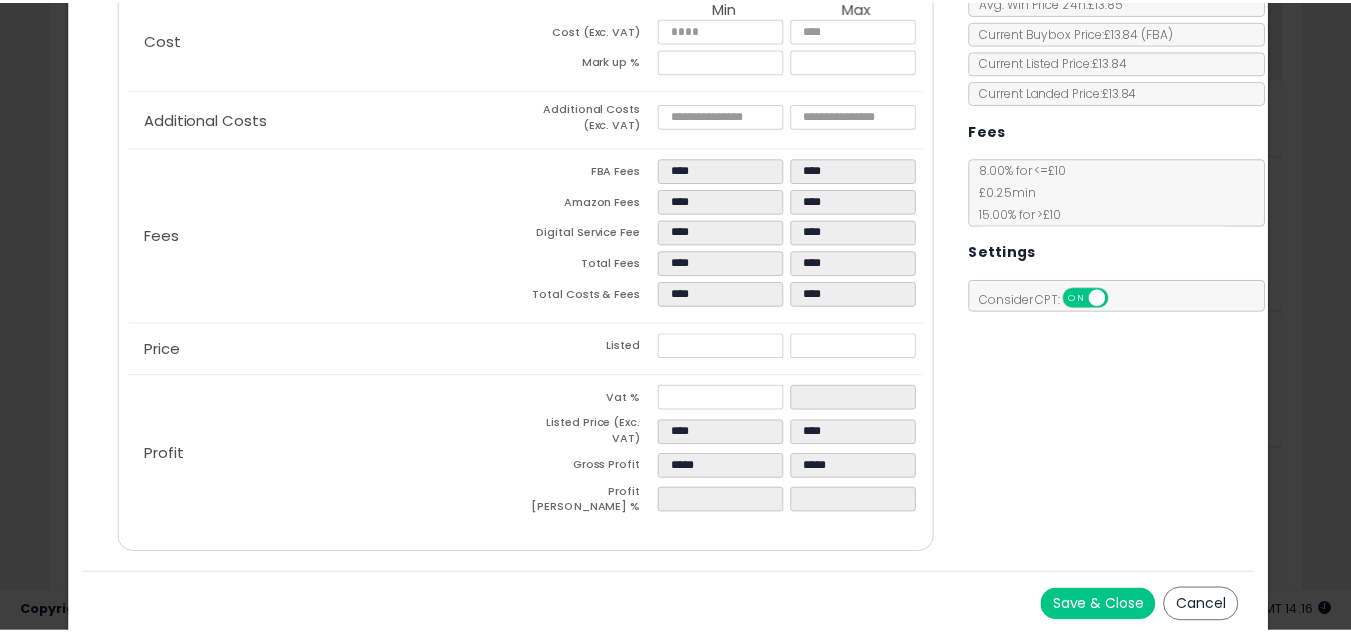 scroll, scrollTop: 0, scrollLeft: 0, axis: both 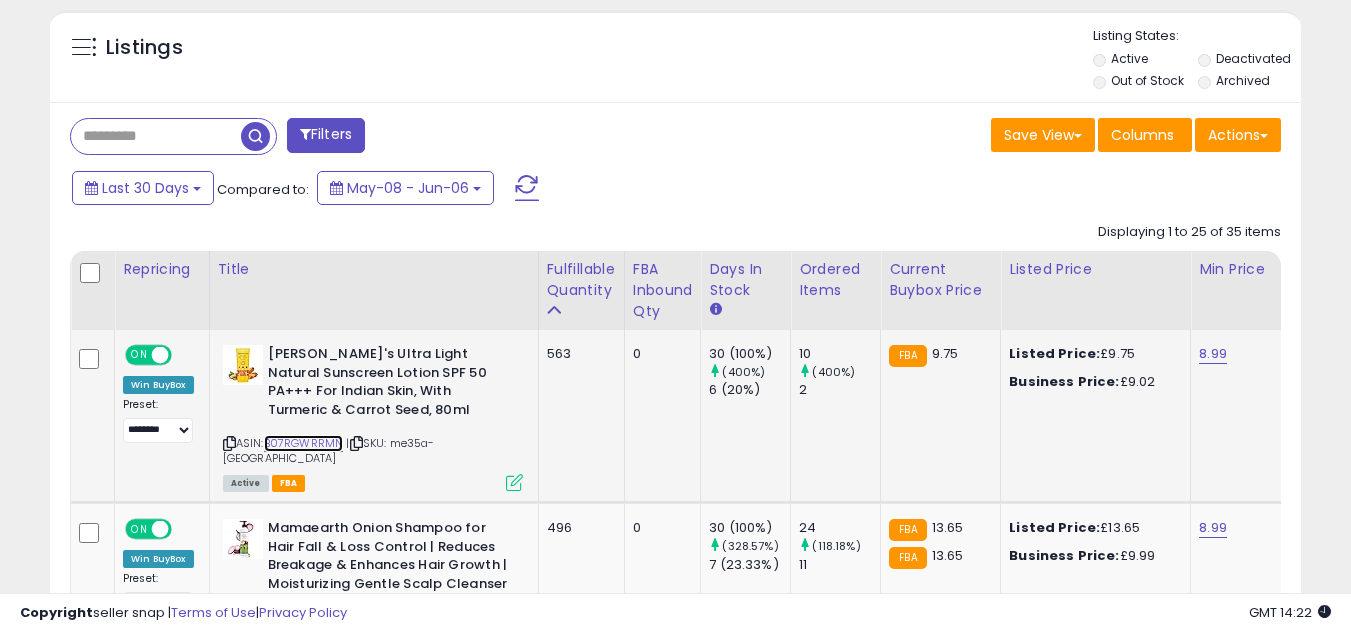 click on "B07RGWRRMN" at bounding box center [304, 443] 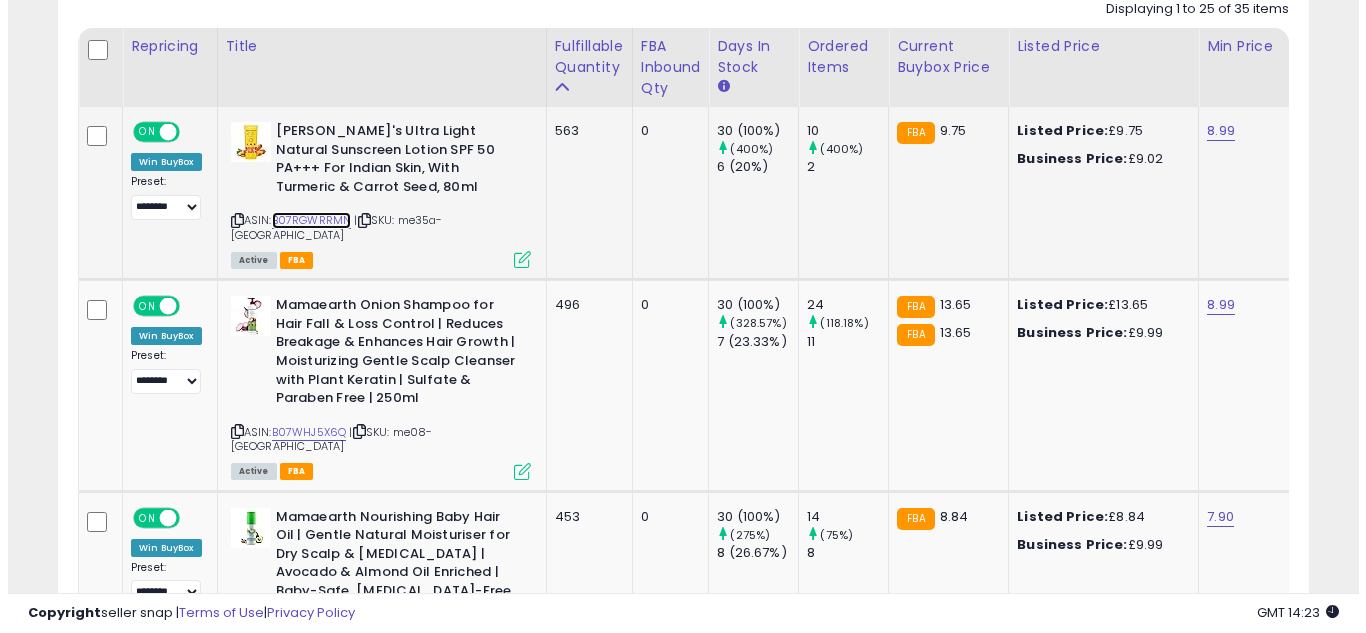 scroll, scrollTop: 1000, scrollLeft: 0, axis: vertical 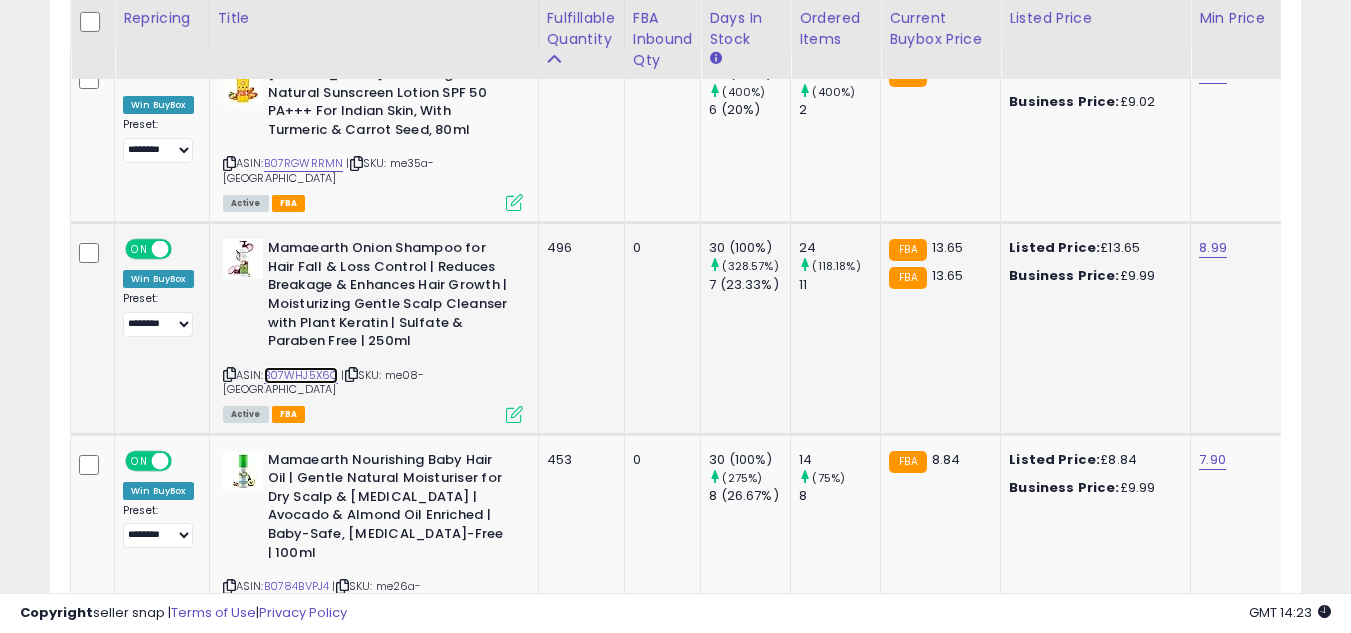 click on "B07WHJ5X6Q" at bounding box center [301, 375] 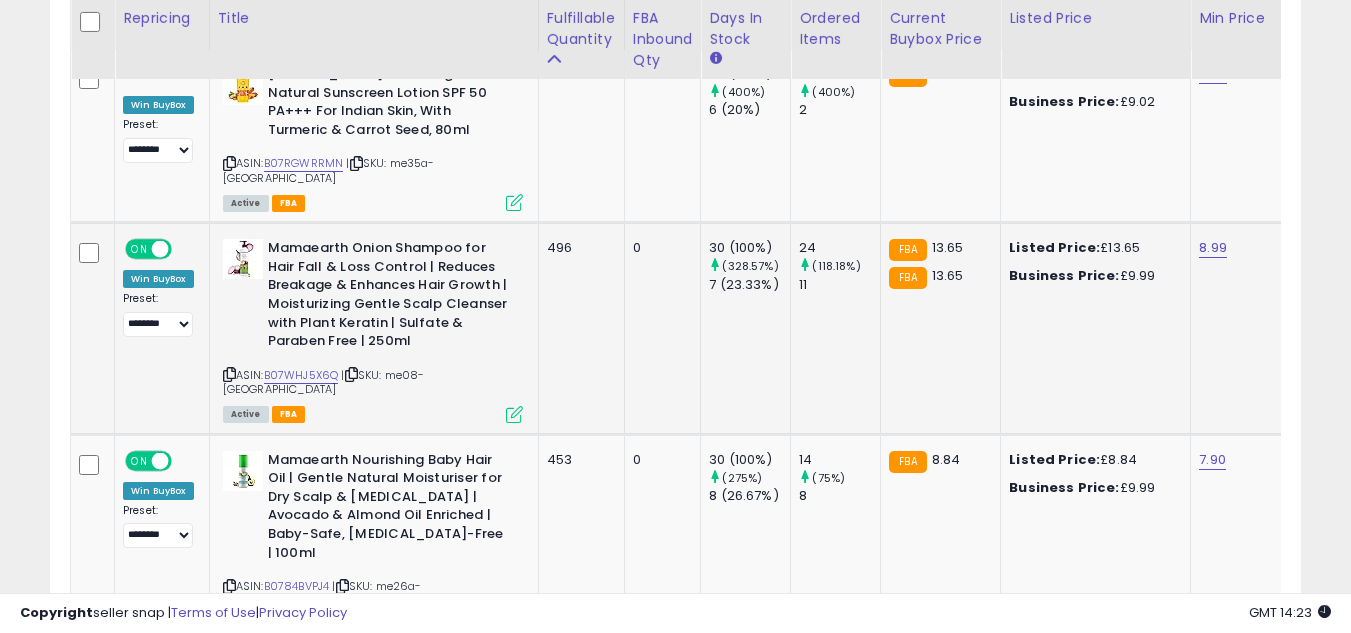 click at bounding box center [514, 414] 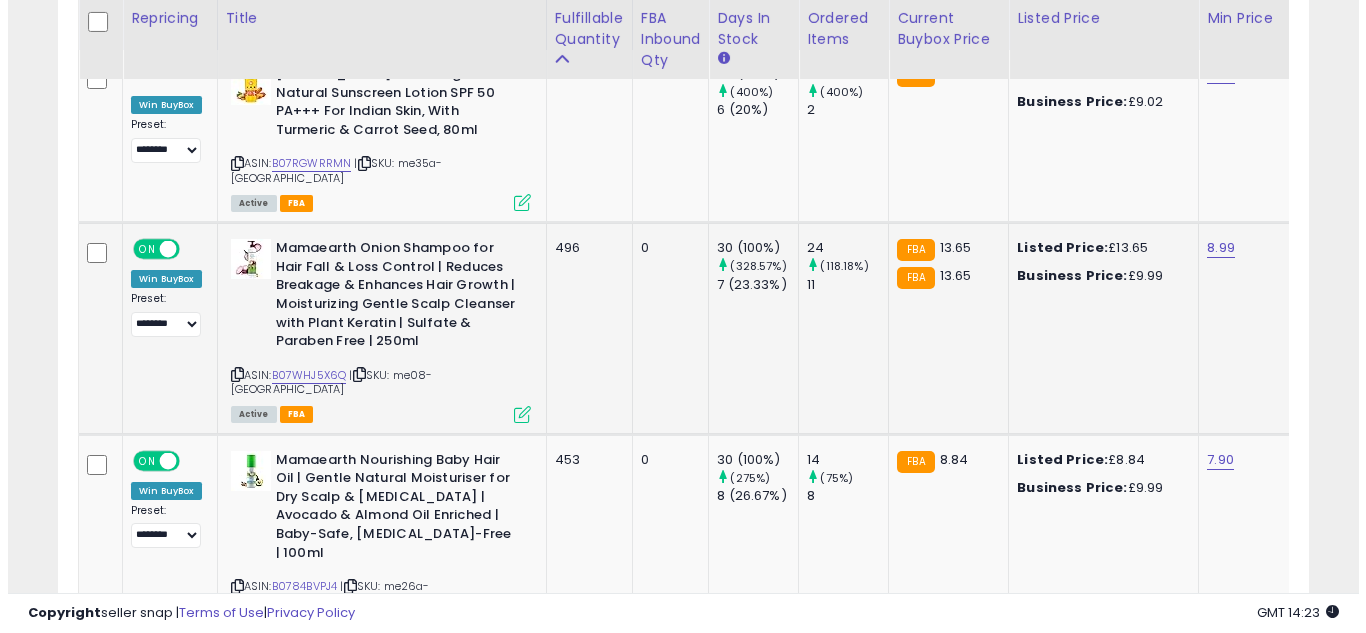 scroll, scrollTop: 999590, scrollLeft: 999267, axis: both 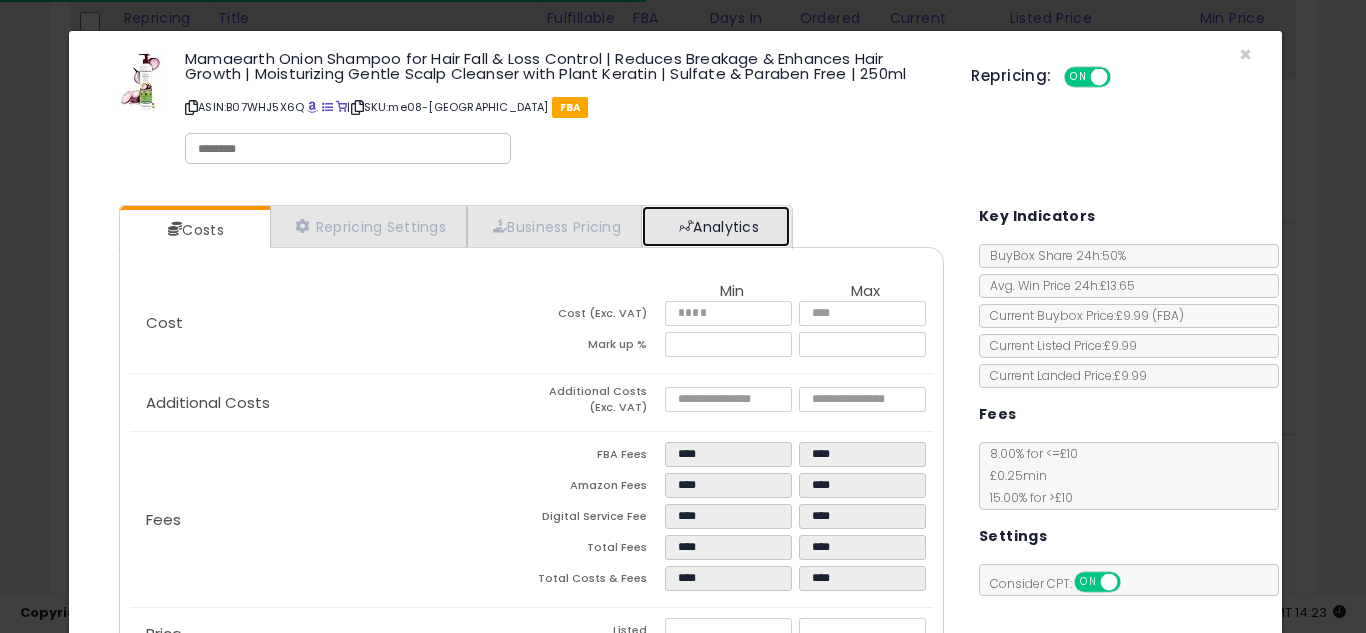 click on "Analytics" at bounding box center (716, 226) 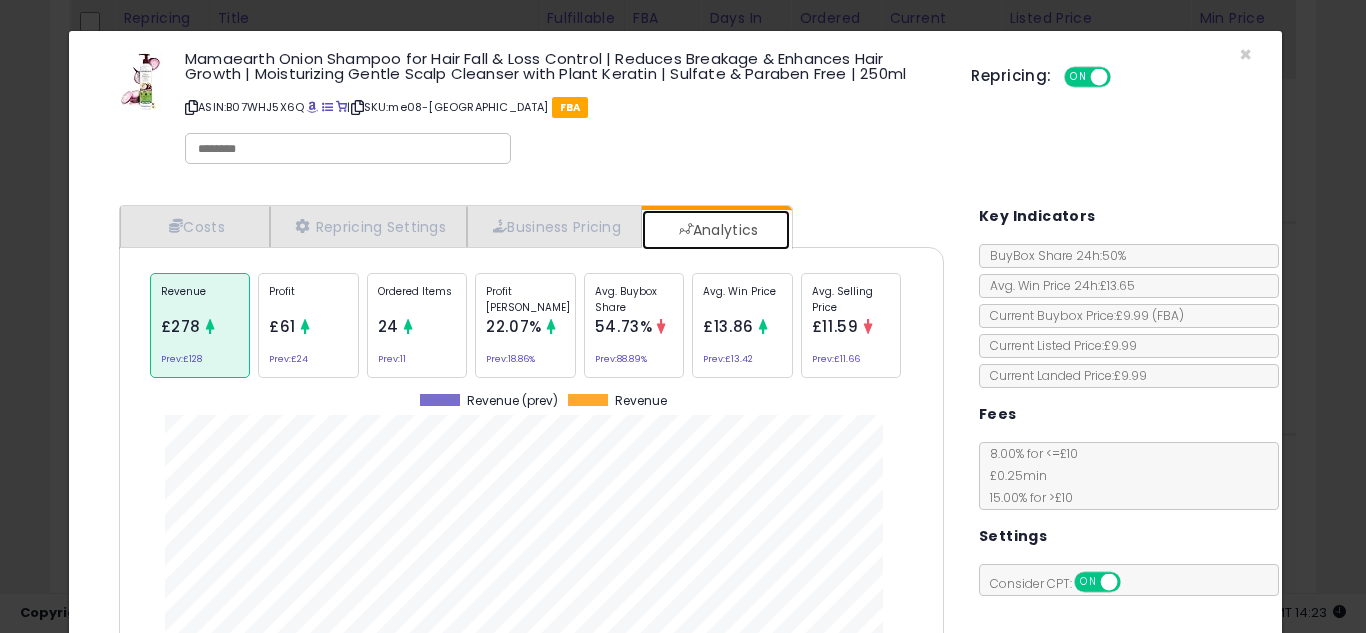 scroll, scrollTop: 999384, scrollLeft: 999145, axis: both 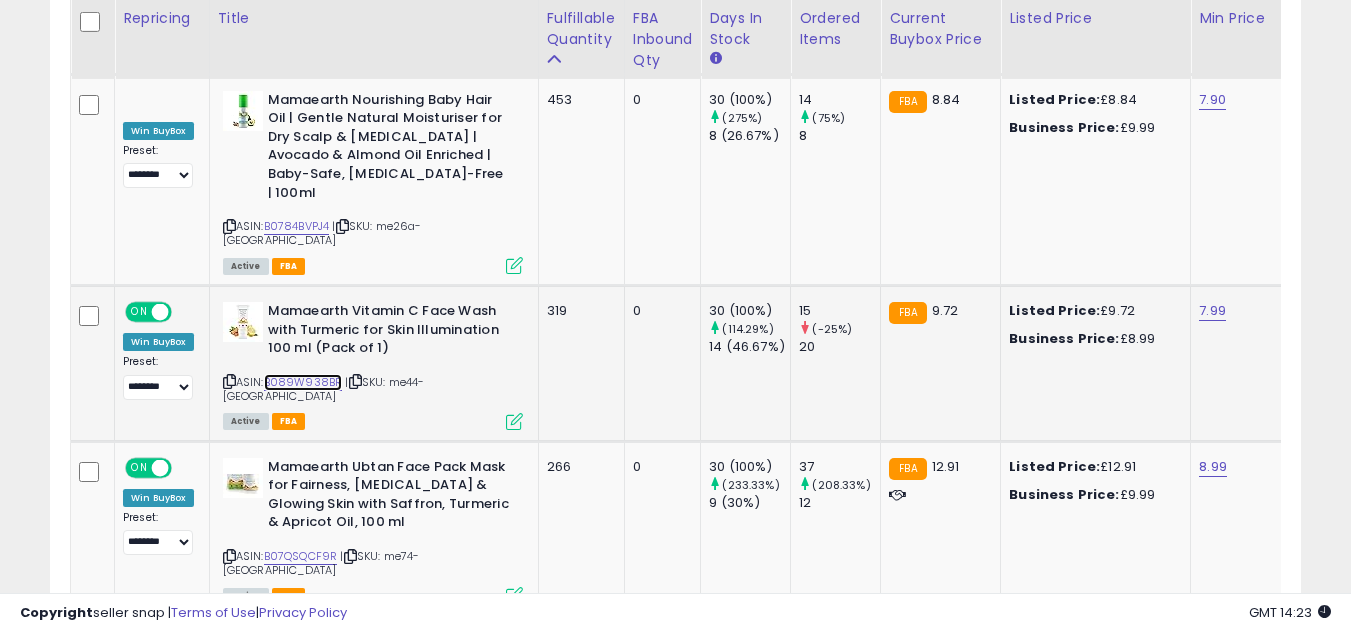 click on "B089W938BR" at bounding box center (303, 382) 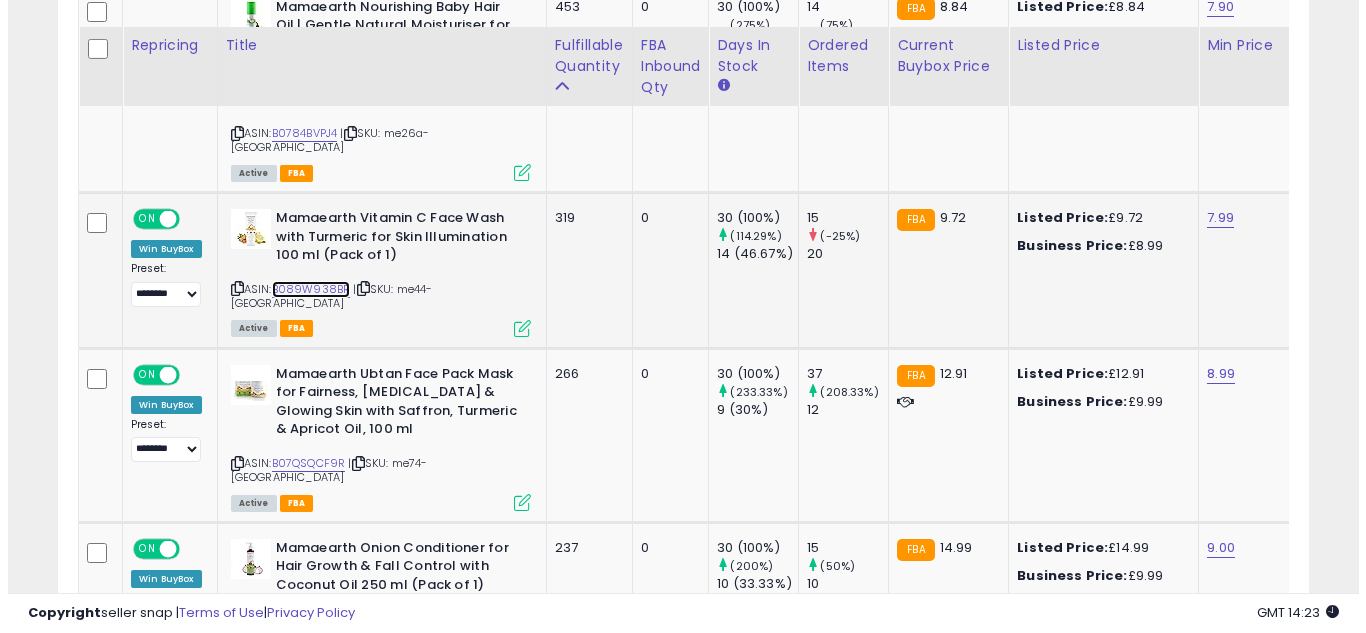 scroll, scrollTop: 1480, scrollLeft: 0, axis: vertical 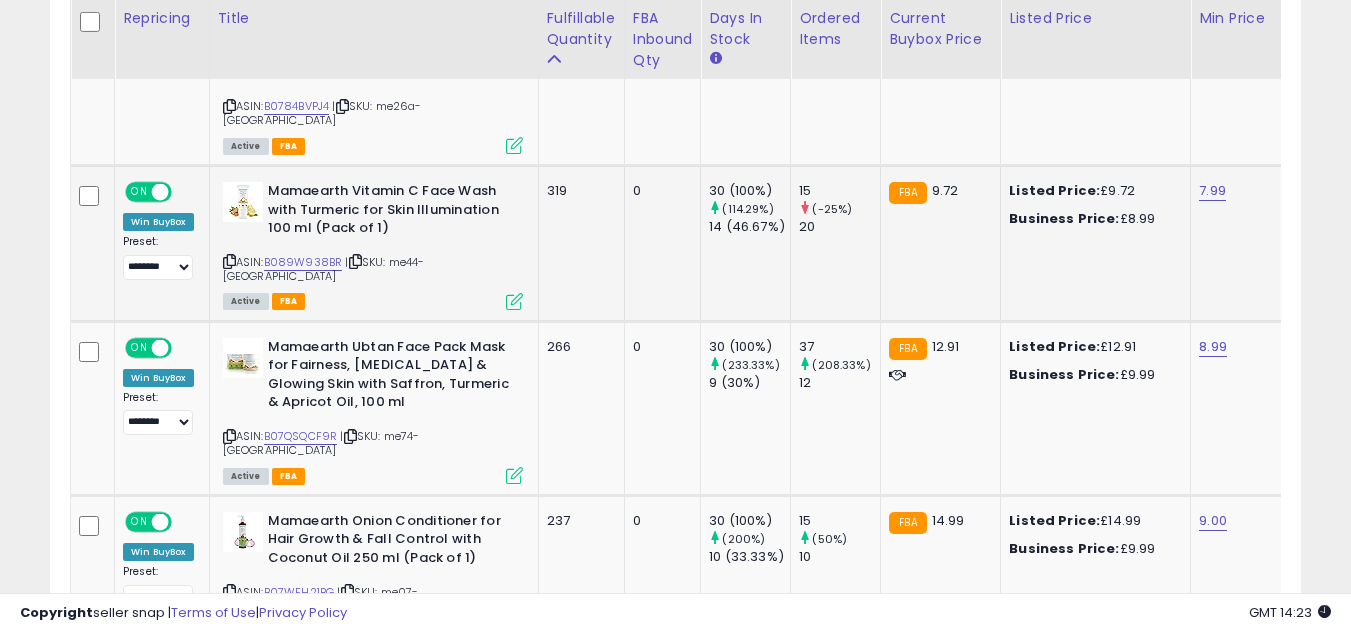 click at bounding box center (514, 301) 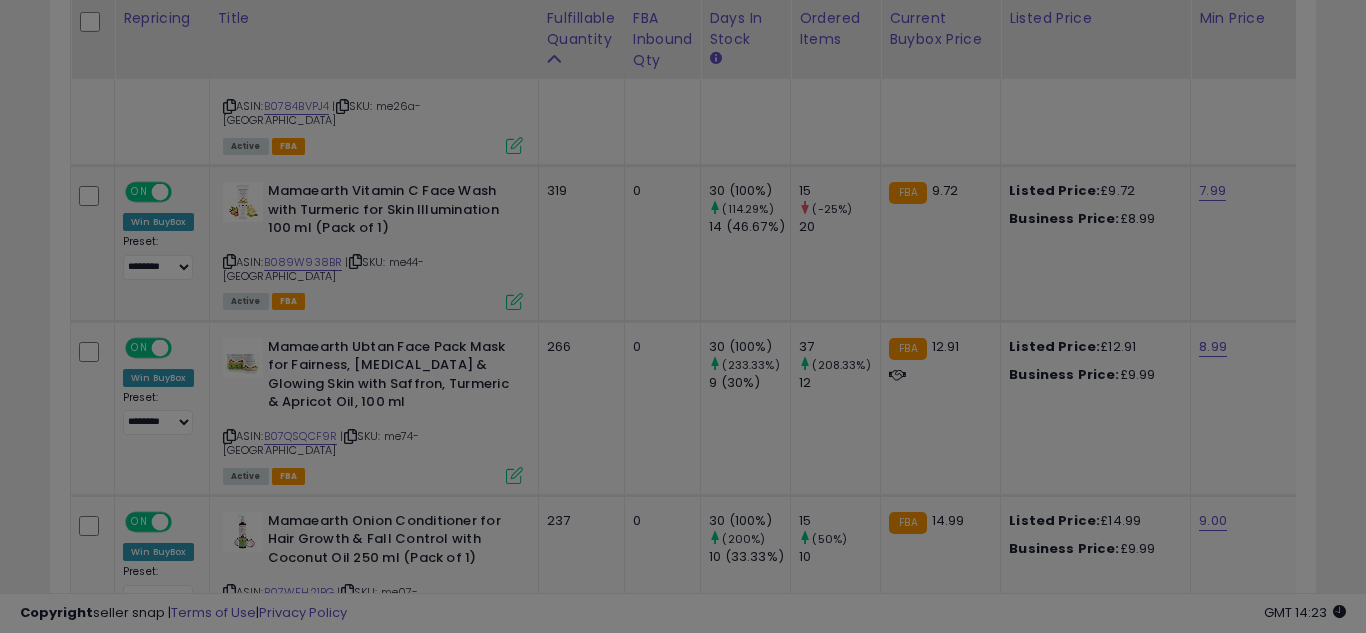scroll, scrollTop: 999590, scrollLeft: 999267, axis: both 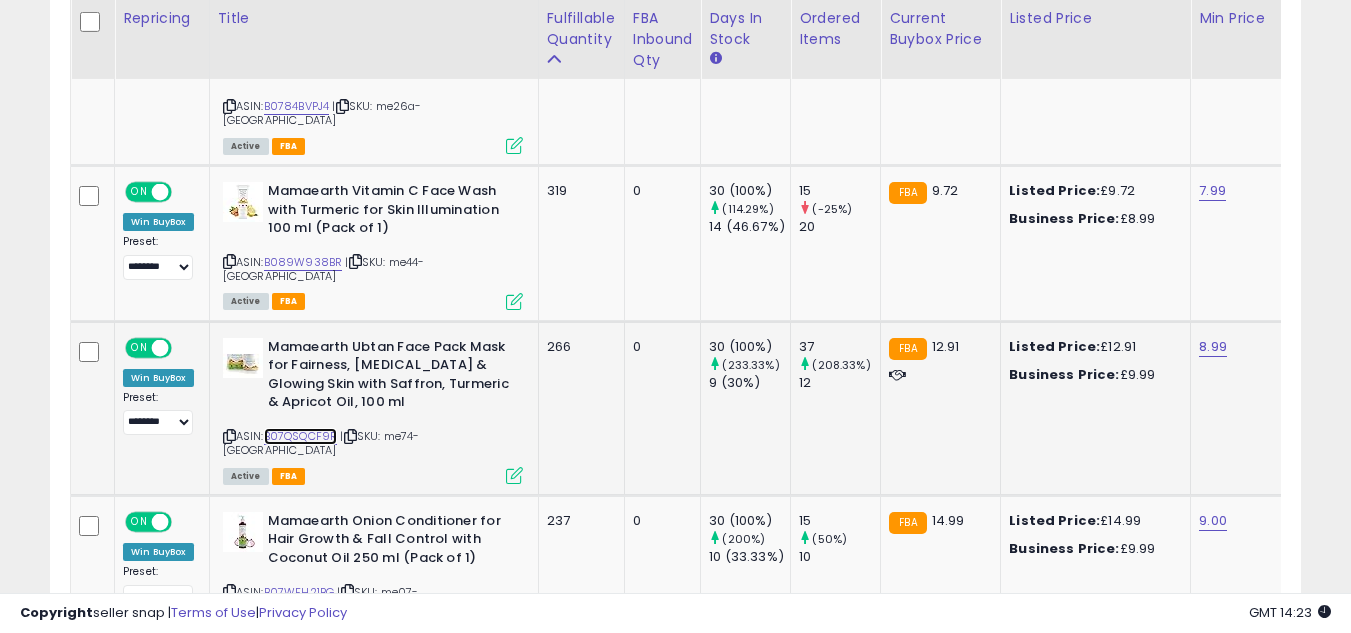 click on "B07QSQCF9R" at bounding box center (301, 436) 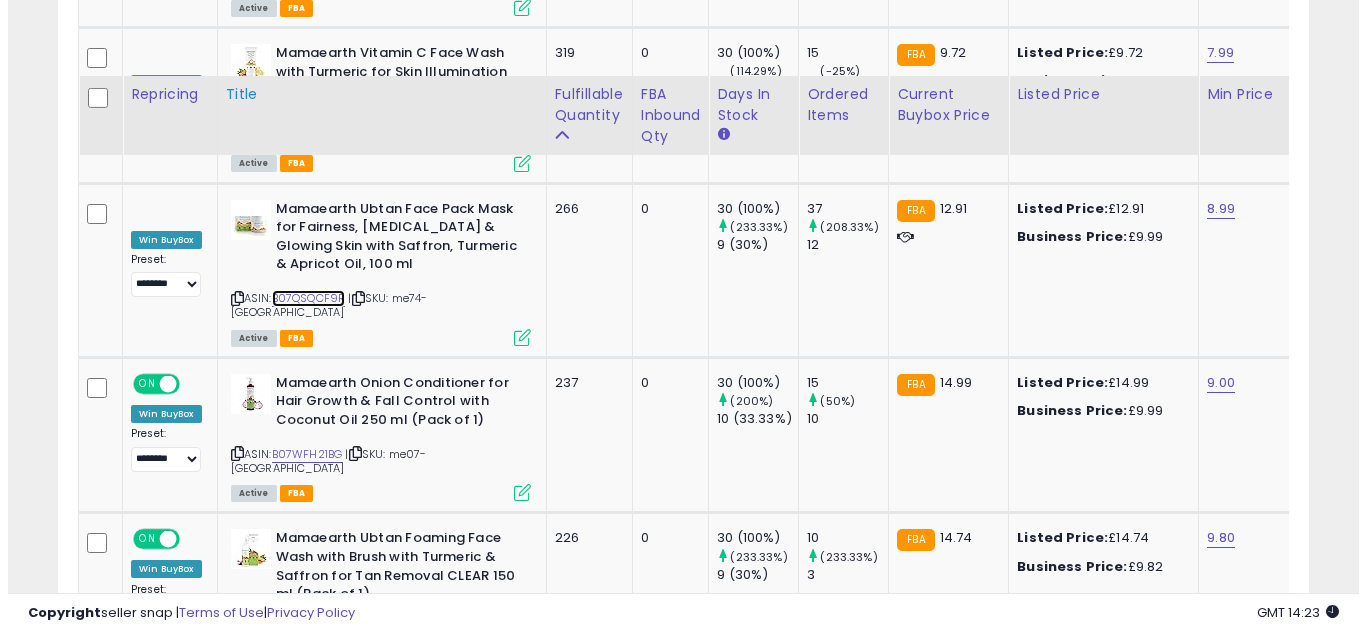 scroll, scrollTop: 1720, scrollLeft: 0, axis: vertical 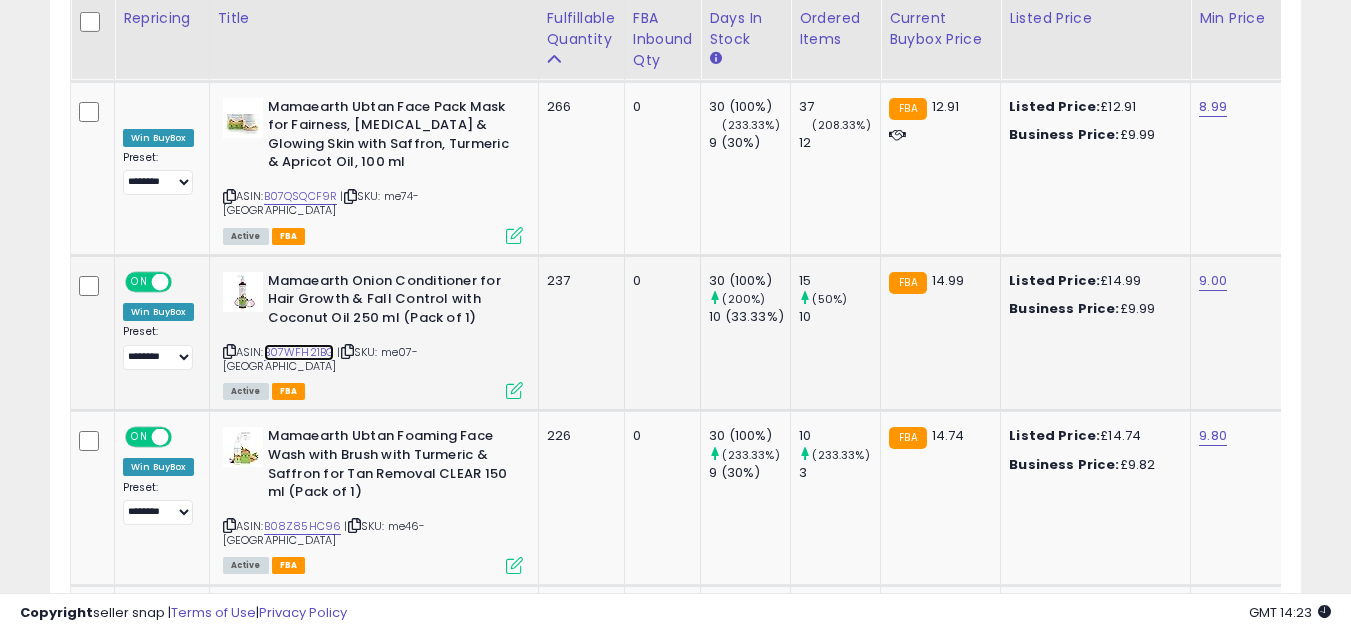 click on "B07WFH21BG" at bounding box center (299, 352) 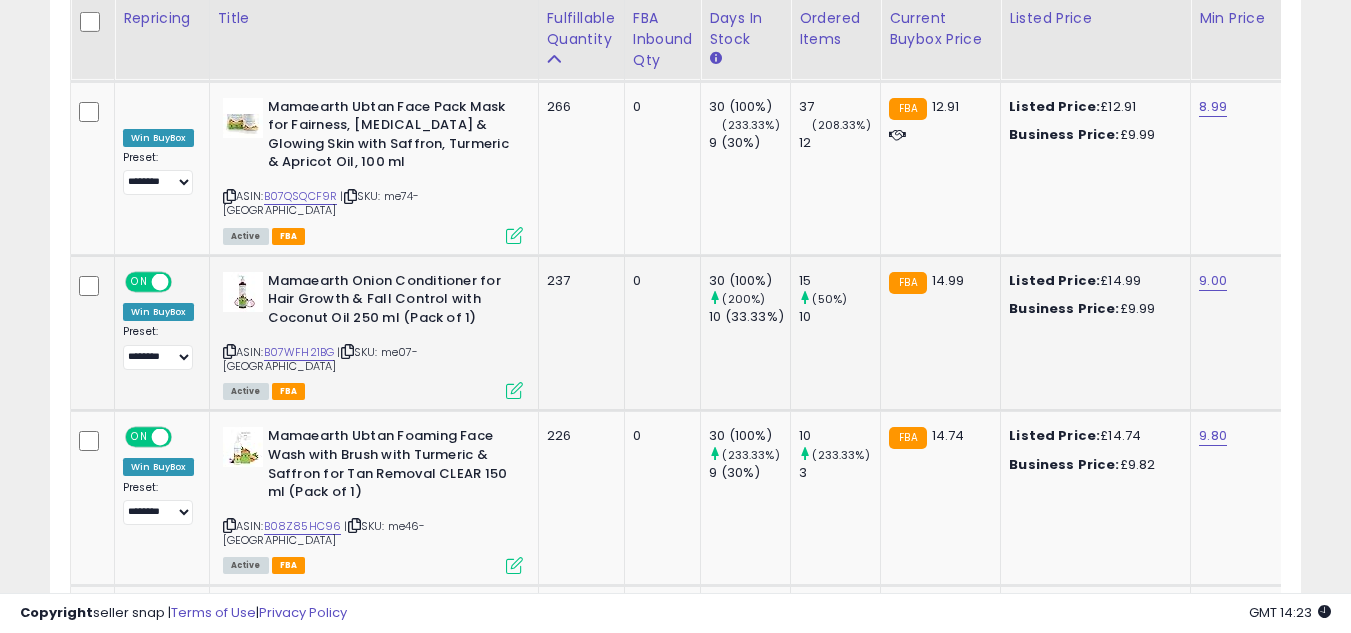 click at bounding box center (514, 390) 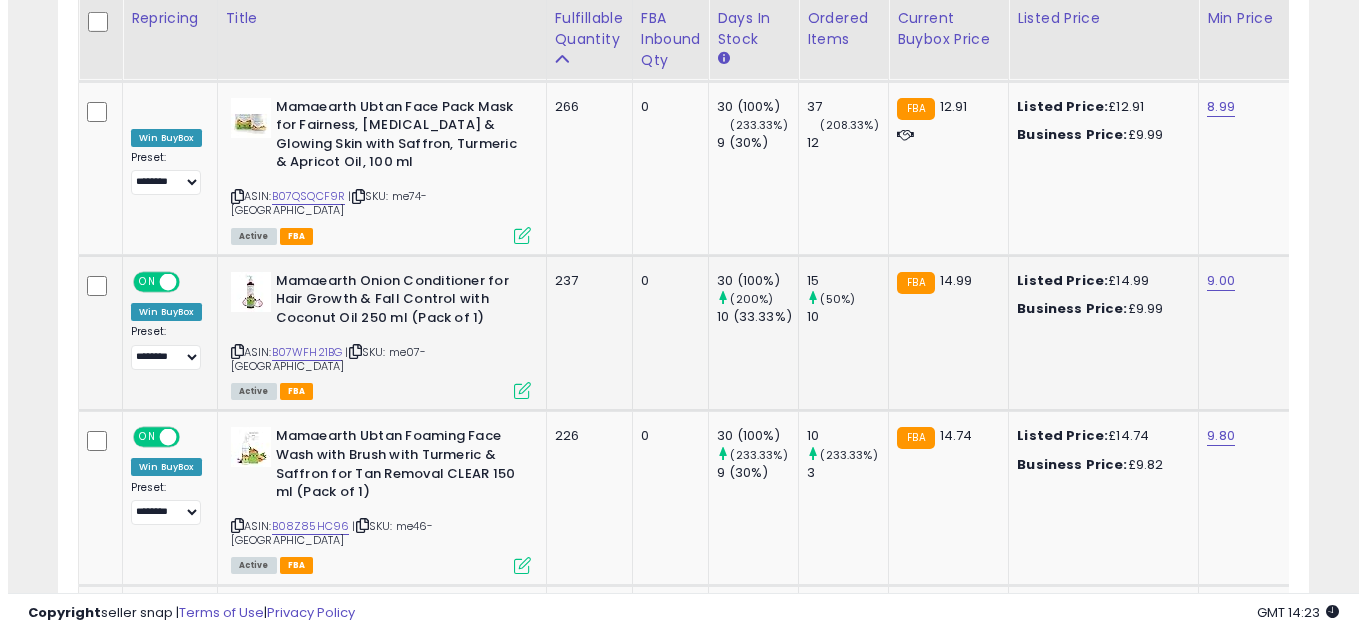 scroll, scrollTop: 999590, scrollLeft: 999267, axis: both 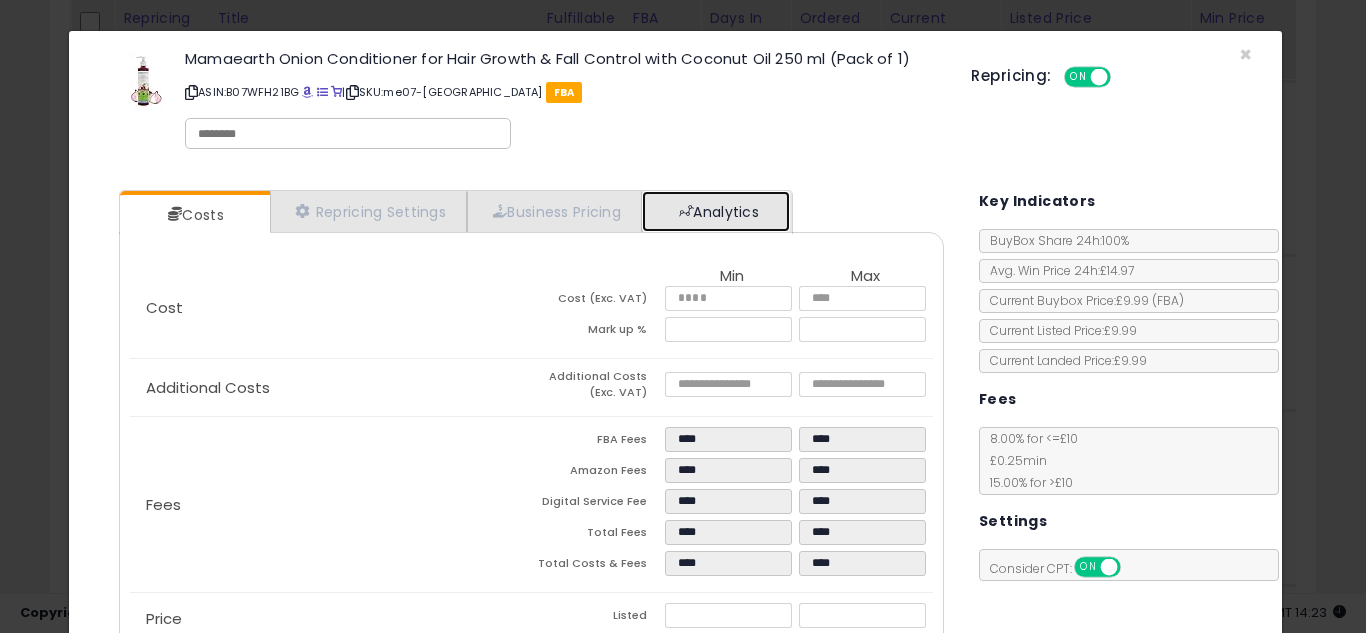 click on "Analytics" at bounding box center (716, 211) 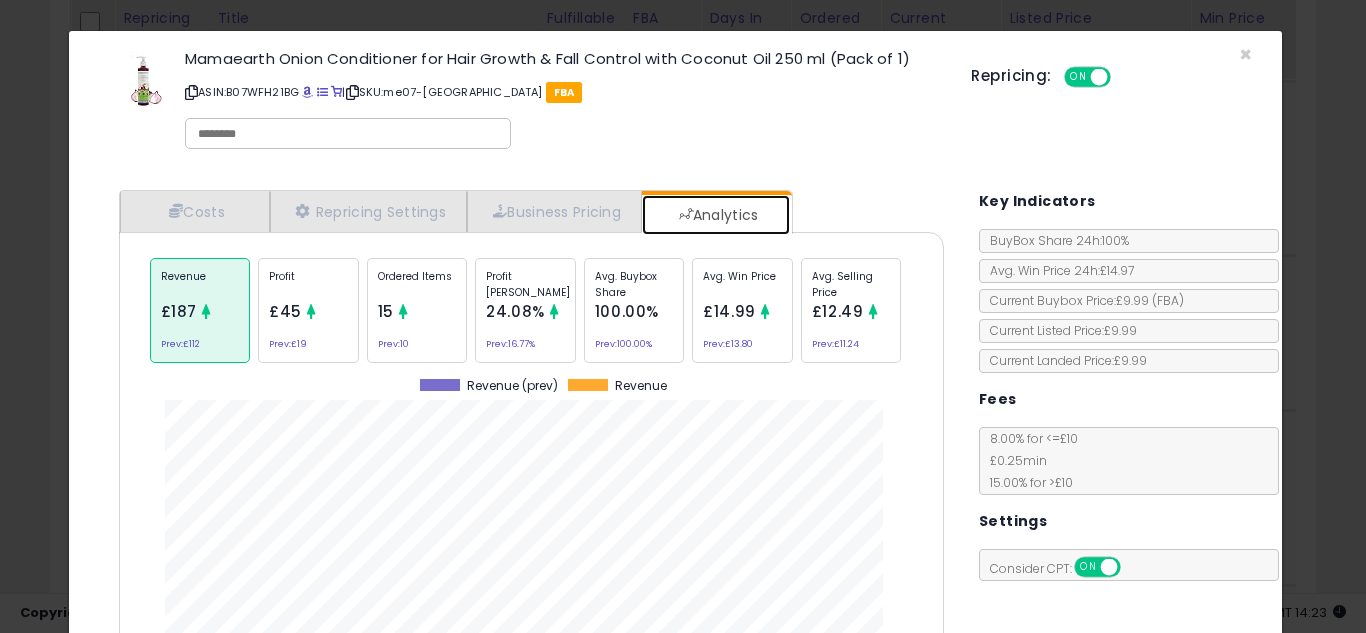 scroll, scrollTop: 999384, scrollLeft: 999145, axis: both 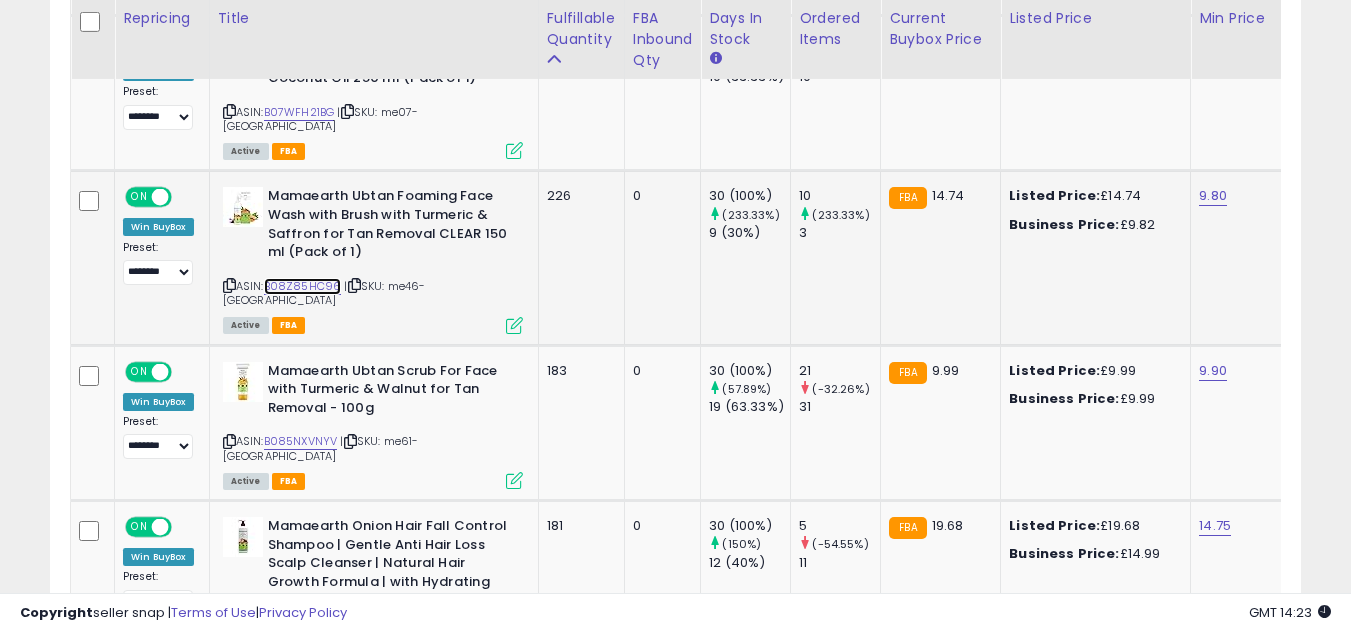 click on "B08Z85HC96" at bounding box center (303, 286) 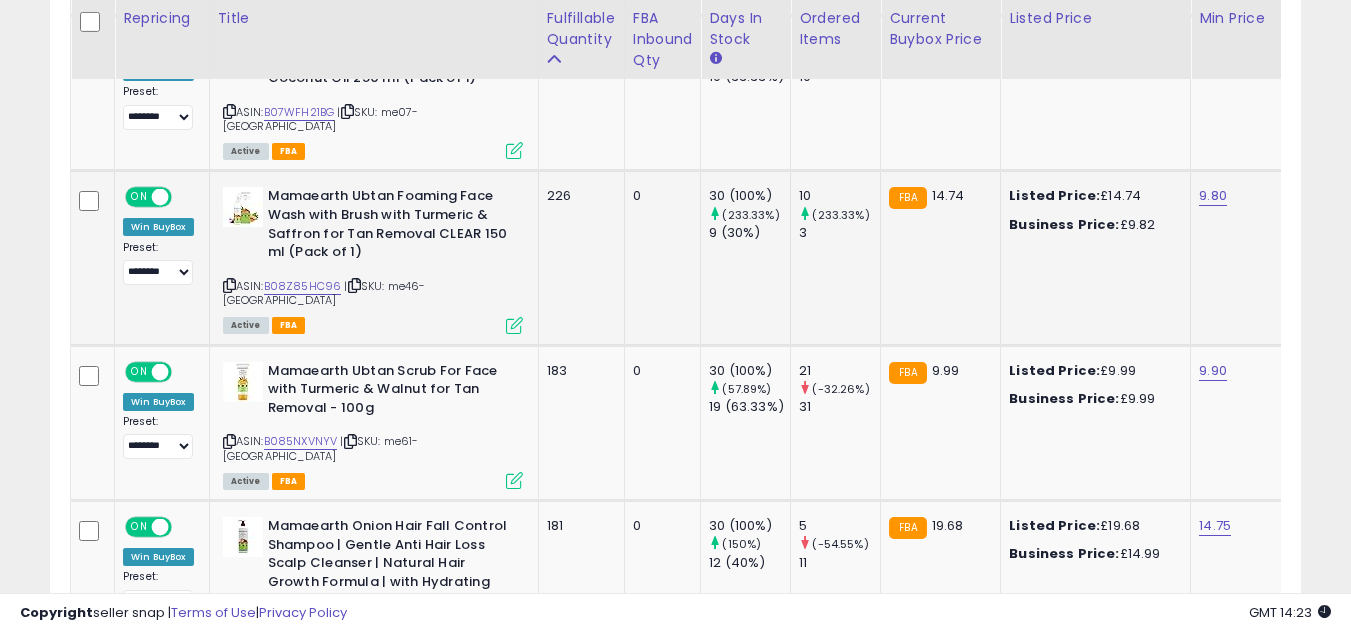 click at bounding box center [514, 325] 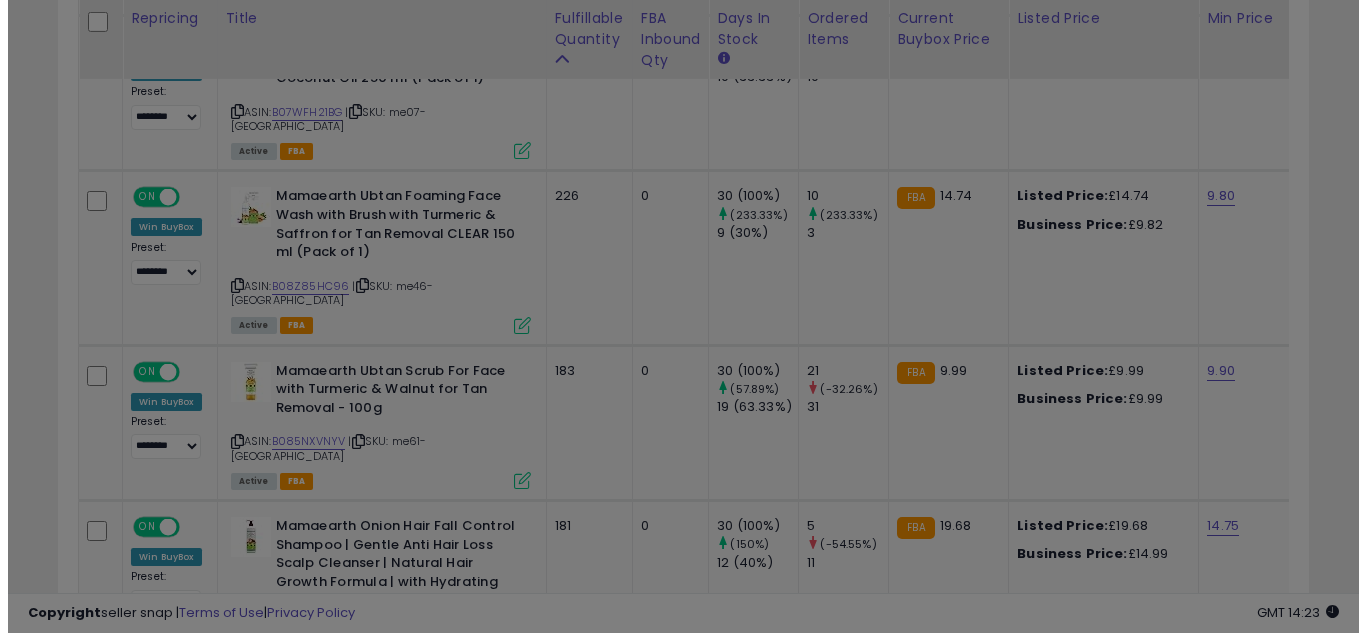 scroll, scrollTop: 999590, scrollLeft: 999267, axis: both 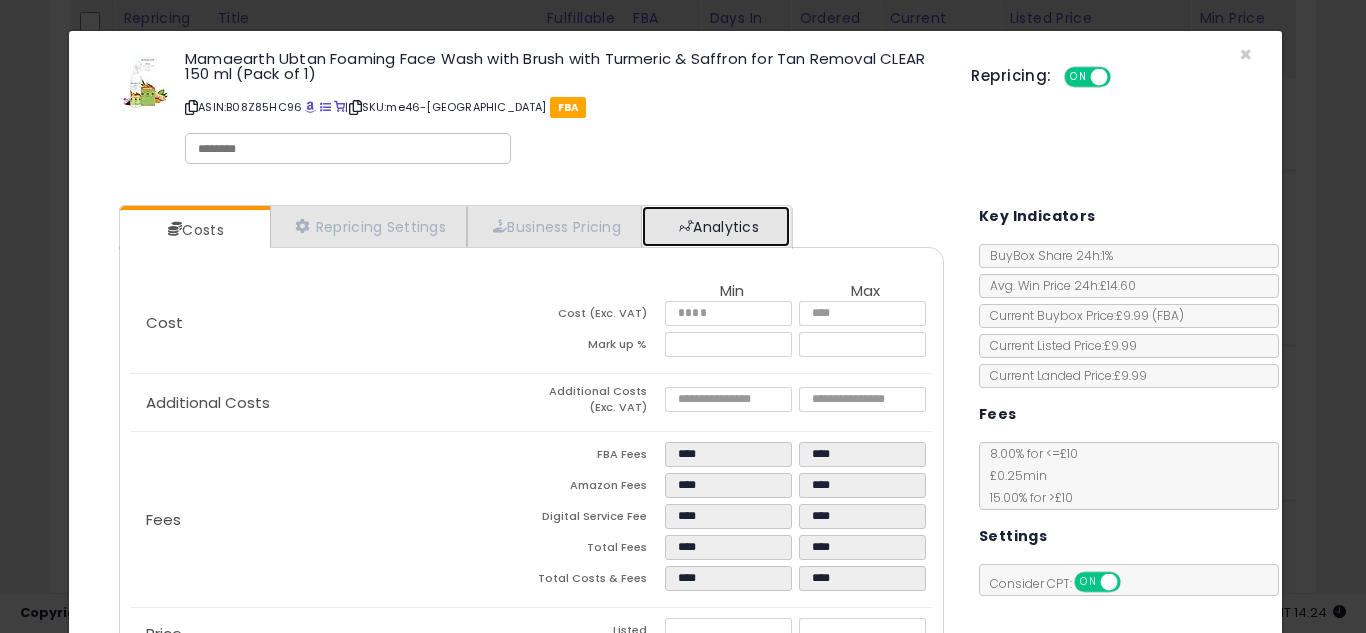 click on "Analytics" at bounding box center (716, 226) 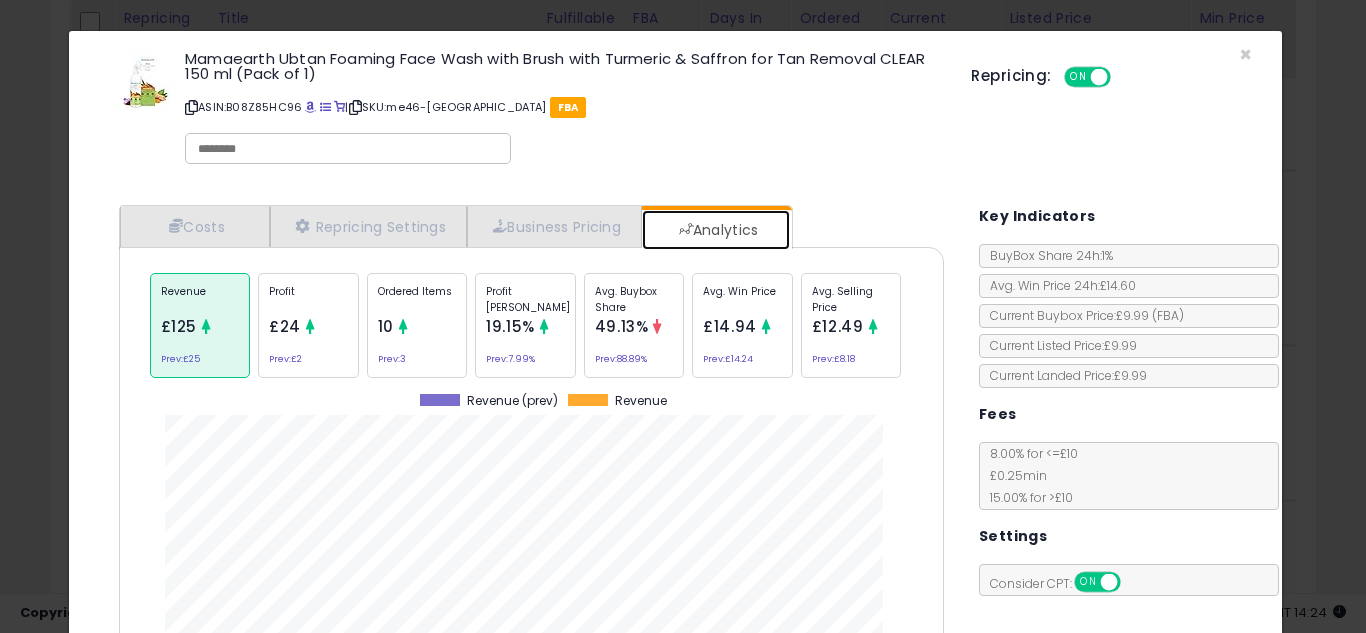 scroll, scrollTop: 999384, scrollLeft: 999145, axis: both 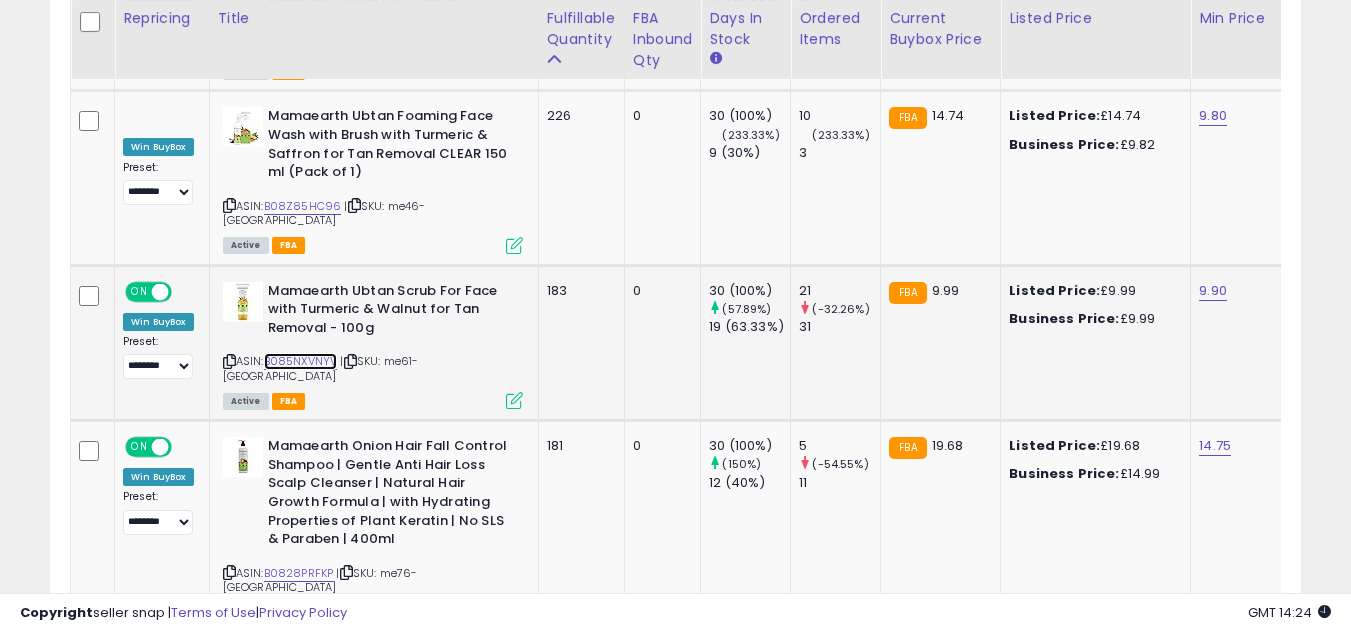 click on "B085NXVNYV" at bounding box center (301, 361) 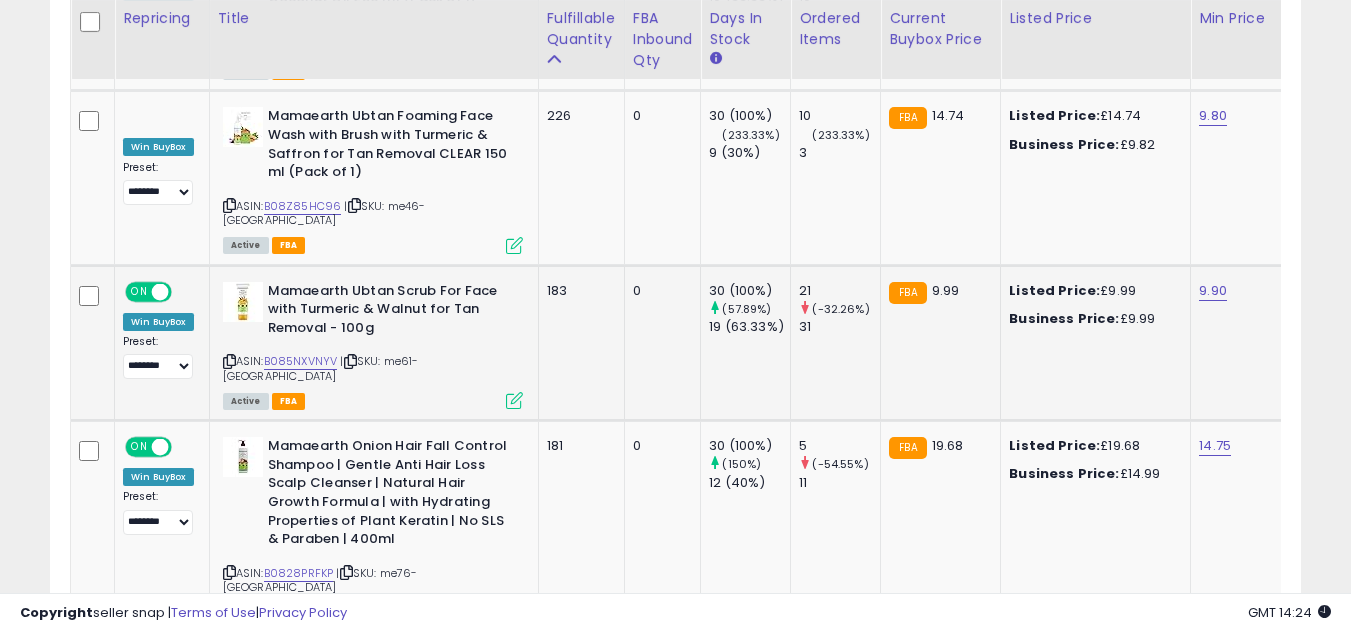 click on "ASIN:  B085NXVNYV    |   SKU: me61-uk Active FBA" at bounding box center (373, 345) 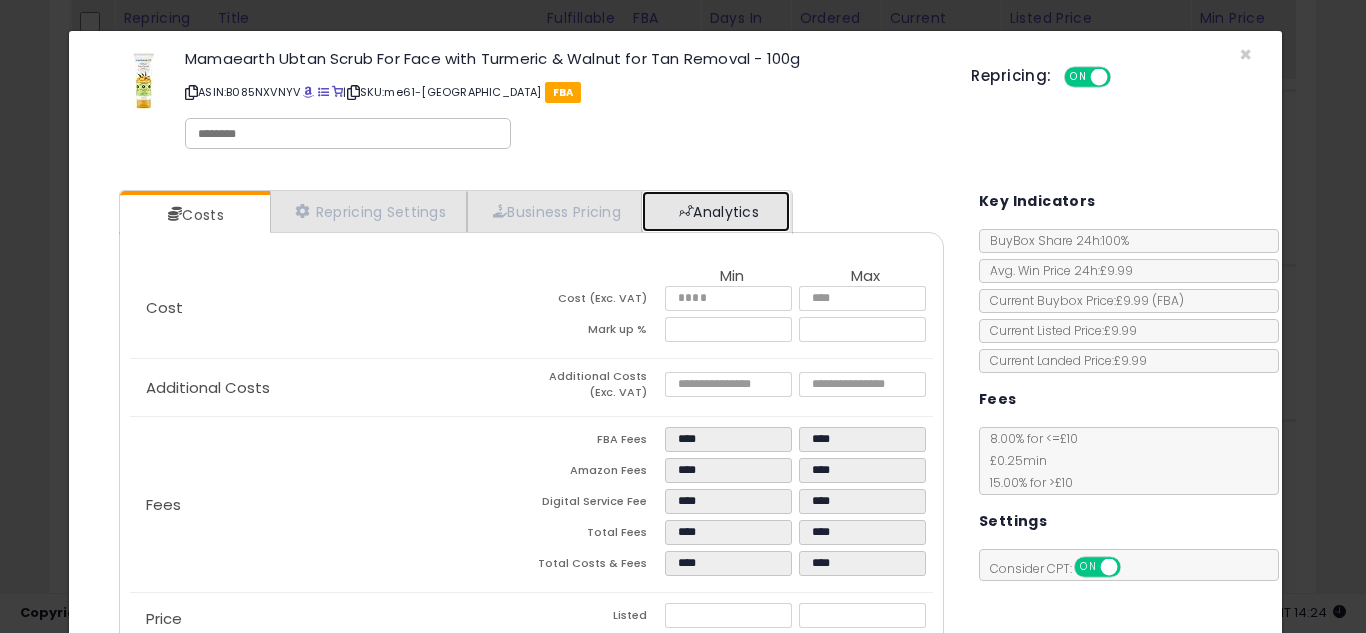 click on "Analytics" at bounding box center [716, 211] 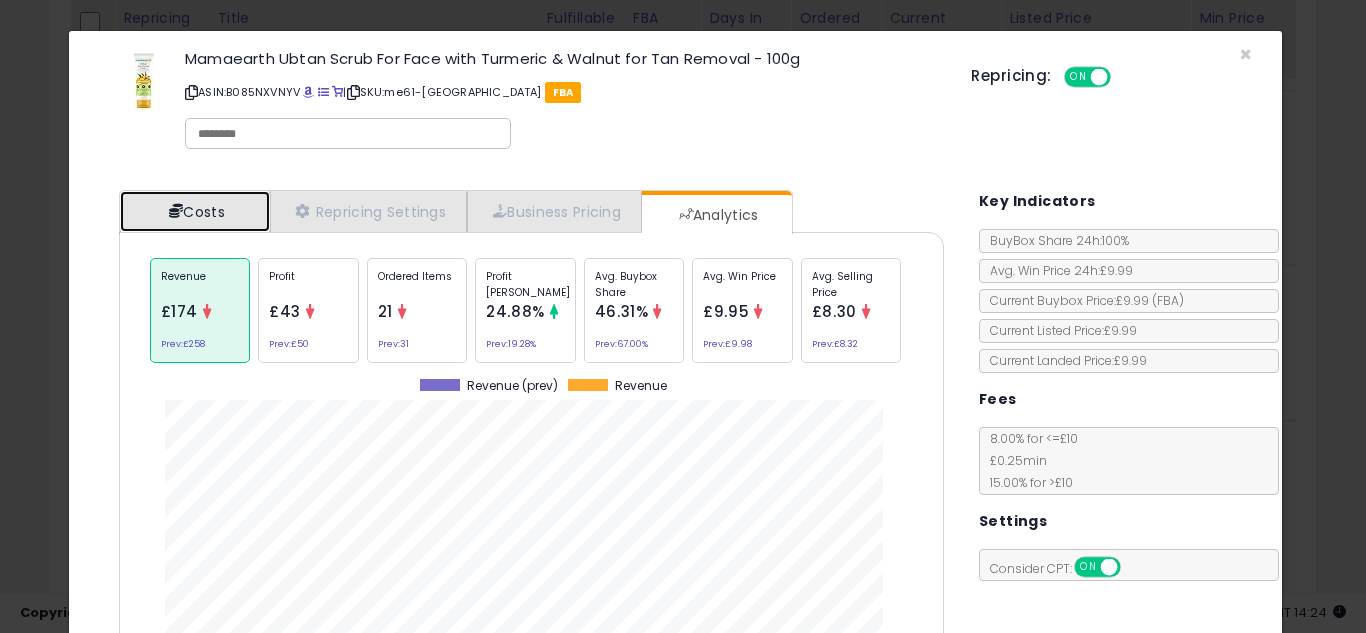 click on "Costs" at bounding box center [195, 211] 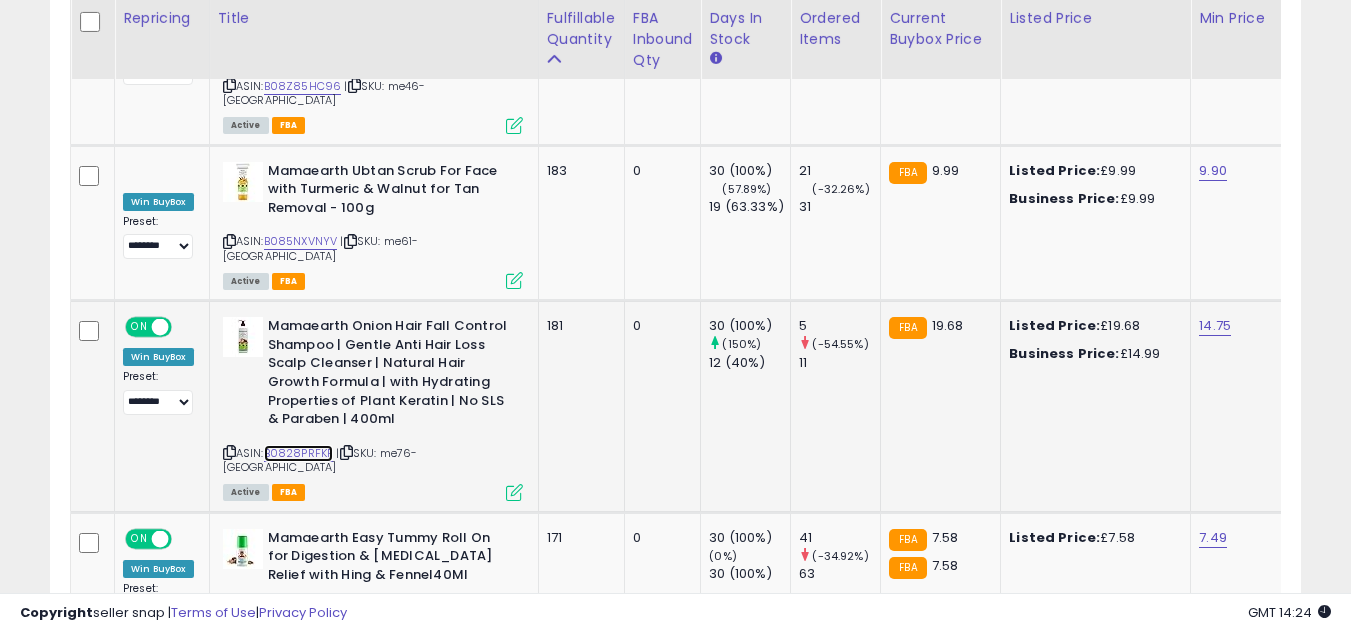 click on "B0828PRFKP" at bounding box center (299, 453) 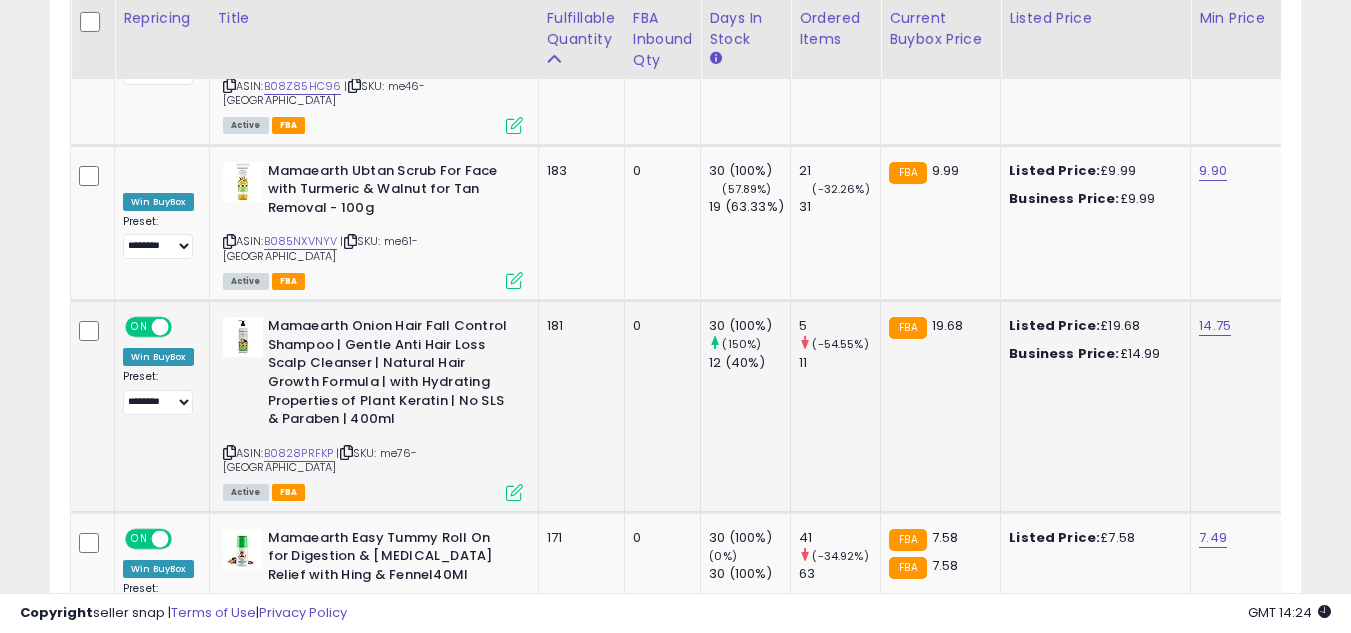 click at bounding box center (514, 492) 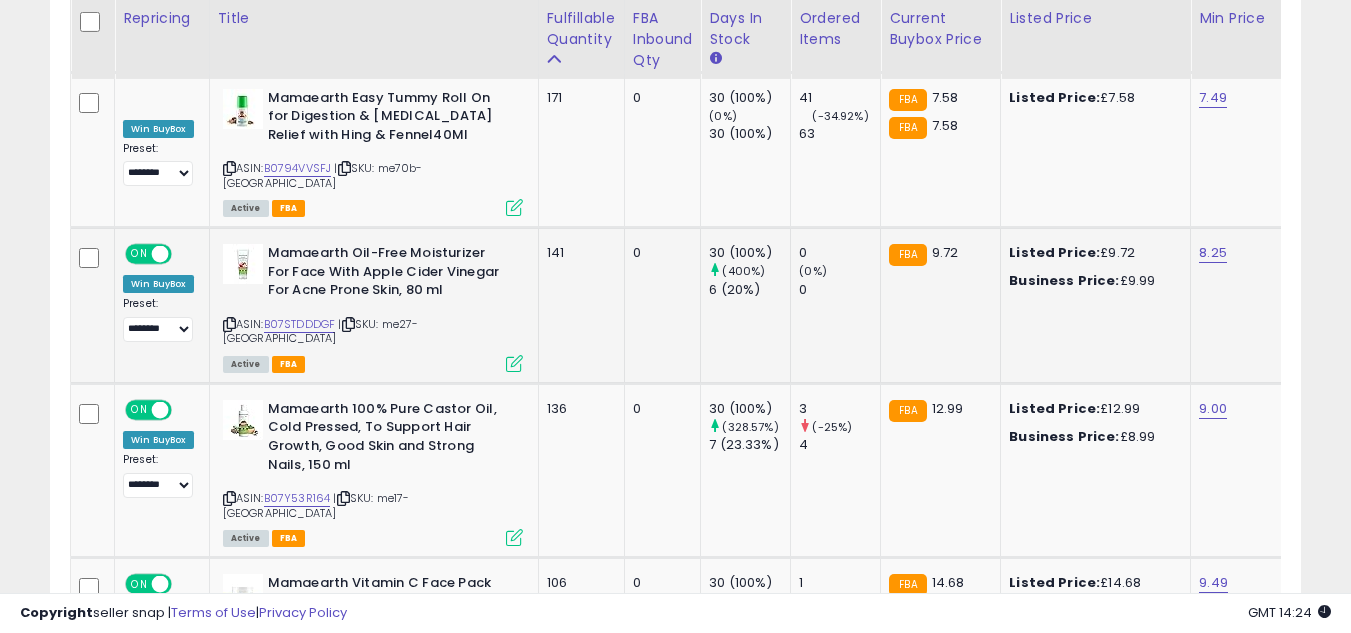 drag, startPoint x: 338, startPoint y: 165, endPoint x: 324, endPoint y: 165, distance: 14 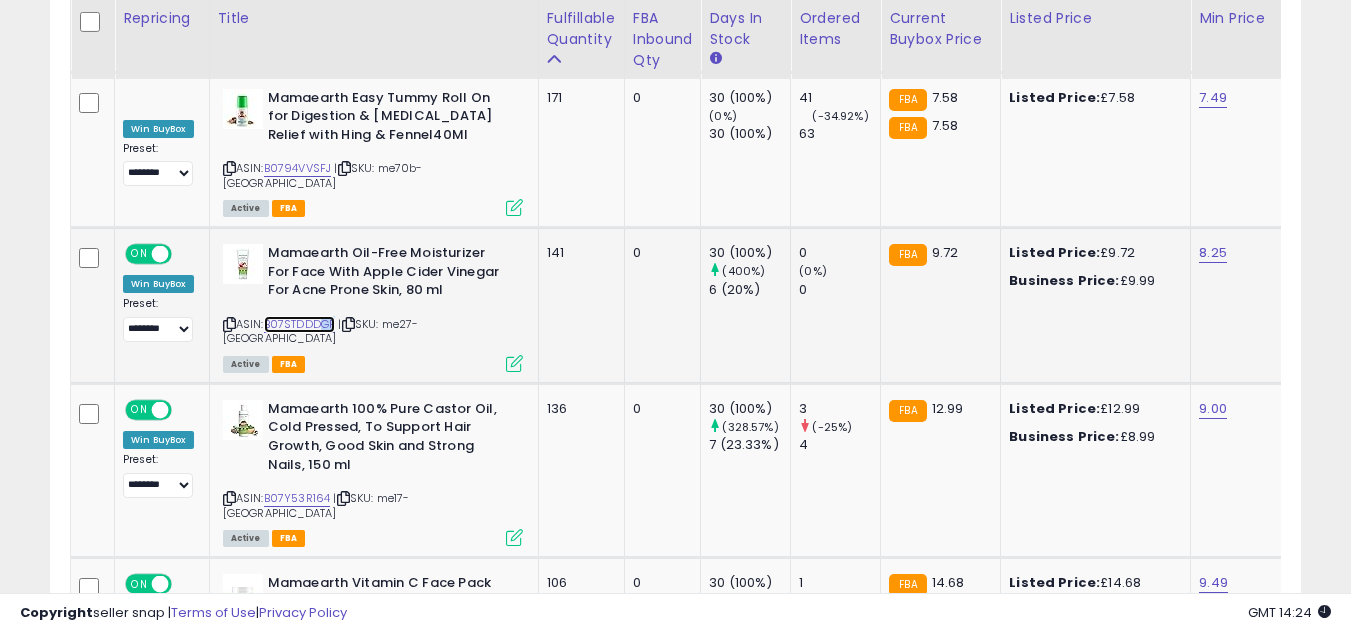 click on "B07STDDDGF" at bounding box center [300, 324] 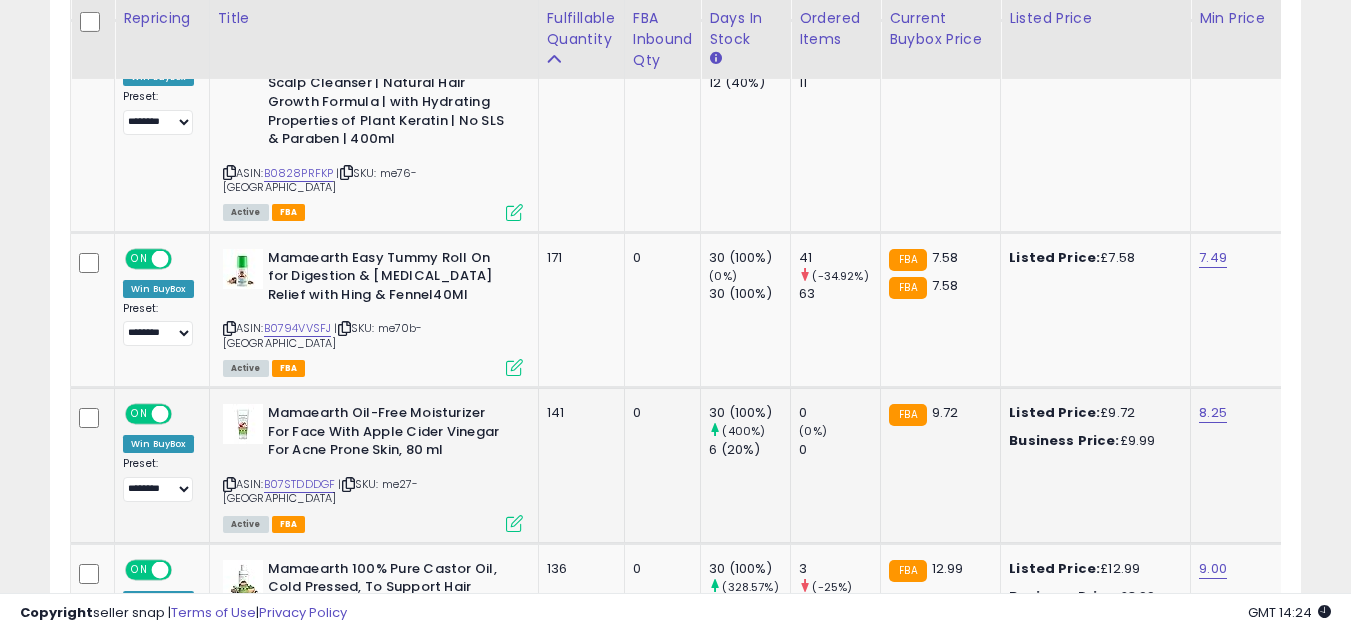 click at bounding box center [514, 523] 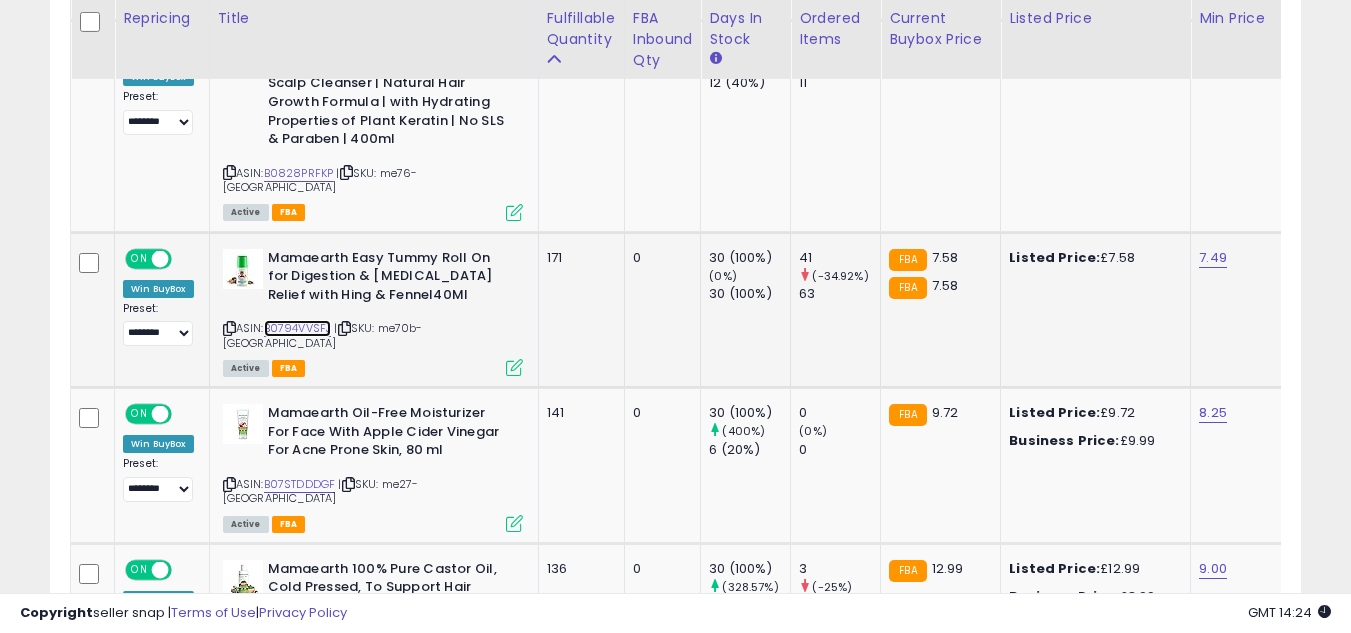 click on "B0794VVSFJ" at bounding box center (298, 328) 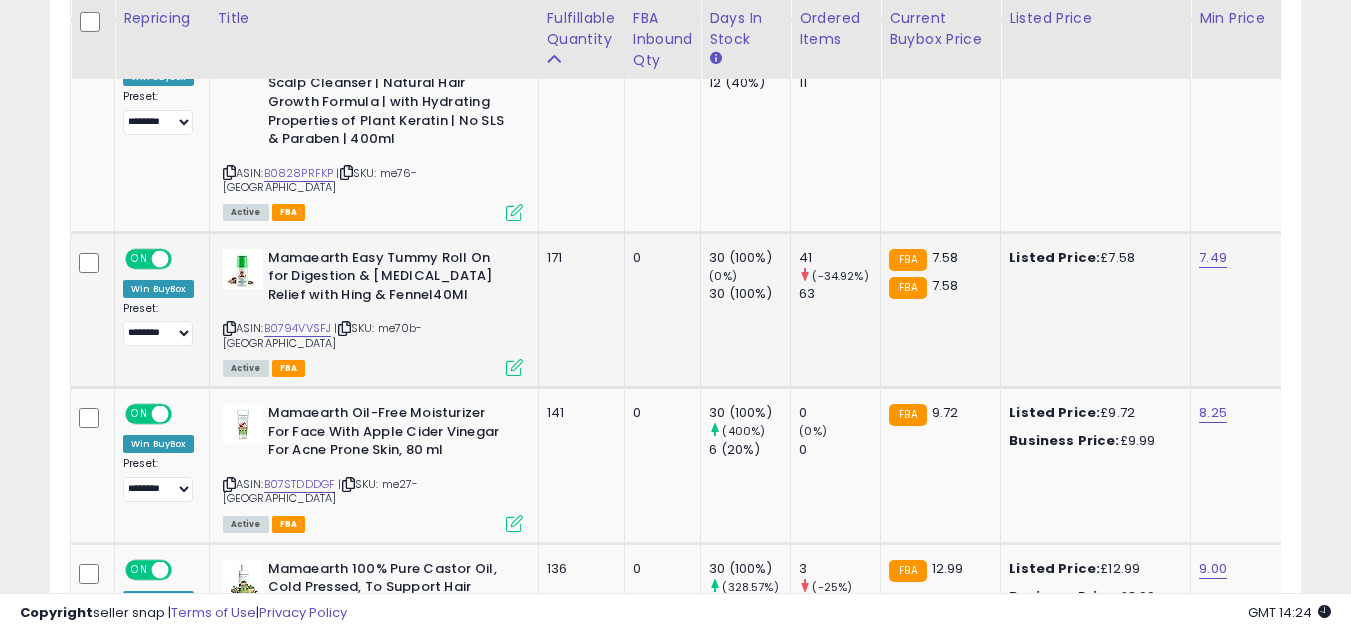 click at bounding box center (514, 367) 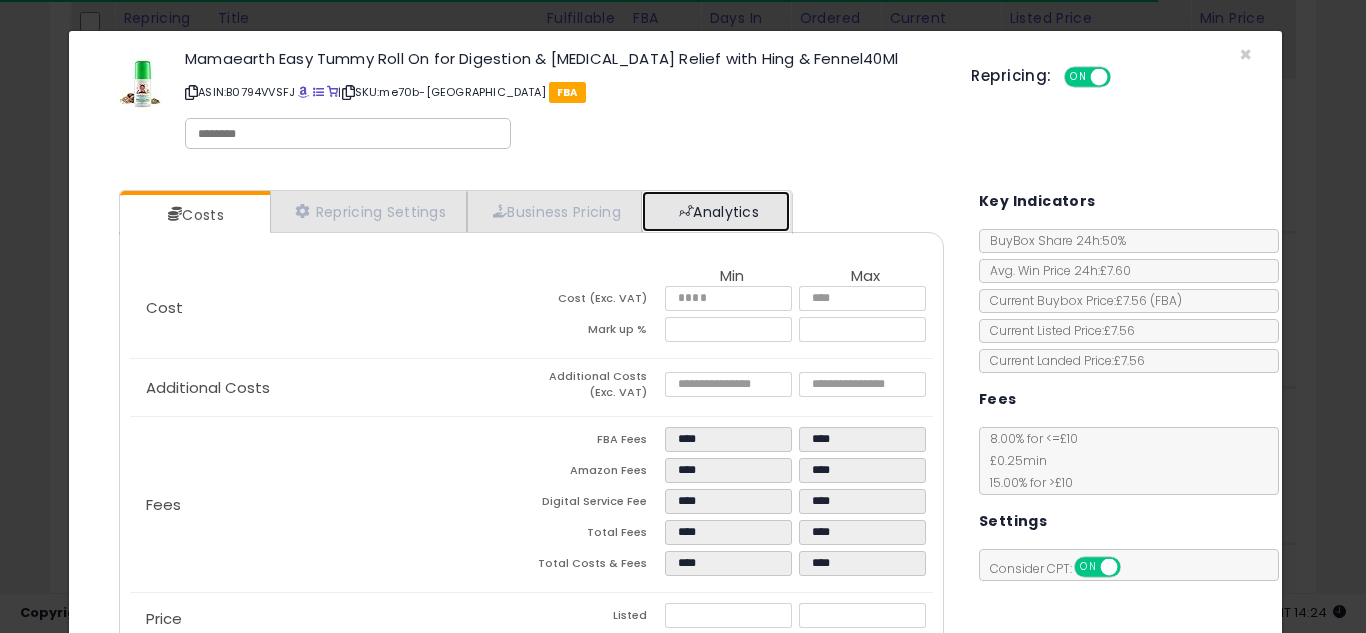 click on "Analytics" at bounding box center [716, 211] 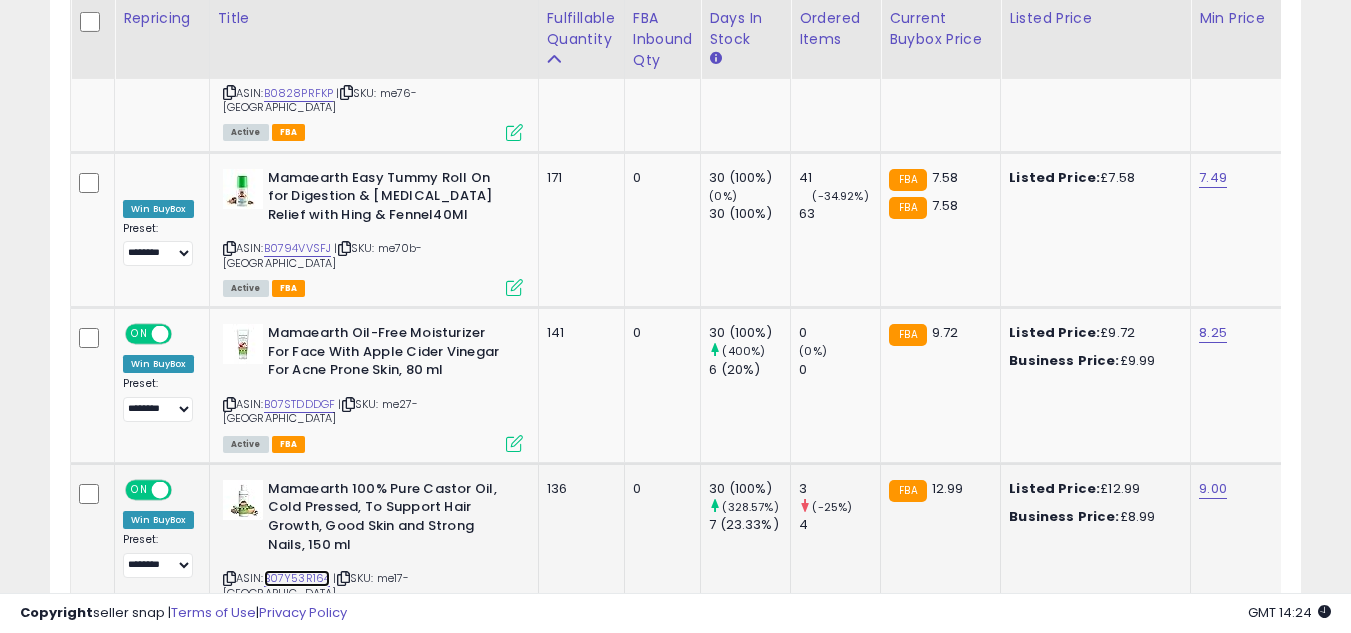 click on "B07Y53R164" at bounding box center (297, 578) 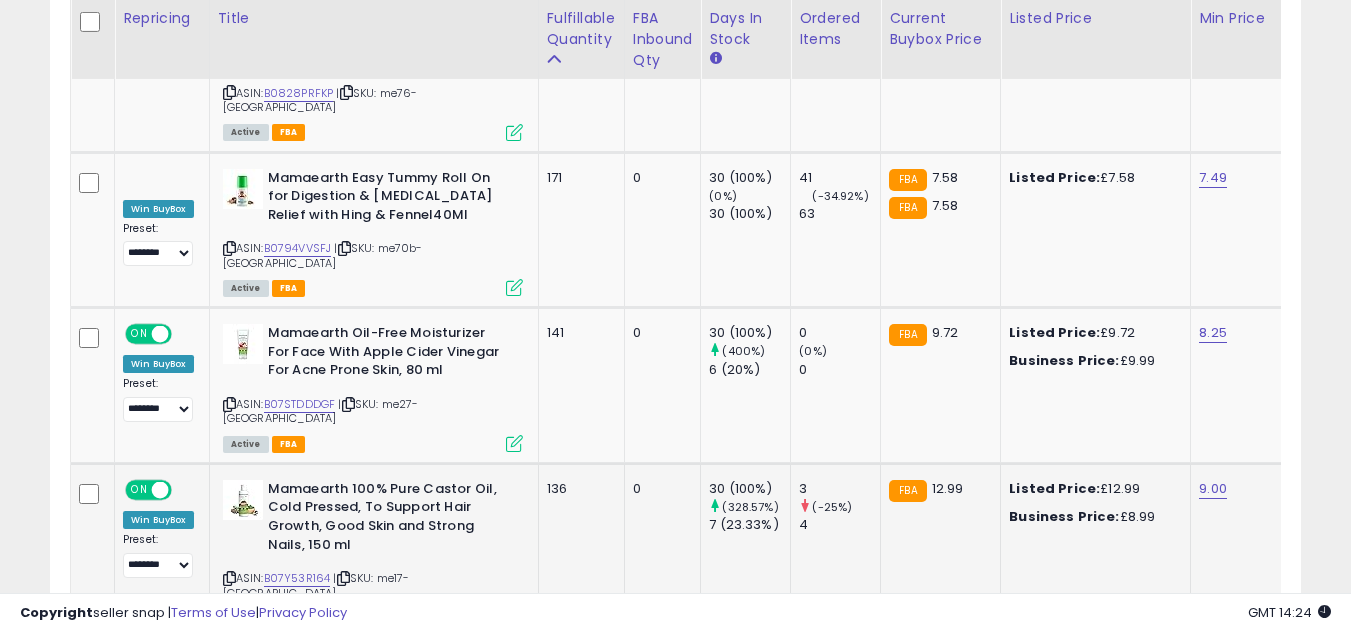 click at bounding box center (514, 617) 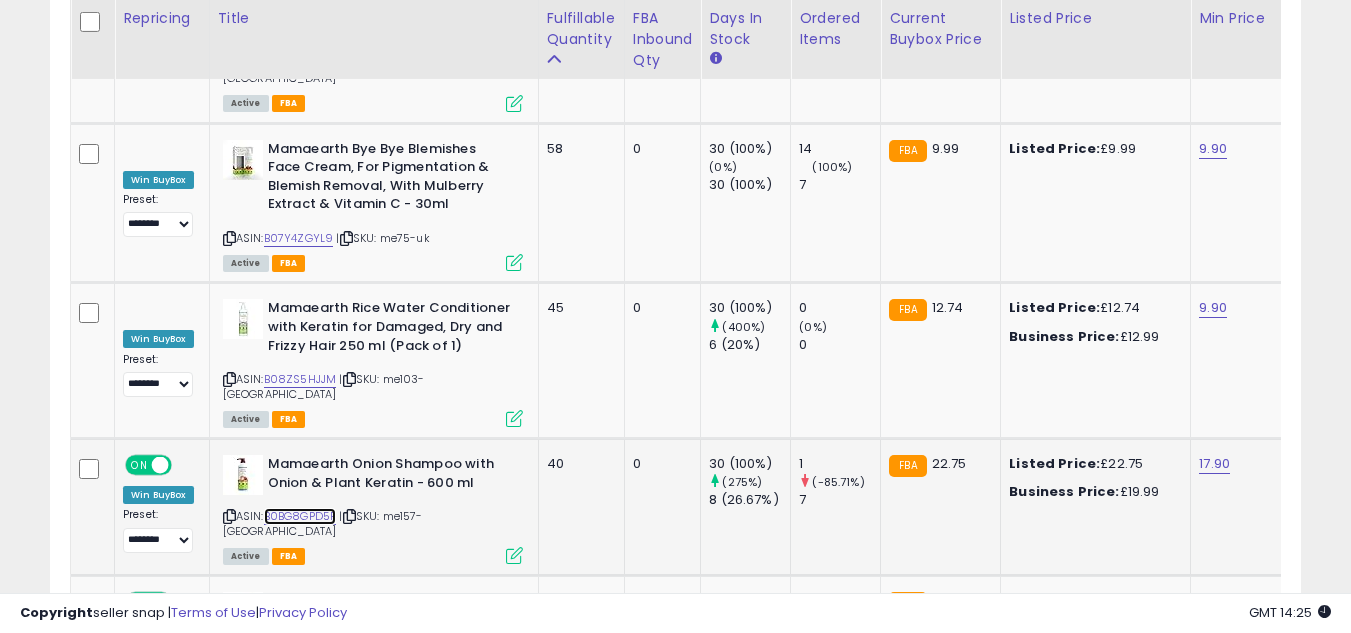click on "B0BG8GPD5F" at bounding box center [300, 516] 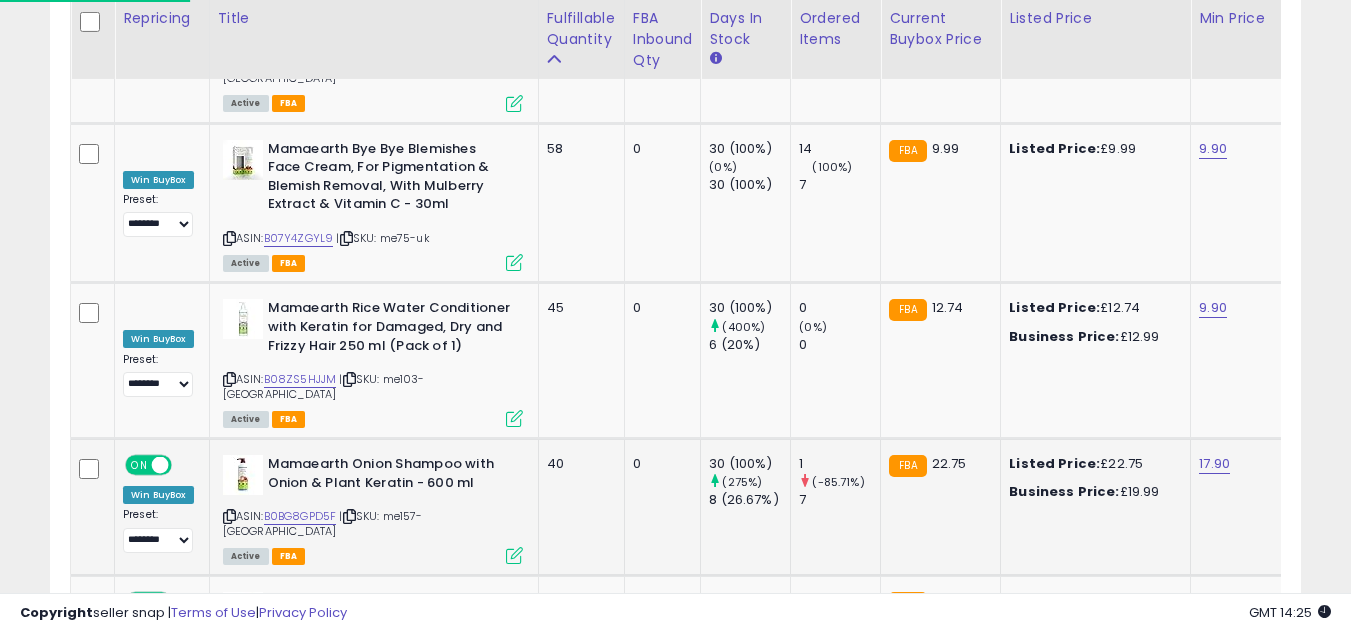 click at bounding box center (514, 555) 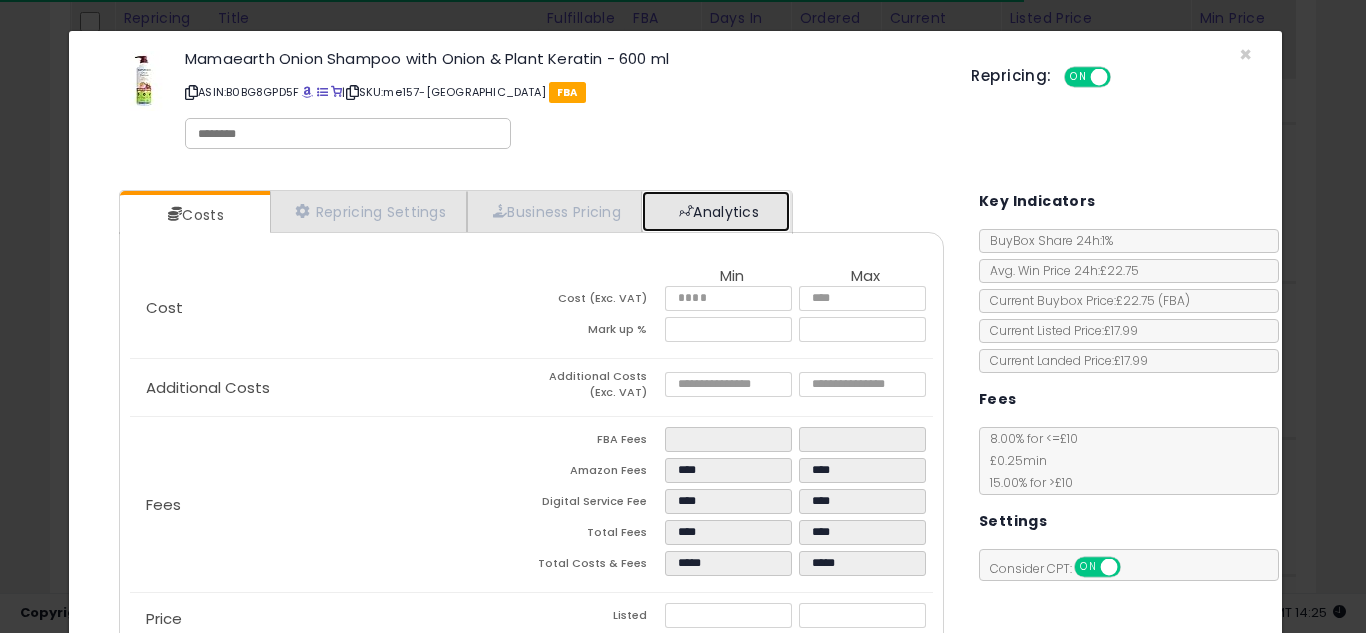 click on "Analytics" at bounding box center (716, 211) 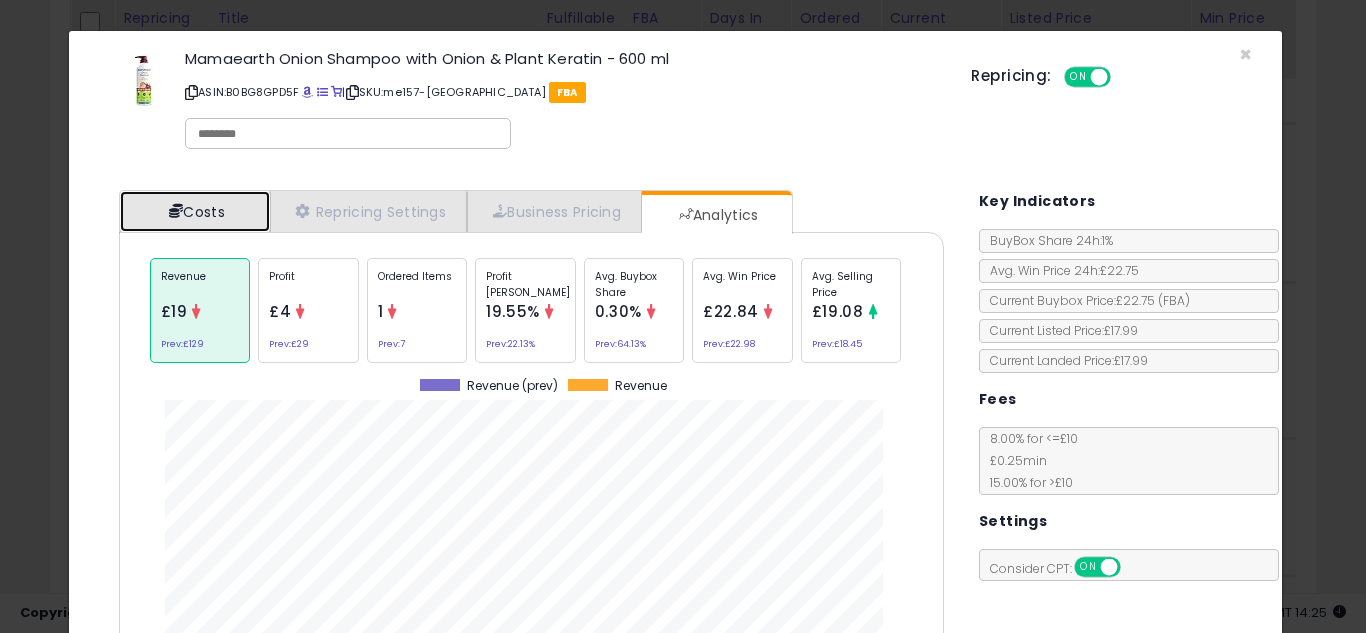 click on "Costs" at bounding box center [195, 211] 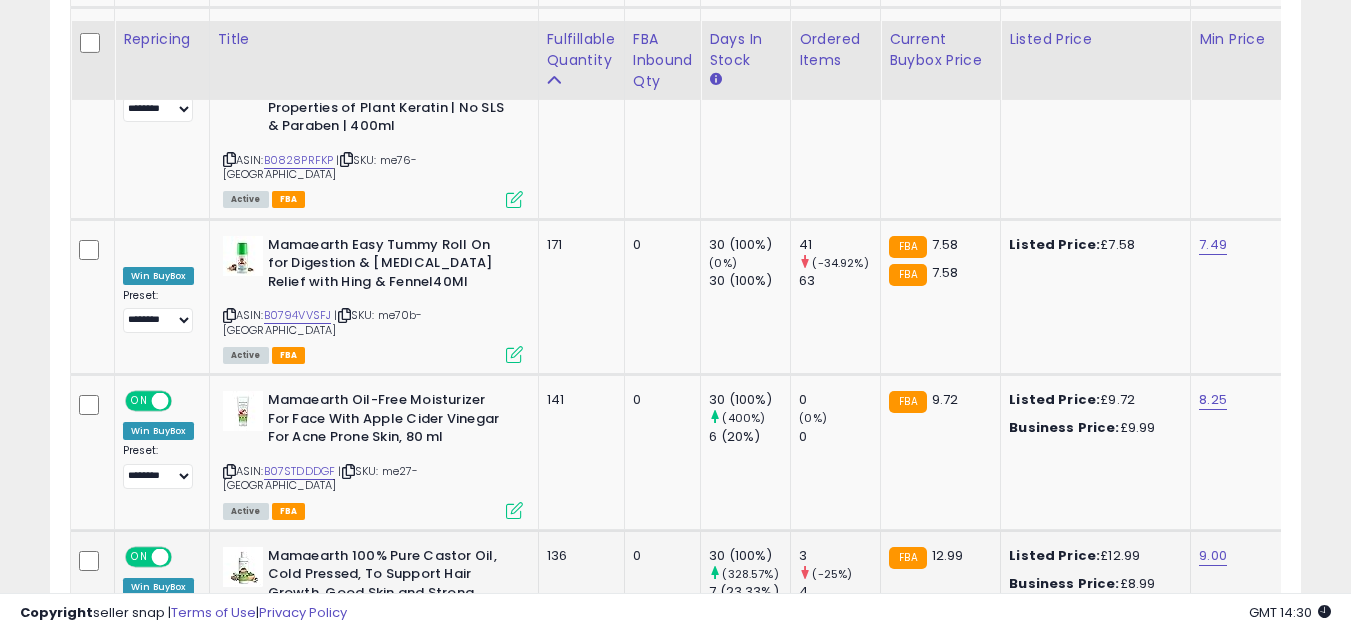 scroll, scrollTop: 2440, scrollLeft: 0, axis: vertical 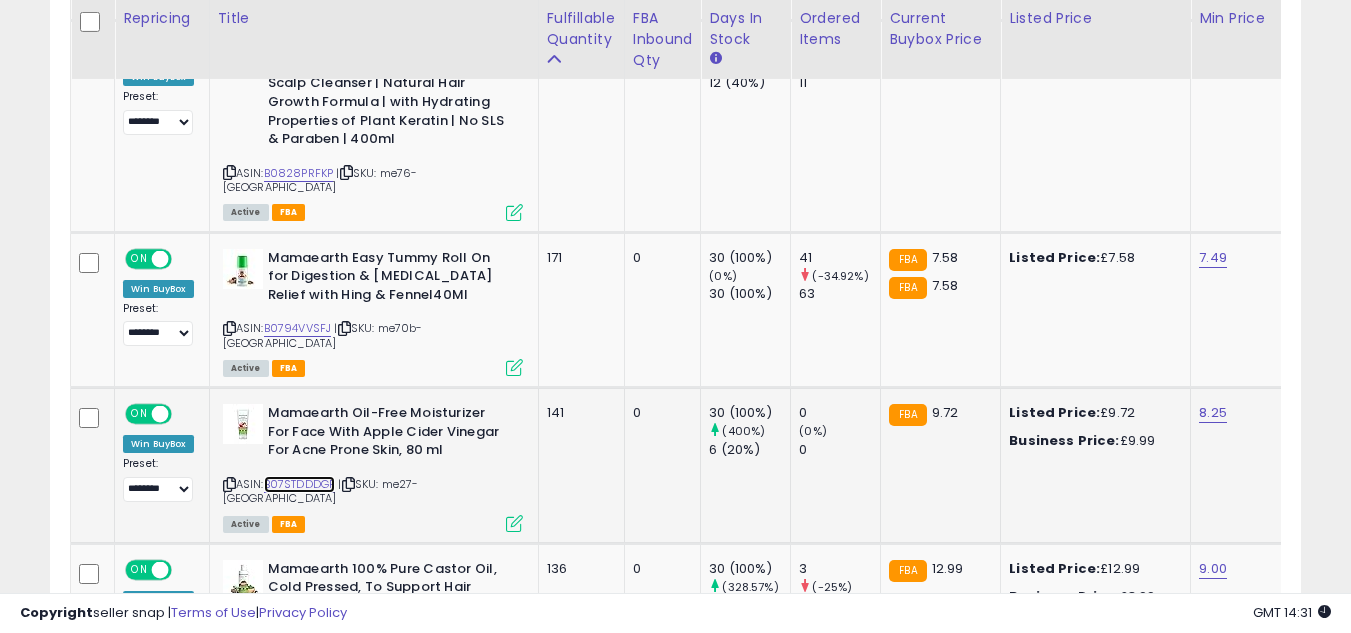 click on "B07STDDDGF" at bounding box center [300, 484] 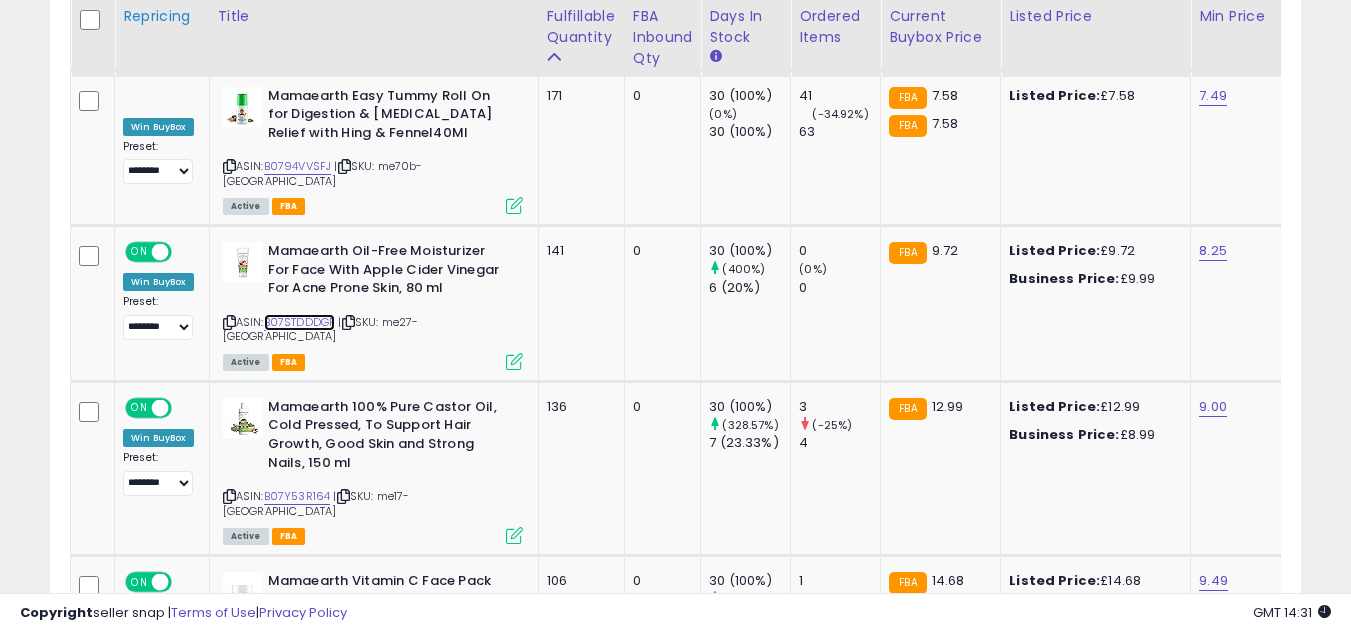 scroll, scrollTop: 2640, scrollLeft: 0, axis: vertical 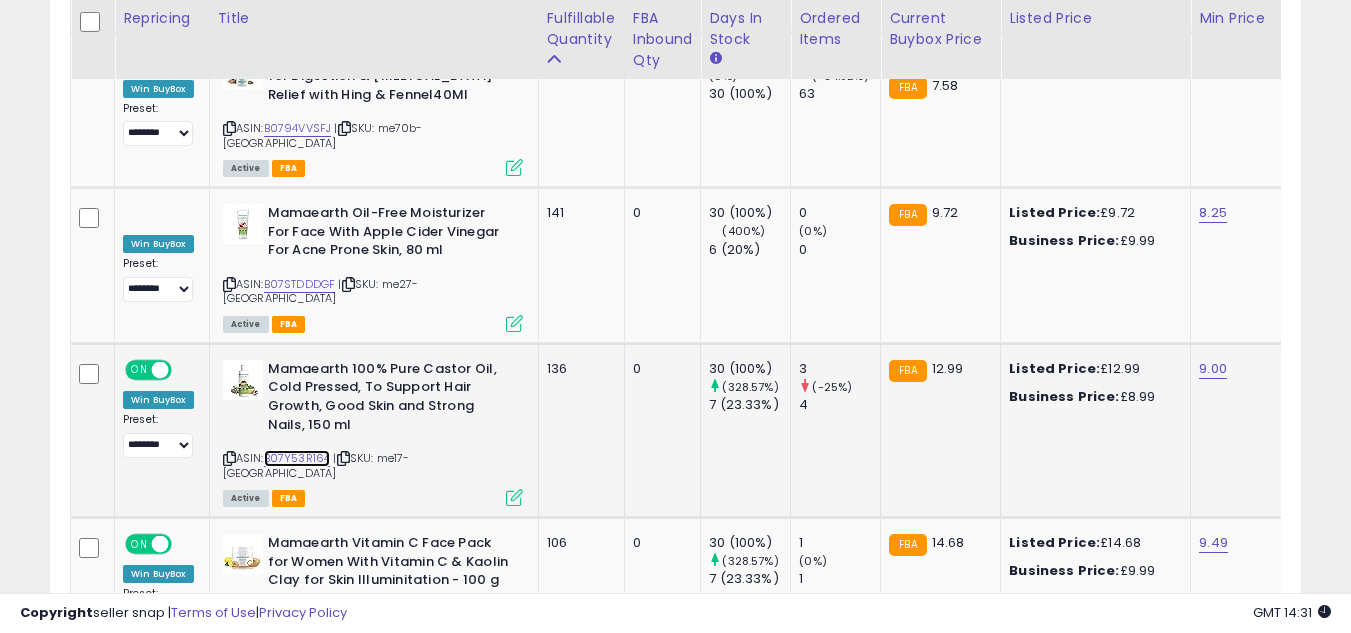 click on "B07Y53R164" at bounding box center (297, 458) 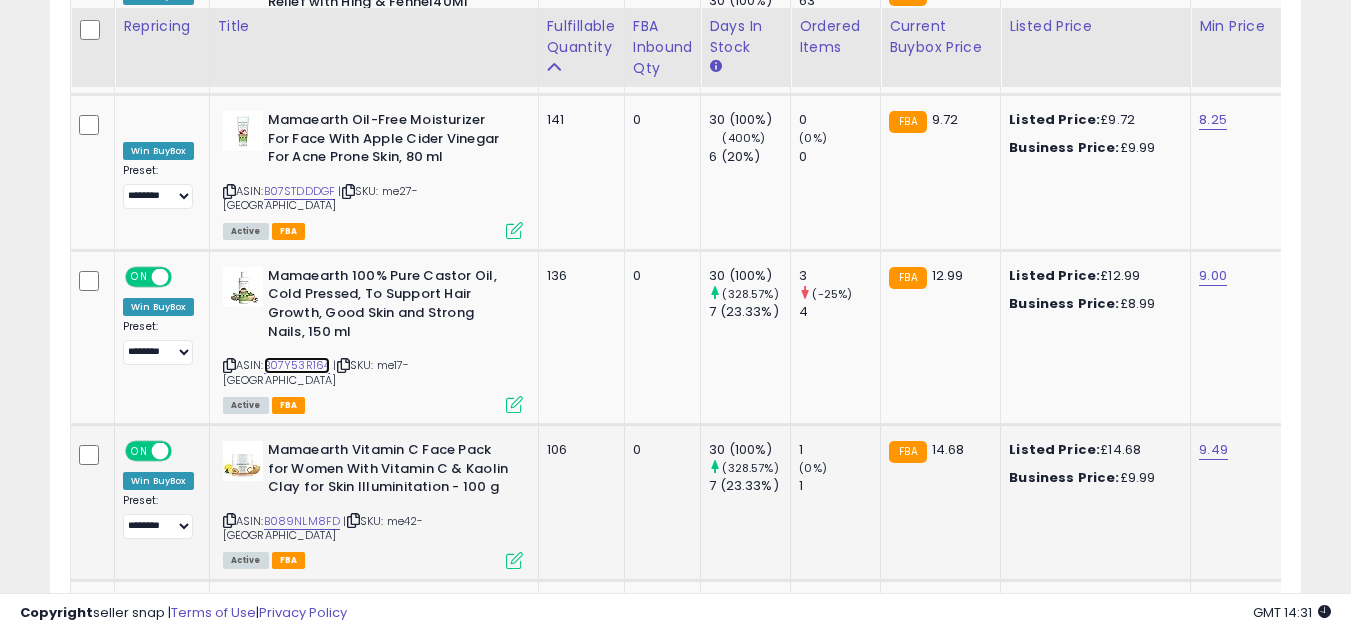scroll, scrollTop: 2760, scrollLeft: 0, axis: vertical 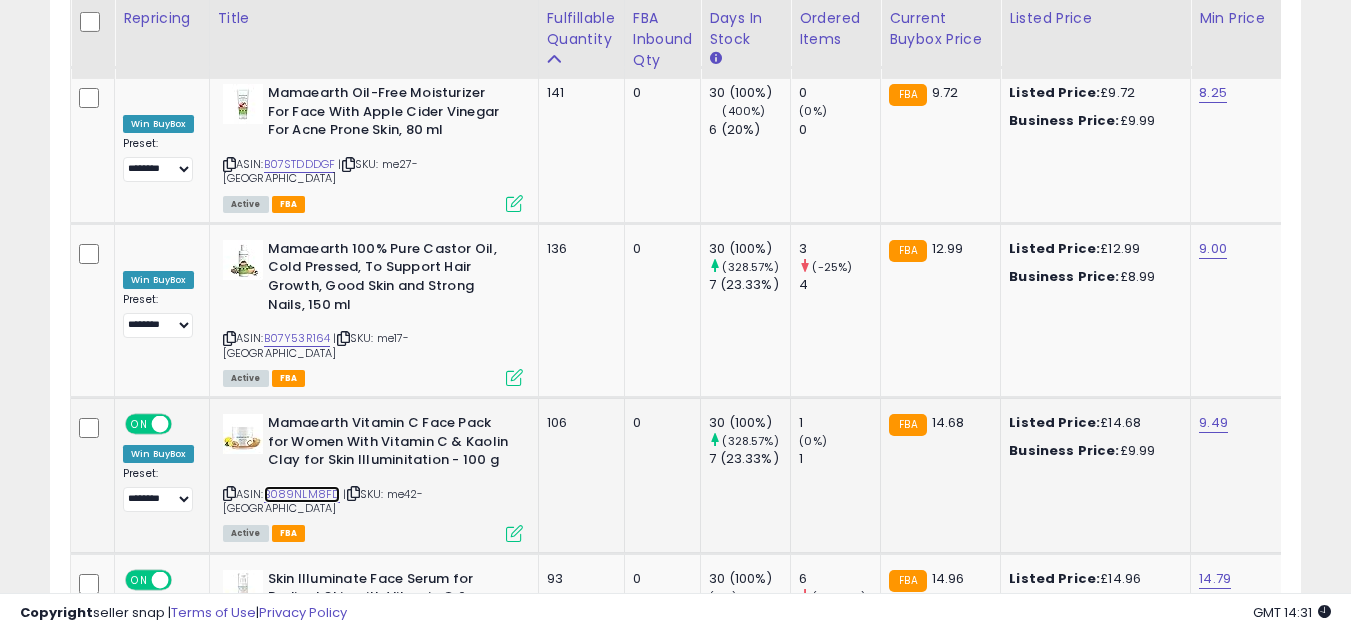 click on "B089NLM8FD" at bounding box center (302, 494) 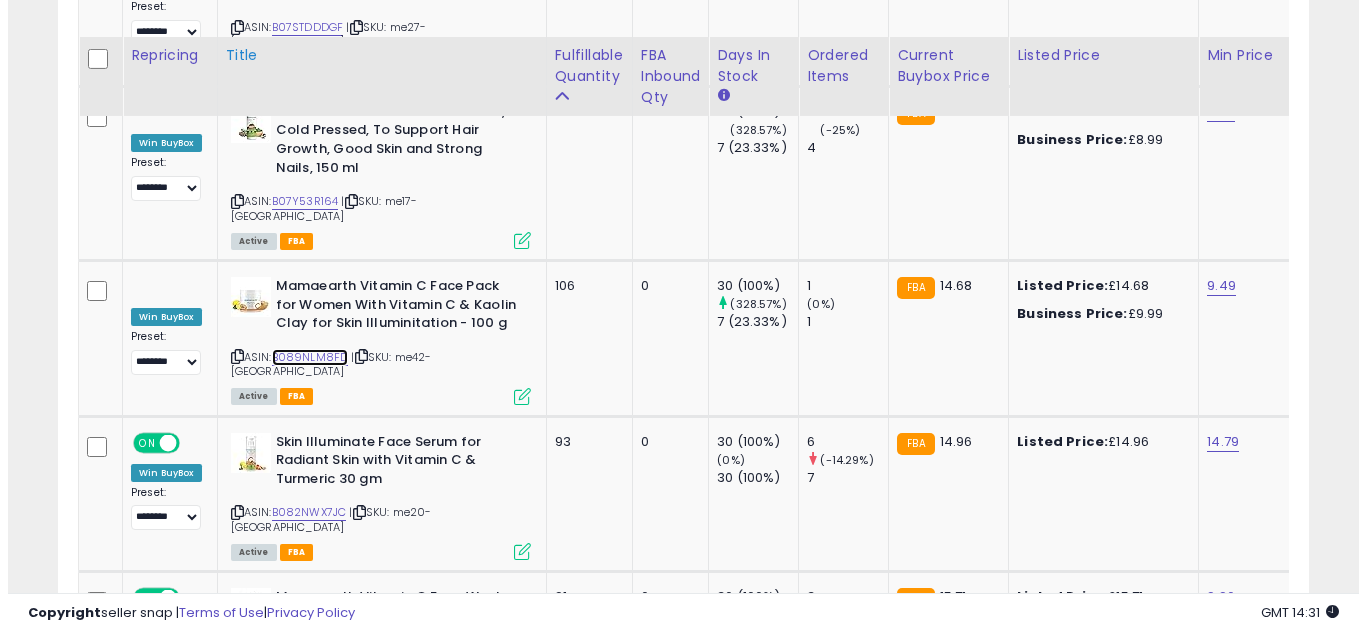 scroll, scrollTop: 2960, scrollLeft: 0, axis: vertical 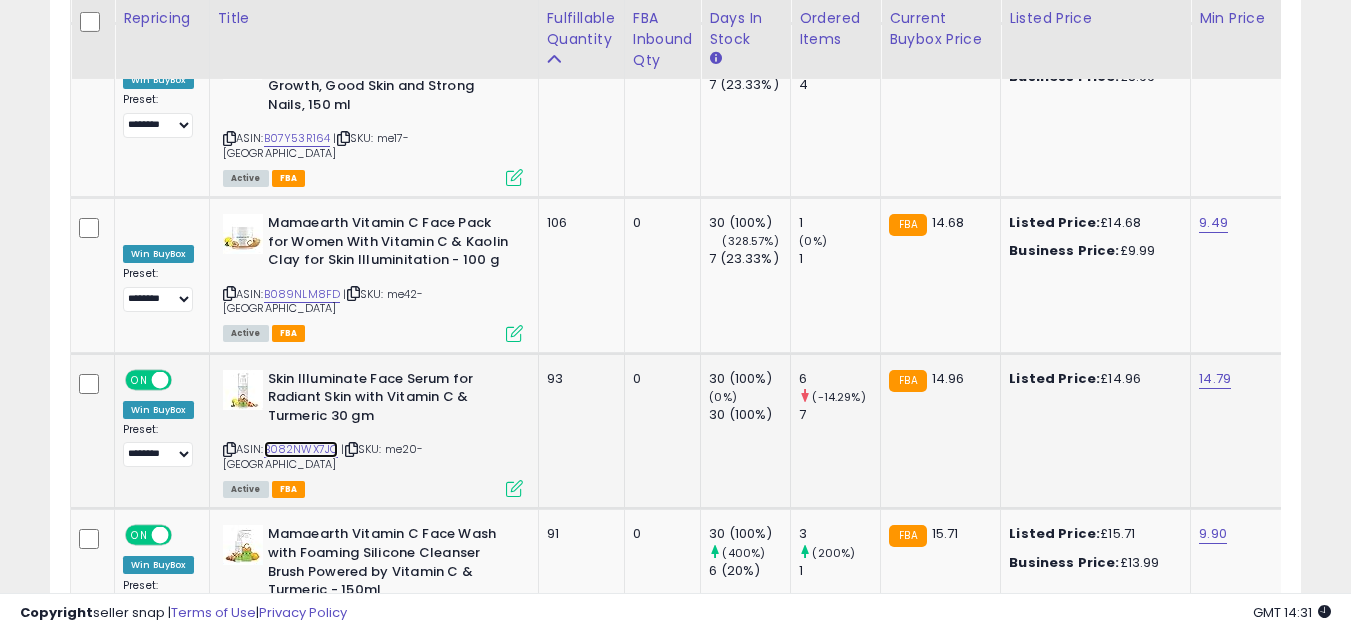 click on "B082NWX7JC" at bounding box center [301, 449] 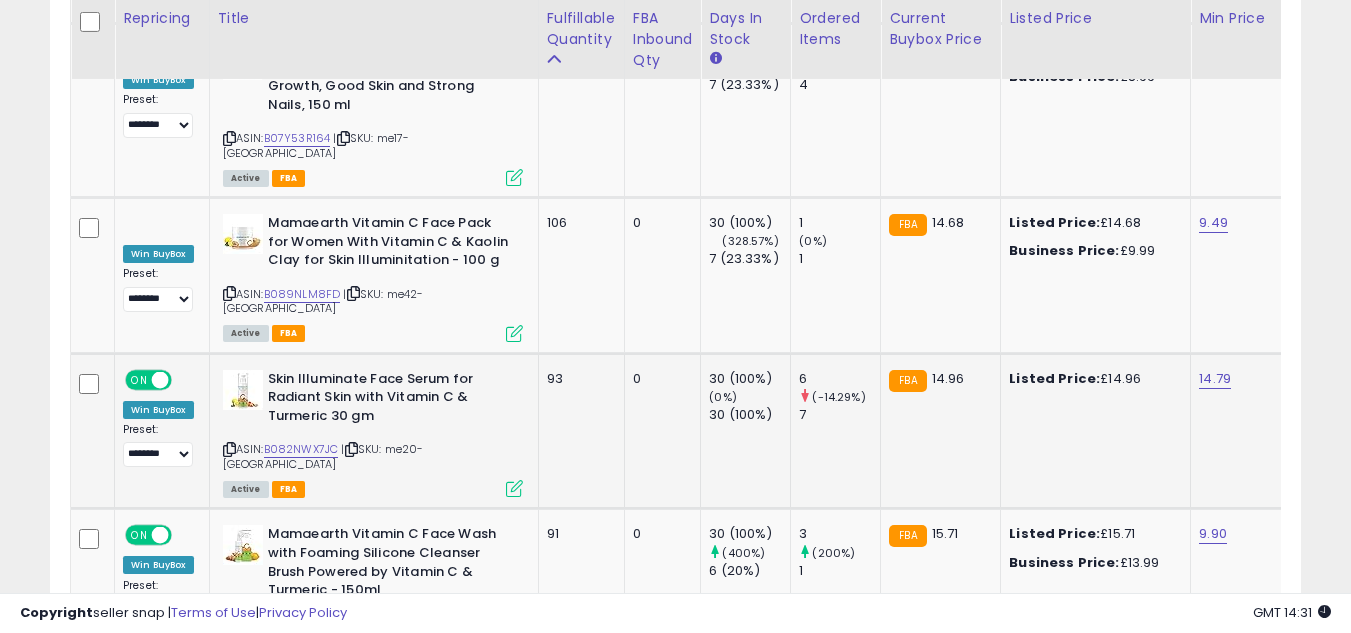 click at bounding box center (514, 488) 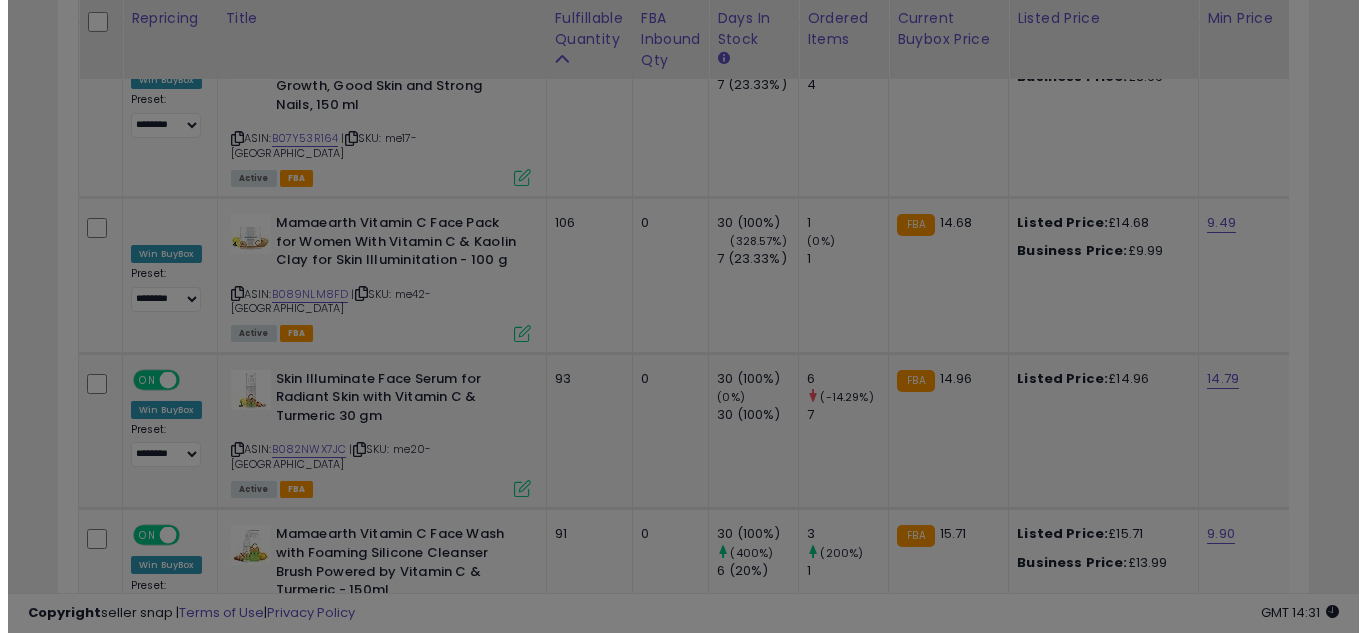 scroll, scrollTop: 999590, scrollLeft: 999267, axis: both 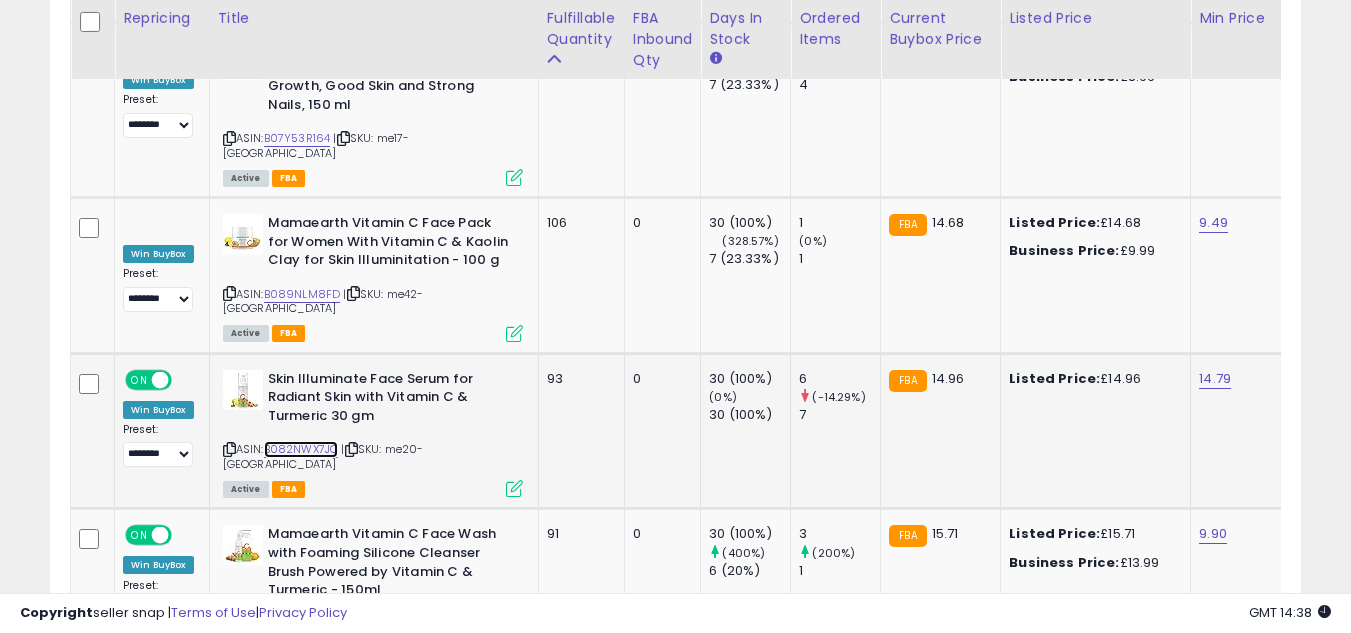 click on "B082NWX7JC" at bounding box center [301, 449] 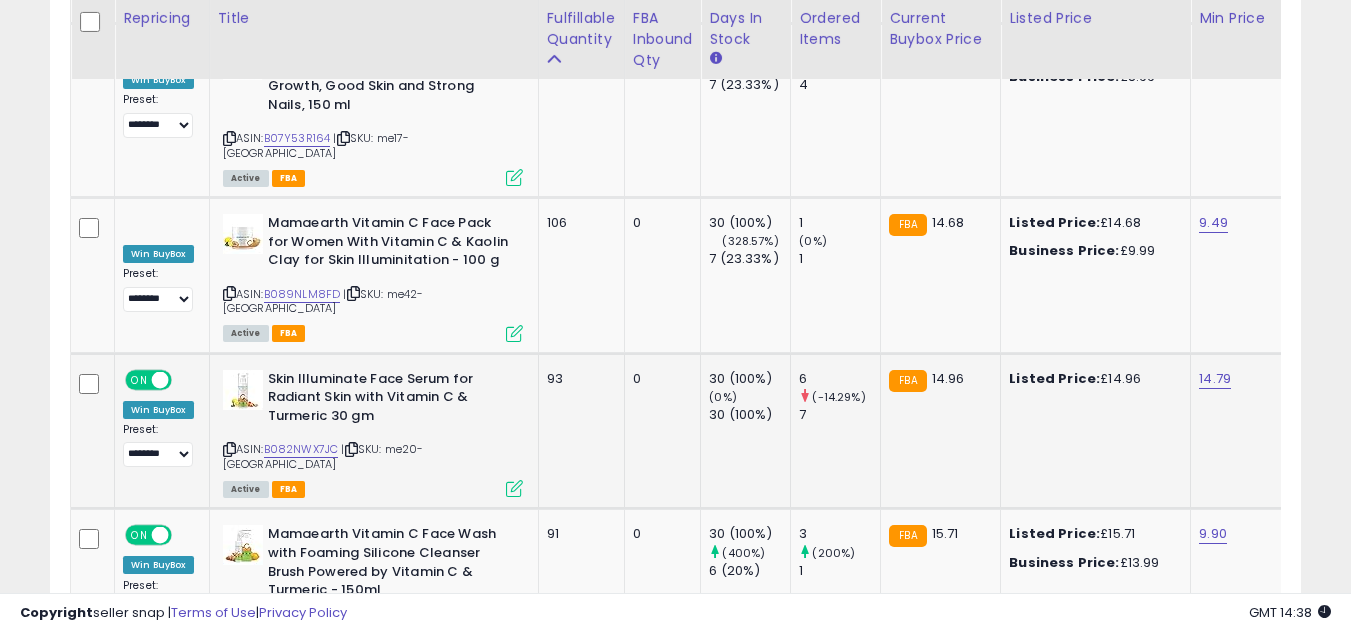 click on "|   SKU: me20-[GEOGRAPHIC_DATA]" at bounding box center [323, 456] 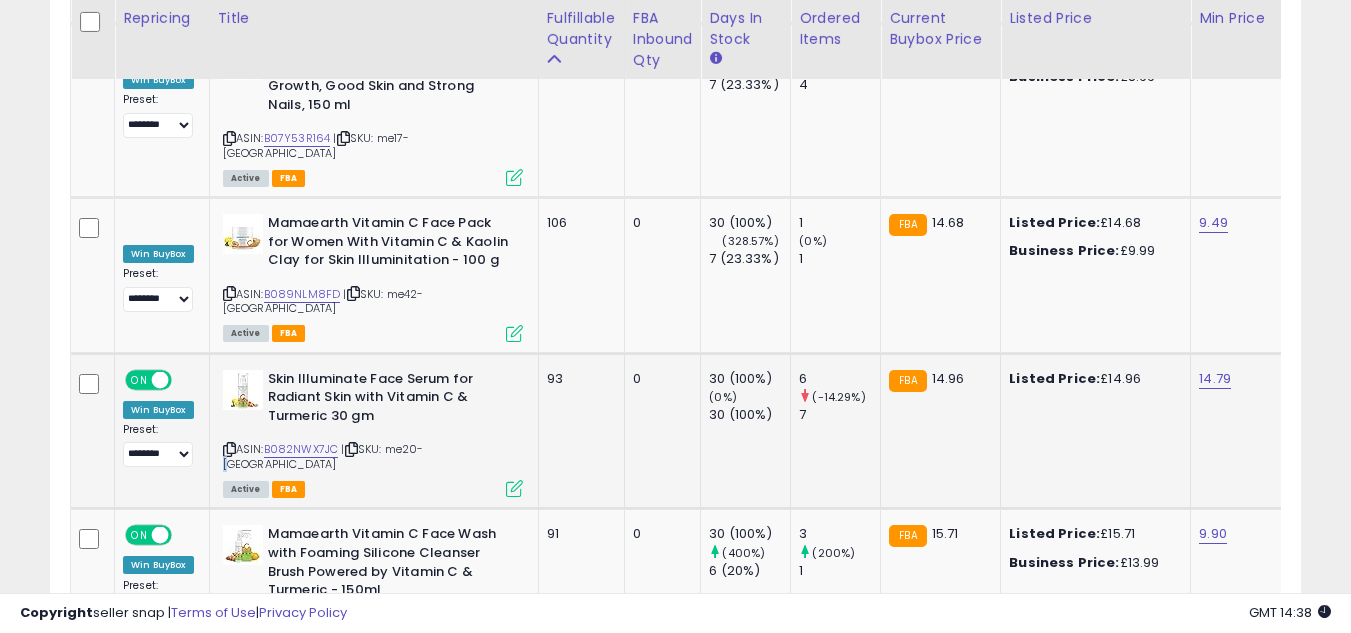 click on "|   SKU: me20-[GEOGRAPHIC_DATA]" at bounding box center (323, 456) 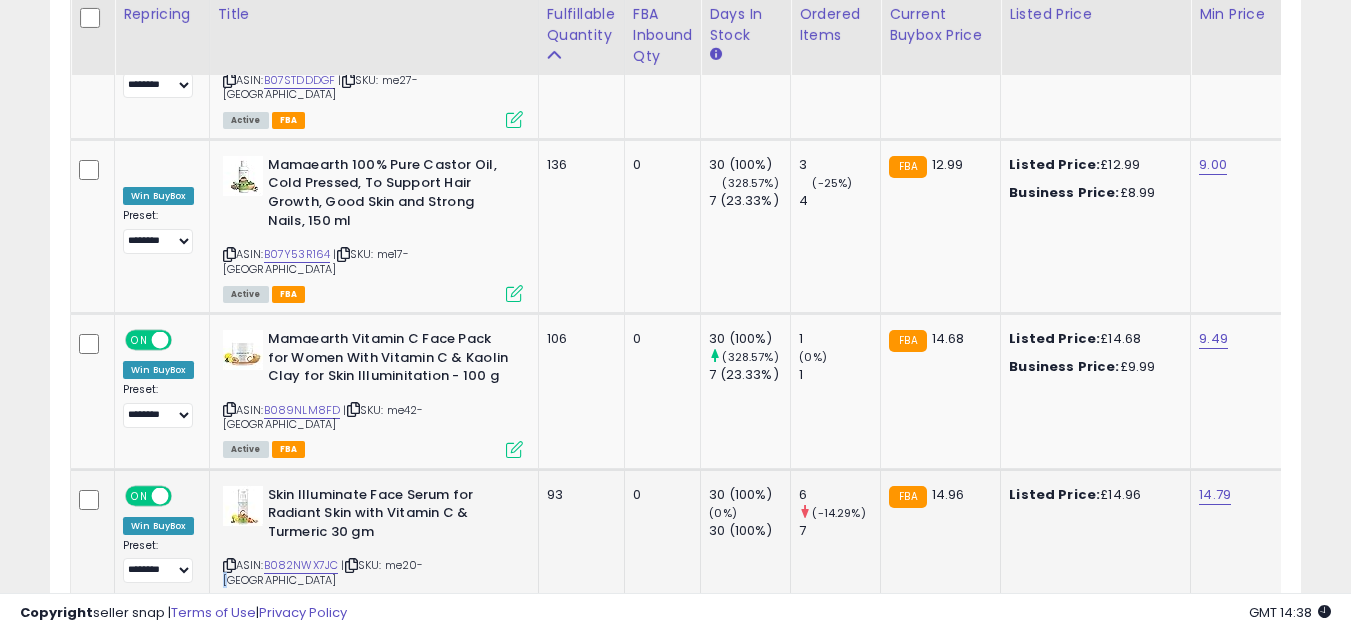 scroll, scrollTop: 2840, scrollLeft: 0, axis: vertical 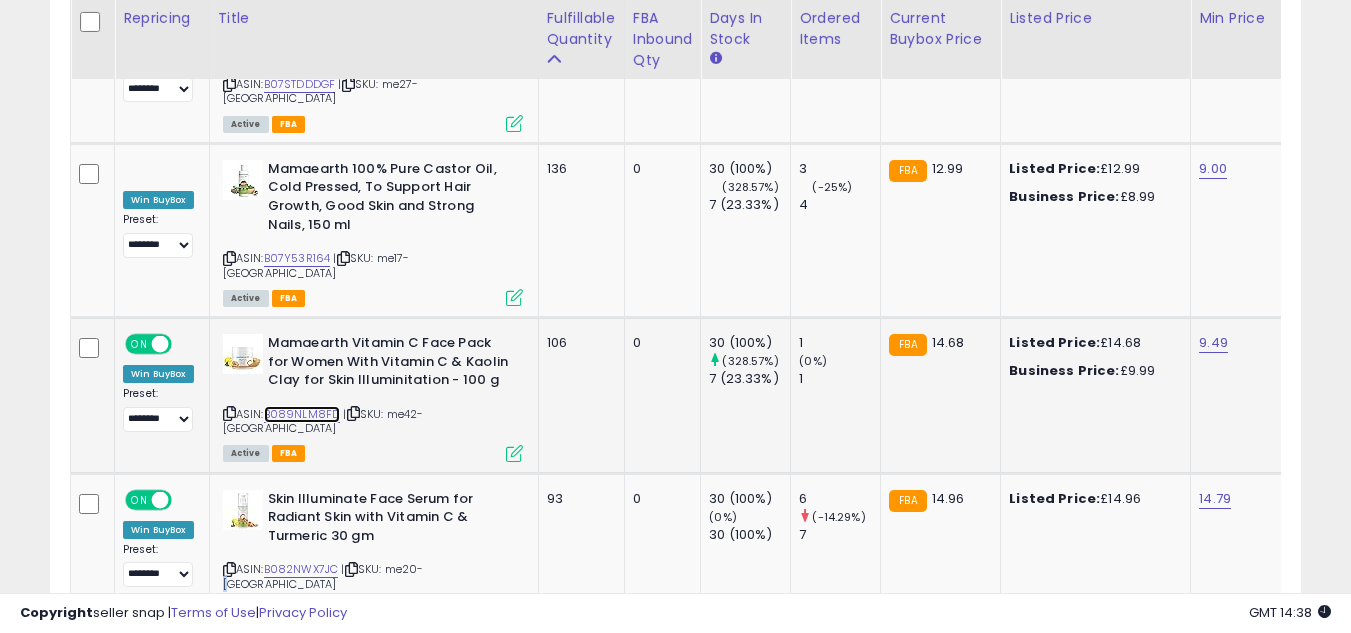 click on "B089NLM8FD" at bounding box center (302, 414) 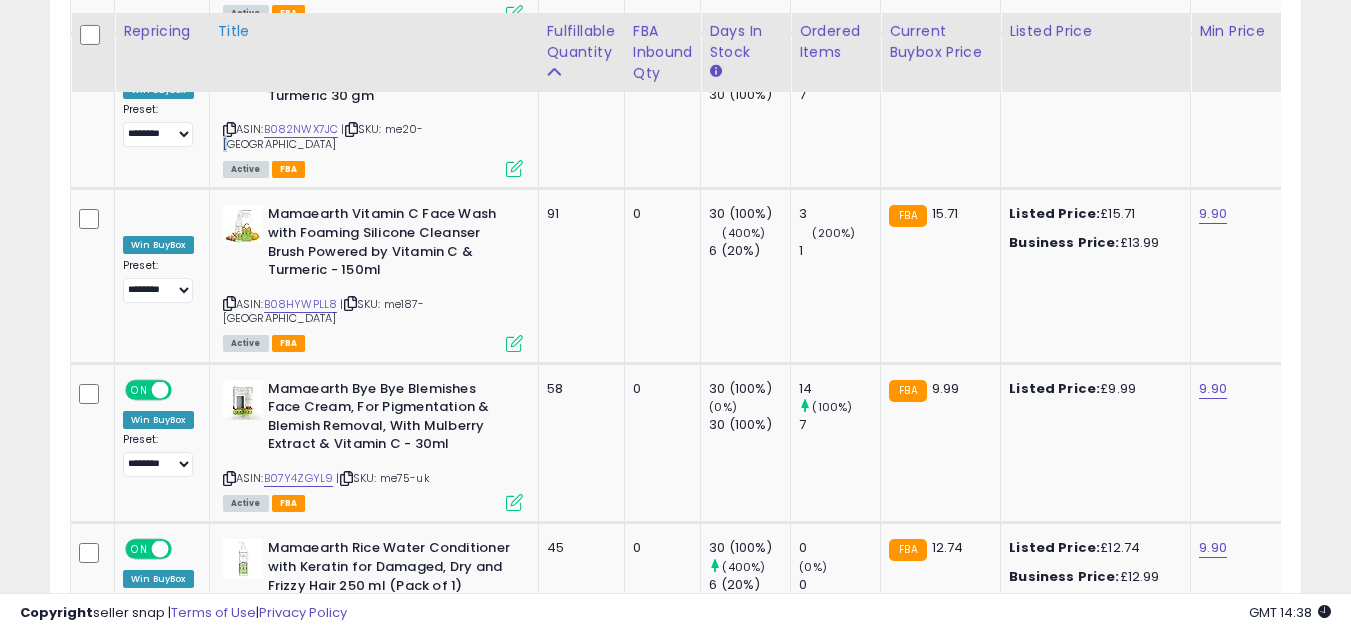 scroll, scrollTop: 3320, scrollLeft: 0, axis: vertical 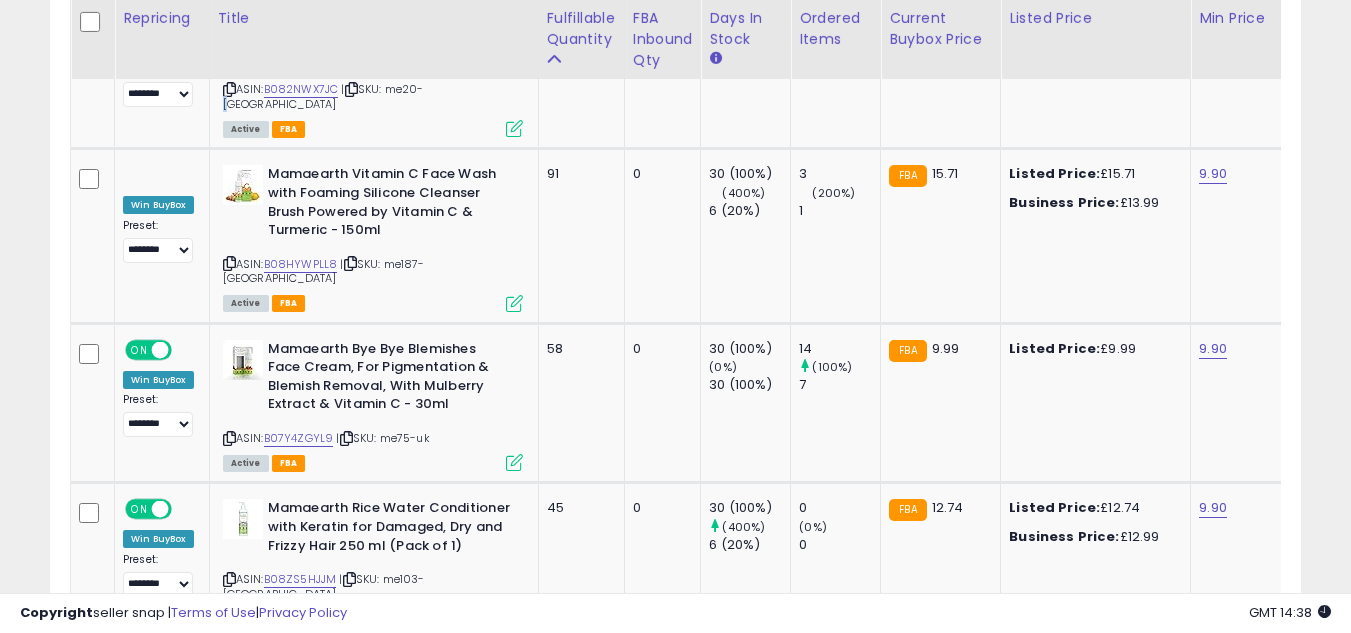 click on "B0BG8GPD5F" at bounding box center (300, 716) 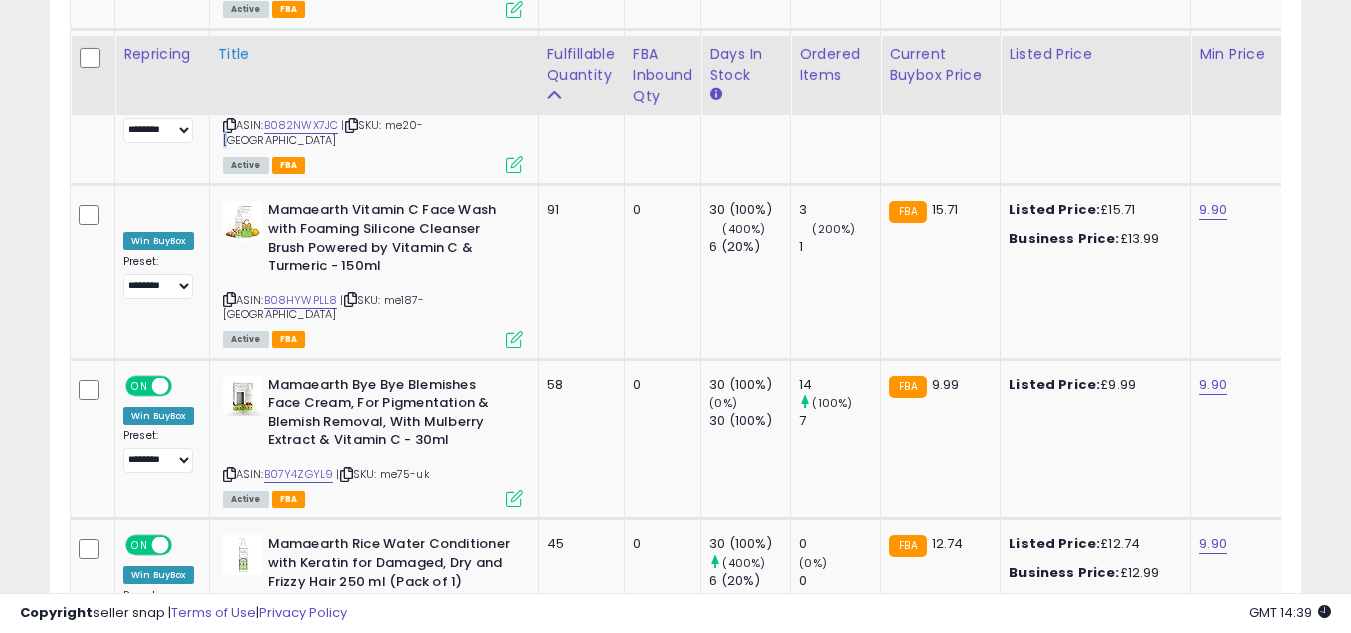 scroll, scrollTop: 3280, scrollLeft: 0, axis: vertical 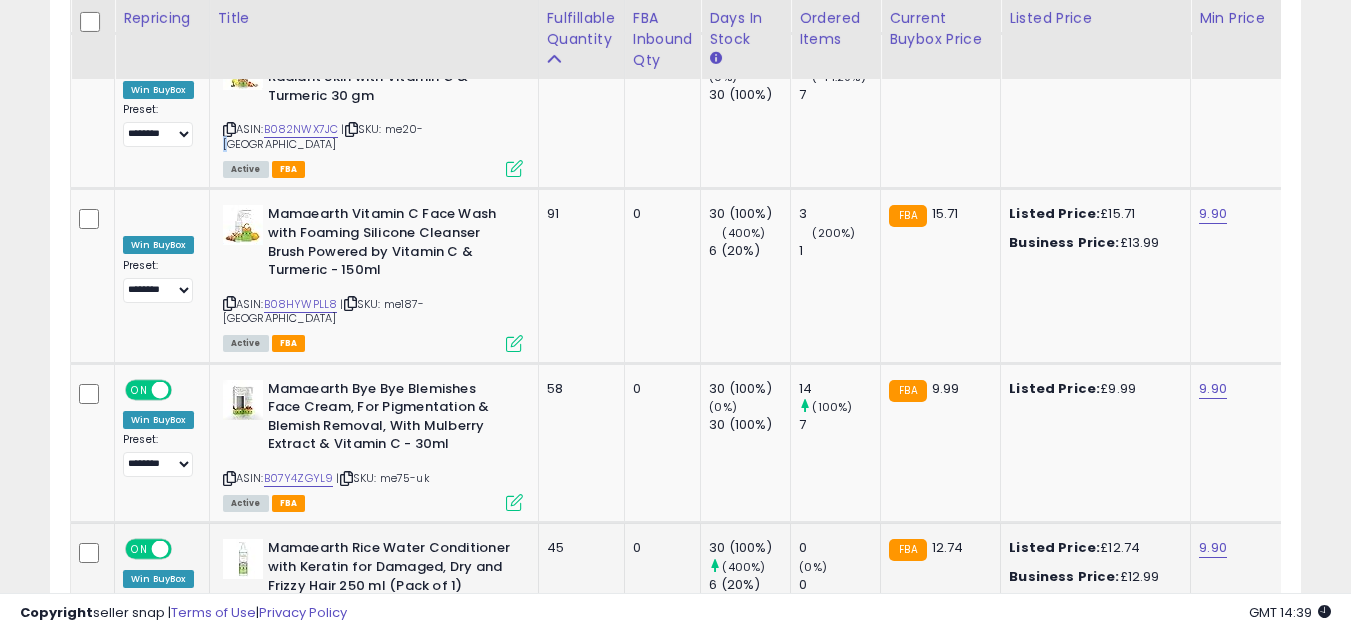 click on "B08ZS5HJJM" at bounding box center [300, 619] 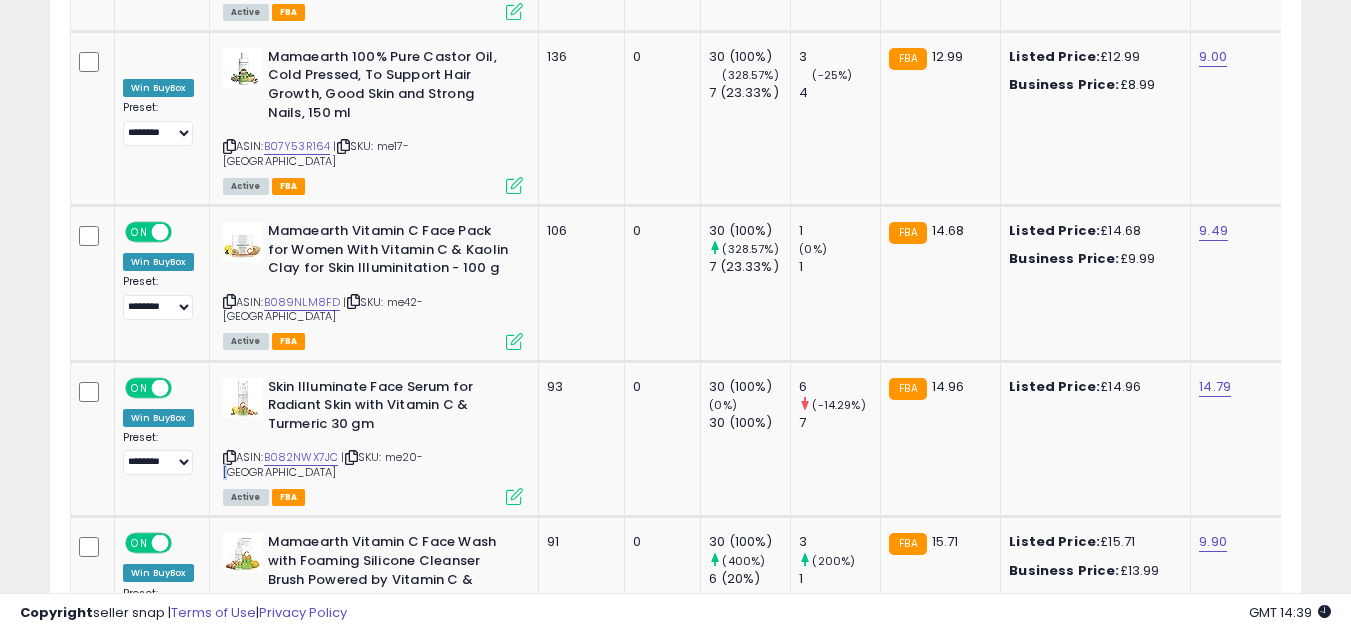 scroll, scrollTop: 2840, scrollLeft: 0, axis: vertical 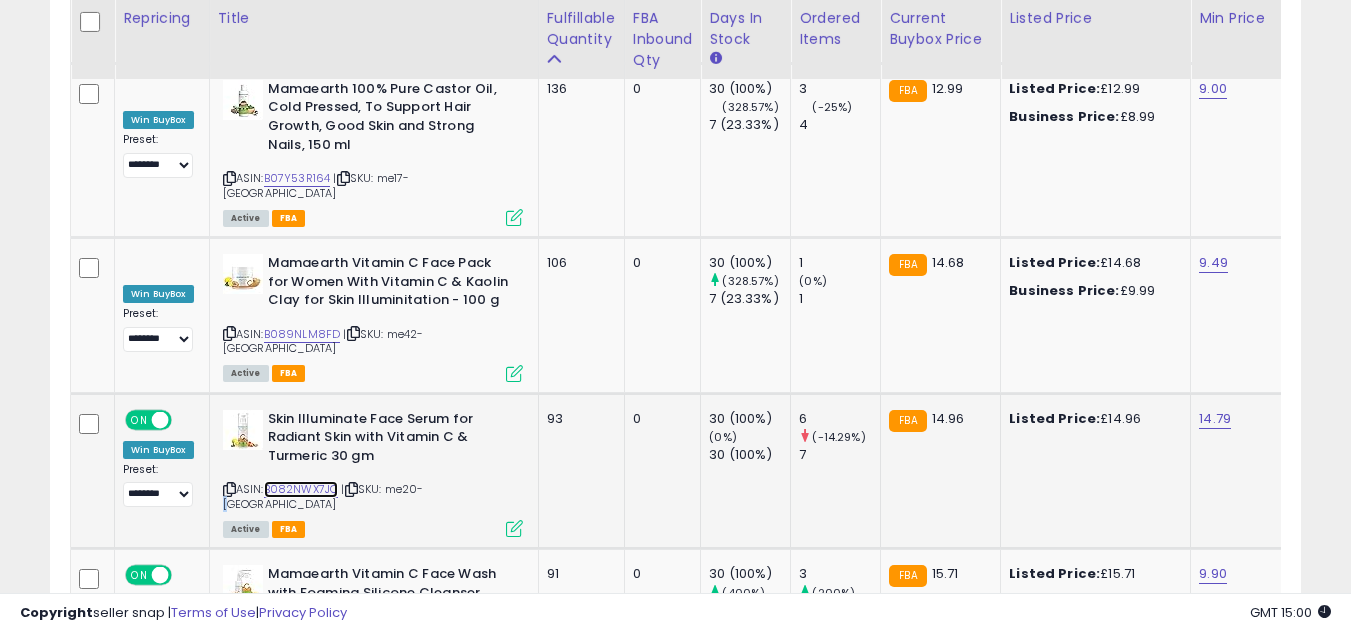 click on "B082NWX7JC" at bounding box center [301, 489] 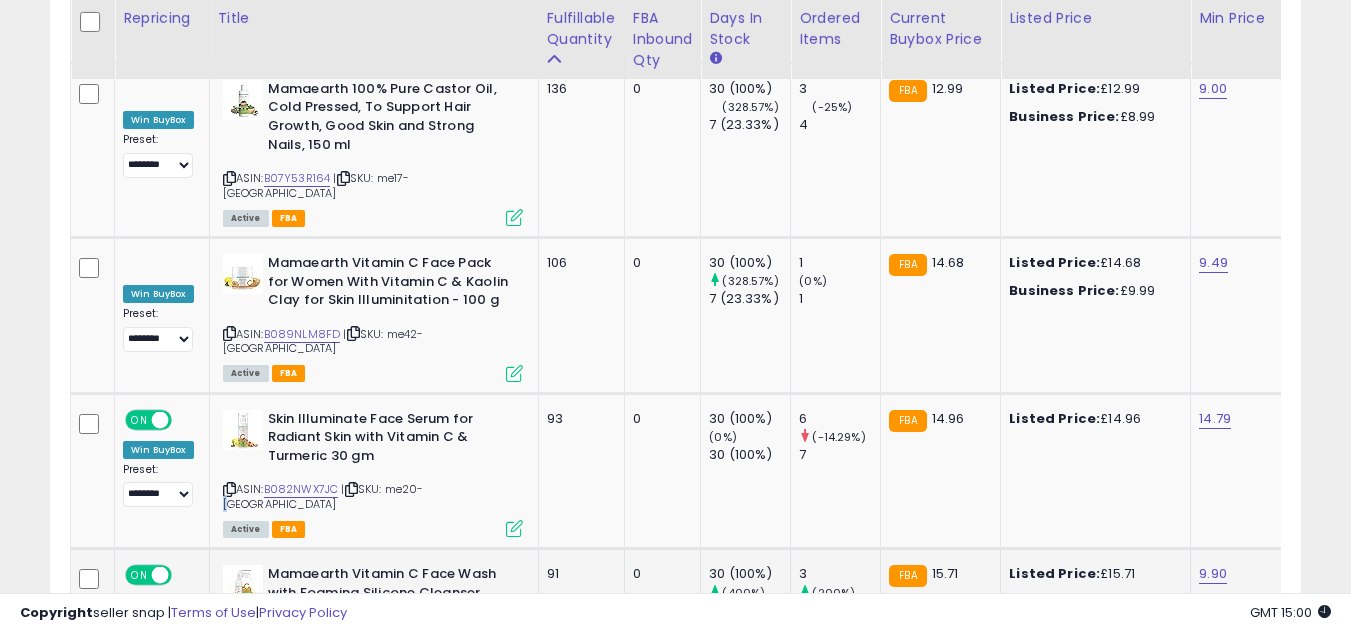 click on "B08HYWPLL8" at bounding box center (301, 664) 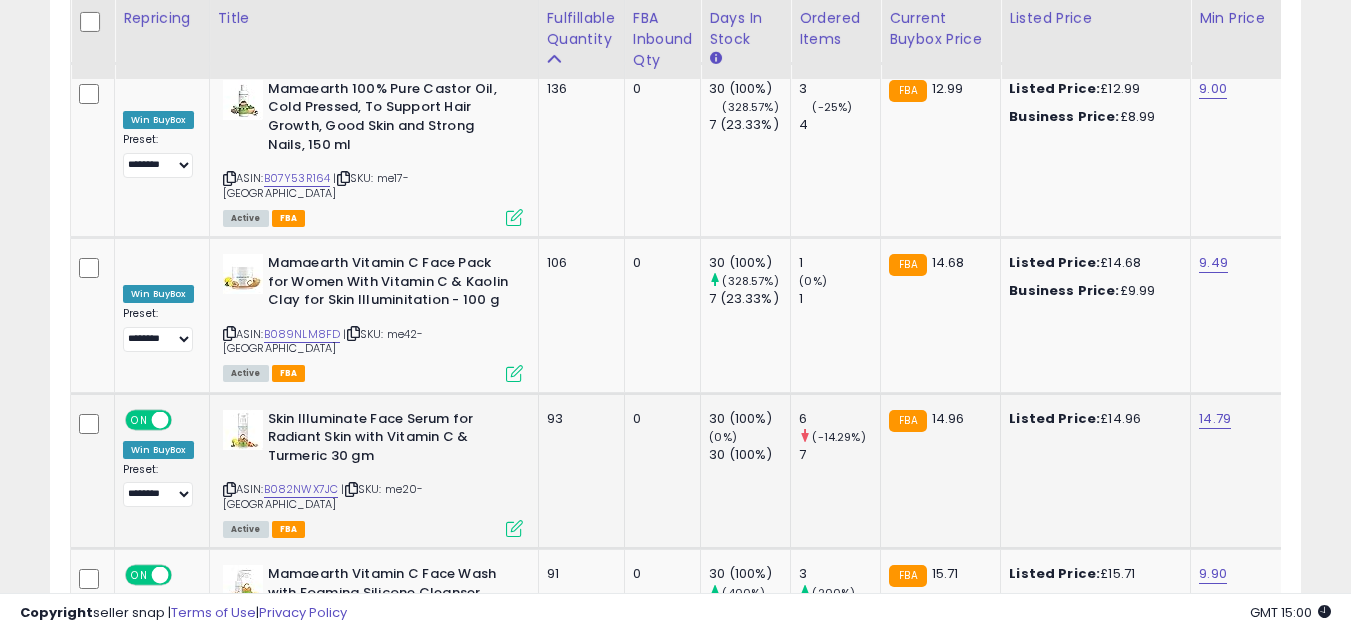 click at bounding box center (514, 528) 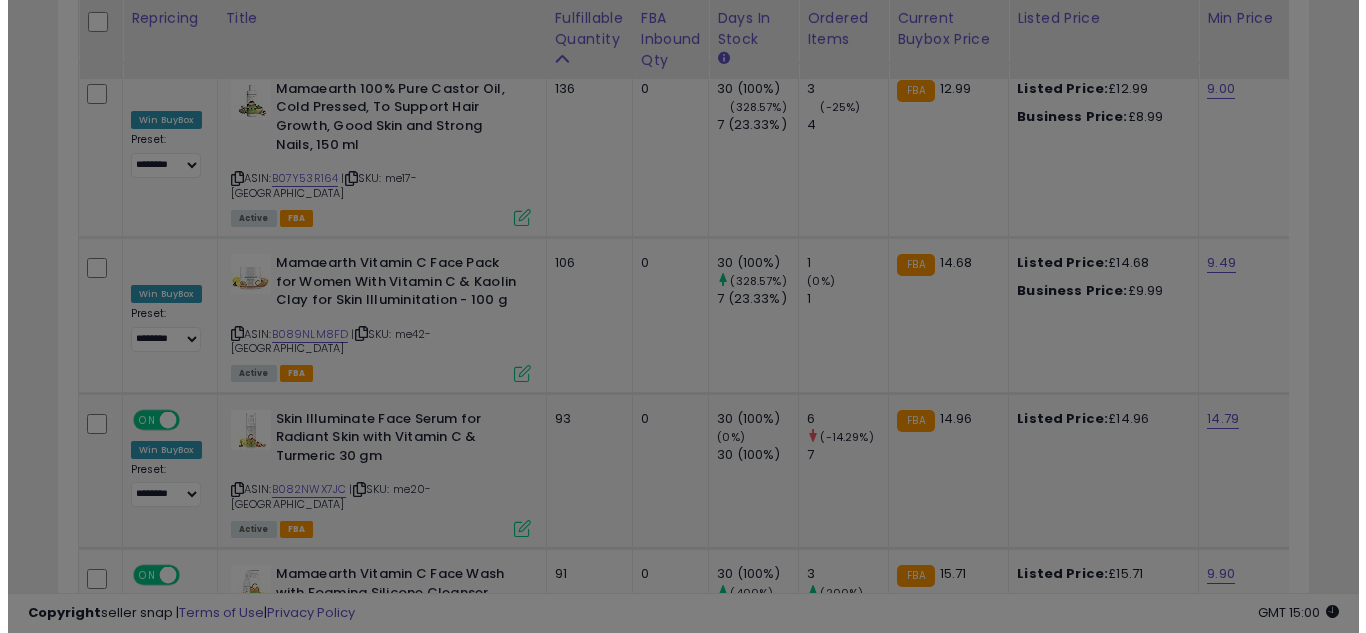 scroll, scrollTop: 999590, scrollLeft: 999267, axis: both 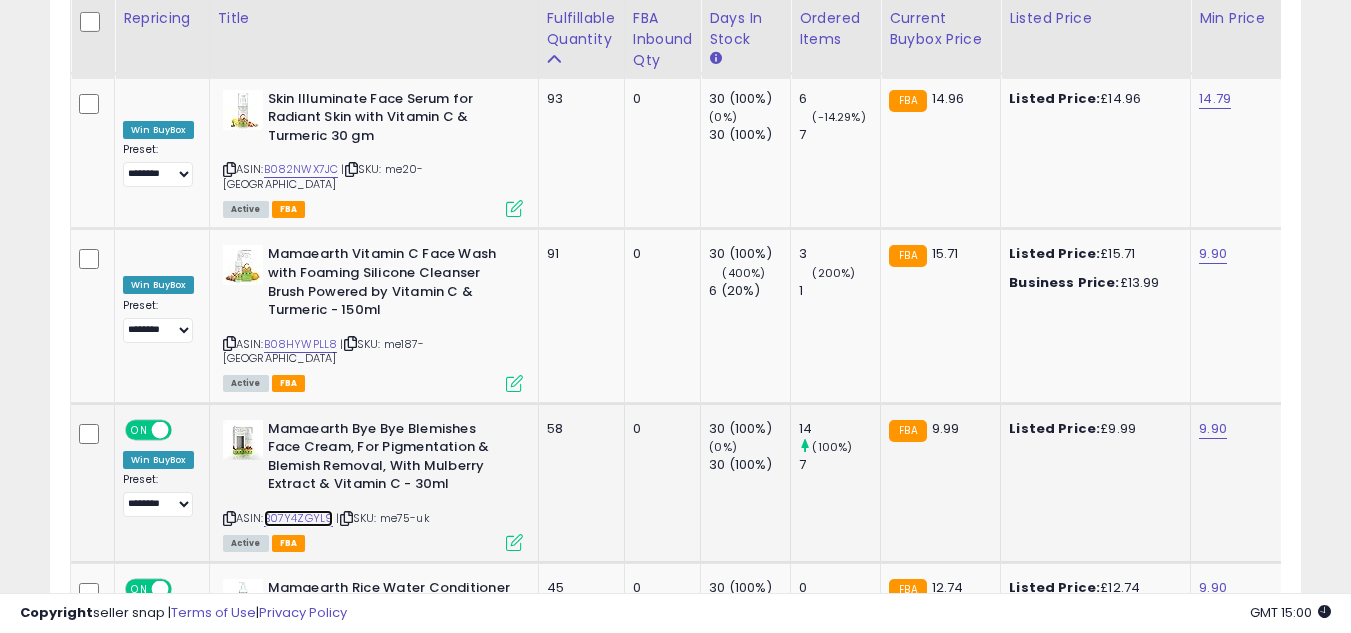 click on "B07Y4ZGYL9" at bounding box center [299, 518] 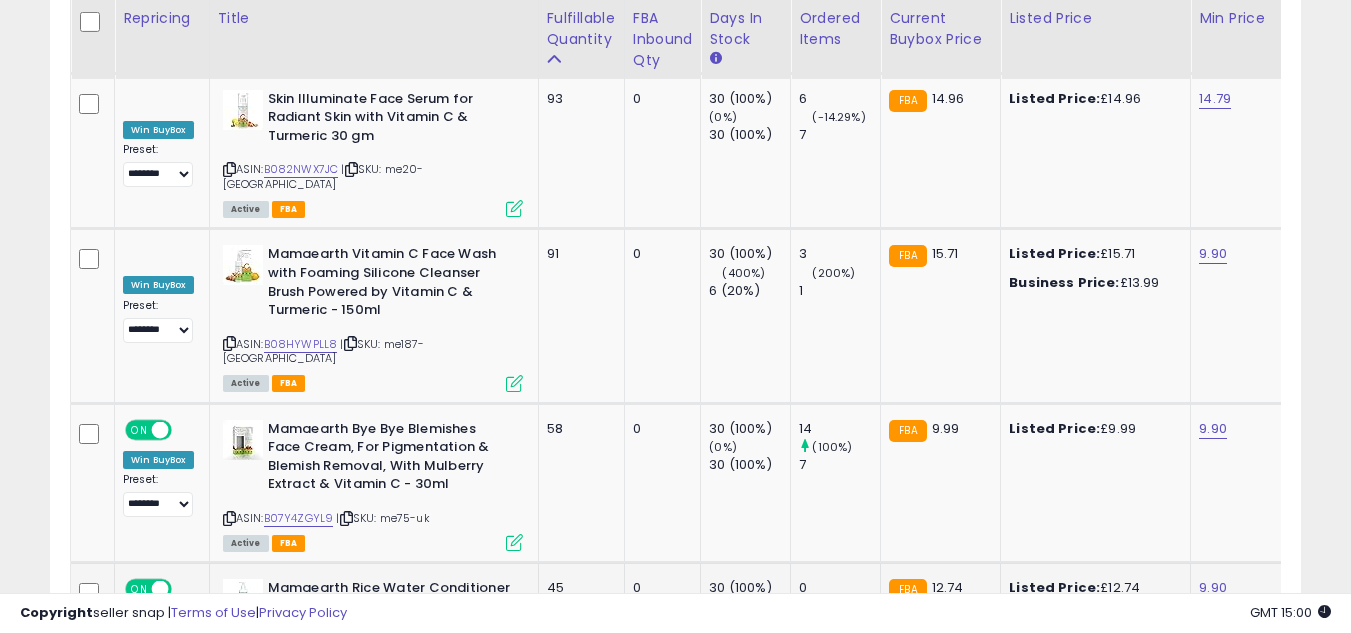 click on "B08ZS5HJJM" at bounding box center (300, 659) 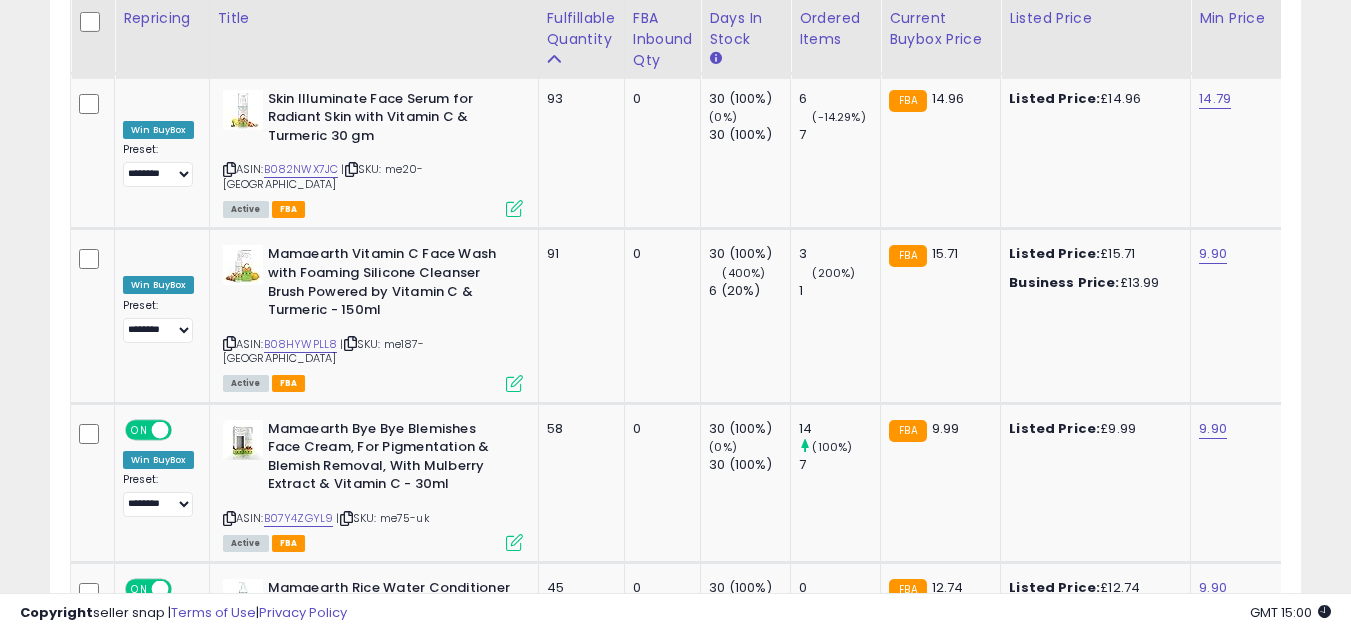 click on "B0BG8GPD5F" at bounding box center [300, 796] 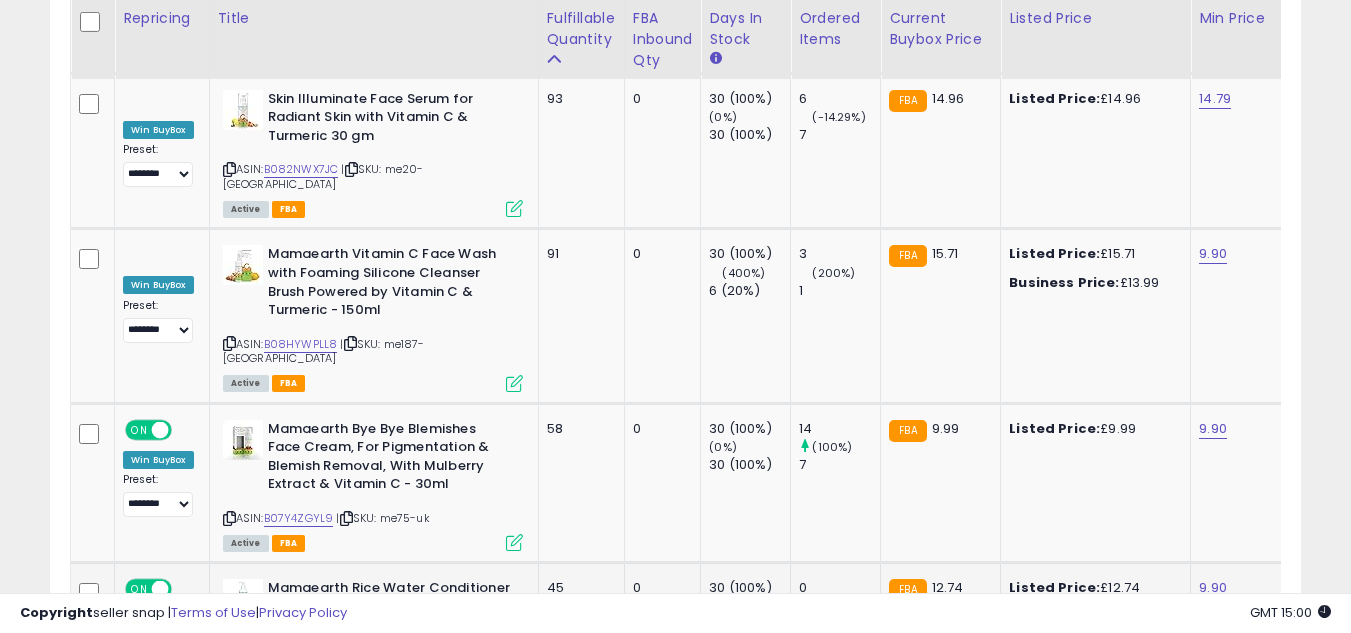 click on "B08ZS5HJJM" at bounding box center (300, 659) 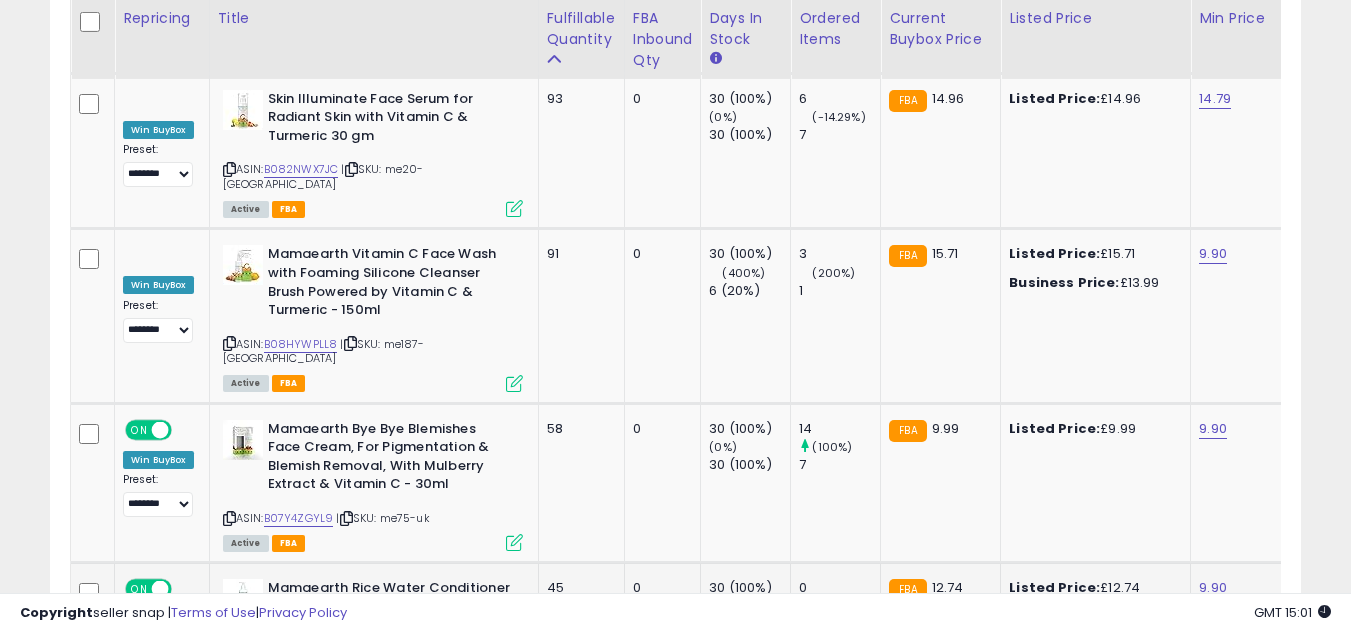 click at bounding box center (514, 698) 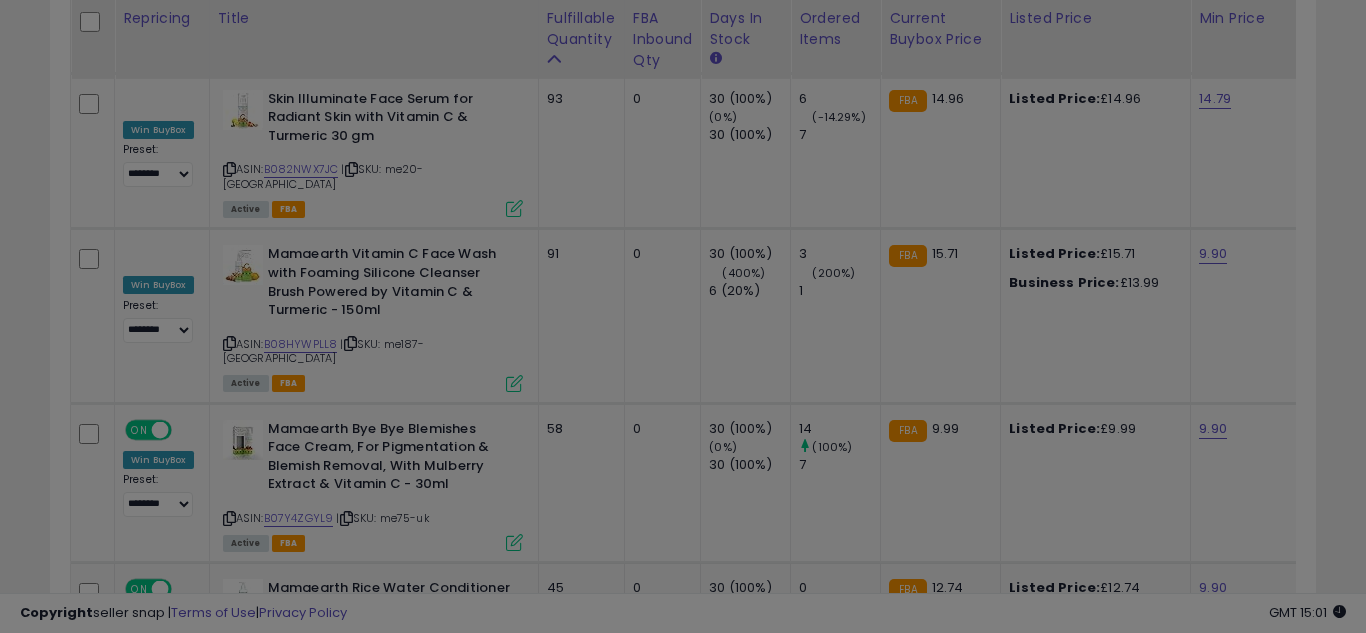 scroll, scrollTop: 999590, scrollLeft: 999267, axis: both 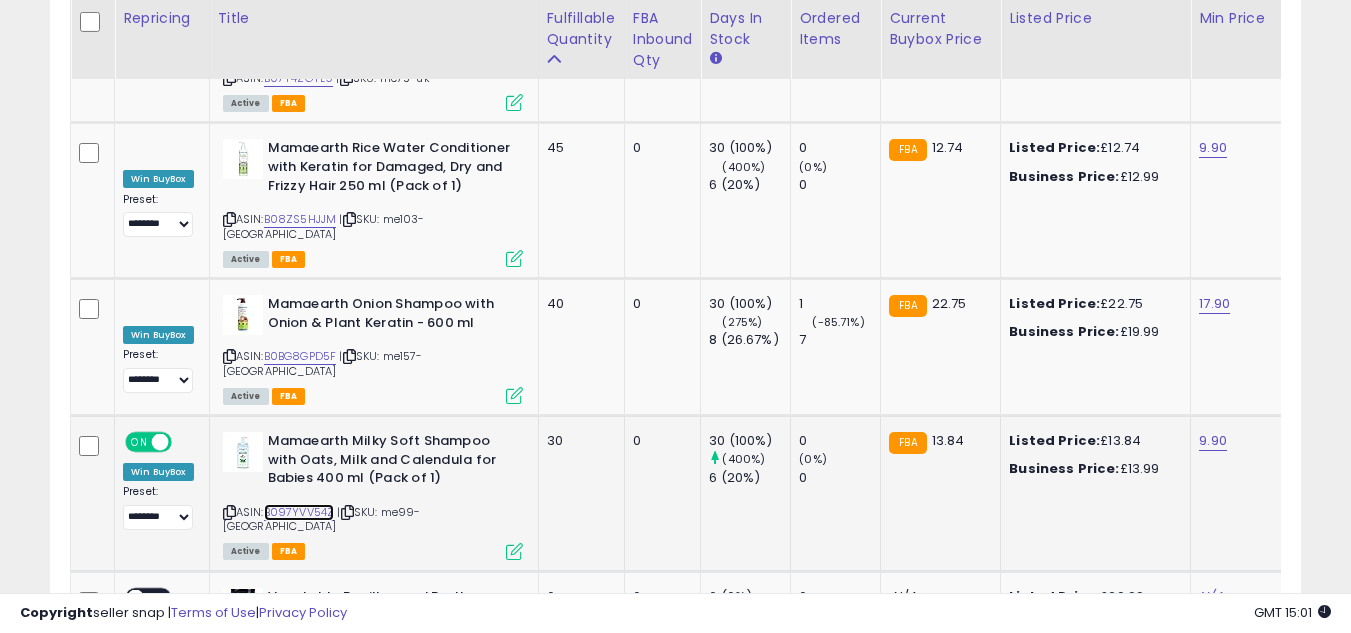 click on "B097YVV54Z" at bounding box center [299, 512] 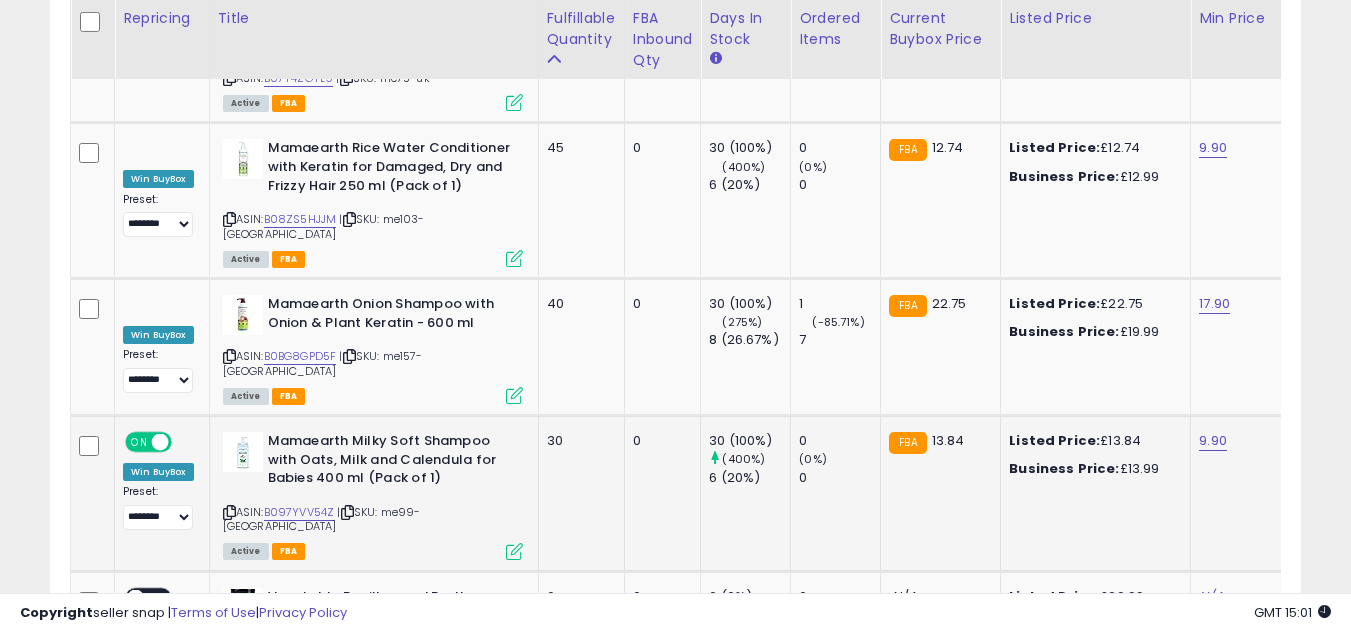 click at bounding box center [514, 551] 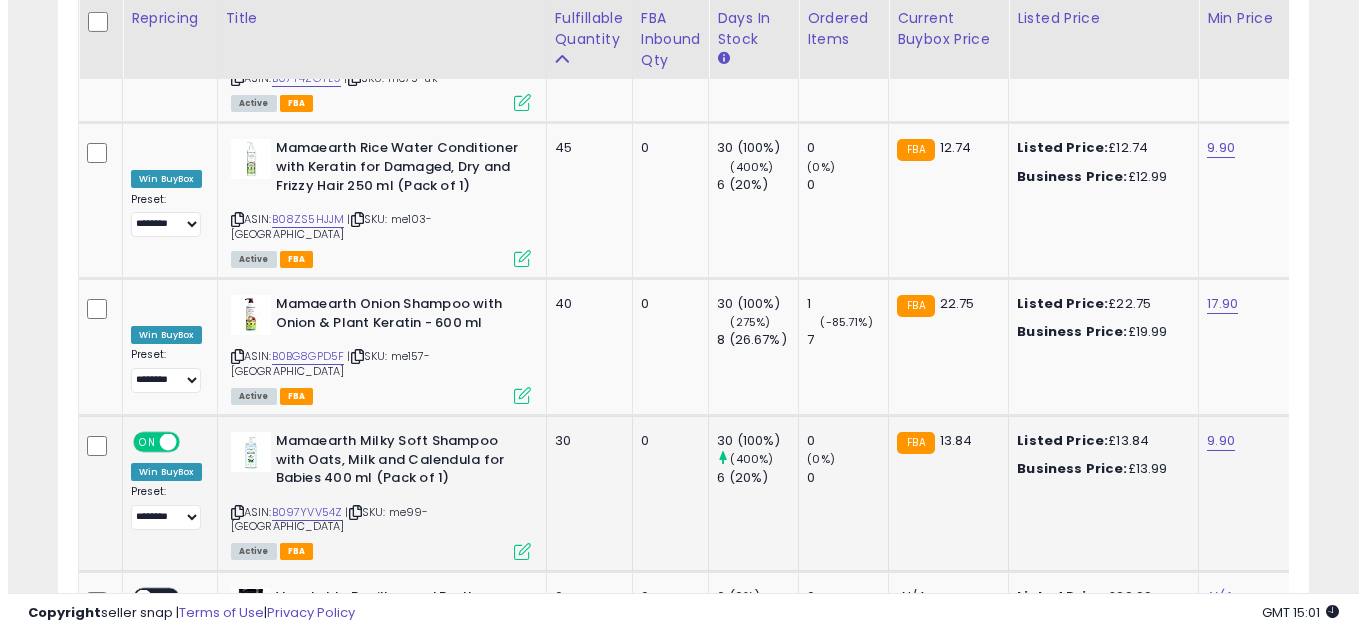 scroll, scrollTop: 999590, scrollLeft: 999267, axis: both 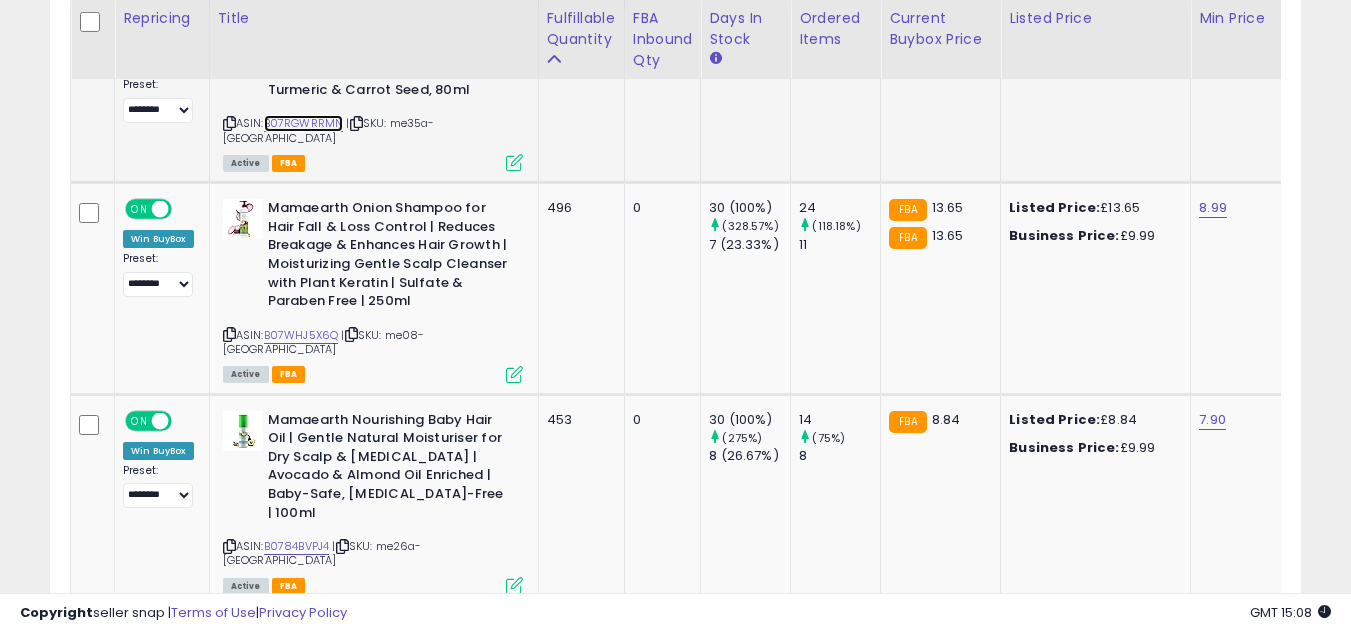 click on "B07RGWRRMN" at bounding box center (304, 123) 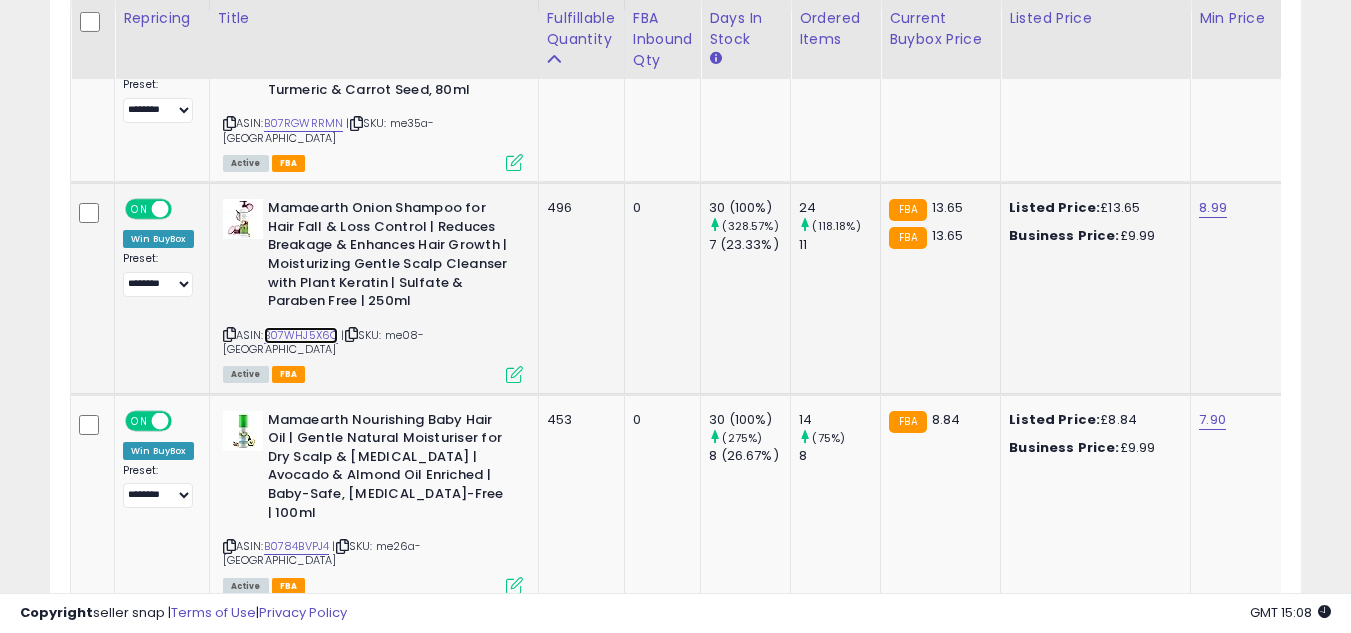 click on "B07WHJ5X6Q" at bounding box center (301, 335) 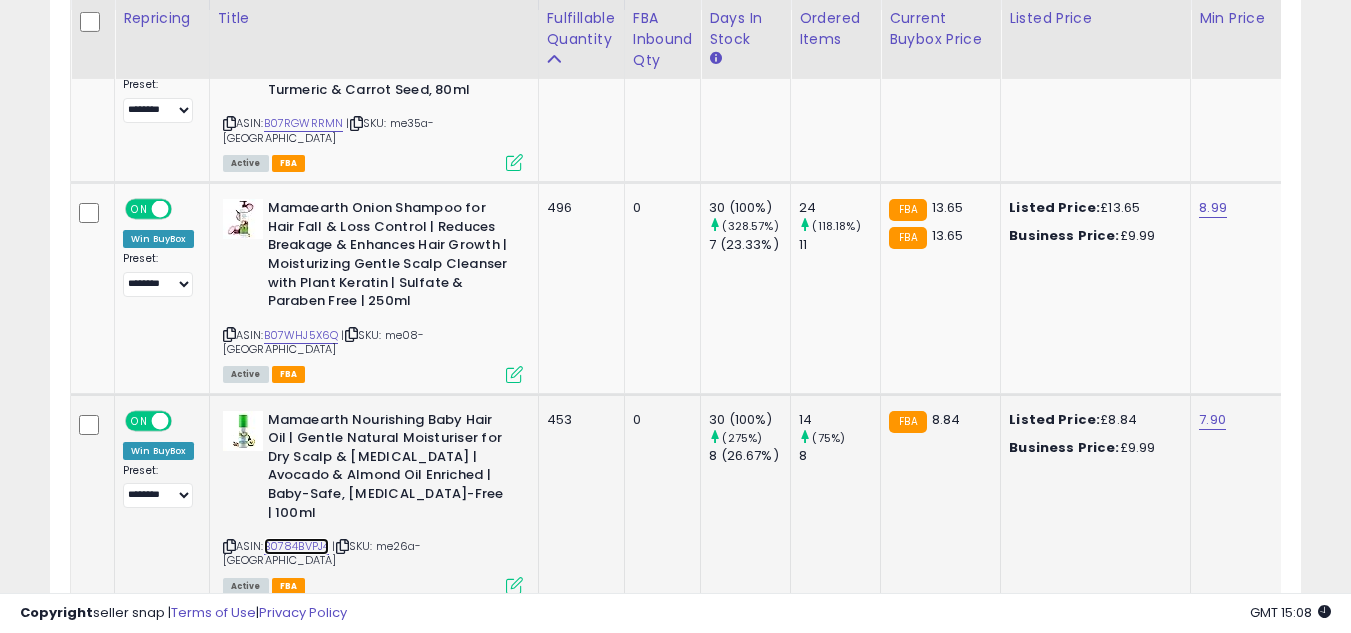 click on "B0784BVPJ4" at bounding box center [297, 546] 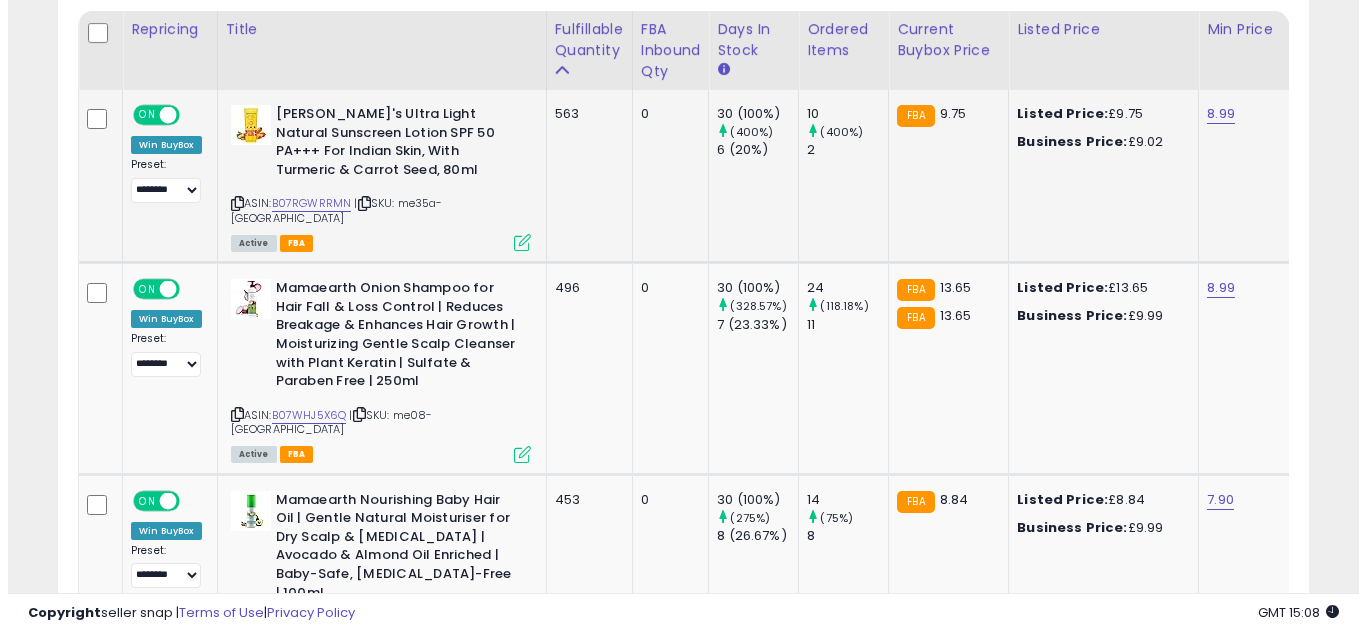 scroll, scrollTop: 920, scrollLeft: 0, axis: vertical 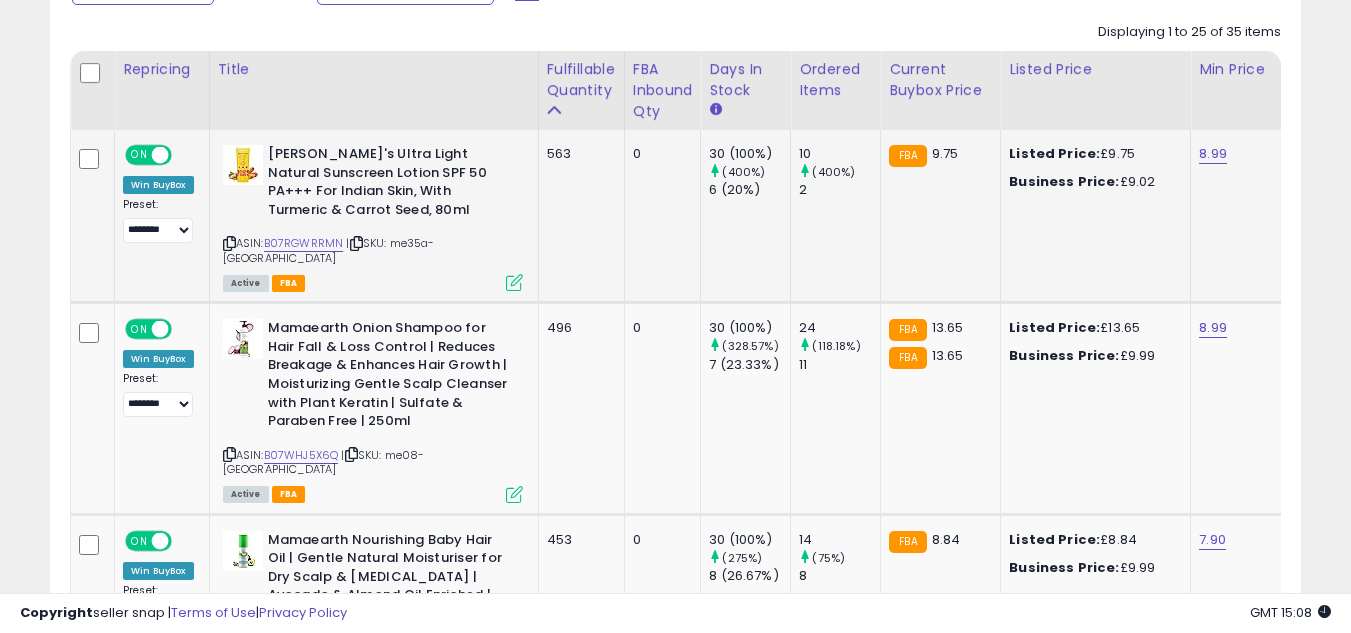 click at bounding box center (514, 282) 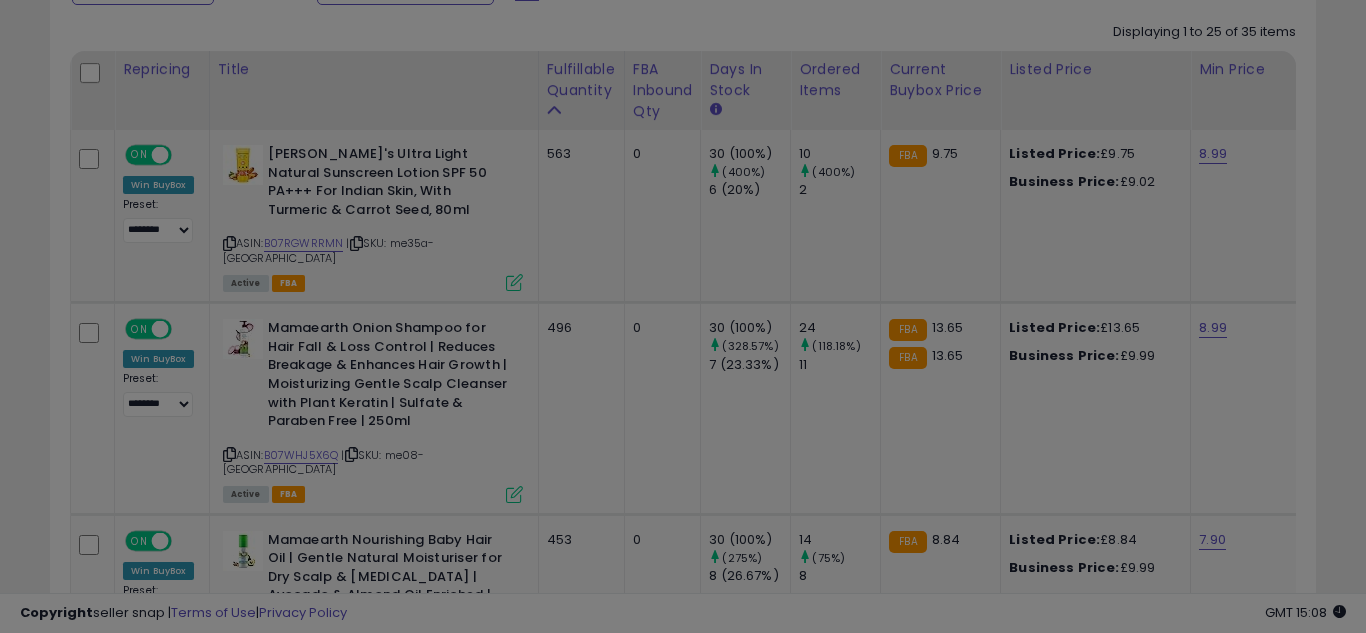 scroll, scrollTop: 999590, scrollLeft: 999267, axis: both 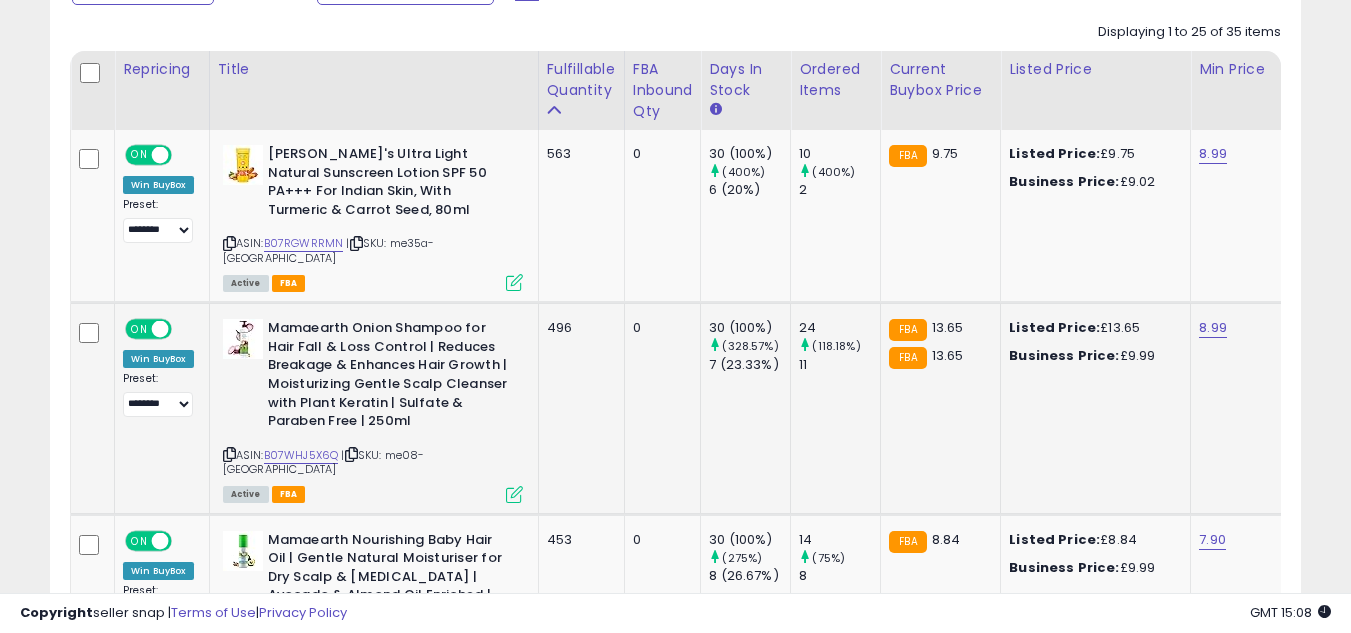 click at bounding box center [514, 494] 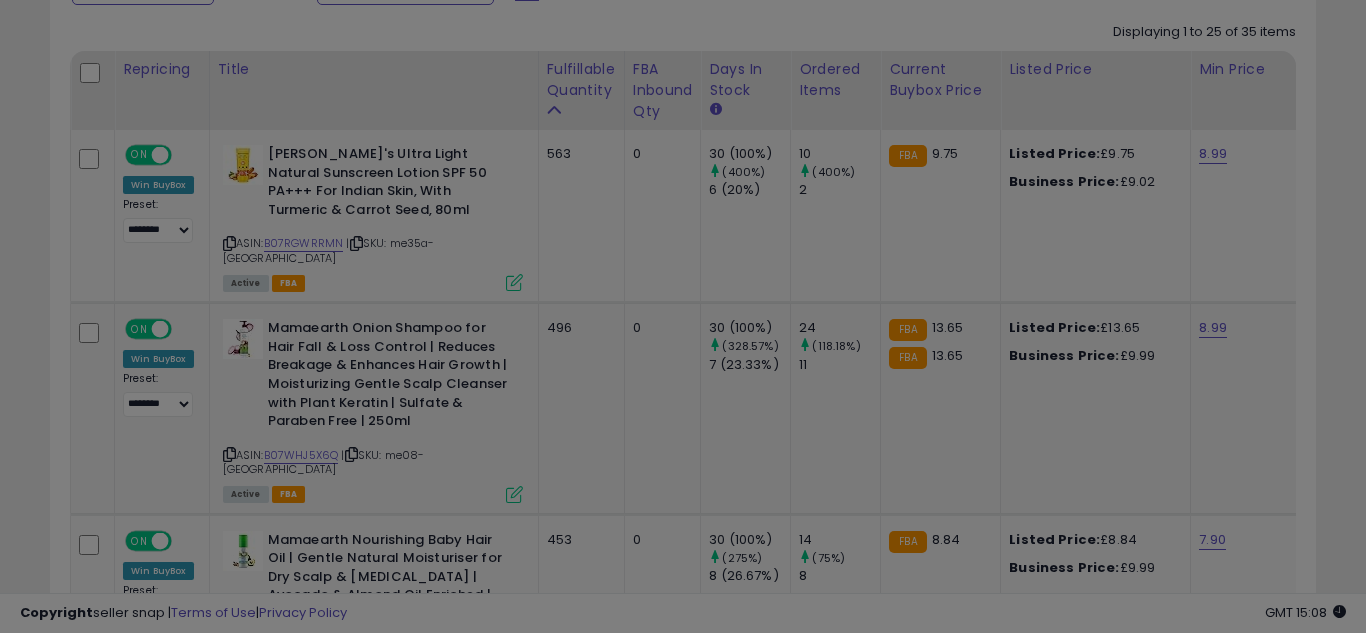 scroll, scrollTop: 999590, scrollLeft: 999267, axis: both 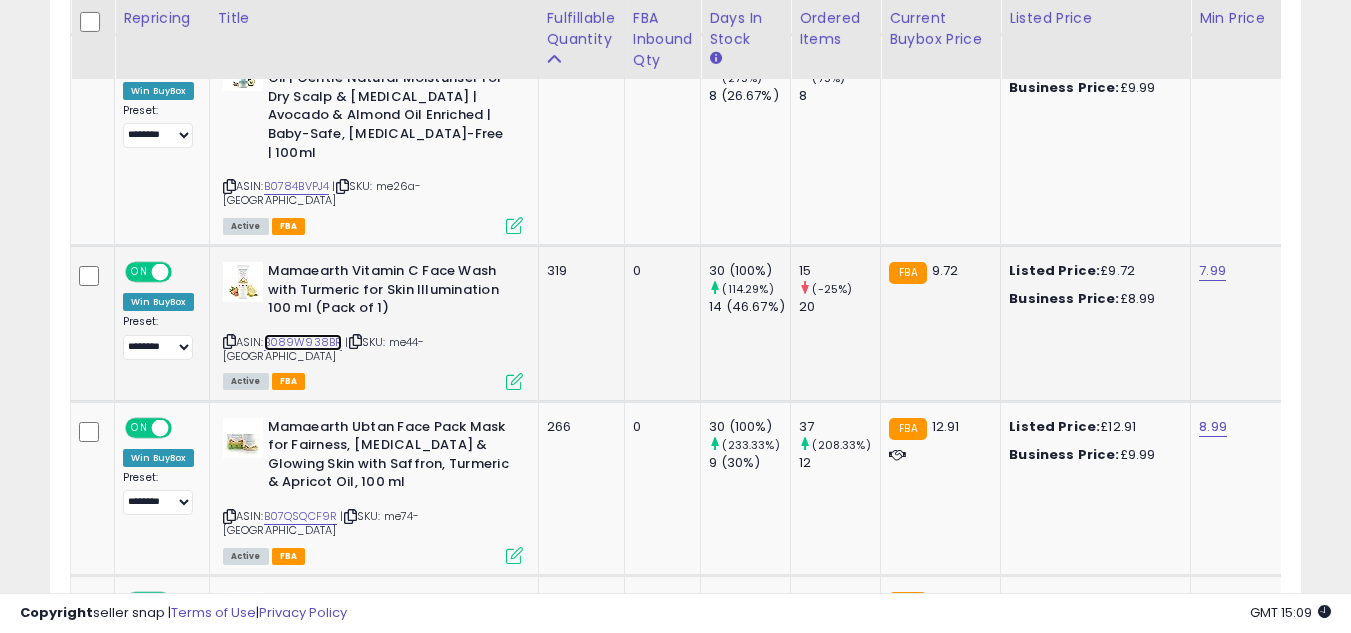 click on "B089W938BR" at bounding box center [303, 342] 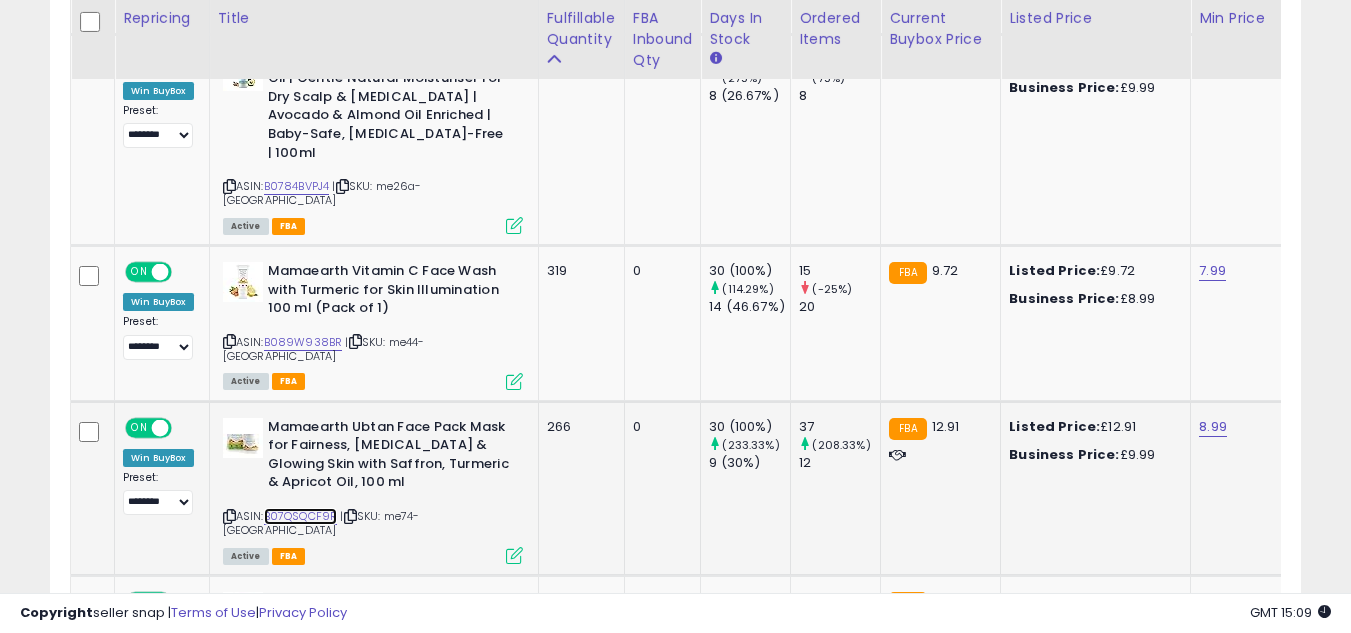 click on "B07QSQCF9R" at bounding box center [301, 516] 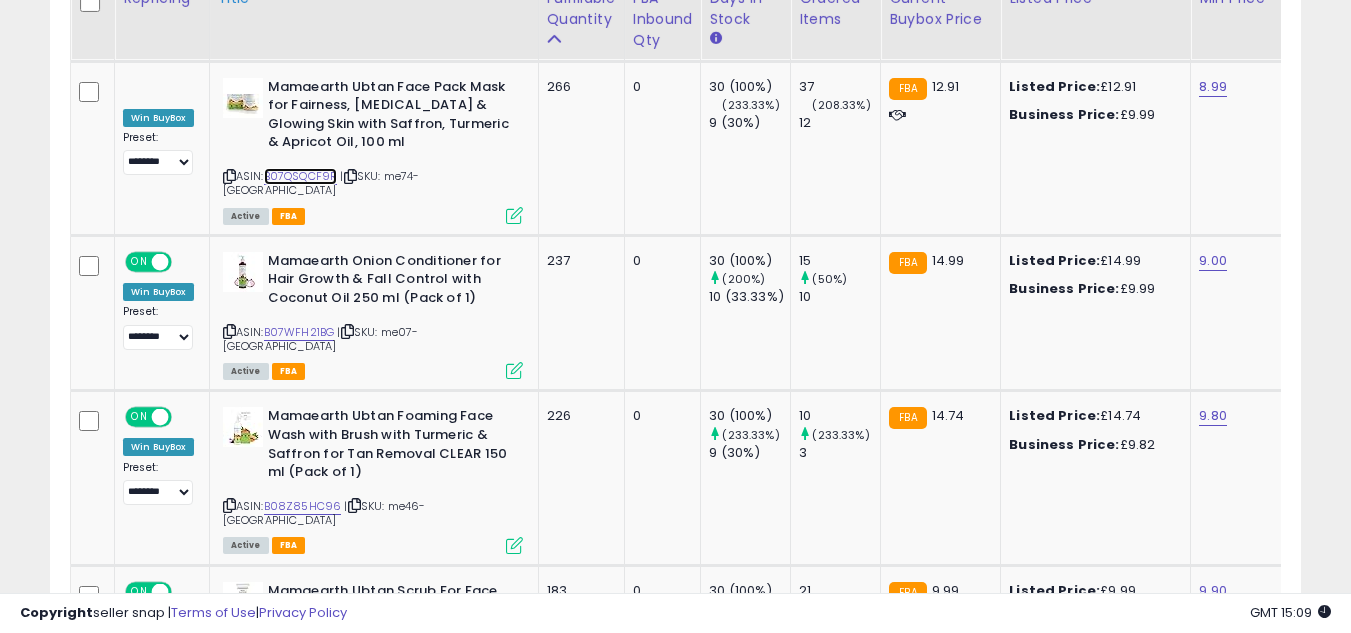 scroll, scrollTop: 1760, scrollLeft: 0, axis: vertical 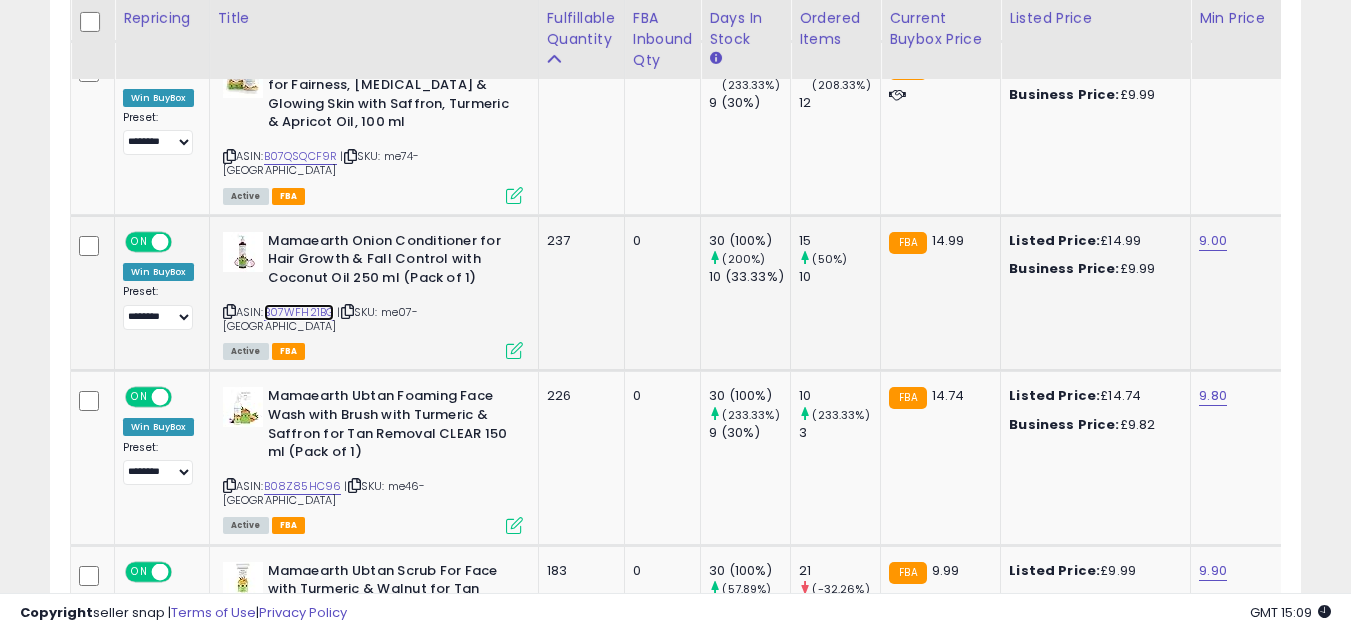 click on "B07WFH21BG" at bounding box center [299, 312] 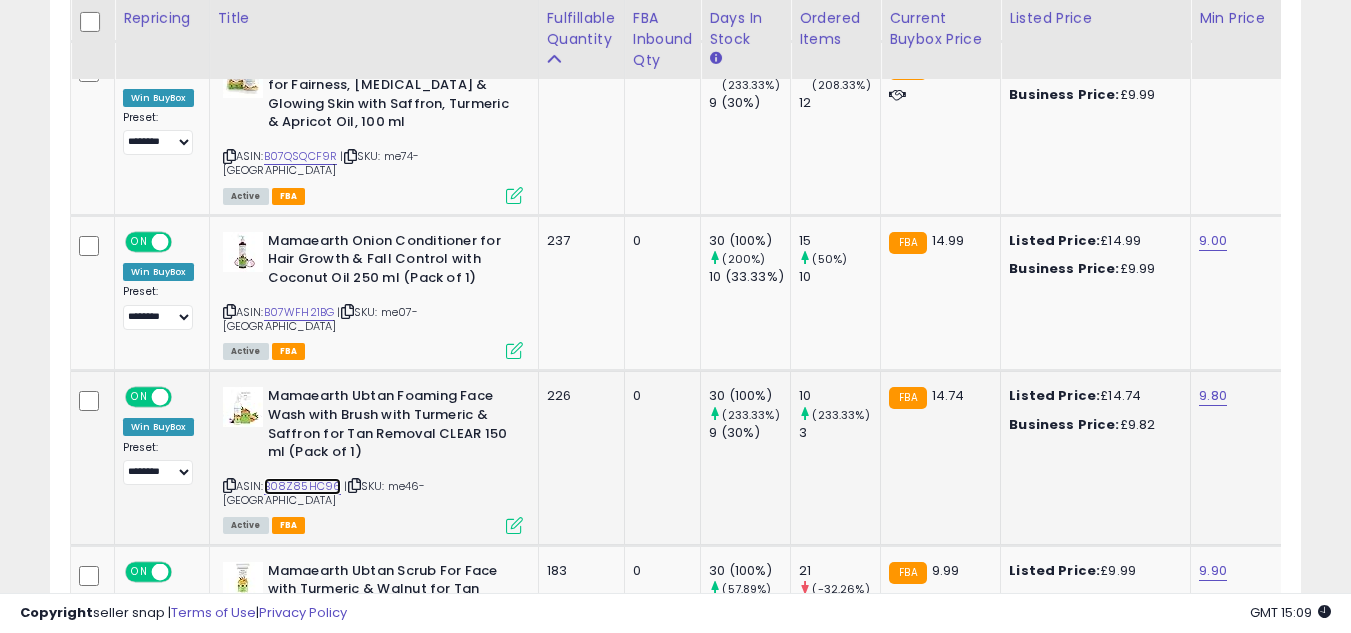 click on "B08Z85HC96" at bounding box center [303, 486] 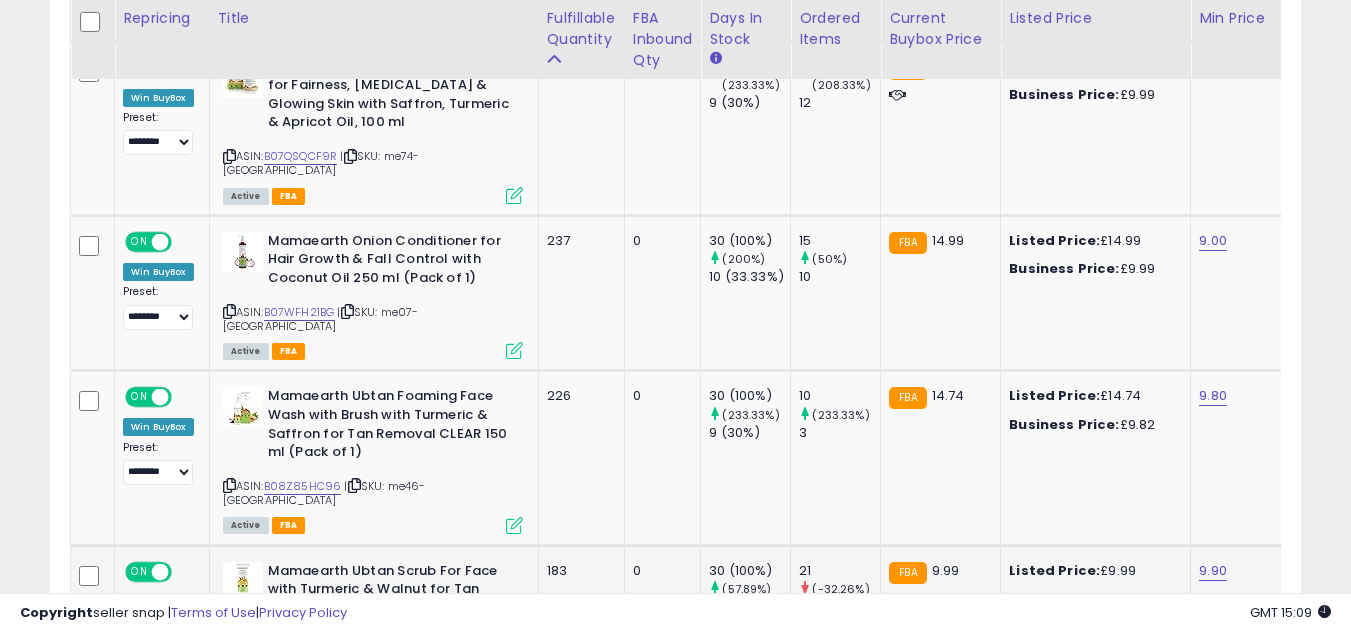click on "B085NXVNYV" at bounding box center [301, 641] 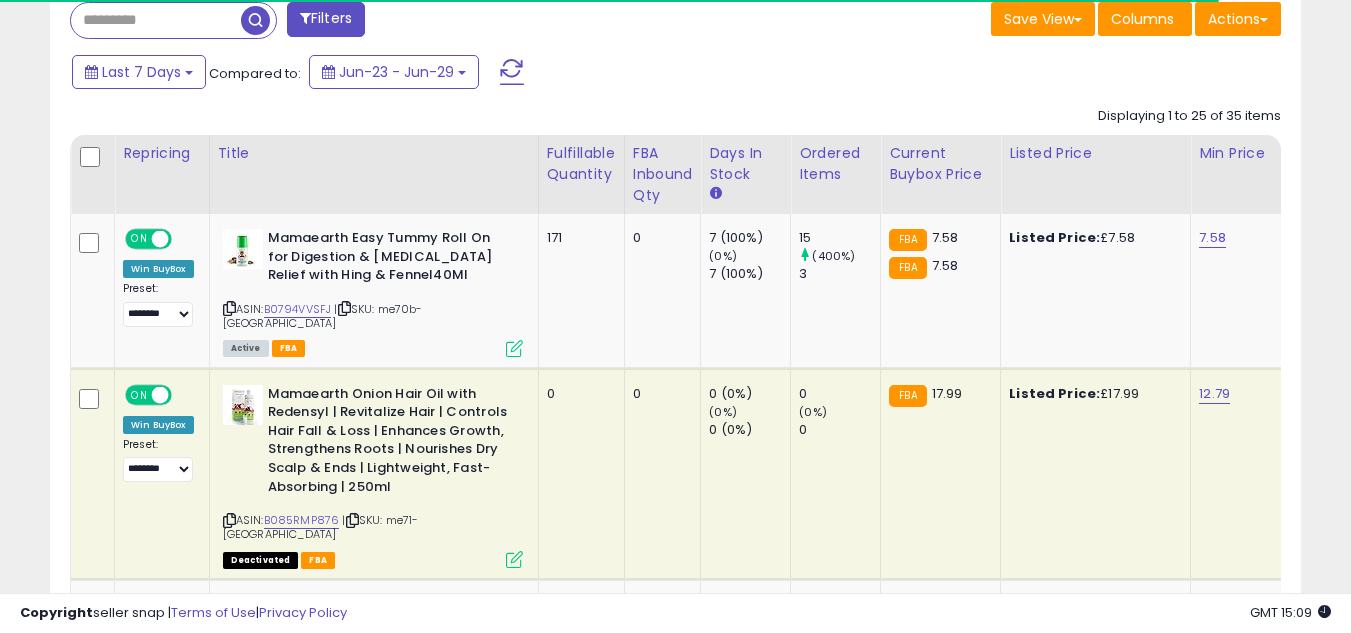 scroll, scrollTop: 848, scrollLeft: 0, axis: vertical 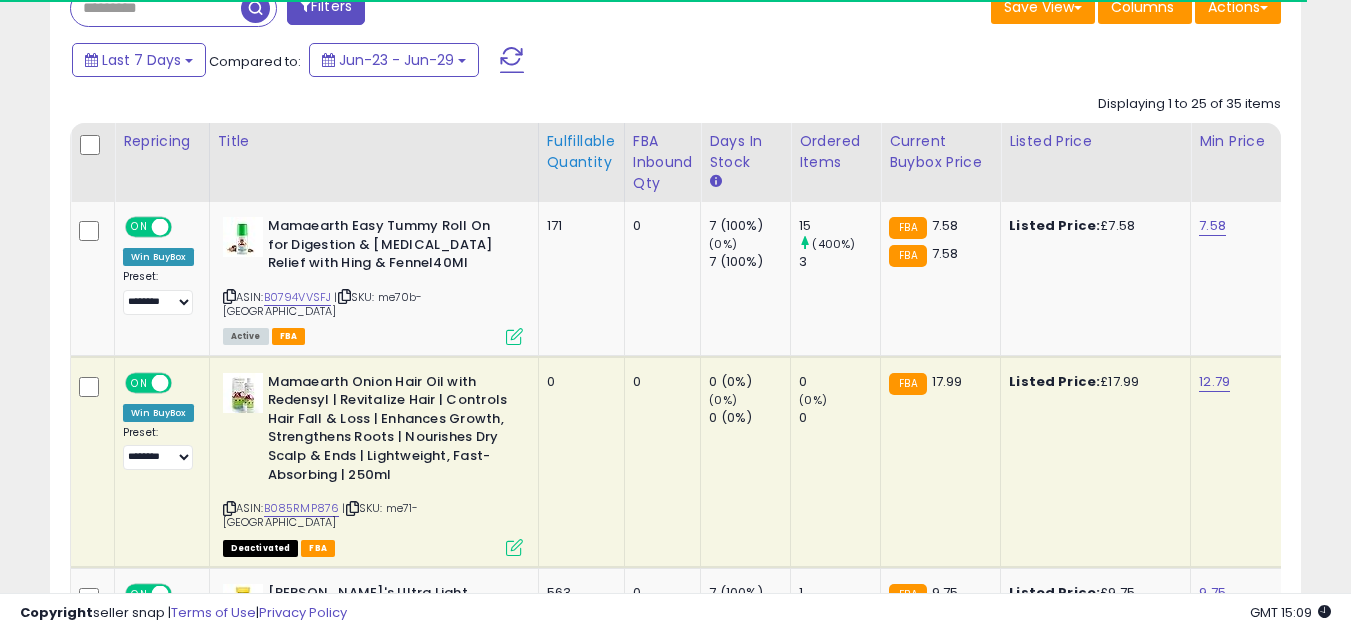 click on "Fulfillable Quantity" at bounding box center (581, 152) 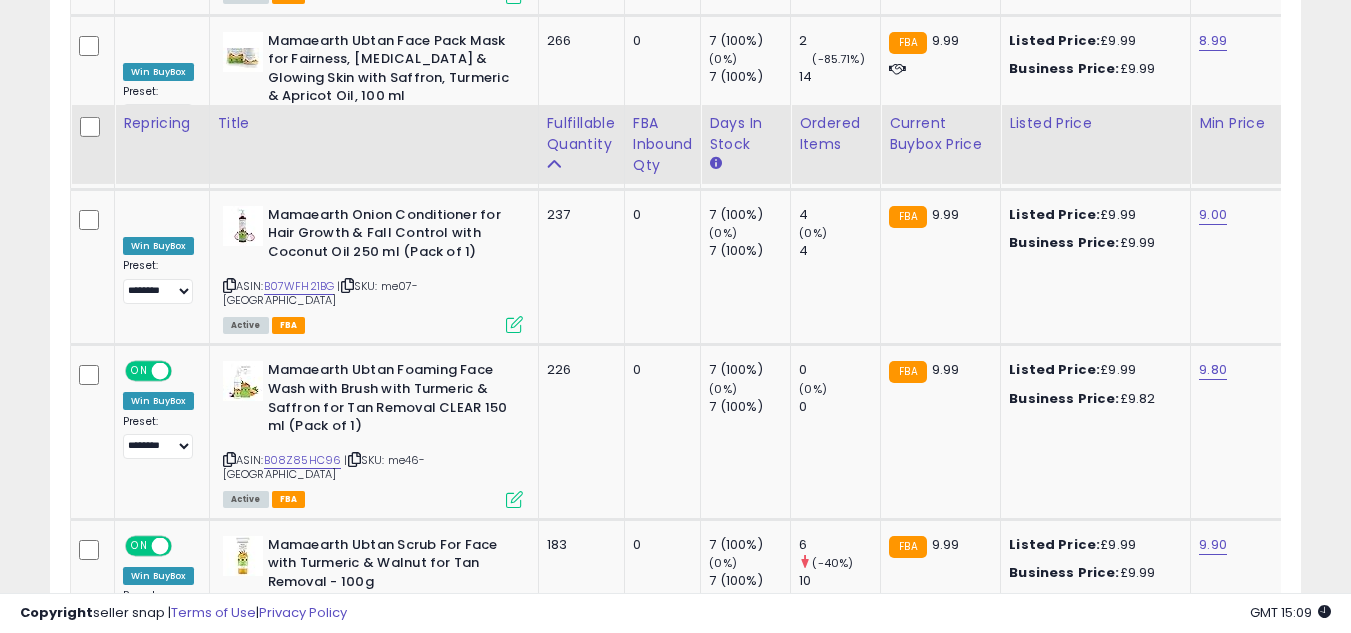 scroll, scrollTop: 1928, scrollLeft: 0, axis: vertical 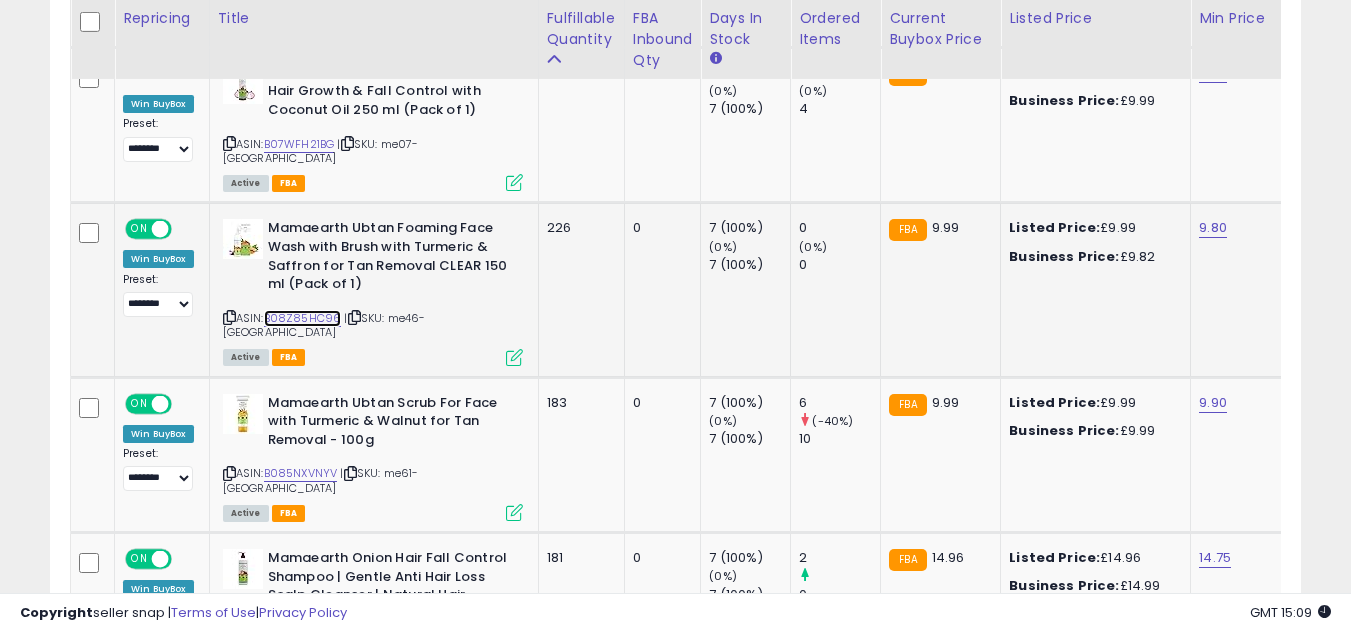click on "B08Z85HC96" at bounding box center (303, 318) 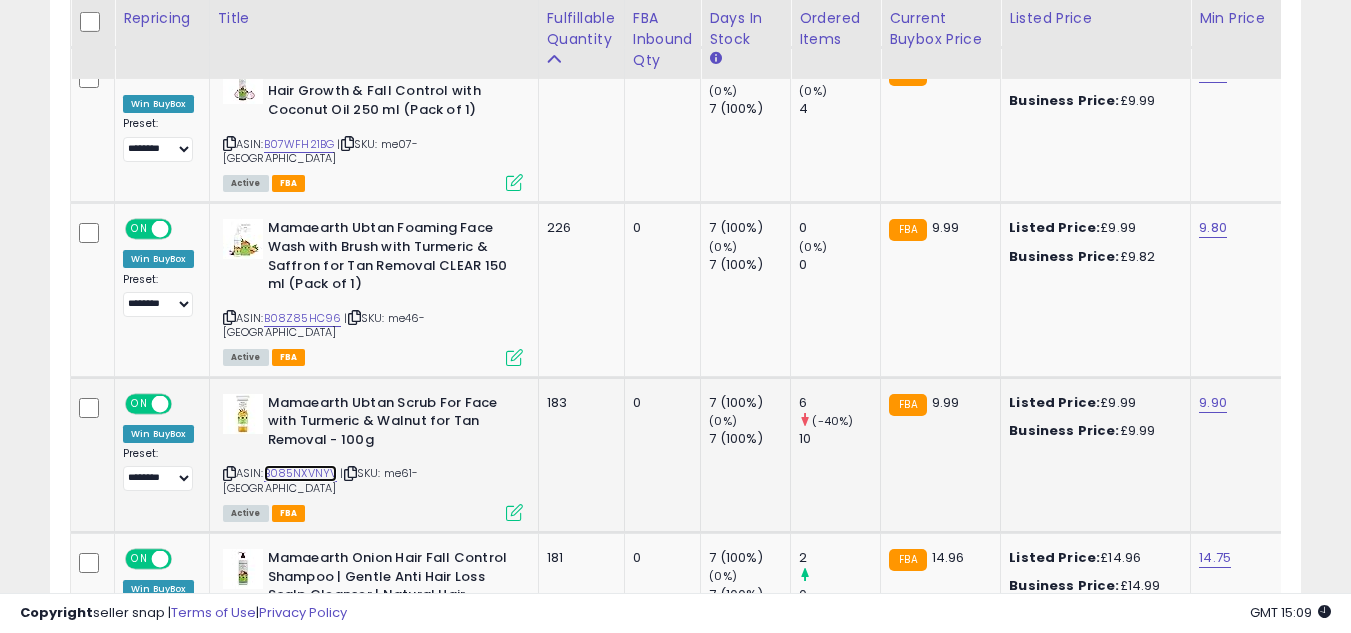 click on "B085NXVNYV" at bounding box center (301, 473) 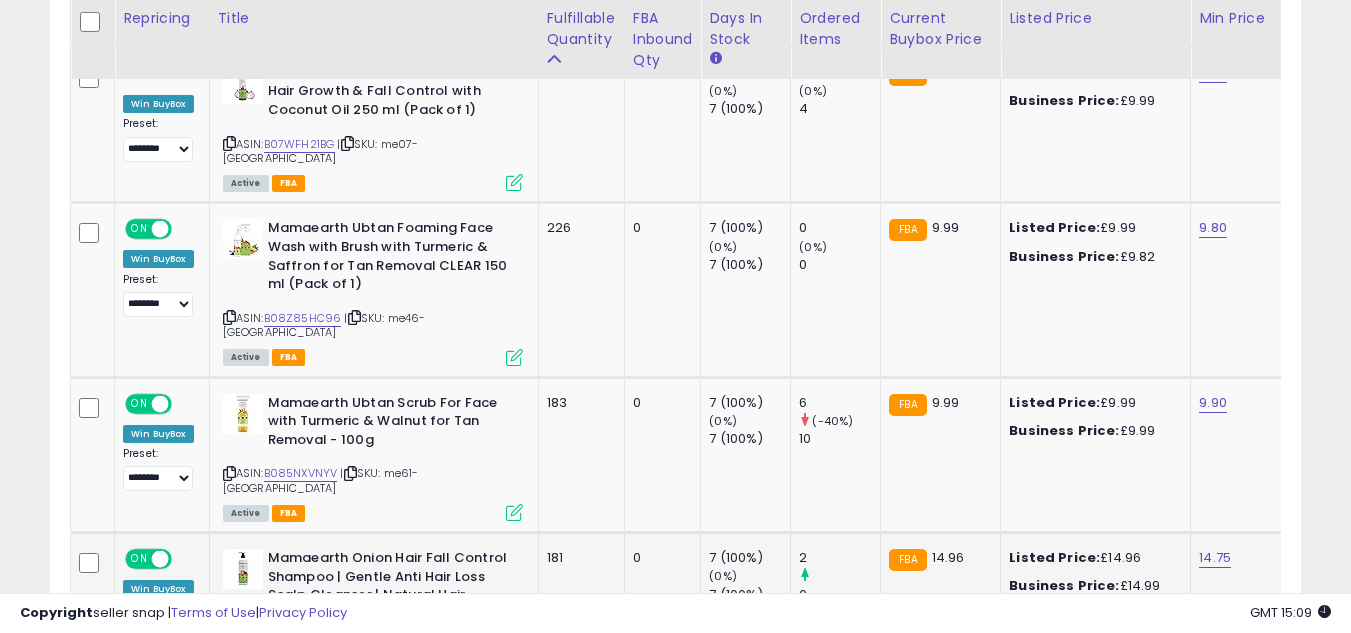 click on "B0828PRFKP" at bounding box center (299, 685) 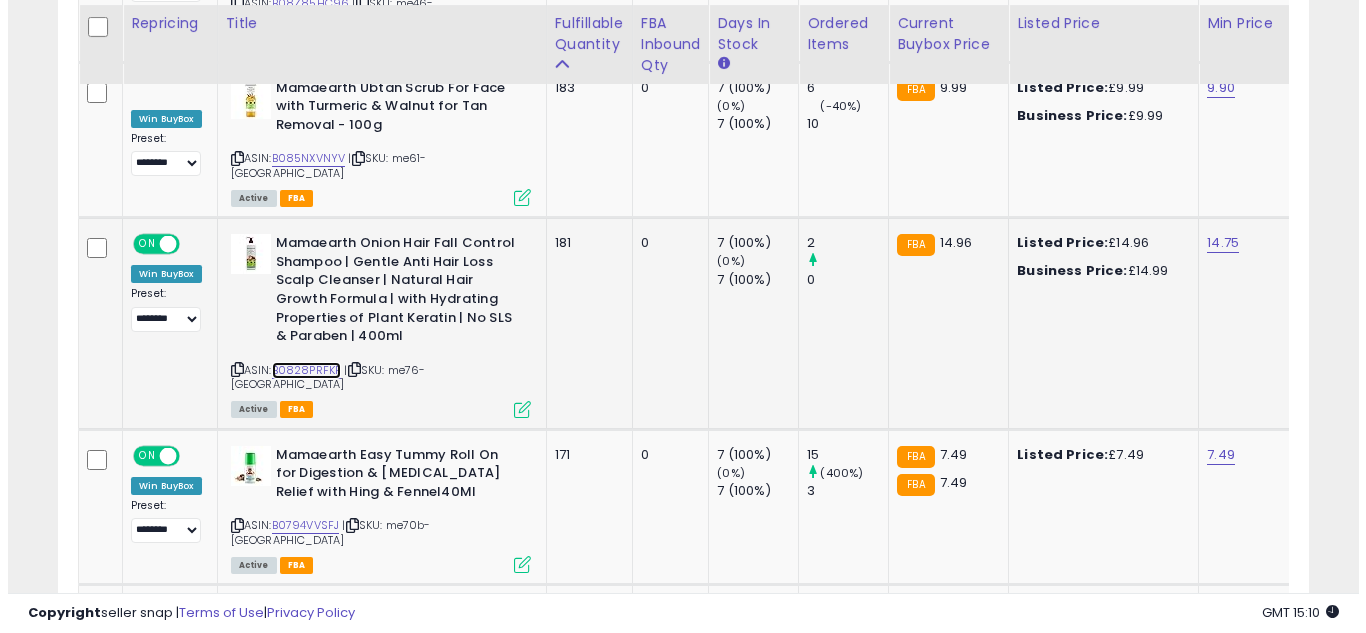 scroll, scrollTop: 2208, scrollLeft: 0, axis: vertical 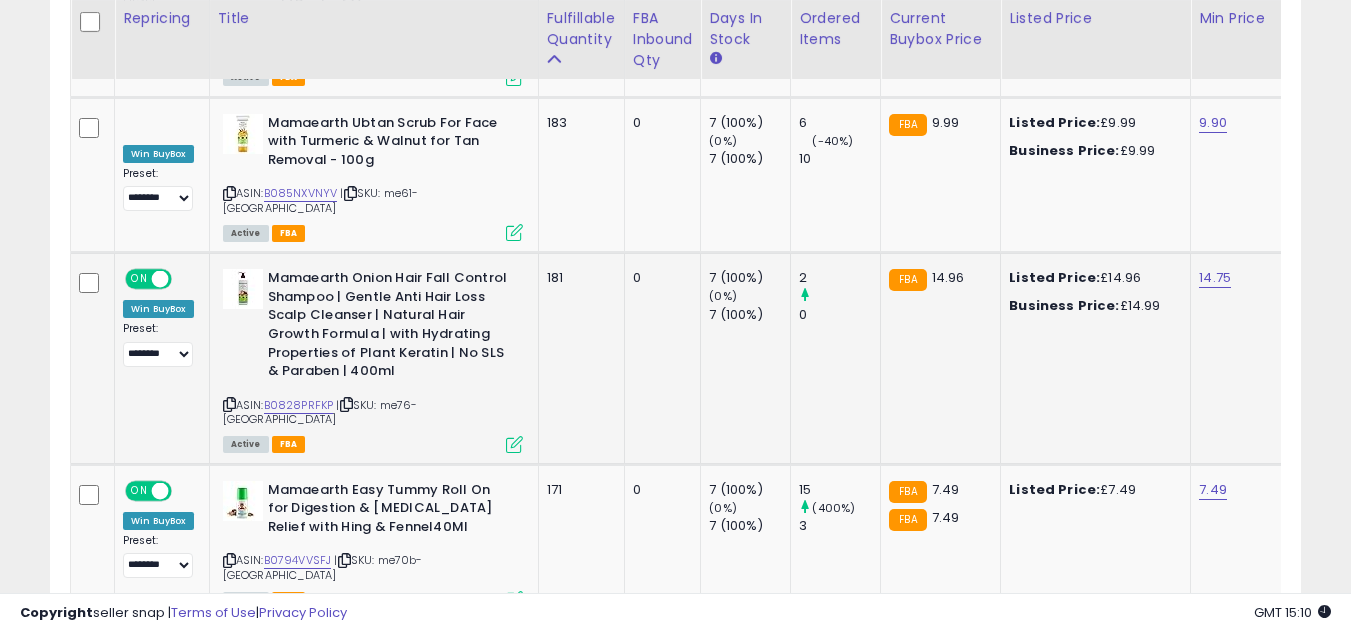 click at bounding box center (514, 444) 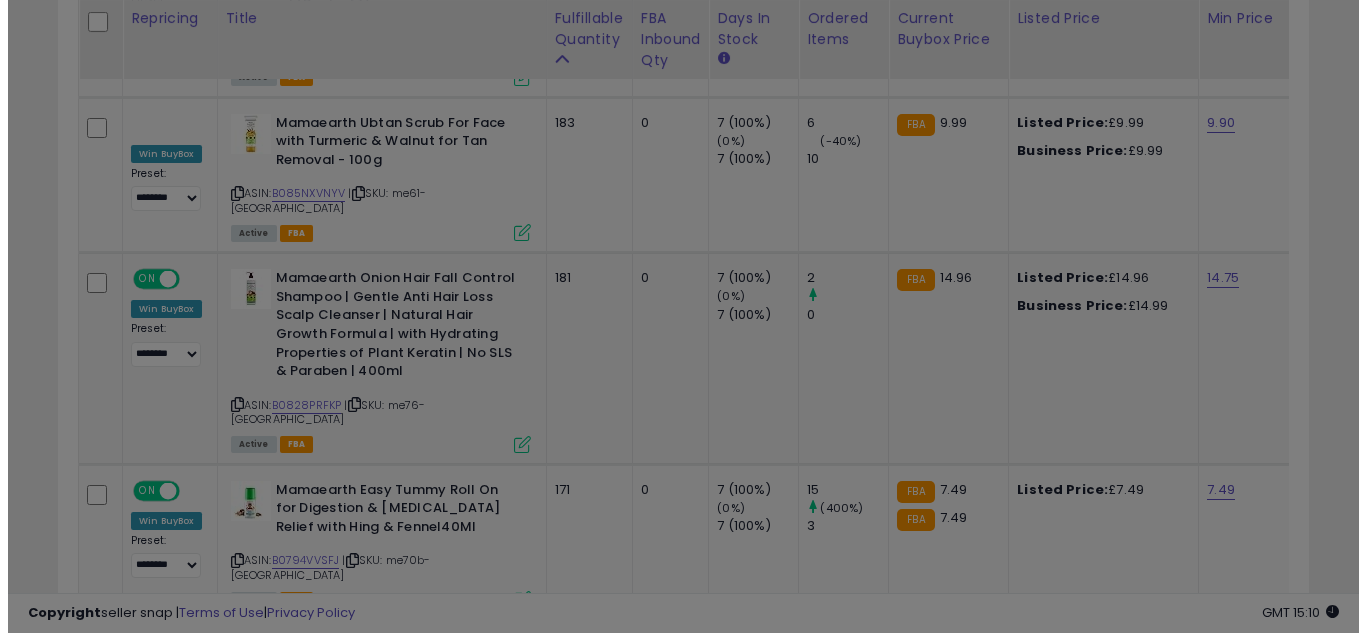 scroll, scrollTop: 999590, scrollLeft: 999267, axis: both 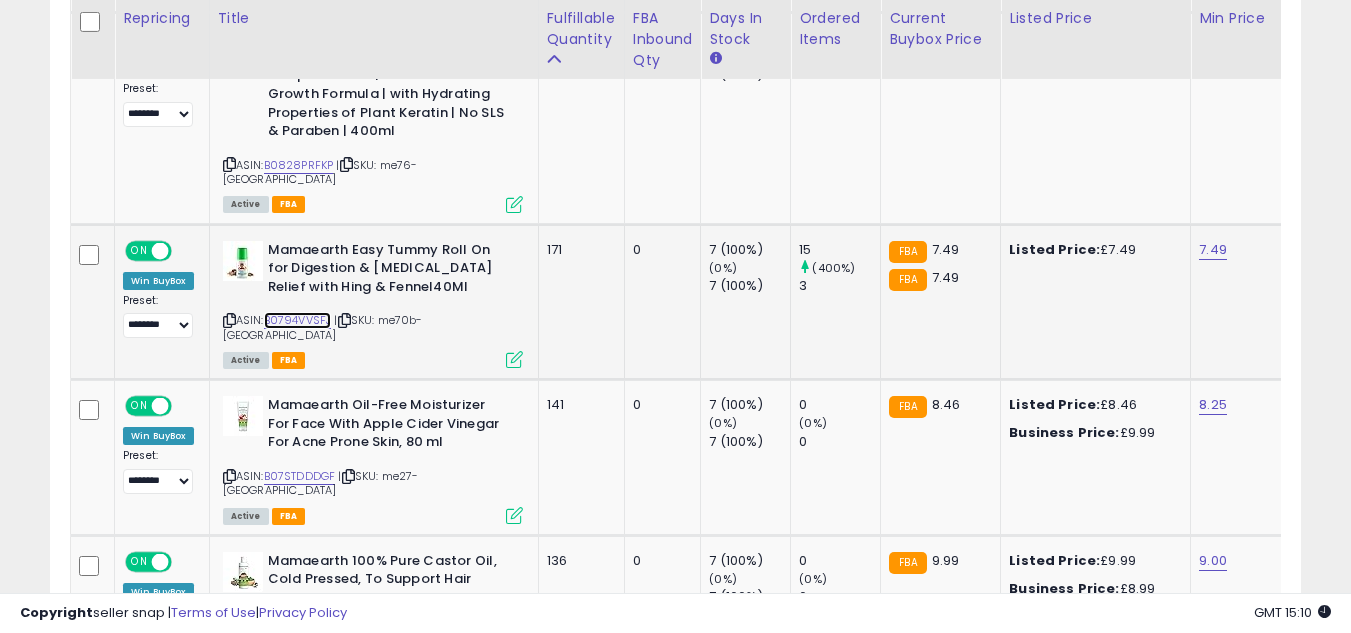 click on "B0794VVSFJ" at bounding box center [298, 320] 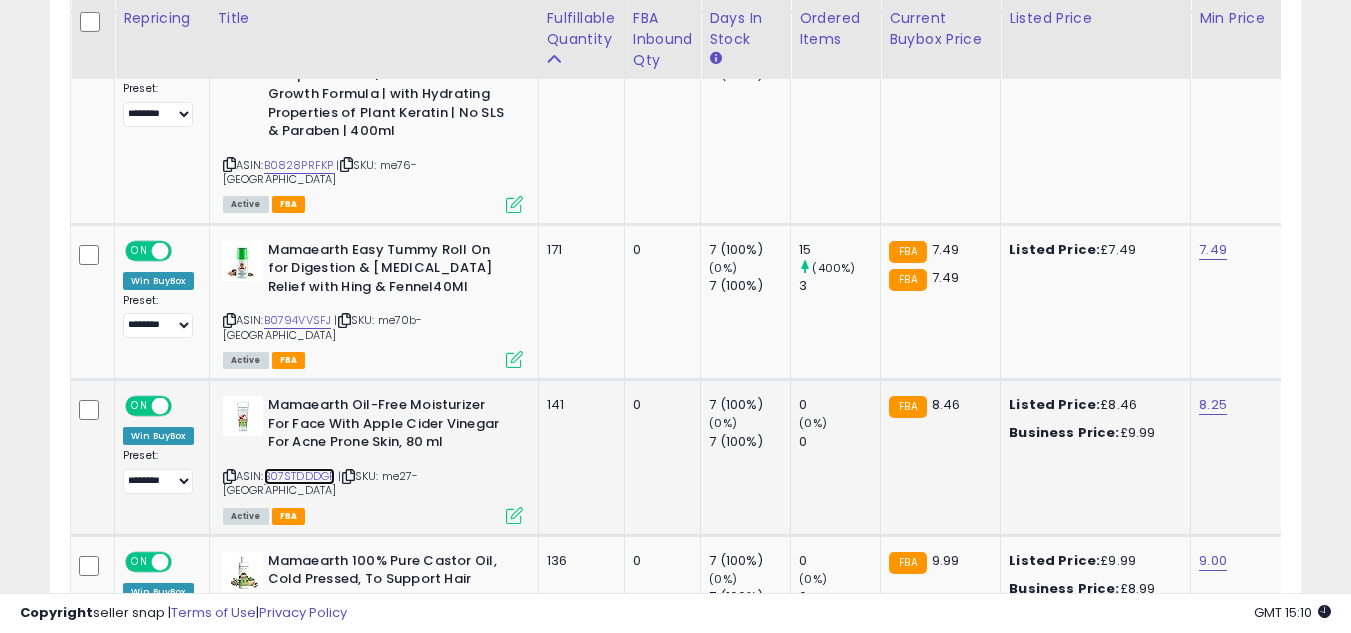 click on "B07STDDDGF" at bounding box center (300, 476) 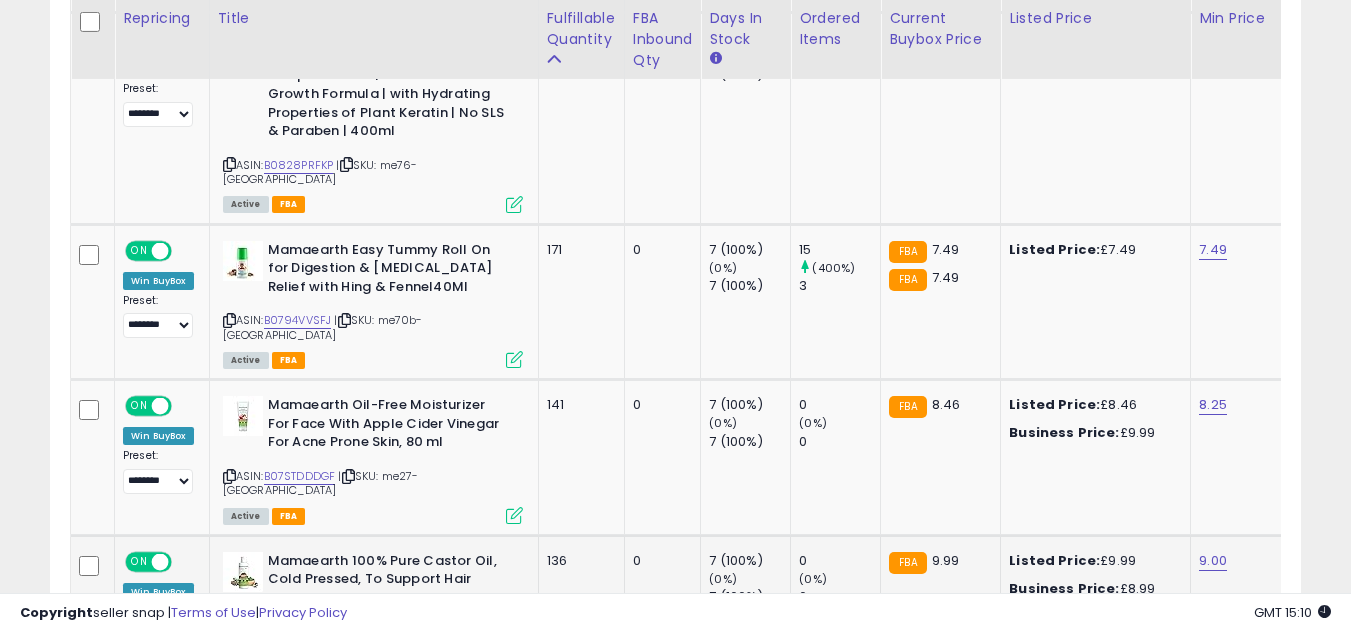 click on "B07Y53R164" at bounding box center [297, 650] 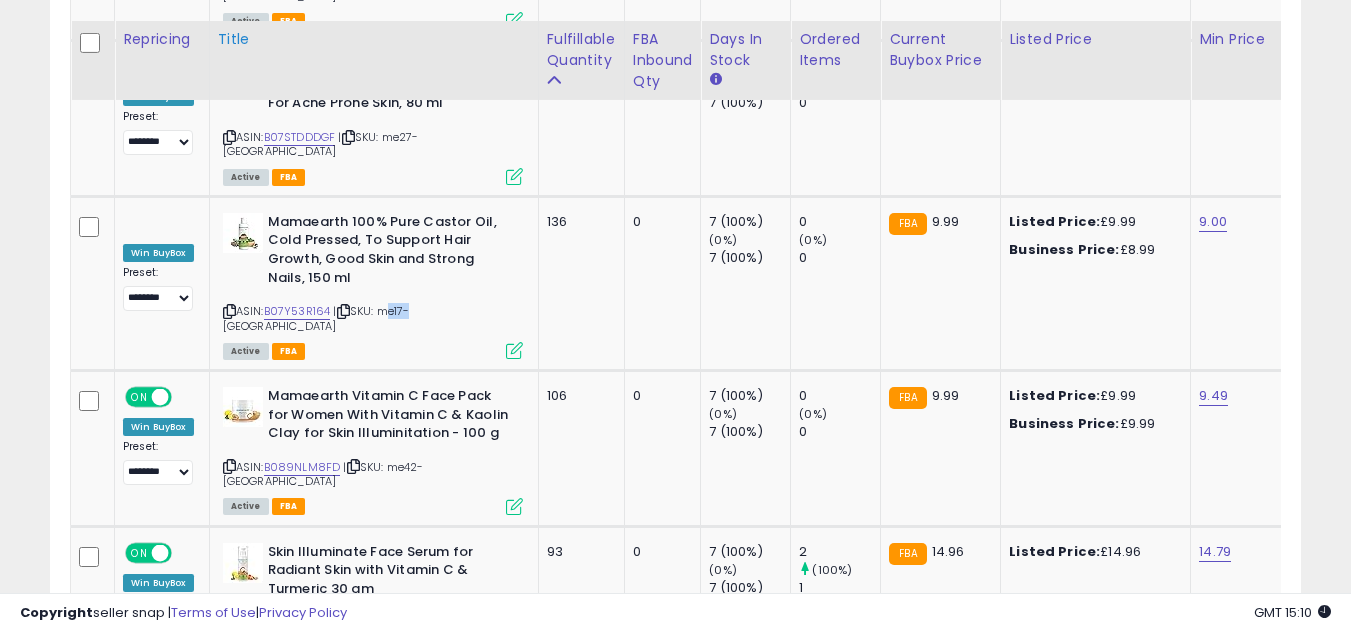 scroll, scrollTop: 2848, scrollLeft: 0, axis: vertical 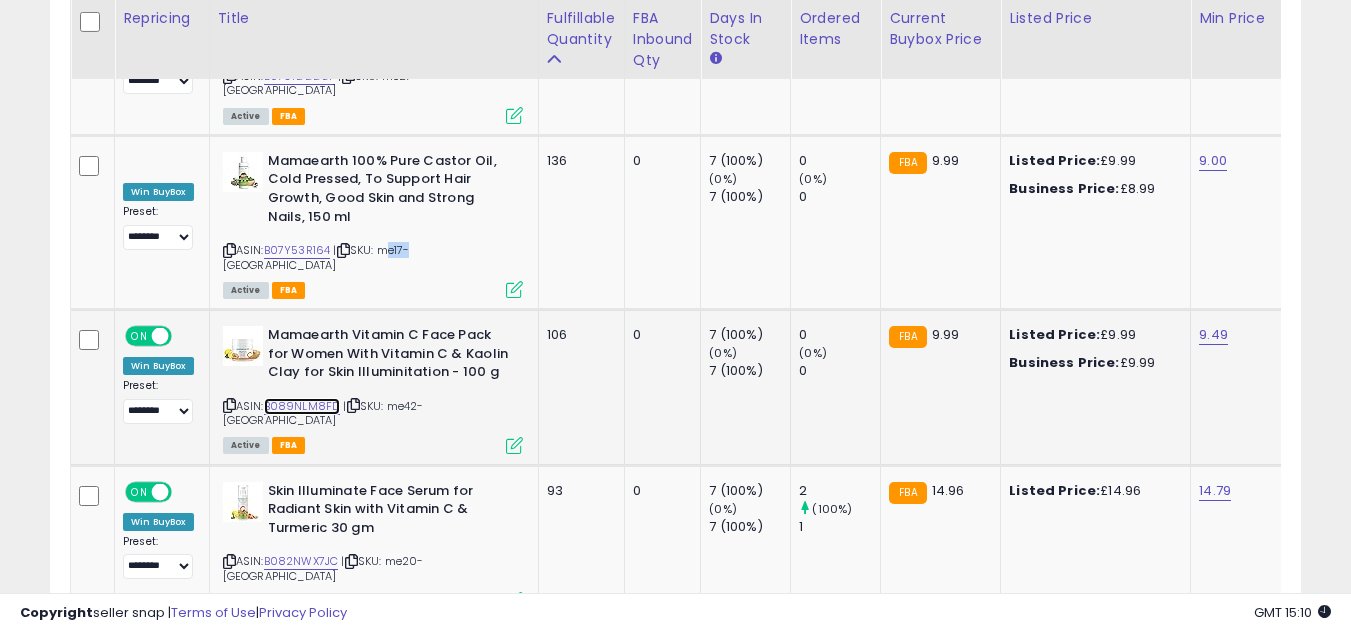click on "B089NLM8FD" at bounding box center [302, 406] 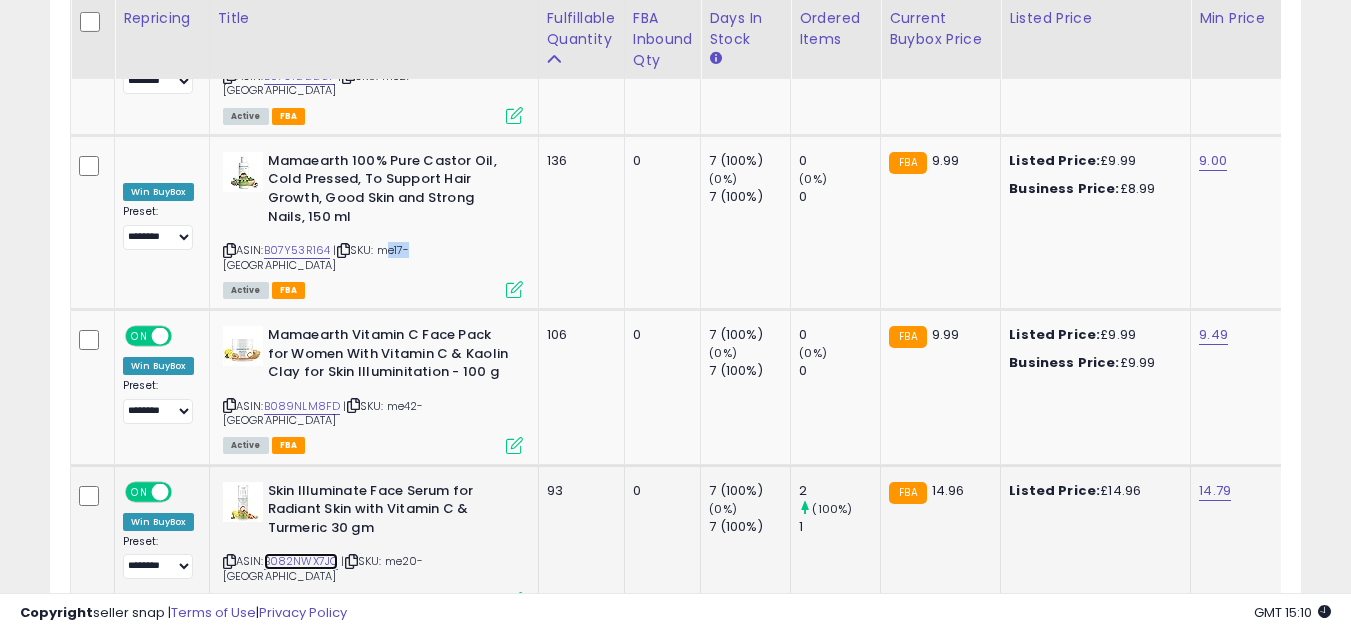 click on "B082NWX7JC" at bounding box center (301, 561) 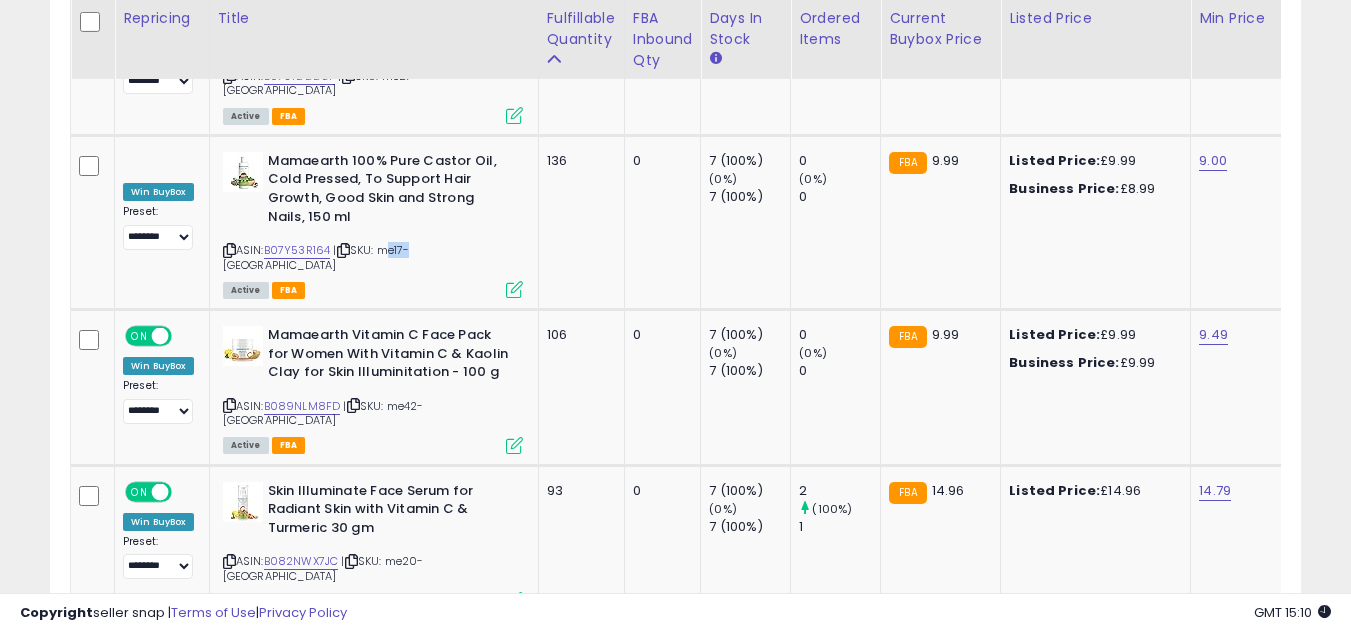 click on "B08HYWPLL8" at bounding box center [301, 736] 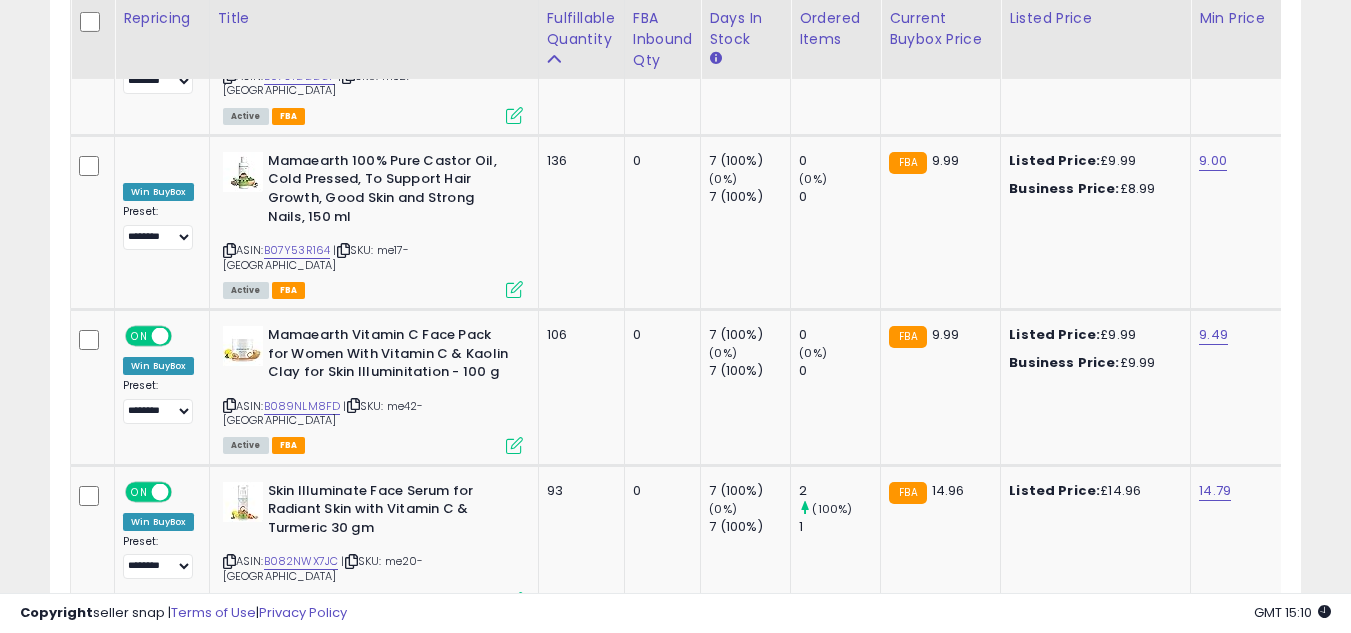 click on "|   SKU: me187-uk" at bounding box center (324, 743) 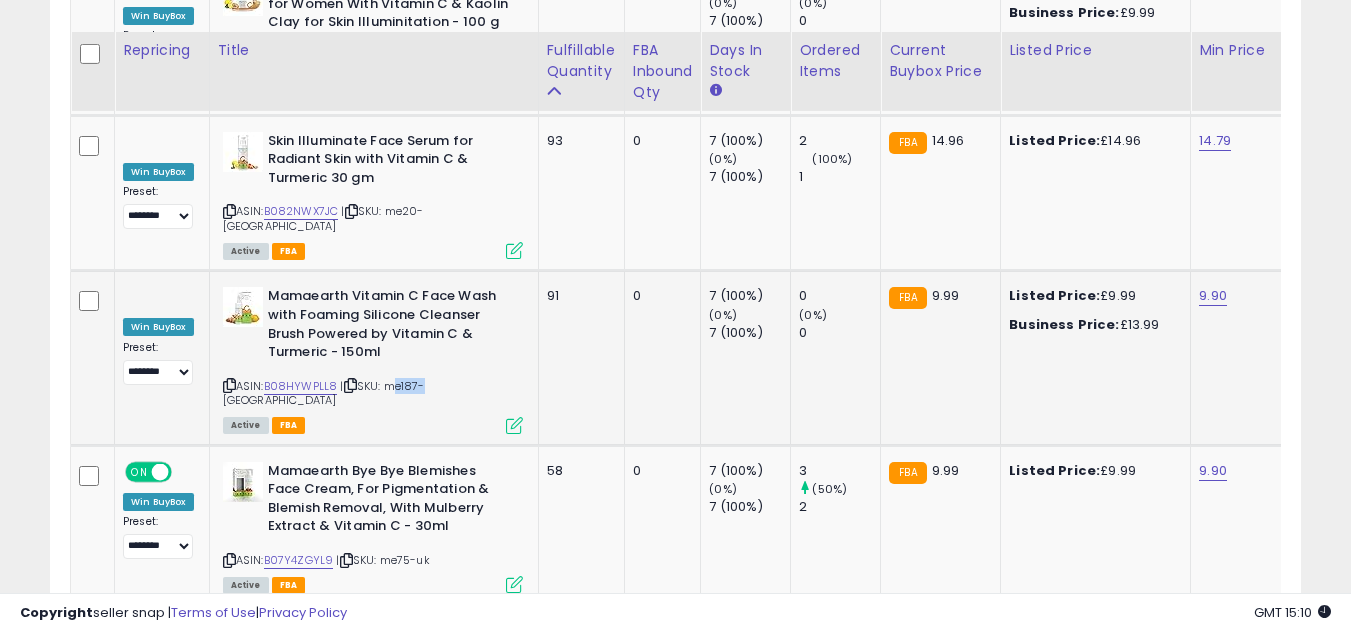scroll, scrollTop: 3248, scrollLeft: 0, axis: vertical 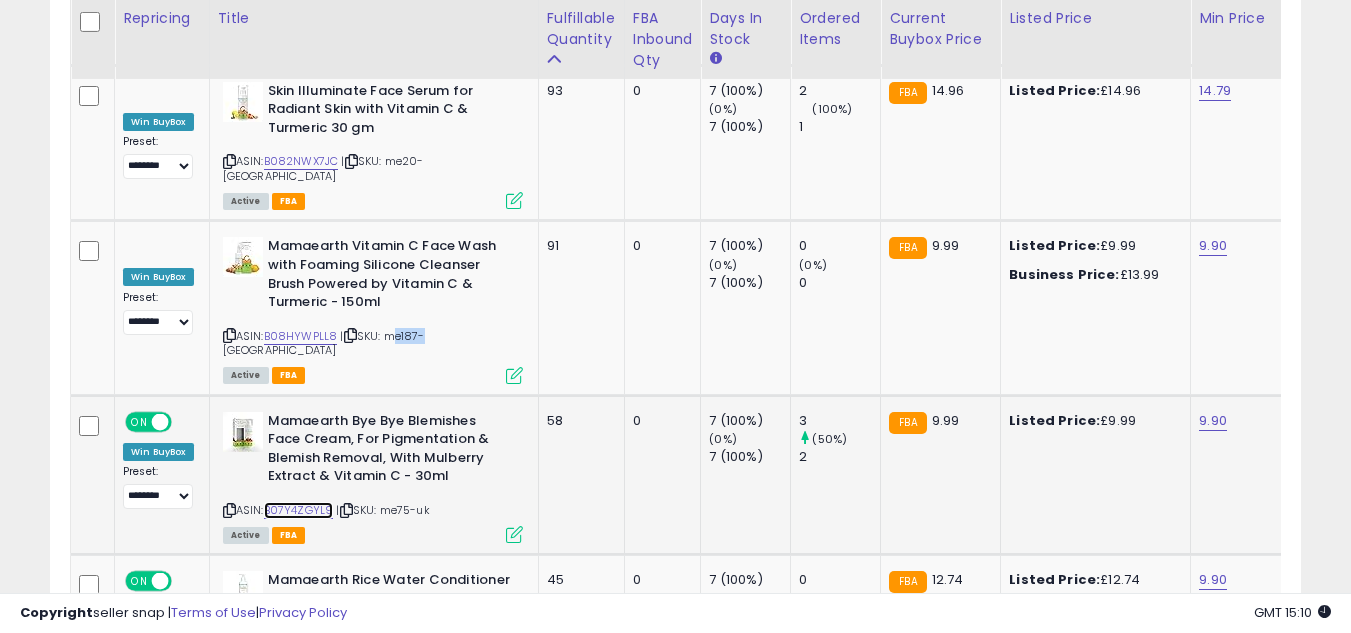 click on "B07Y4ZGYL9" at bounding box center [299, 510] 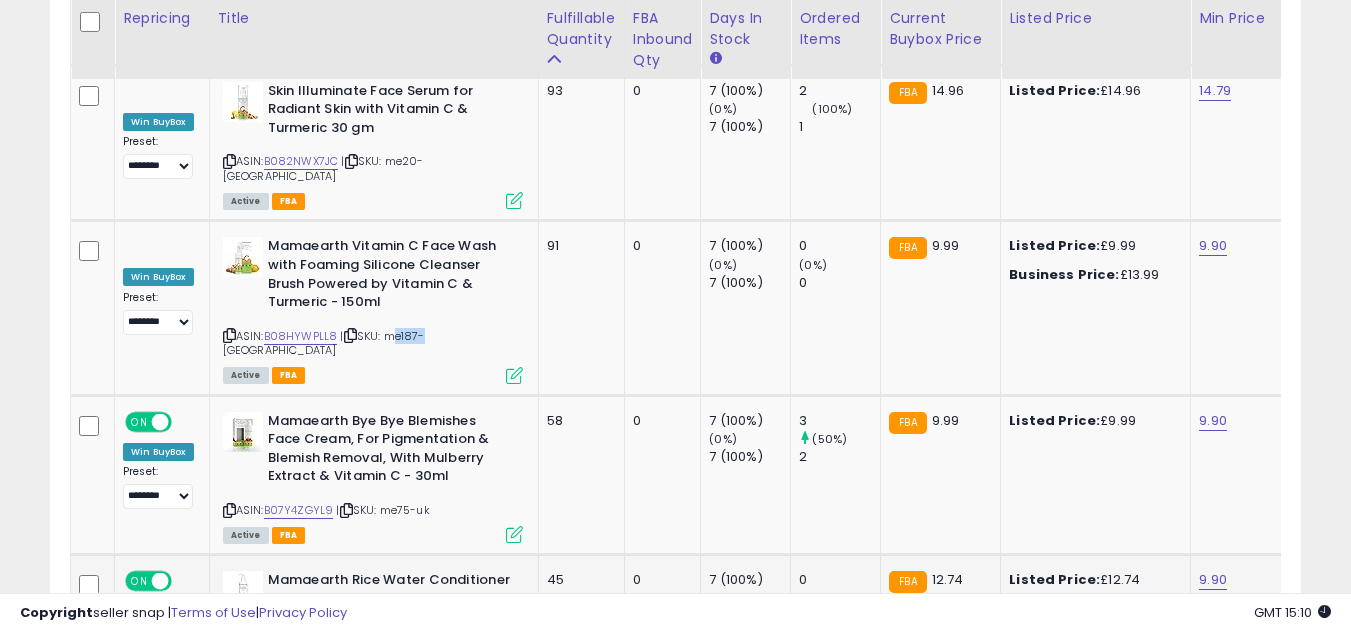 click on "B08ZS5HJJM" at bounding box center (300, 651) 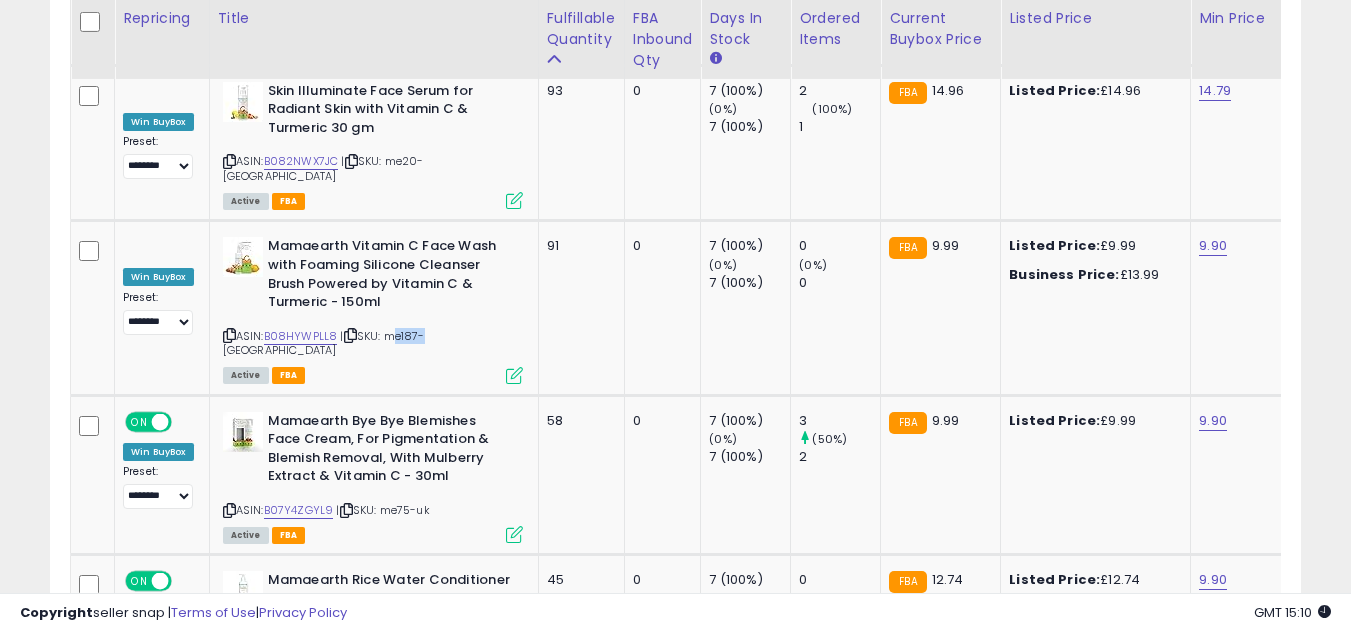 click on "B0BG8GPD5F" at bounding box center (300, 788) 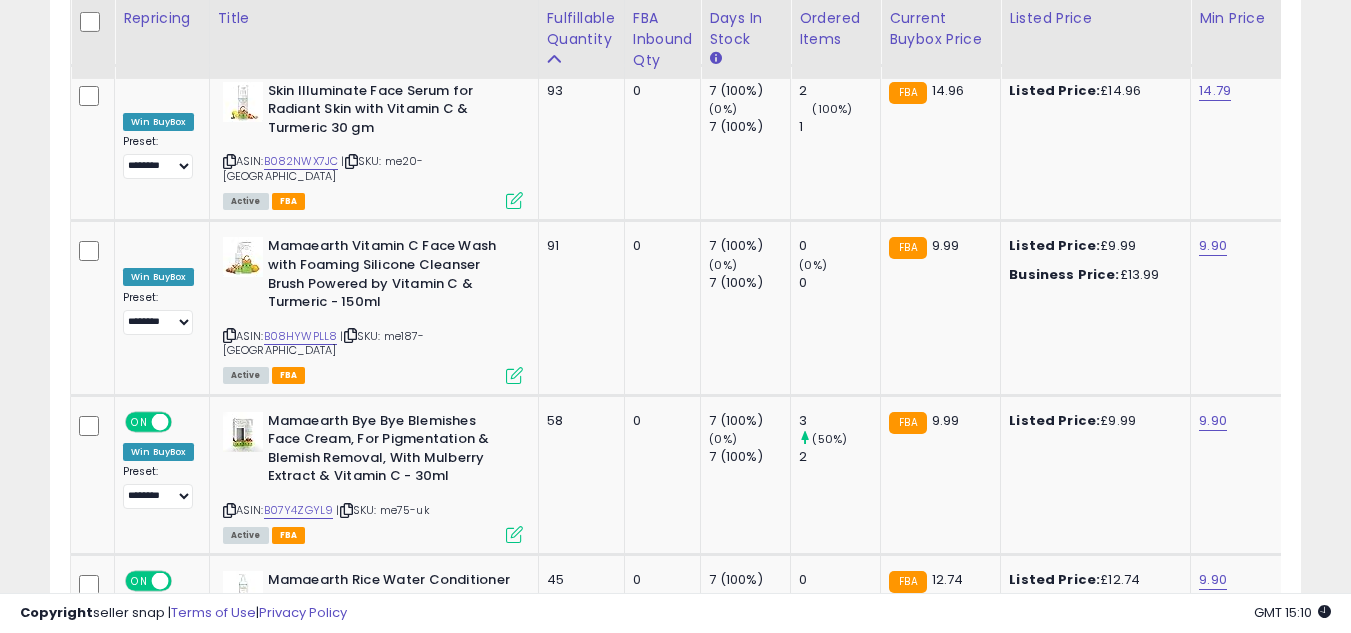 click on "|   SKU: me157-uk" at bounding box center (323, 795) 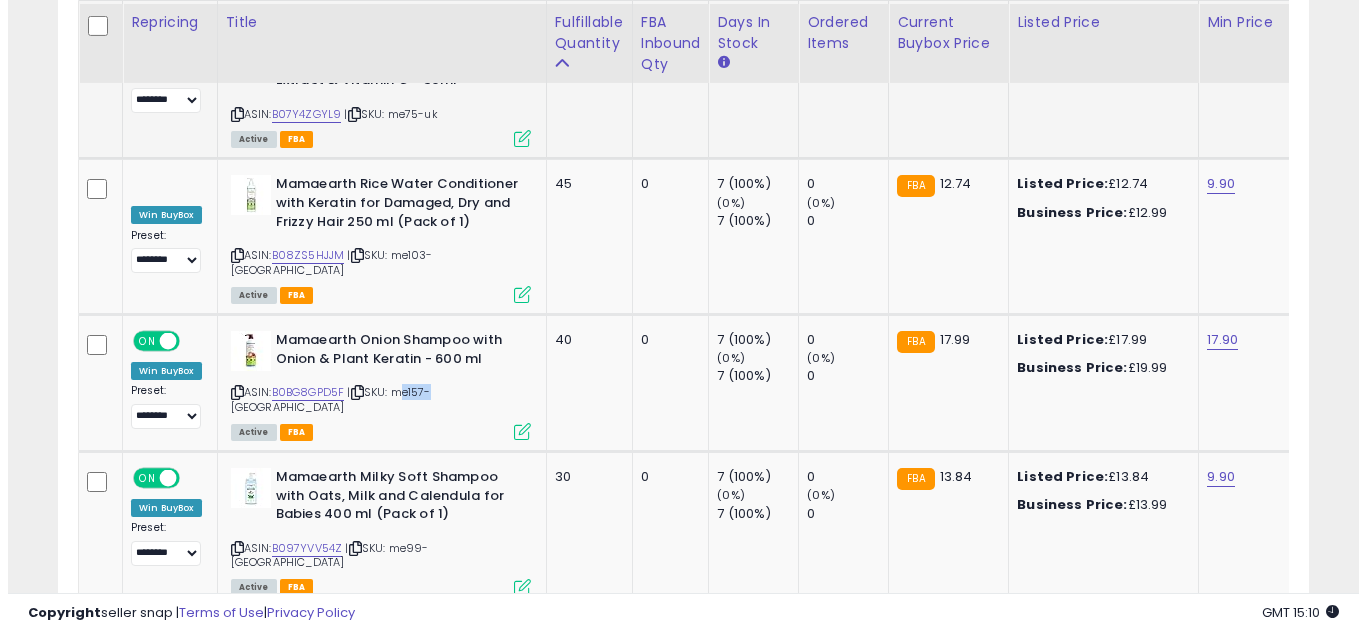 scroll, scrollTop: 3648, scrollLeft: 0, axis: vertical 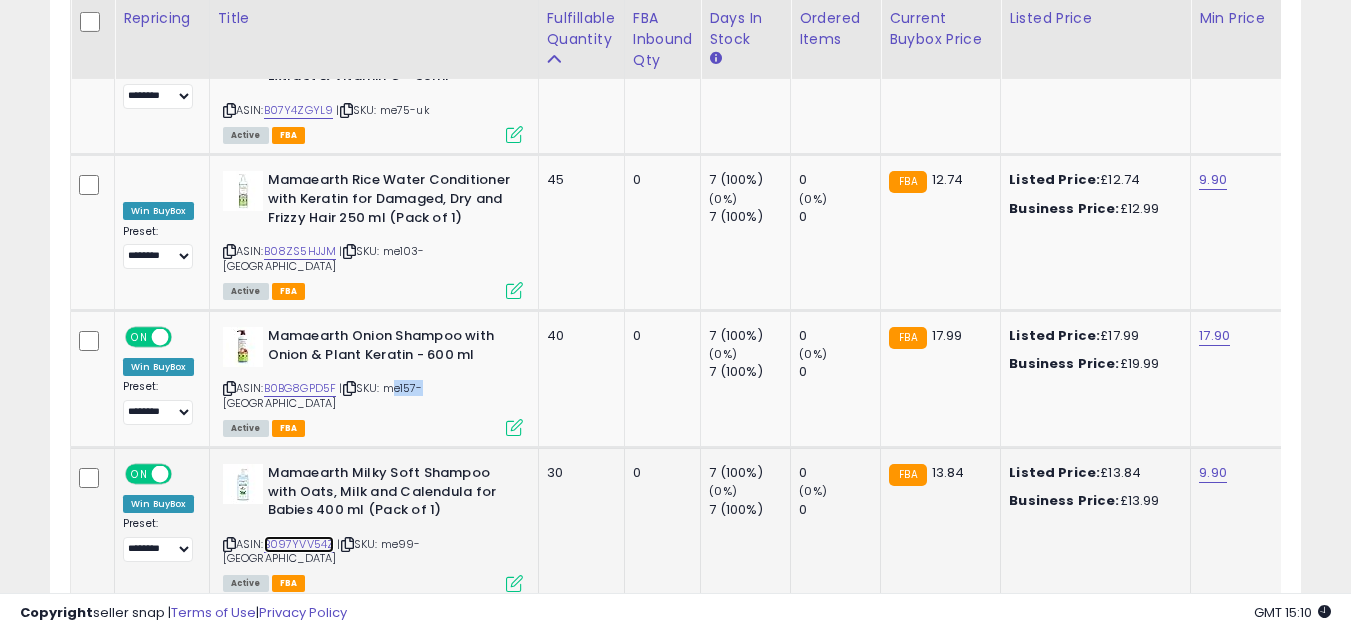 click on "B097YVV54Z" at bounding box center [299, 544] 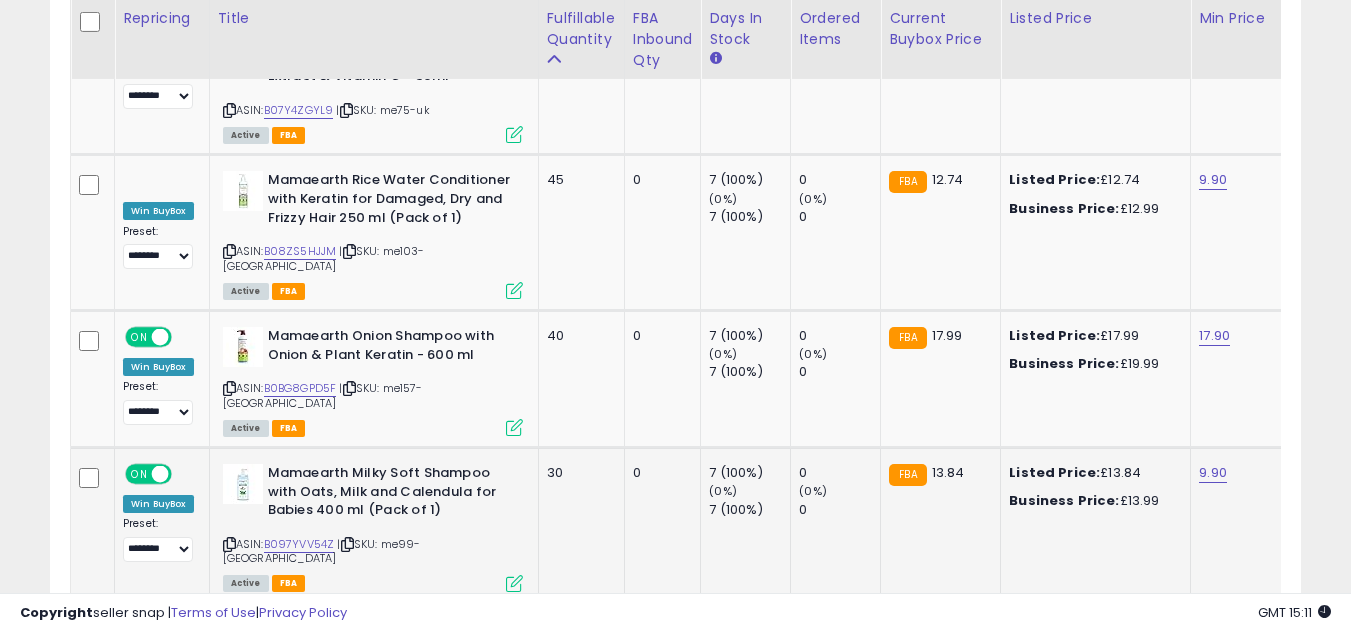 click at bounding box center (514, 583) 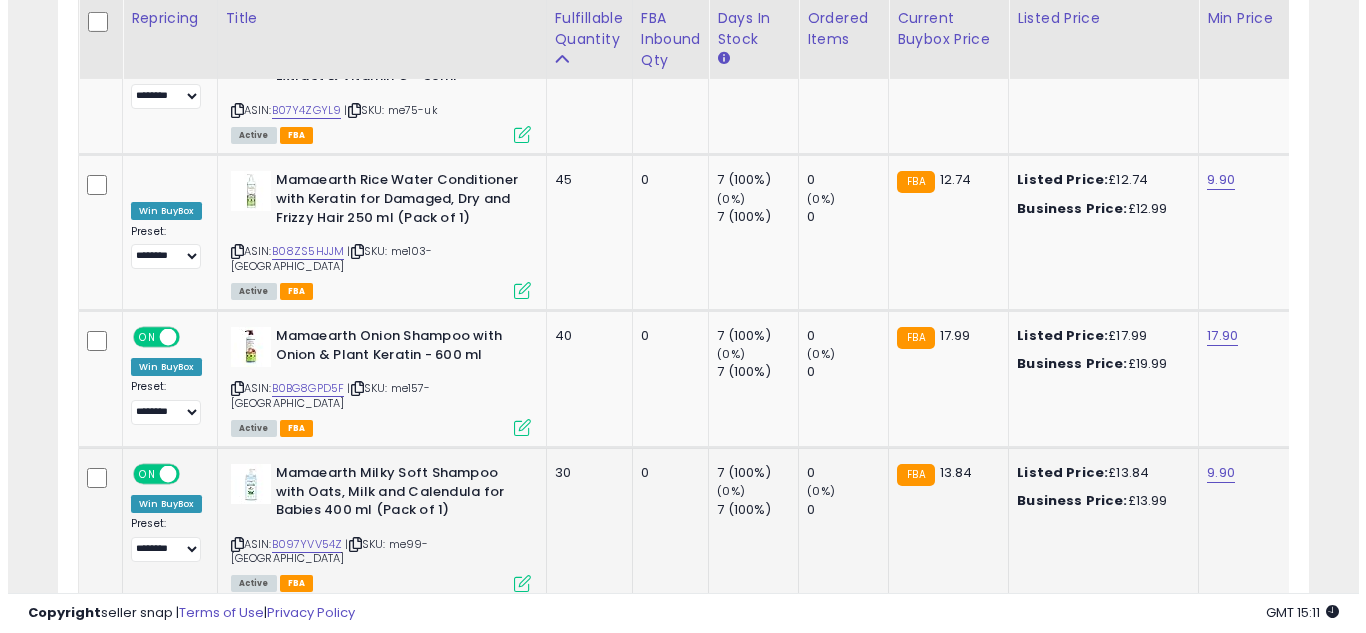 scroll, scrollTop: 999590, scrollLeft: 999267, axis: both 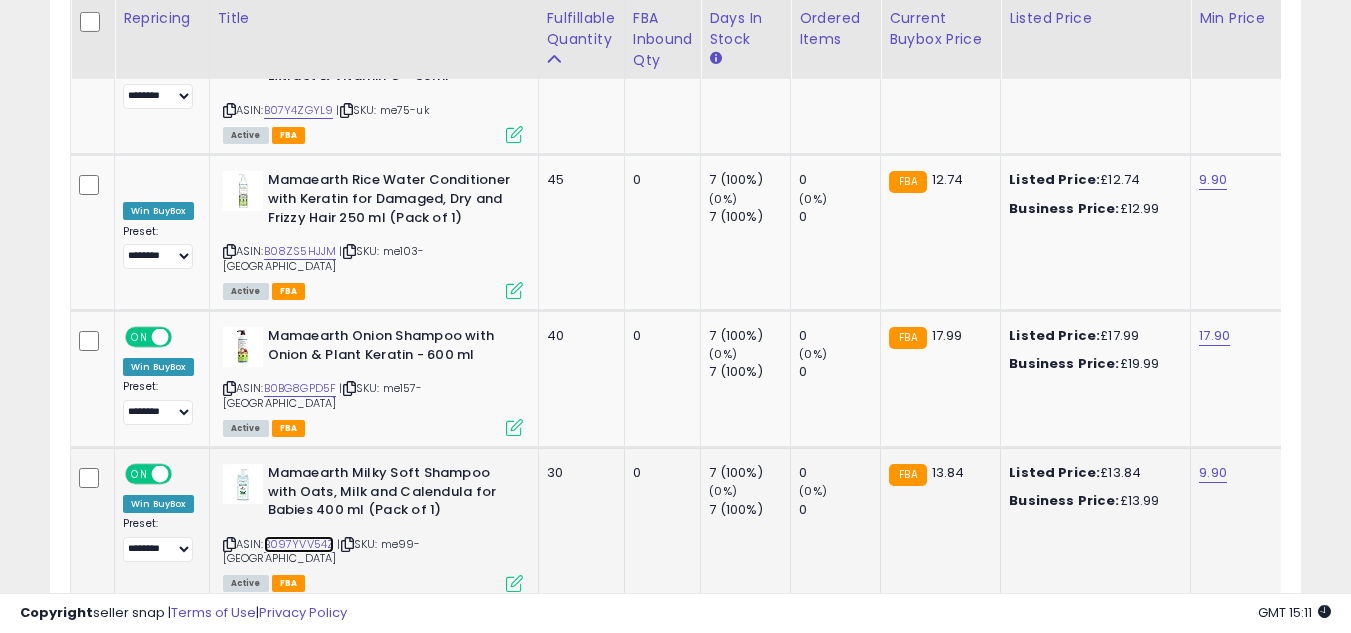 click on "B097YVV54Z" at bounding box center (299, 544) 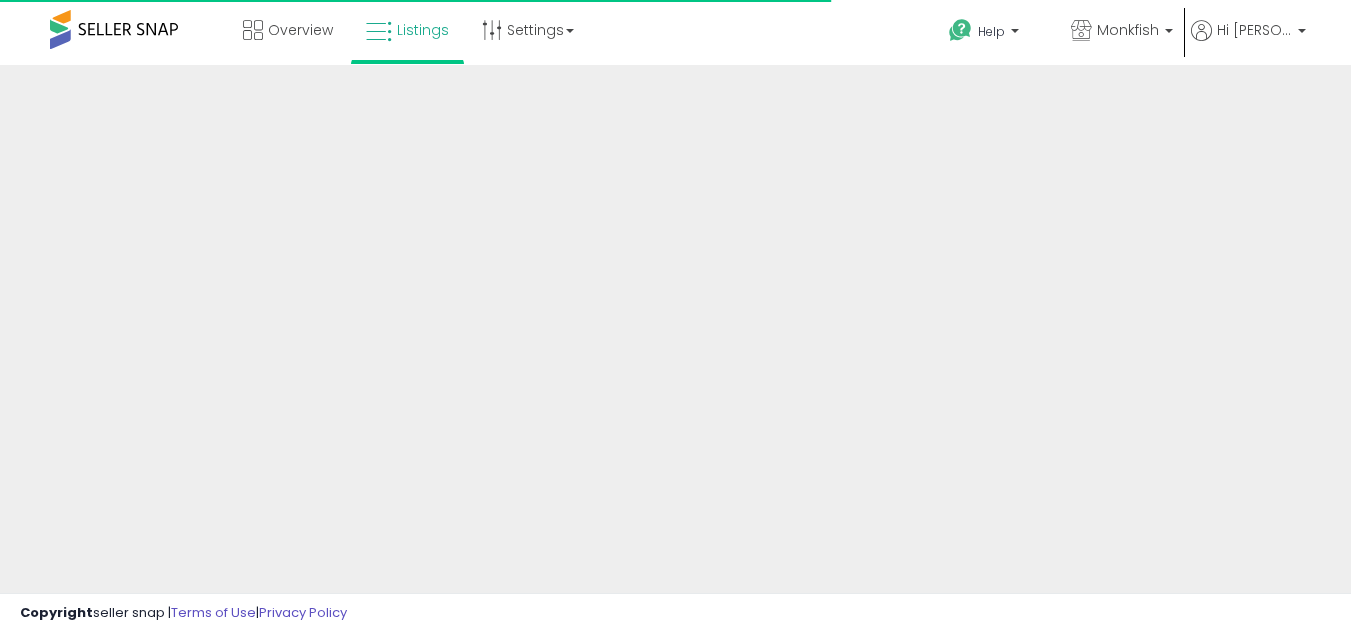 scroll, scrollTop: 0, scrollLeft: 0, axis: both 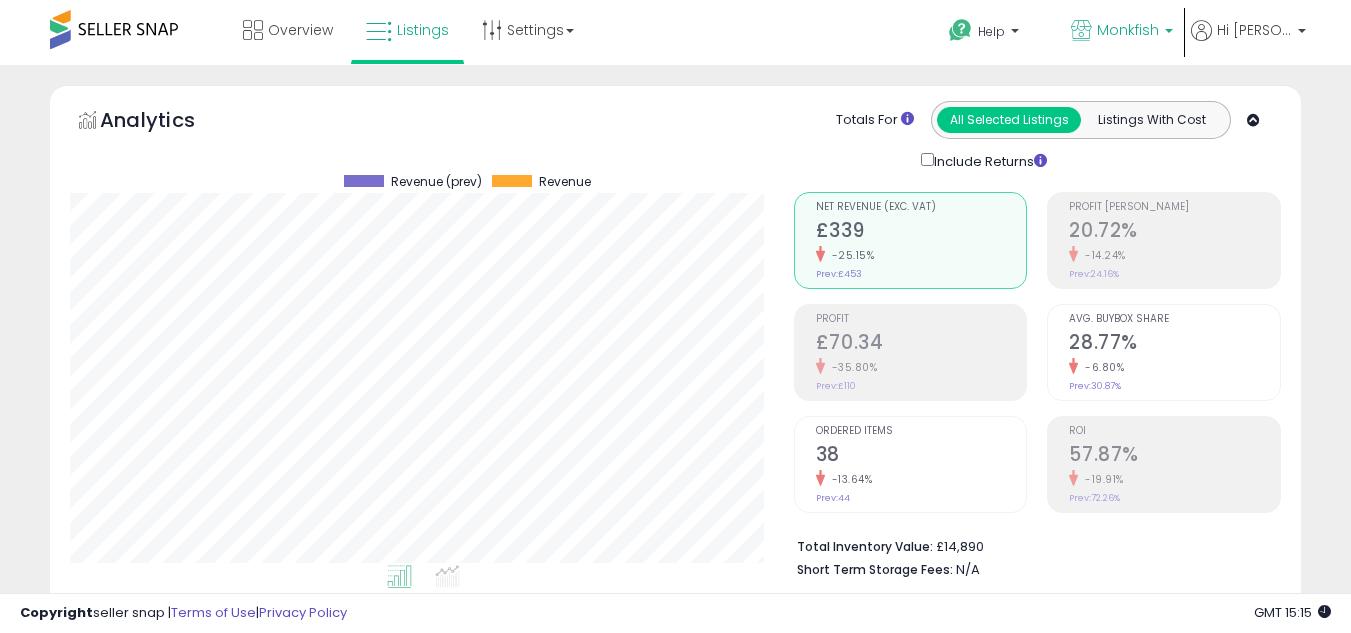 click on "Monkfish" at bounding box center [1122, 32] 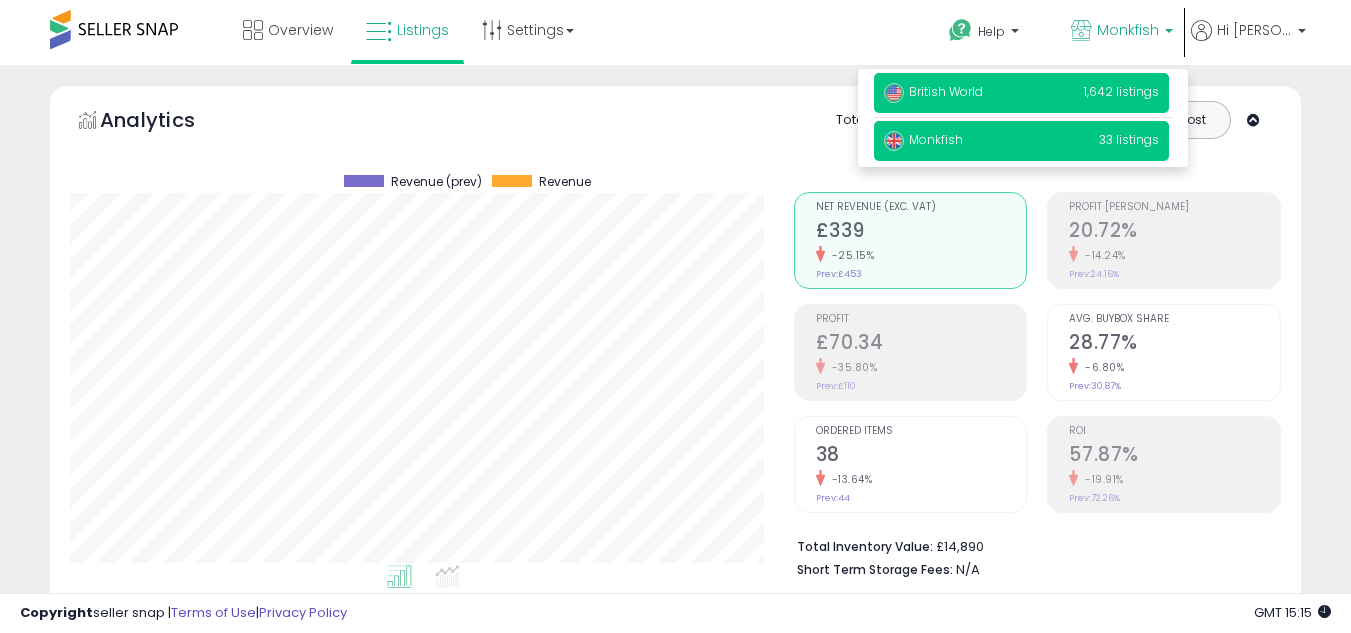 click on "1,642
listings" at bounding box center (1121, 91) 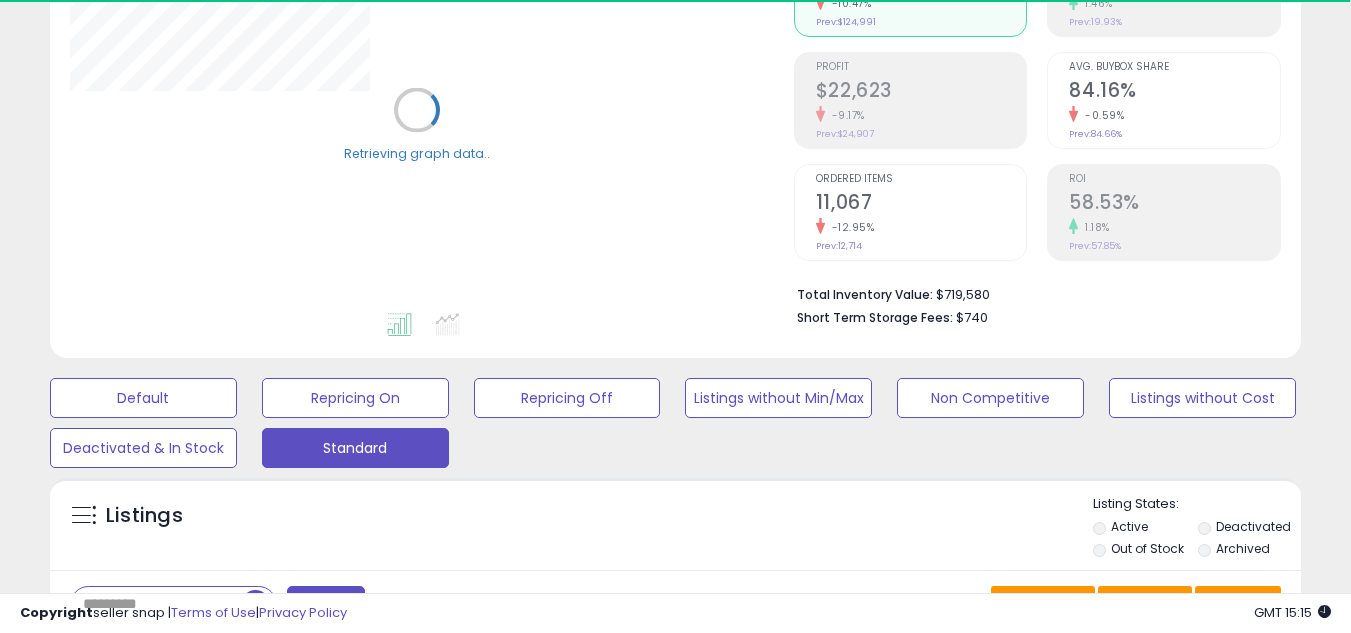 scroll, scrollTop: 280, scrollLeft: 0, axis: vertical 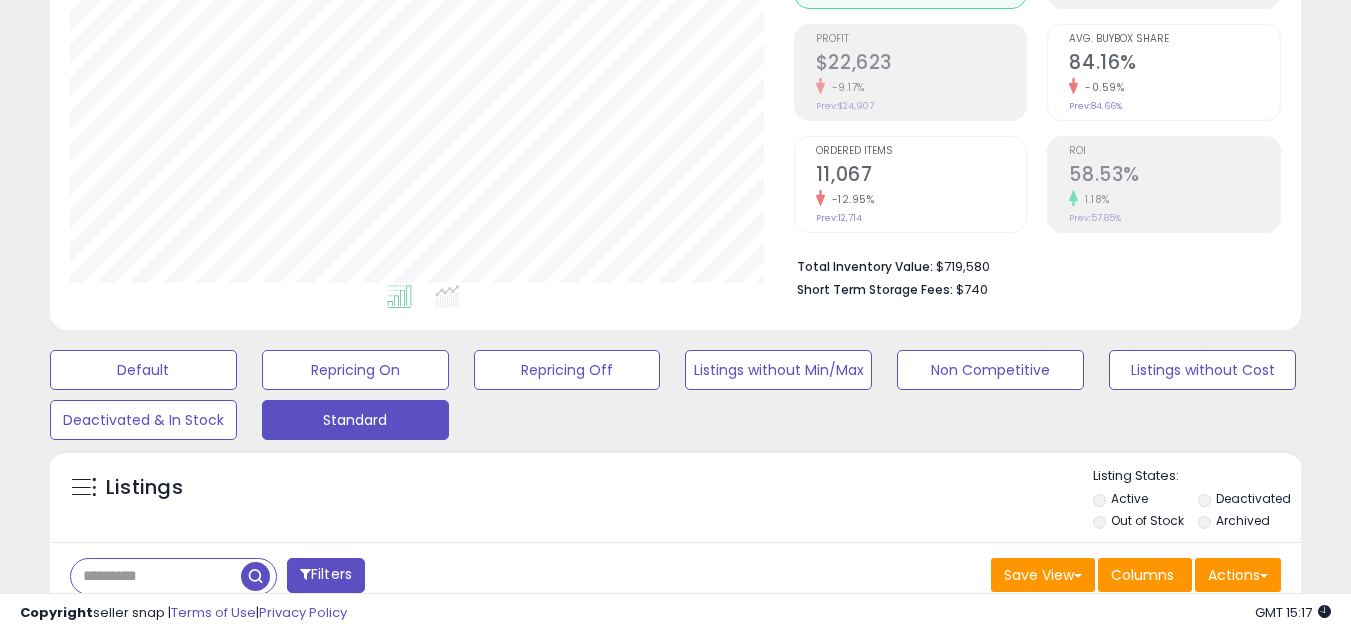 click on "Total Inventory Value:   $719,580" at bounding box center (1031, 265) 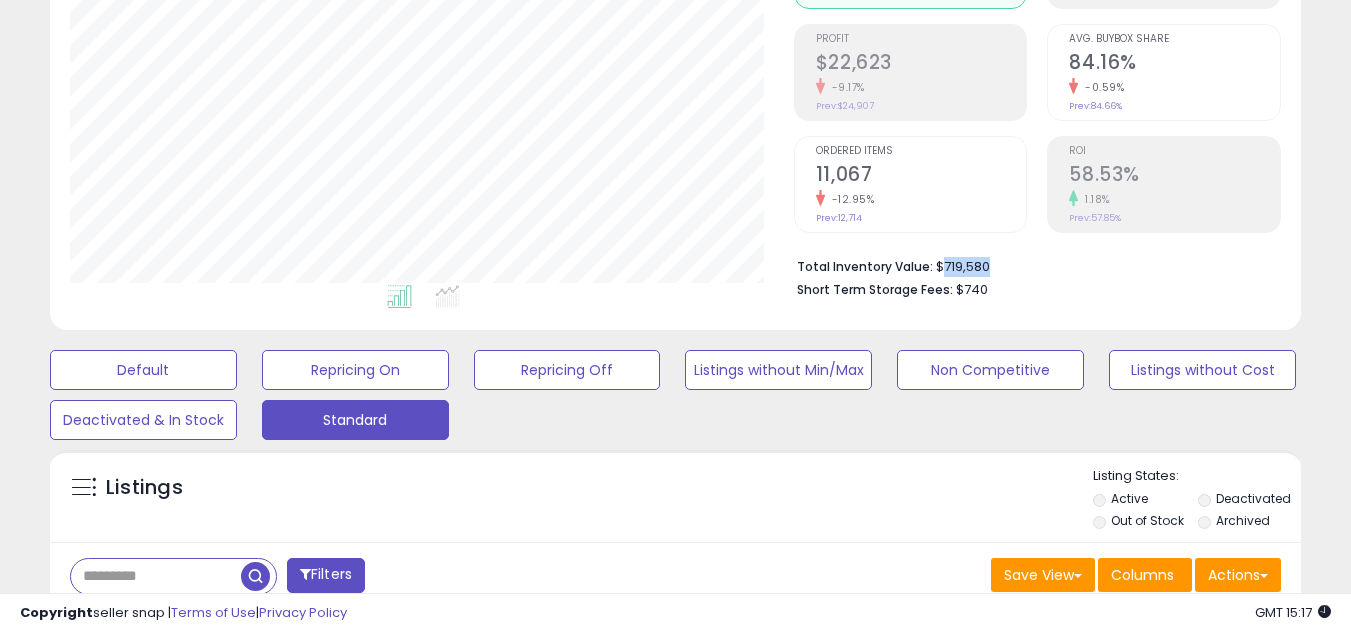 click on "Total Inventory Value:   $719,580" at bounding box center [1031, 265] 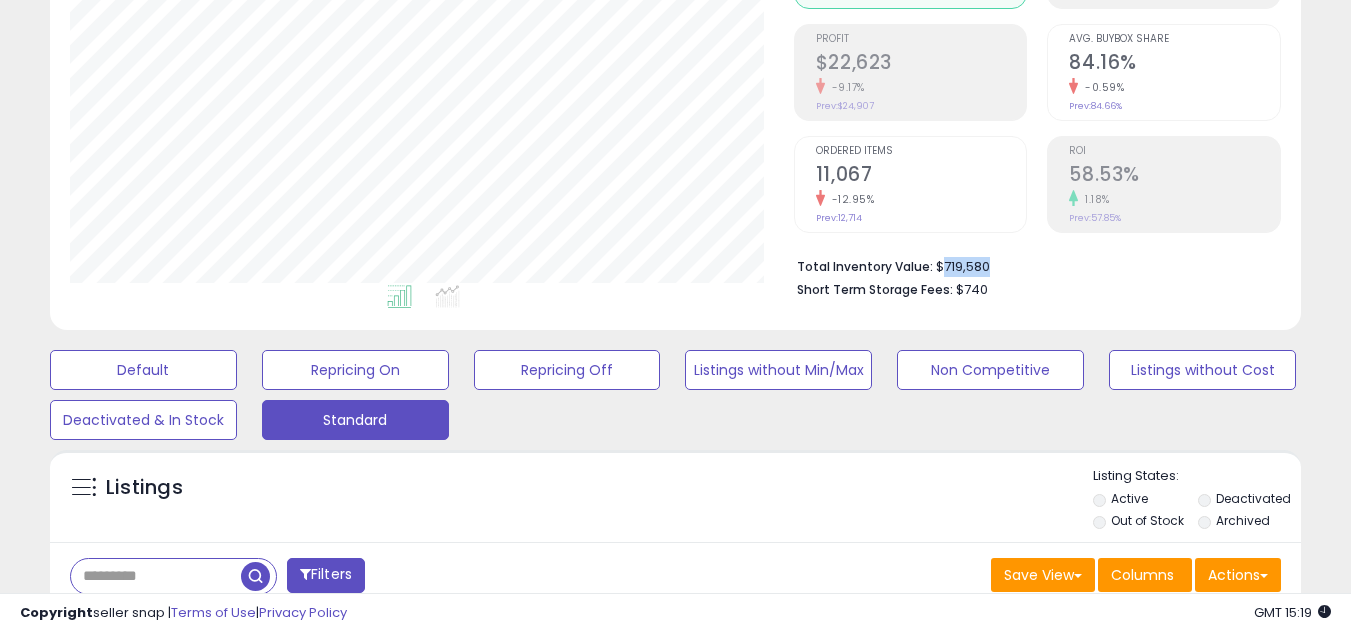 copy on "719,580" 